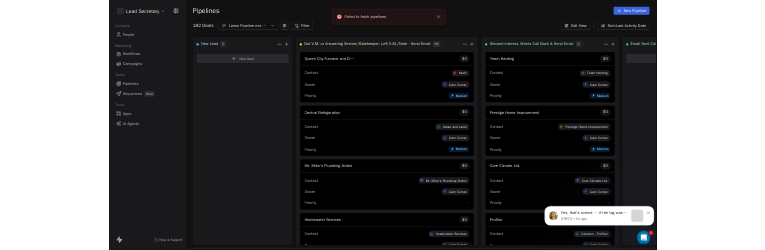 scroll, scrollTop: 0, scrollLeft: 0, axis: both 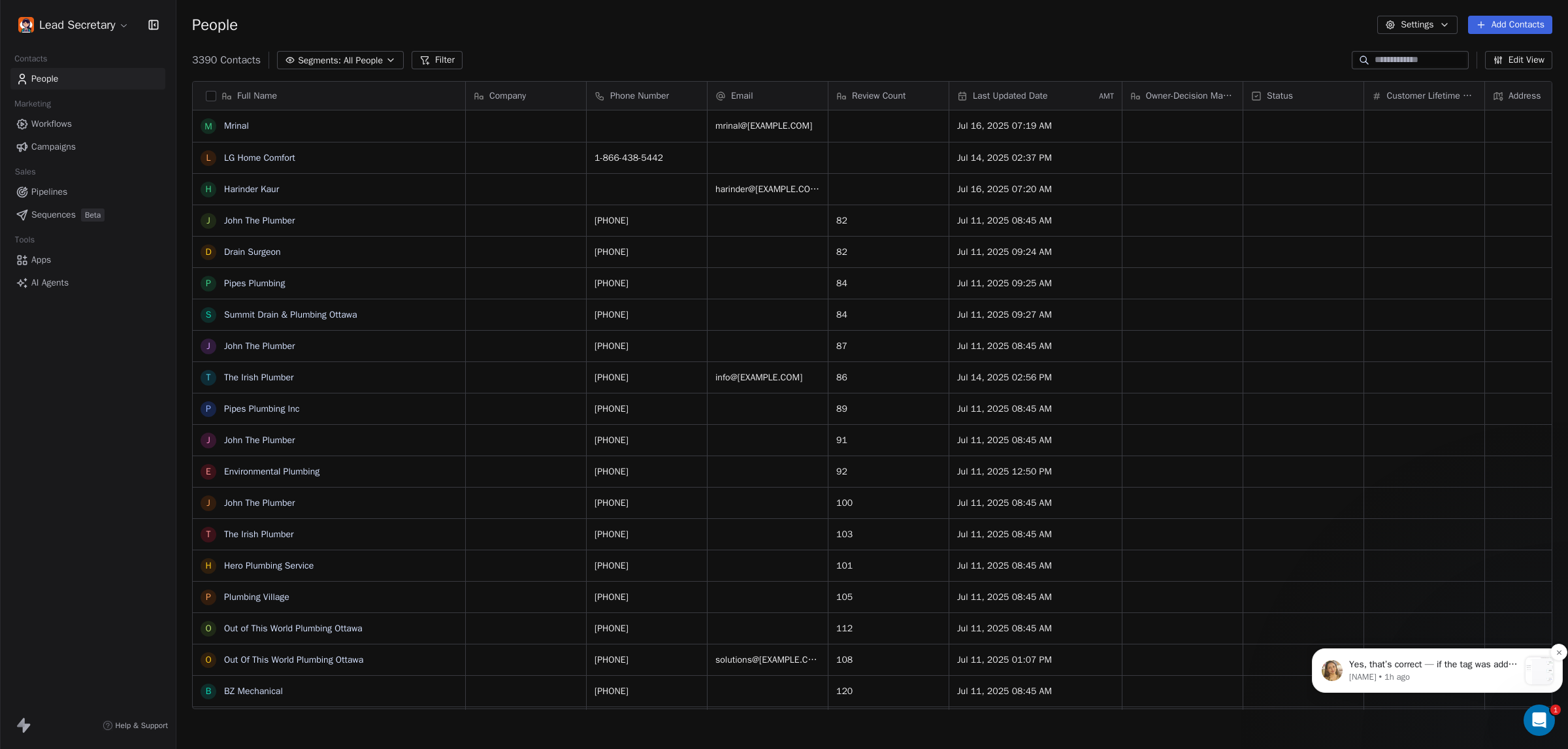 click on "Harinder • 1h ago" at bounding box center [1434, 677] 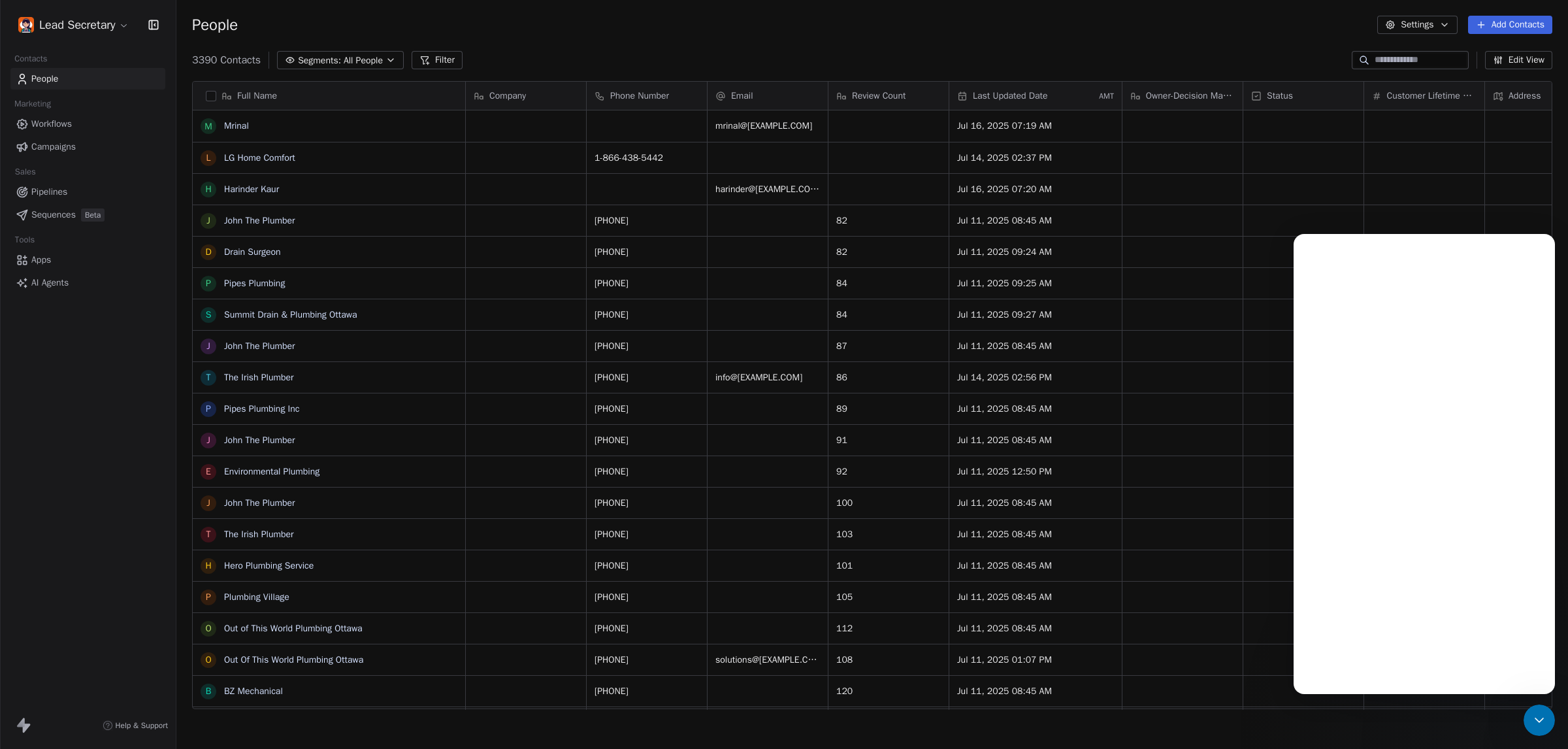 scroll, scrollTop: 0, scrollLeft: 0, axis: both 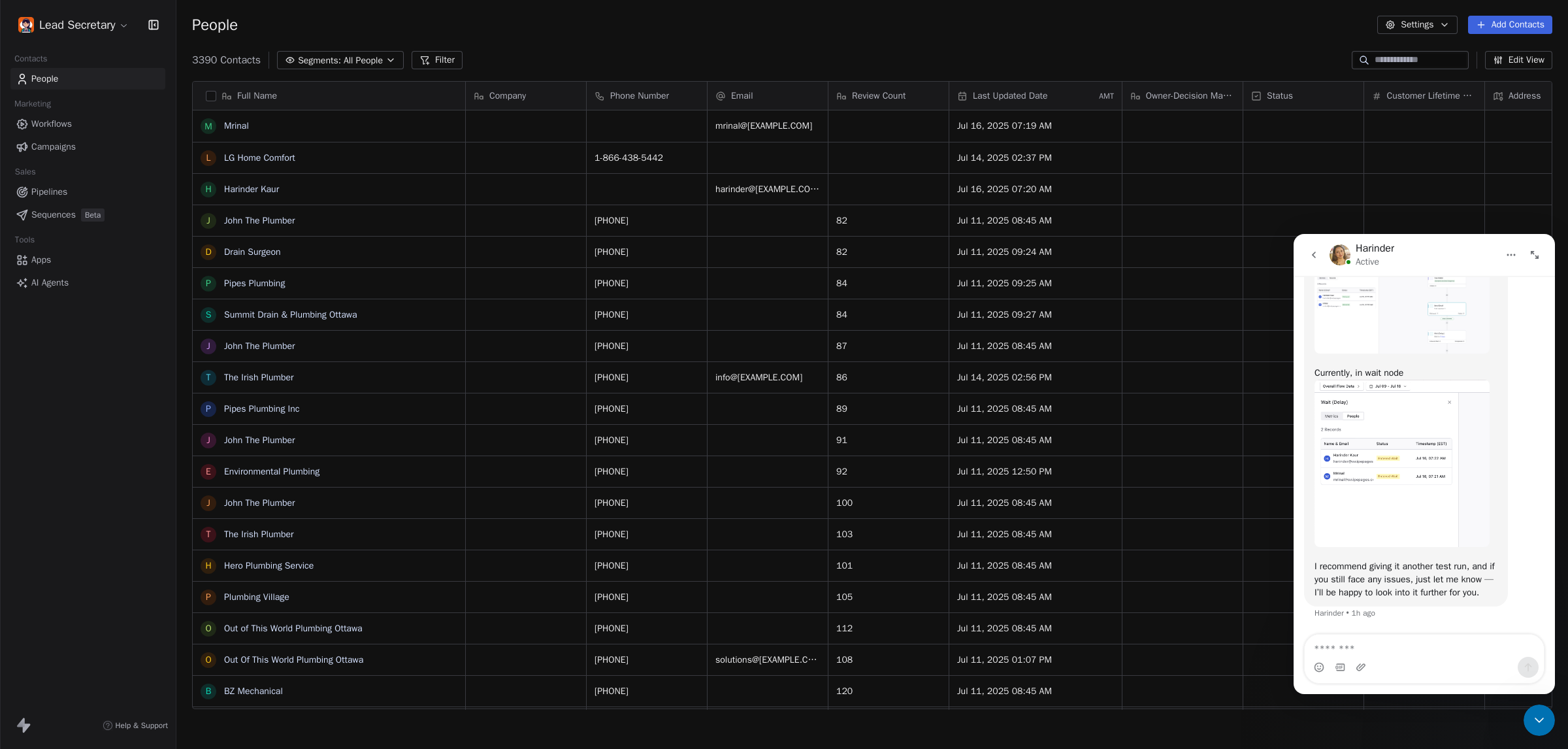 click at bounding box center [1424, 646] 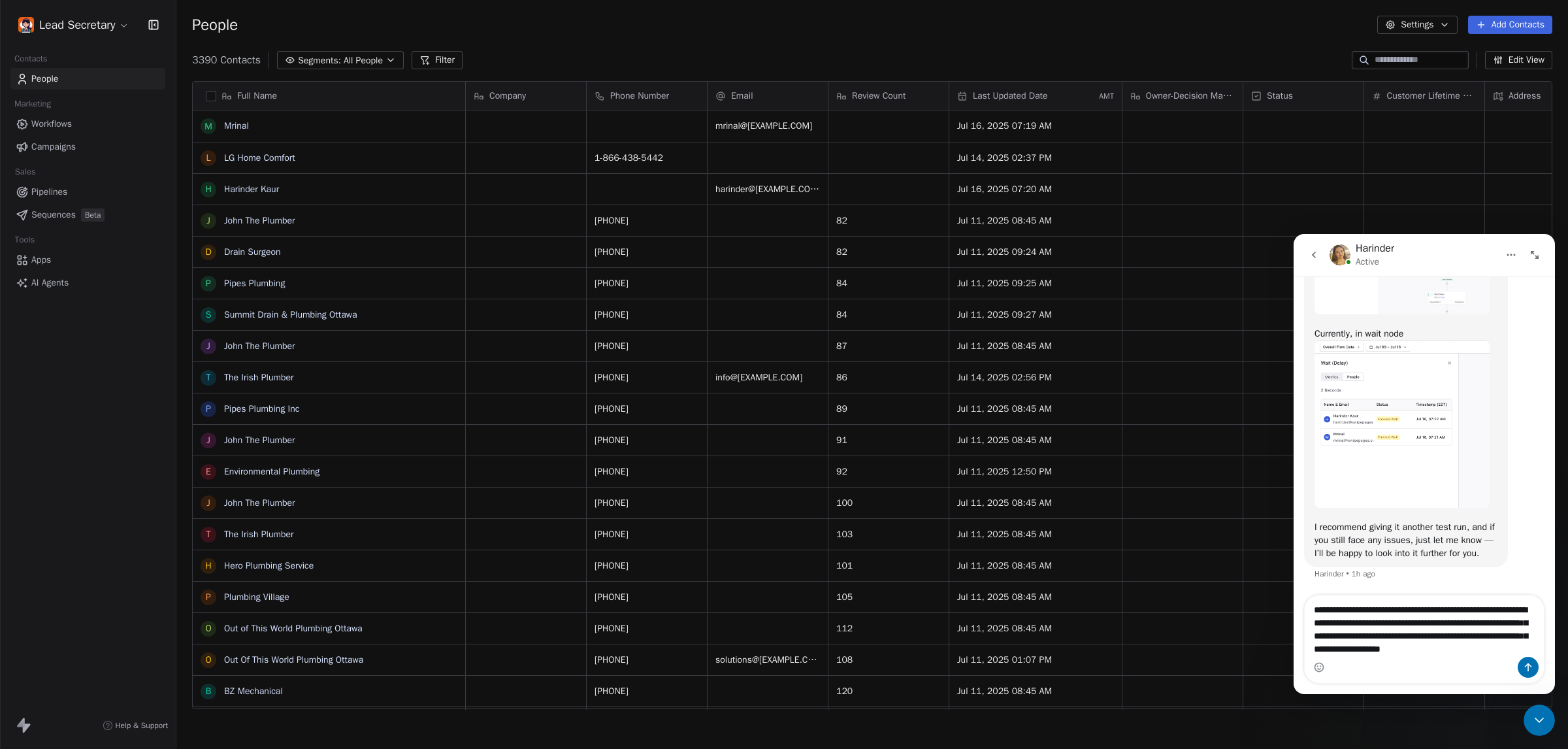 scroll, scrollTop: 2778, scrollLeft: 0, axis: vertical 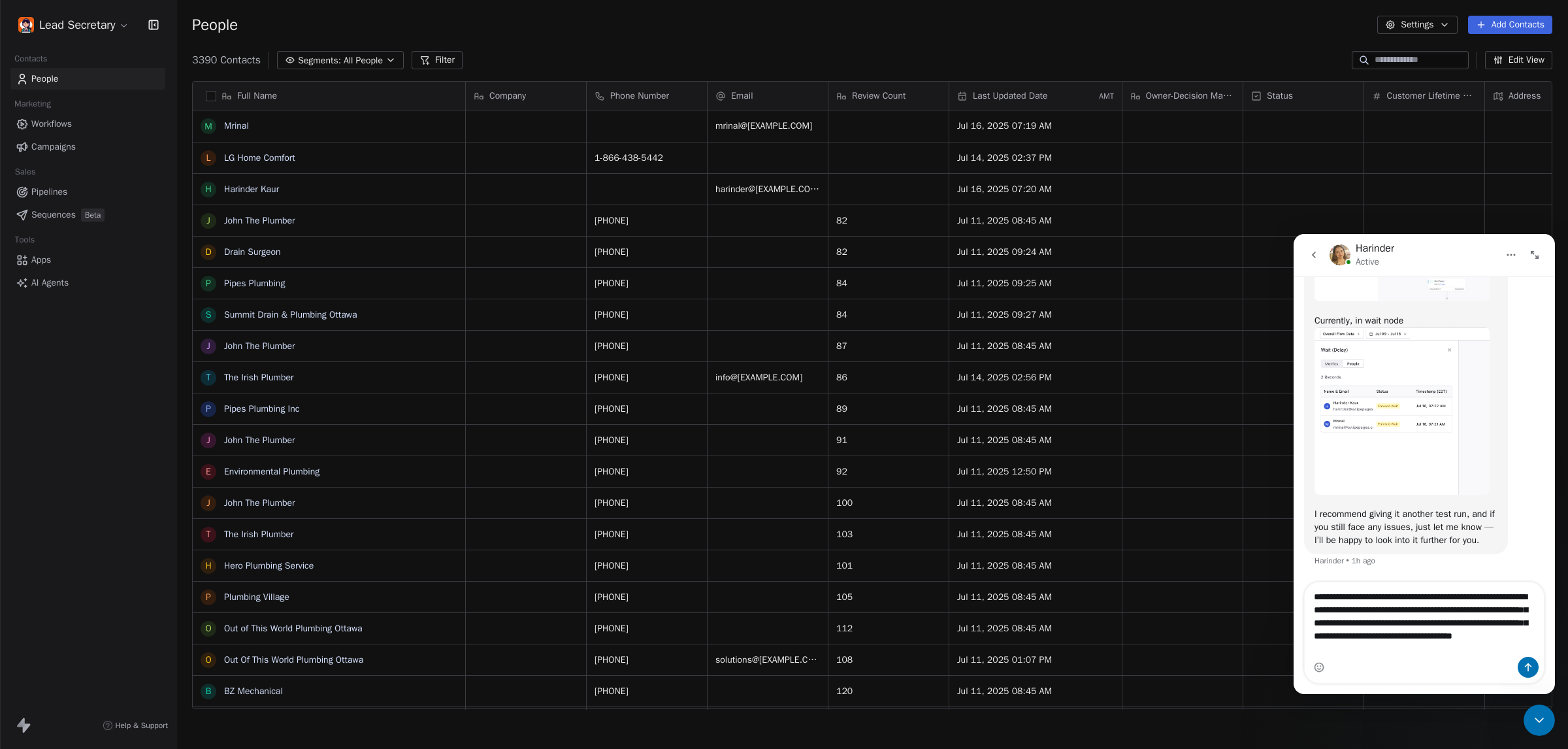 click on "**********" at bounding box center [1424, 620] 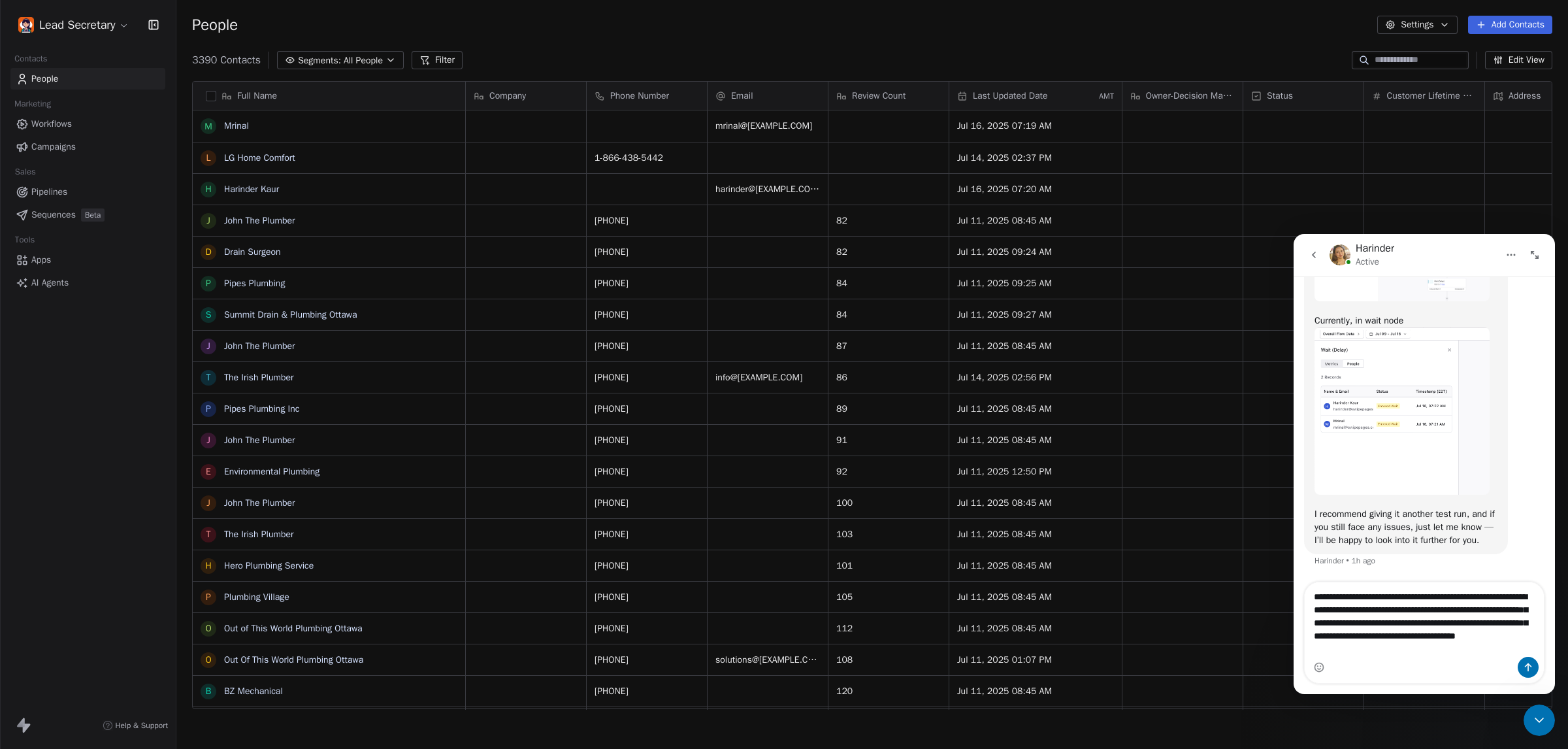 type on "**********" 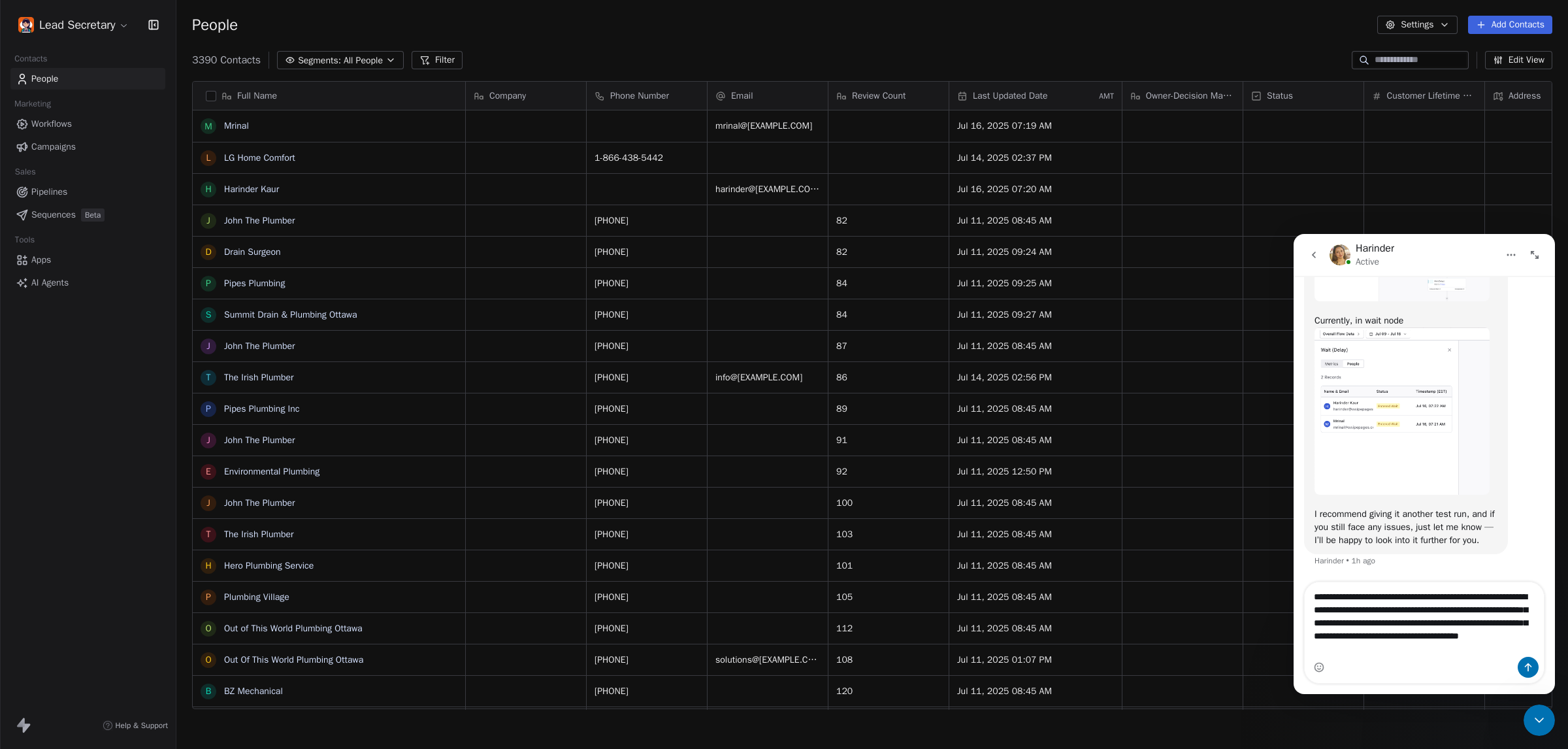 type 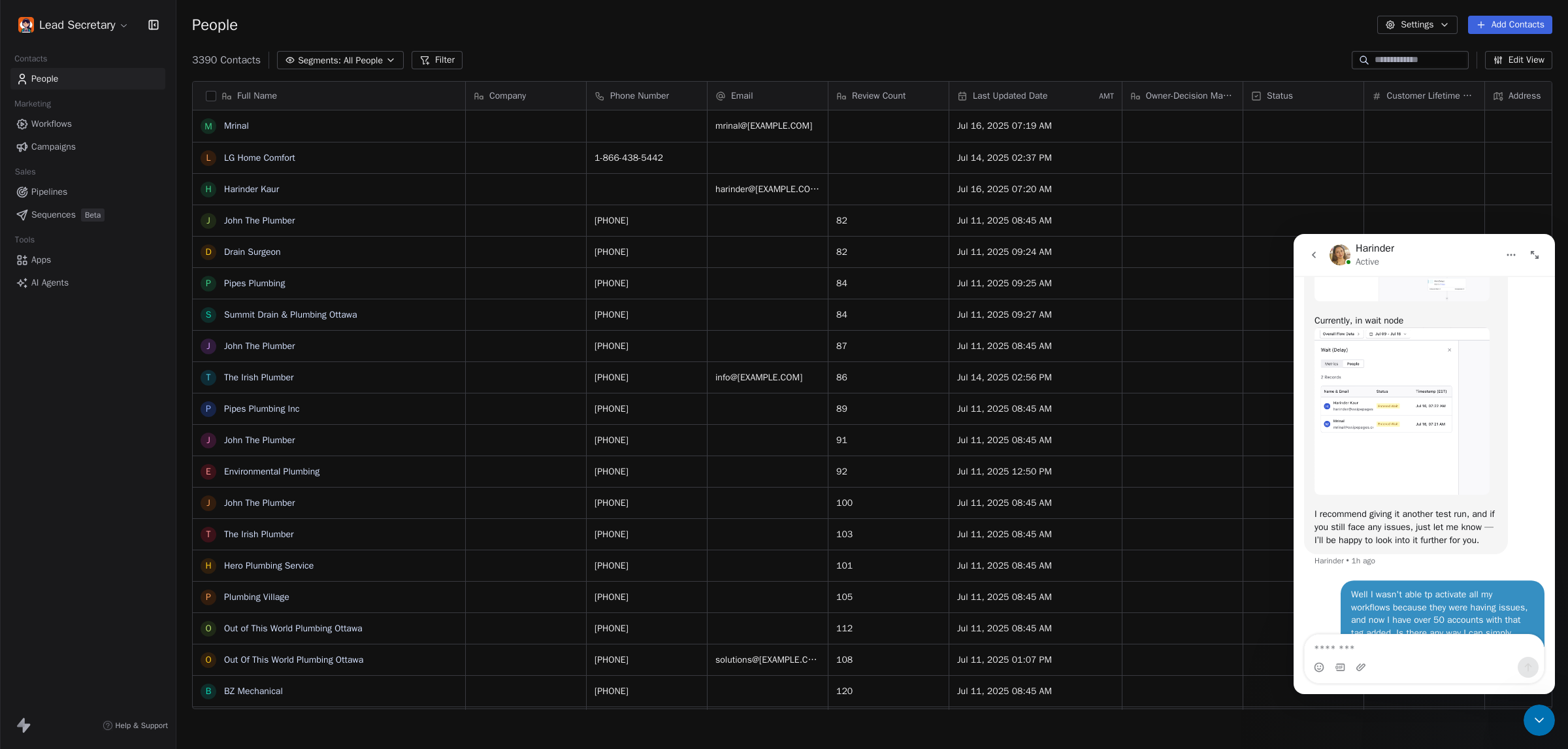 scroll, scrollTop: 2829, scrollLeft: 0, axis: vertical 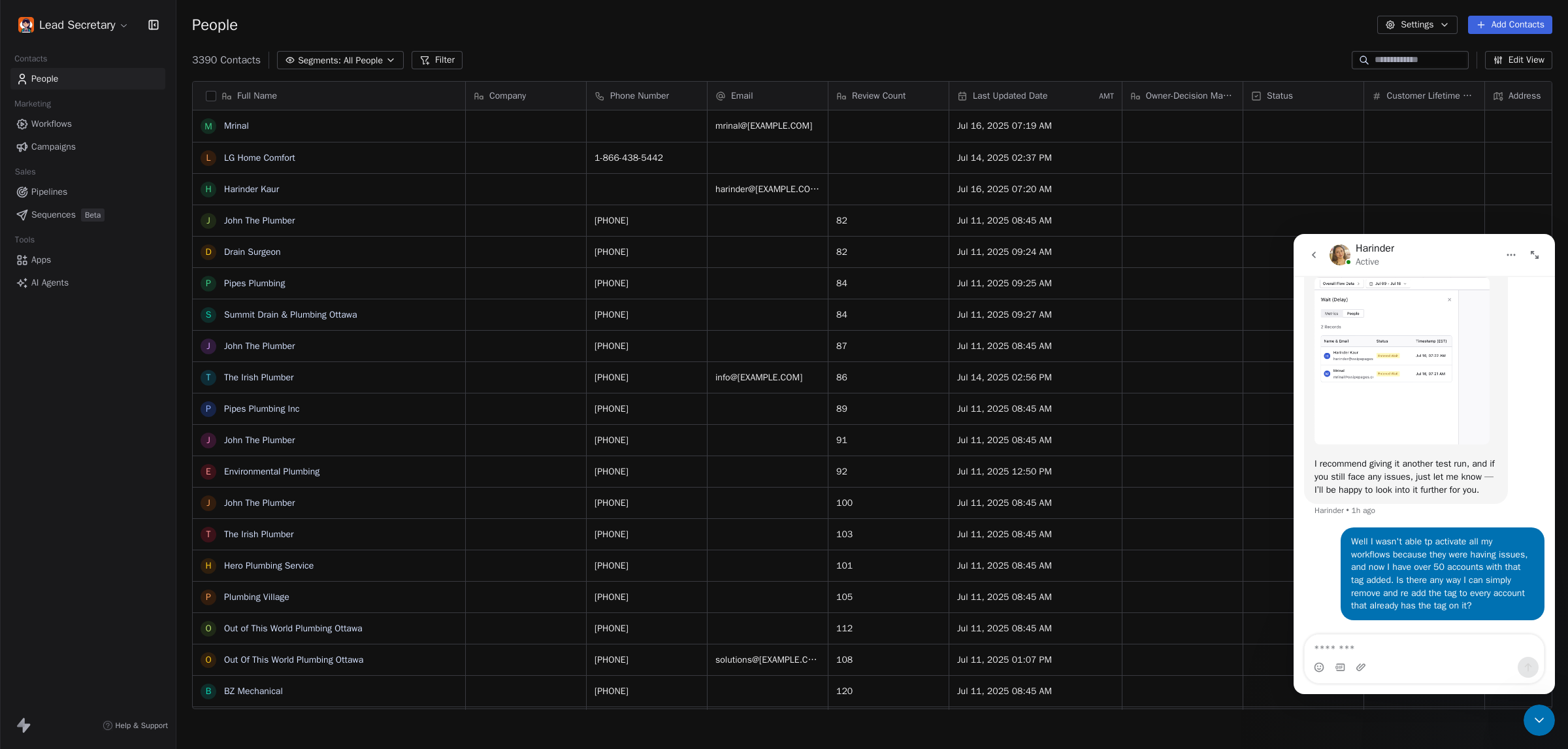 click 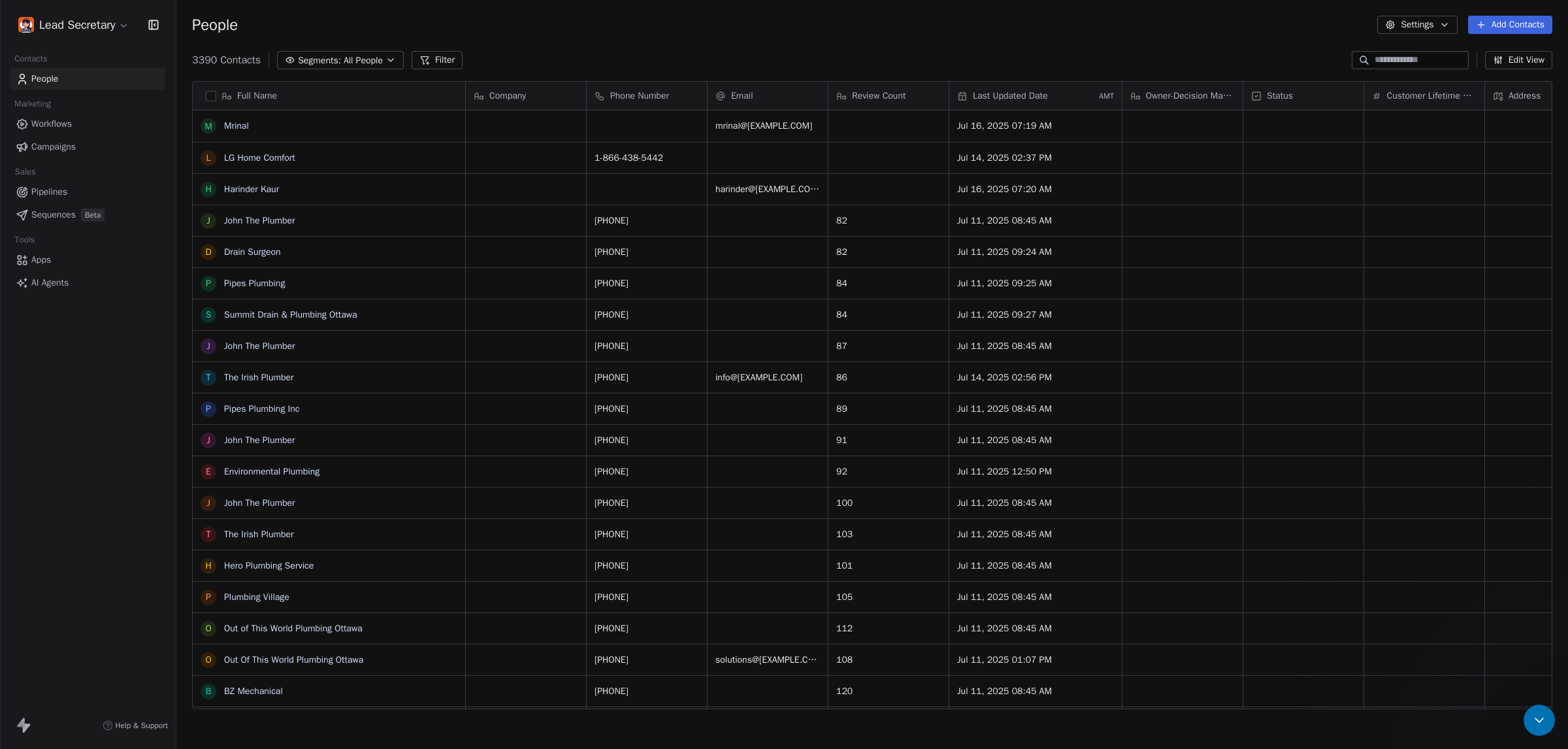 scroll, scrollTop: 0, scrollLeft: 0, axis: both 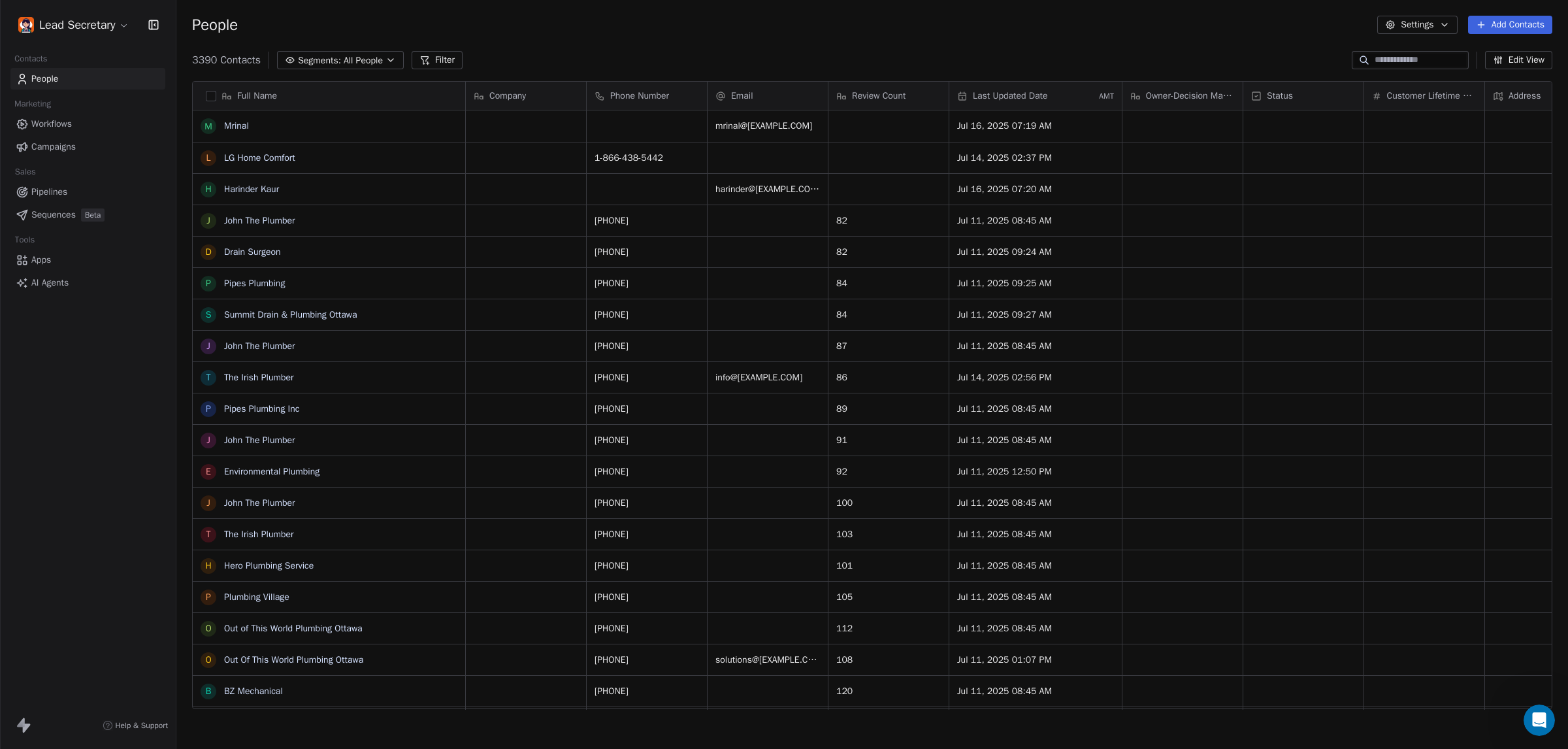 click on "Pipelines" at bounding box center [88, 191] 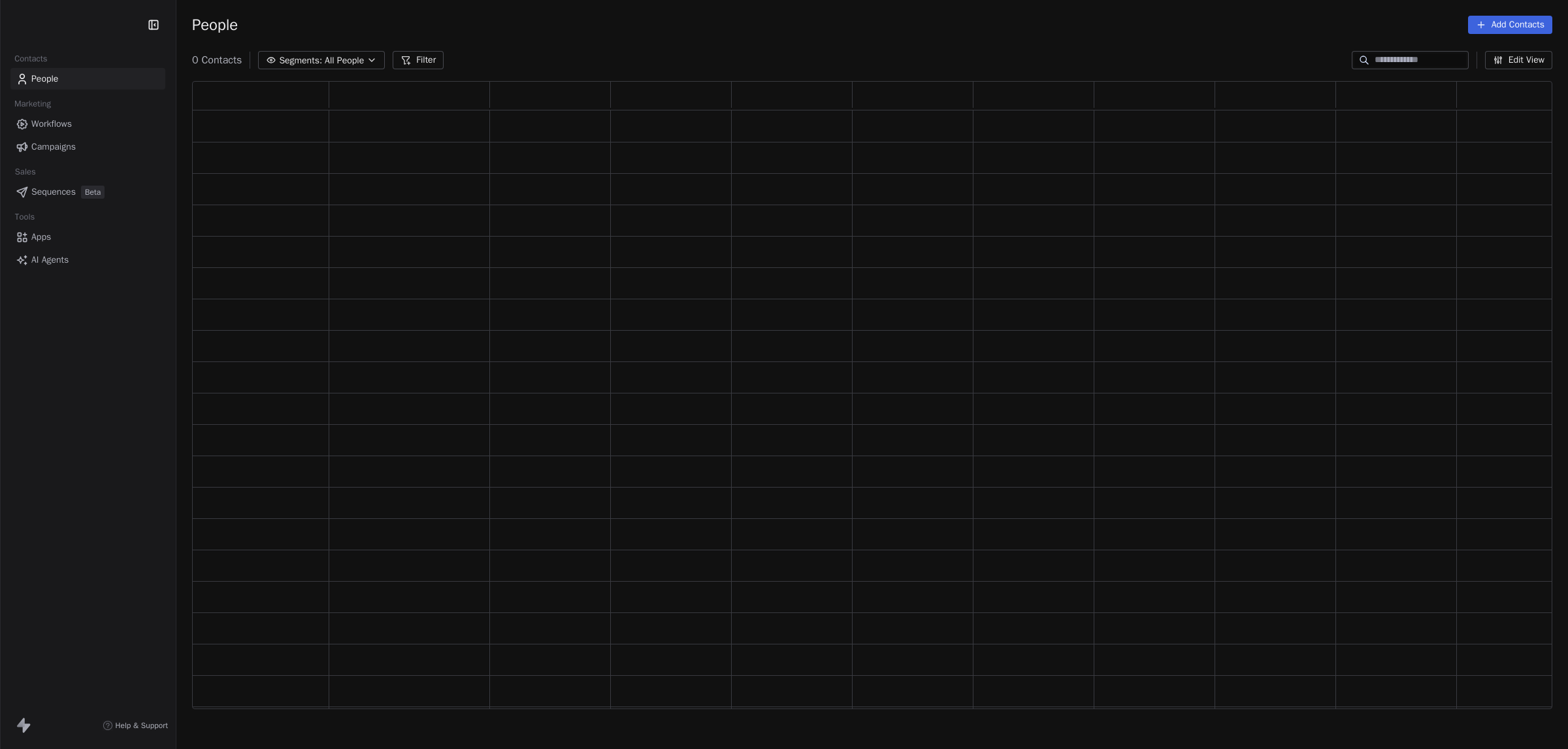 scroll, scrollTop: 0, scrollLeft: 0, axis: both 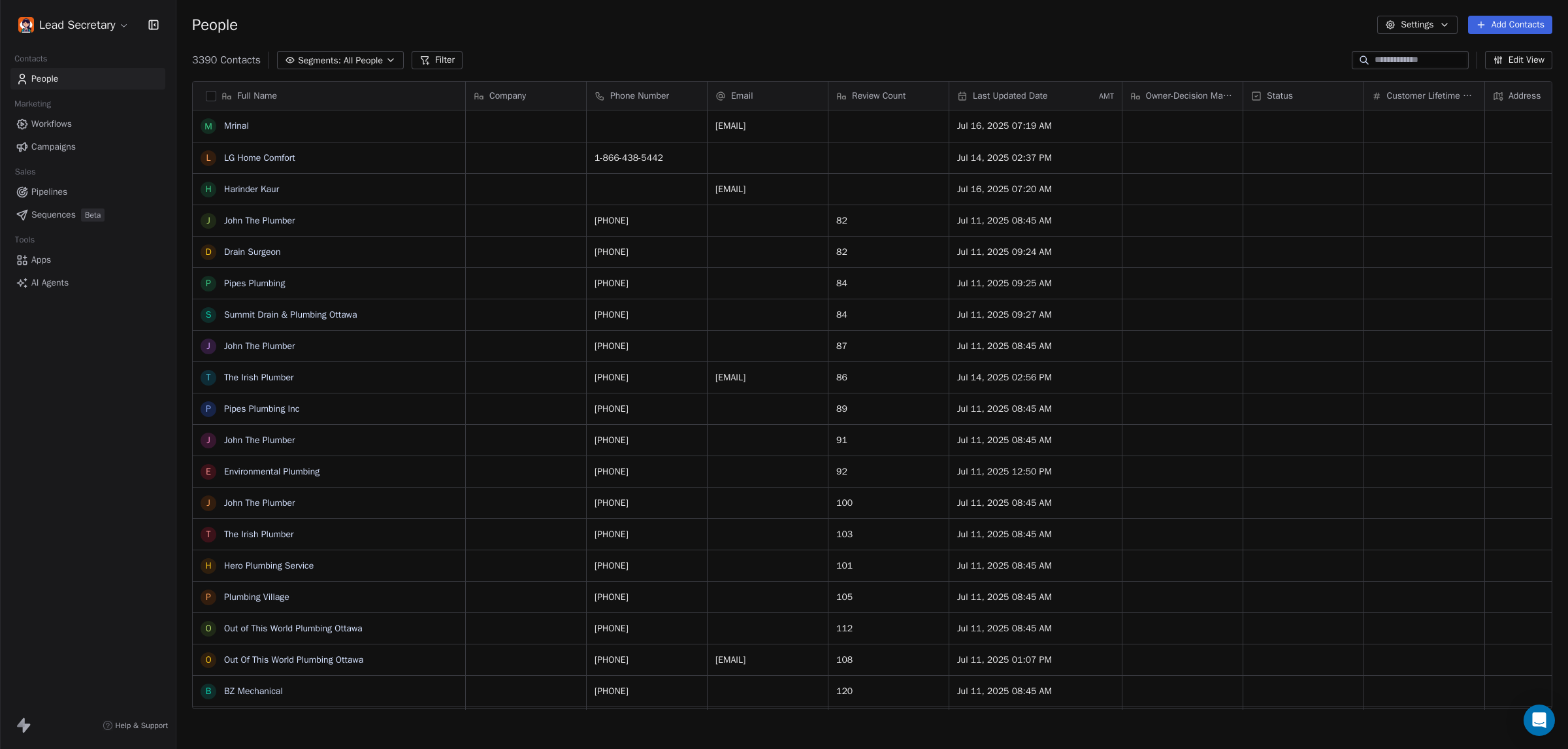 click on "Pipelines" at bounding box center (49, 191) 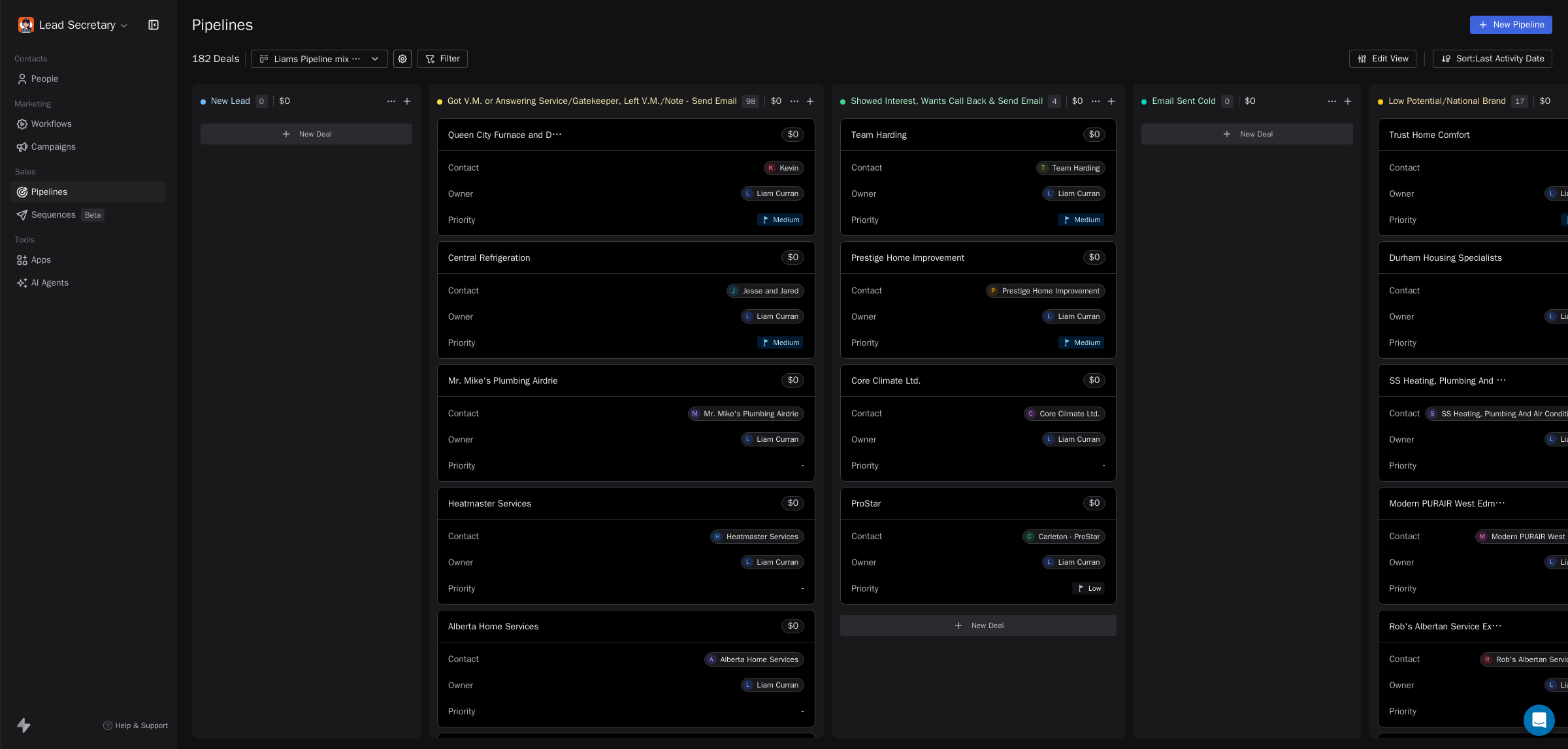 drag, startPoint x: 344, startPoint y: 63, endPoint x: 366, endPoint y: 59, distance: 22.36068 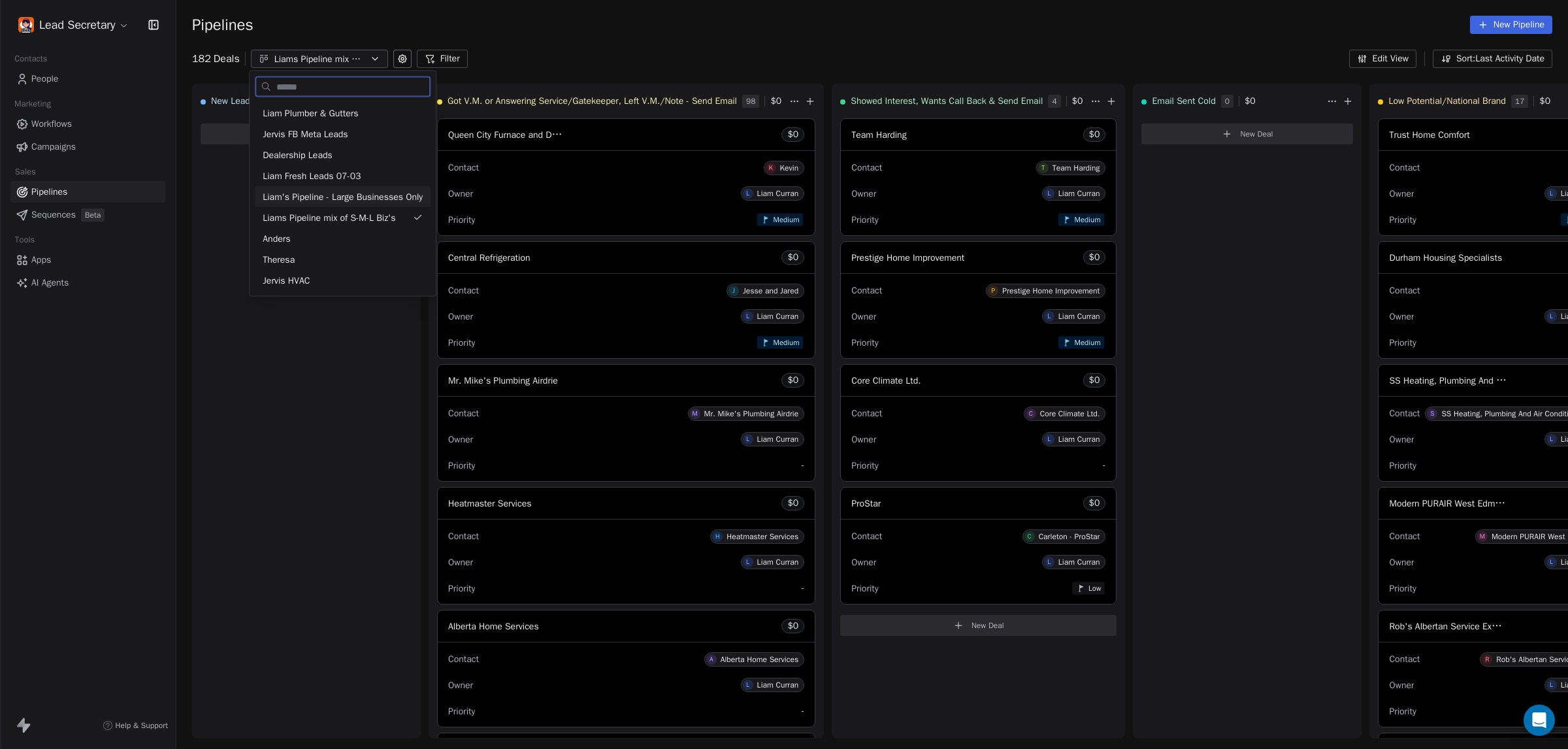 click on "Liam's Pipeline - Large Businesses Only" at bounding box center [342, 196] 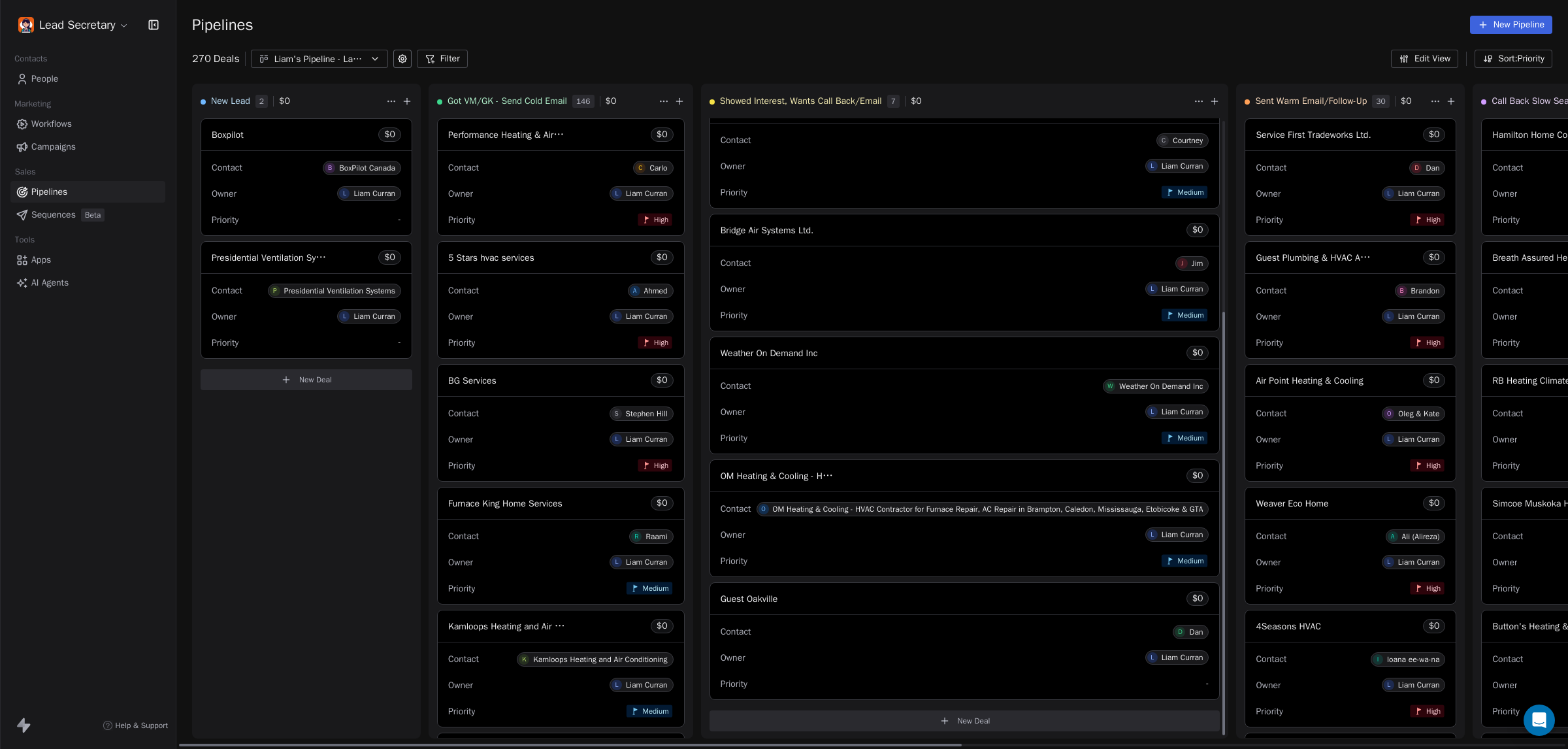 scroll, scrollTop: 279, scrollLeft: 0, axis: vertical 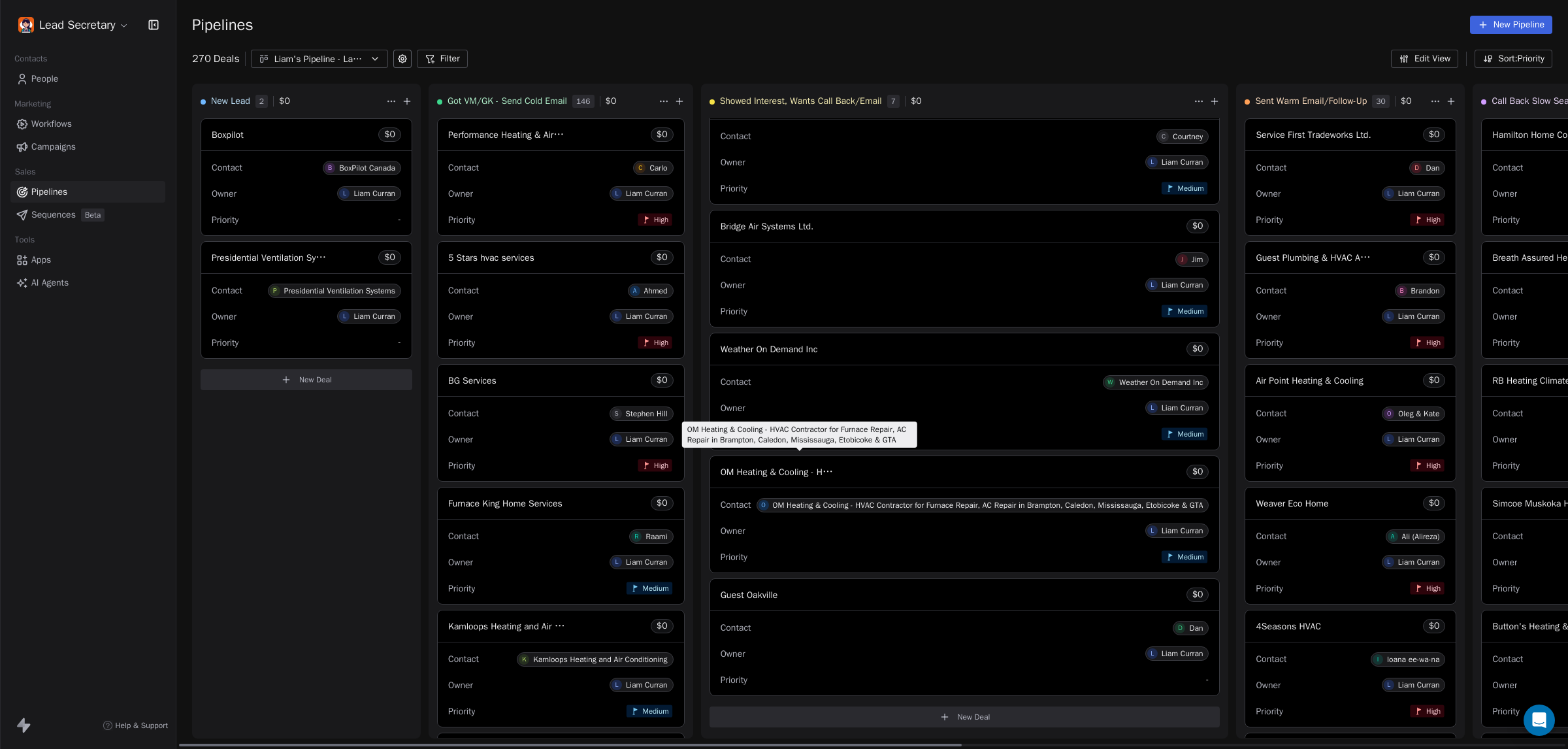 click on "OM Heating & Cooling - HVAC Contractor for Furnace Repair, AC Repair in Brampton, Caledon, Mississauga, Etobicoke & GTA" at bounding box center [970, 472] 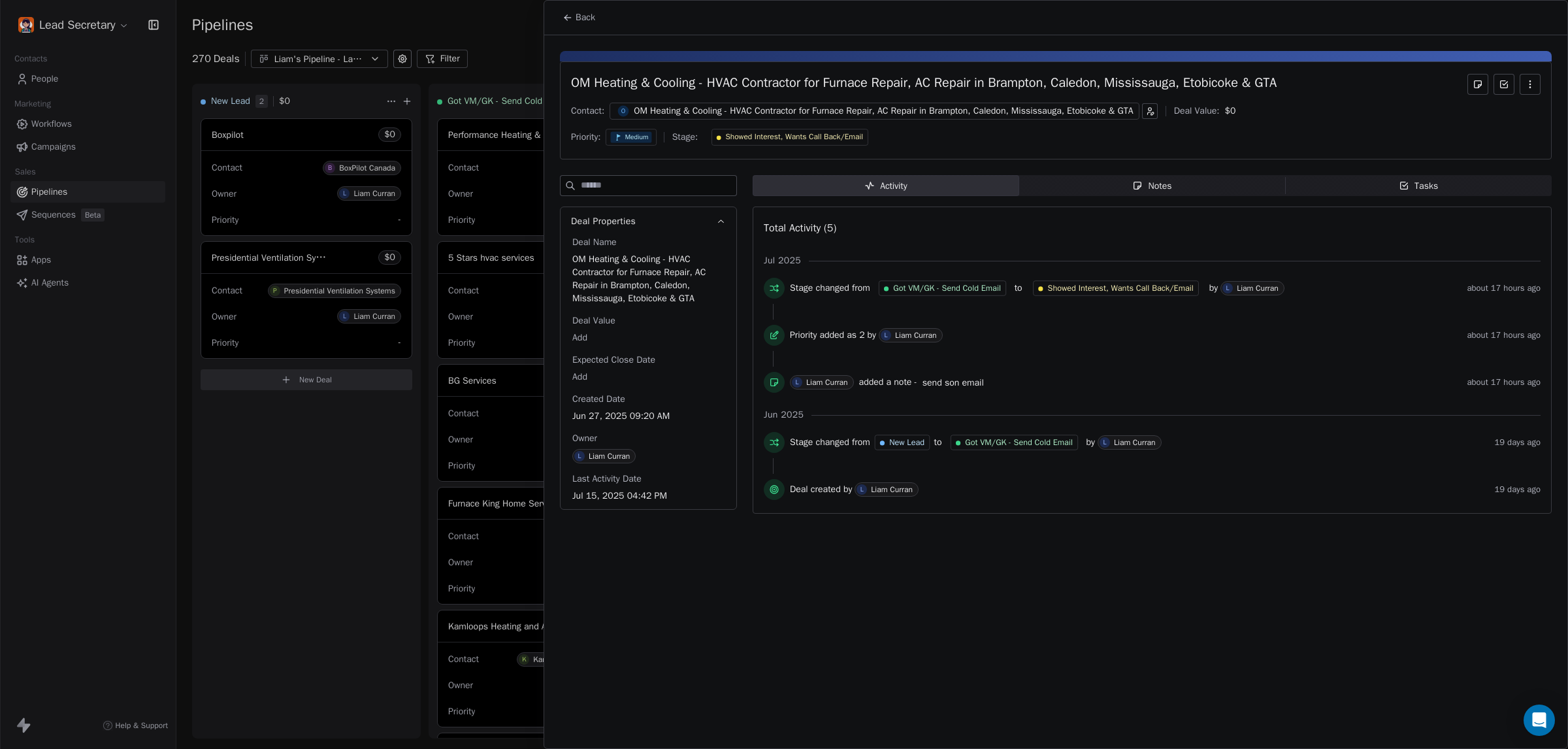 click at bounding box center [784, 374] 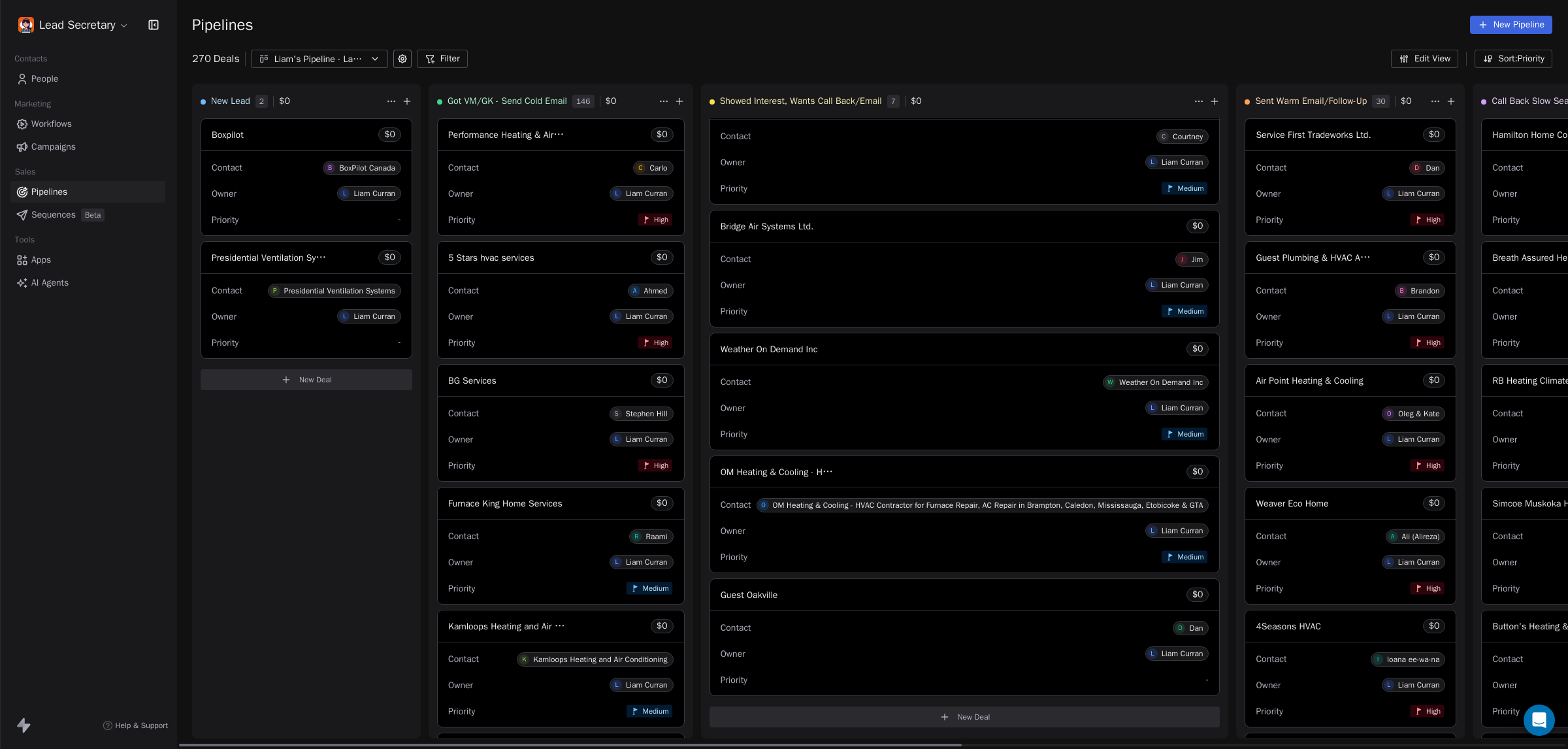 click on "Owner L Liam Curran" at bounding box center [965, 531] 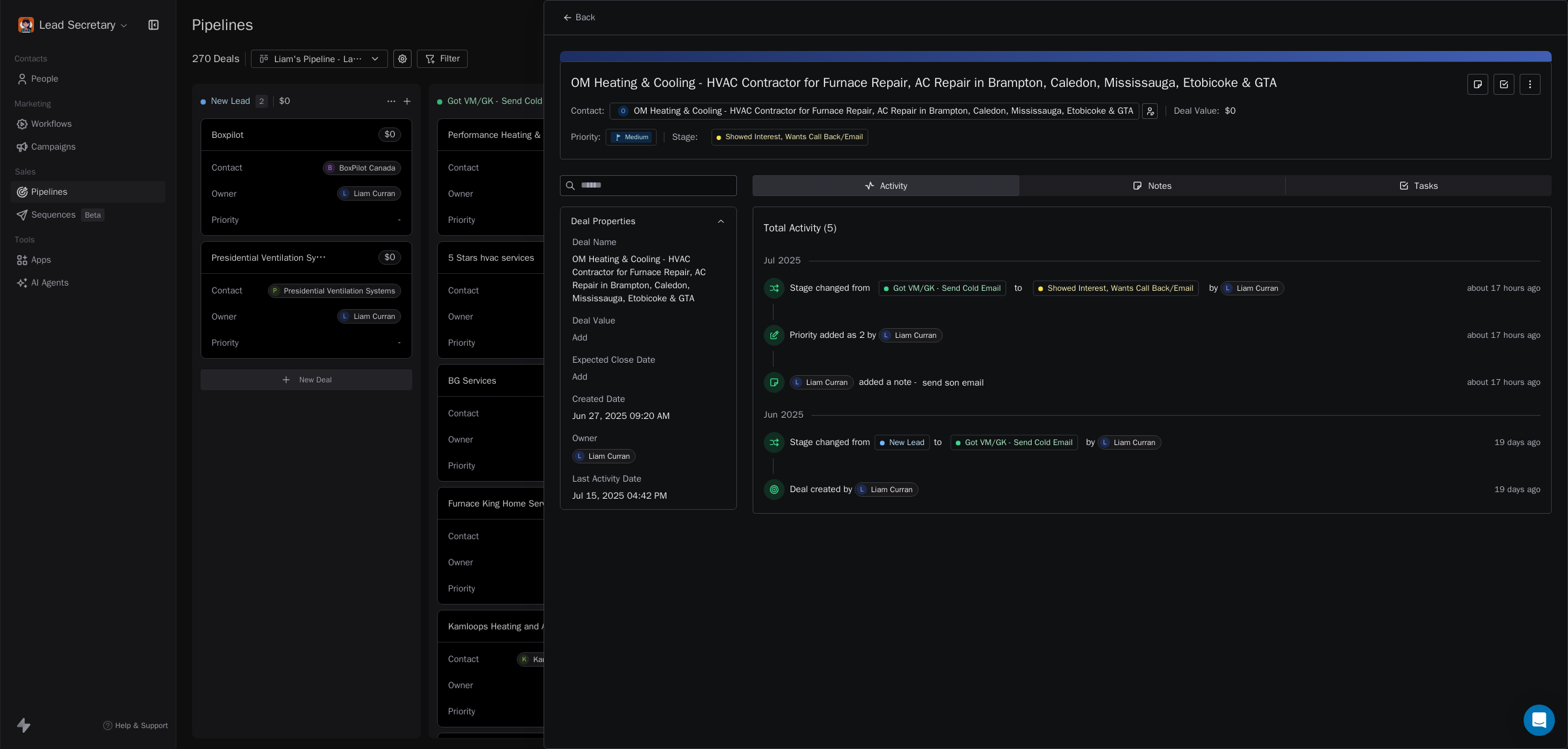 click on "Notes   Notes" at bounding box center (1152, 186) 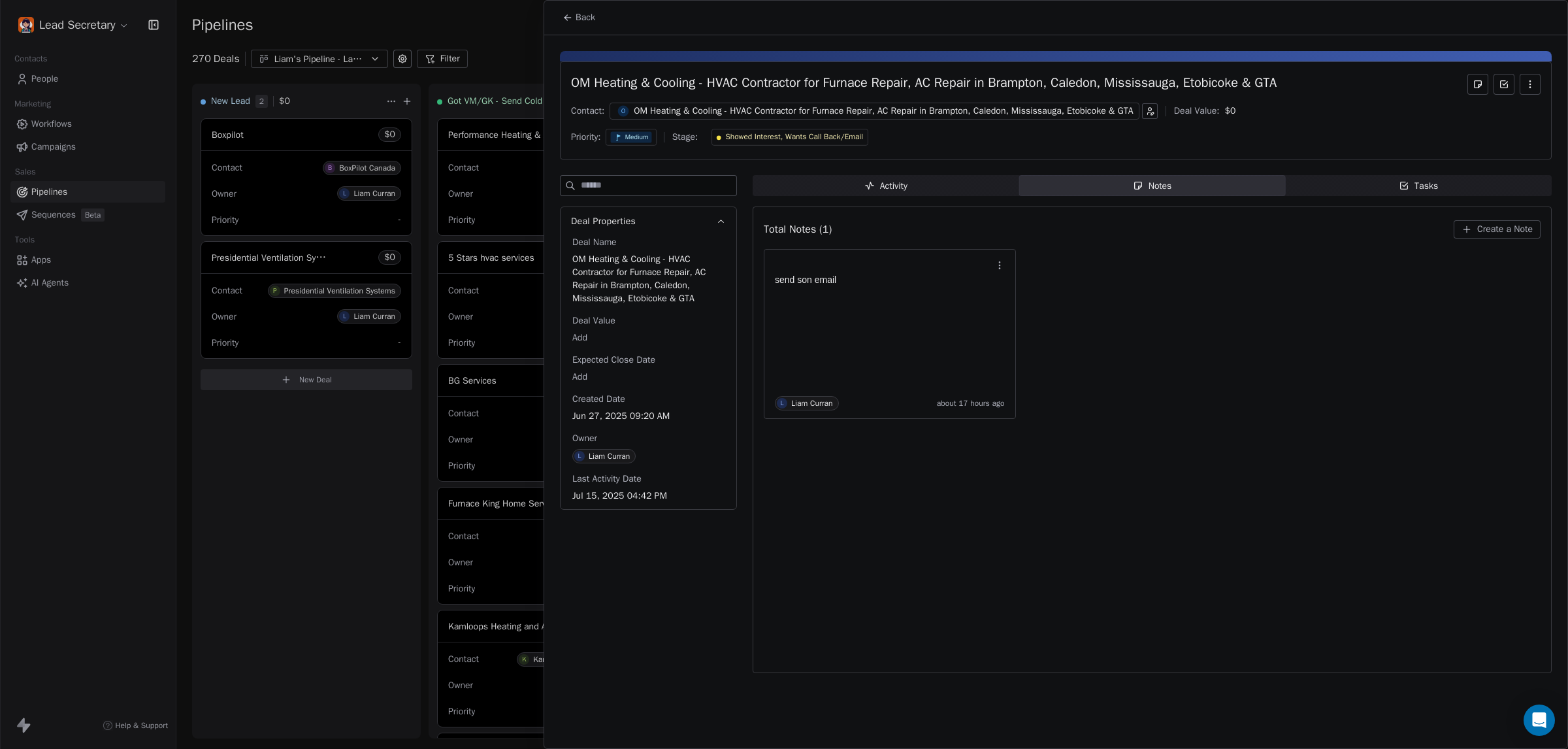 click on "OM Heating & Cooling - HVAC Contractor for Furnace Repair, AC Repair in Brampton, Caledon, Mississauga, Etobicoke & GTA" at bounding box center [883, 111] 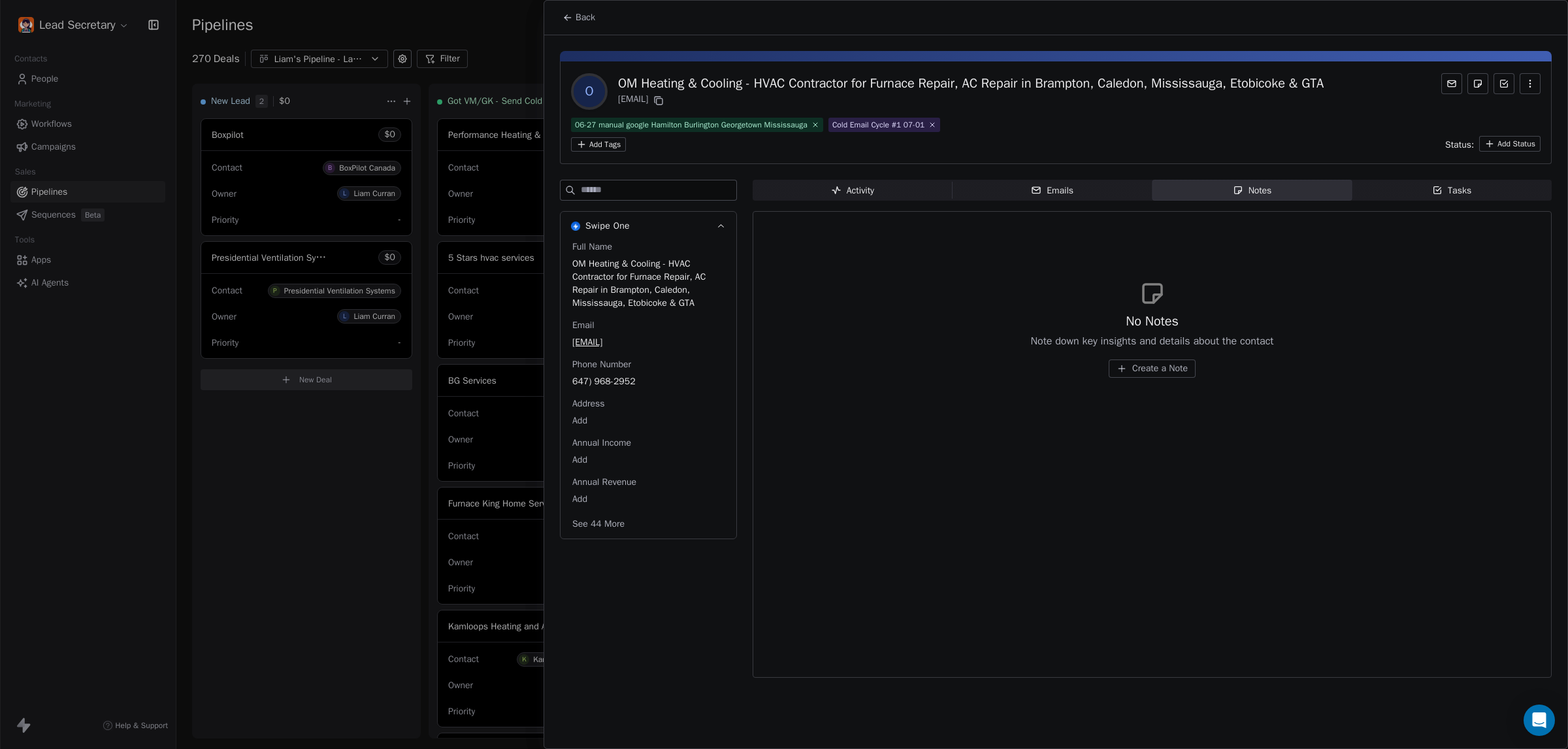 click on "Back" at bounding box center [585, 18] 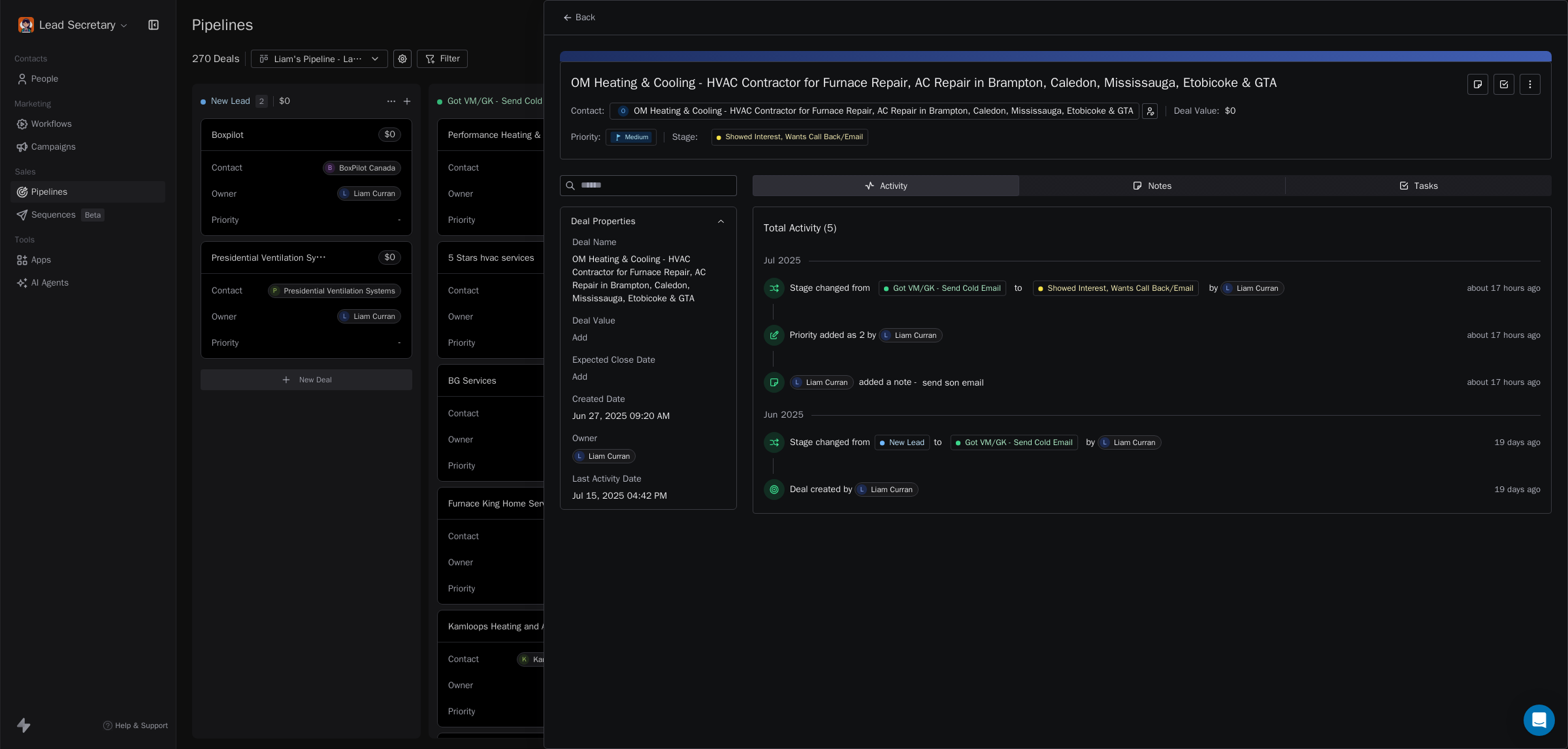 click on "OM Heating & Cooling - HVAC Contractor for Furnace Repair, AC Repair in Brampton, Caledon, Mississauga, Etobicoke & GTA" at bounding box center [883, 111] 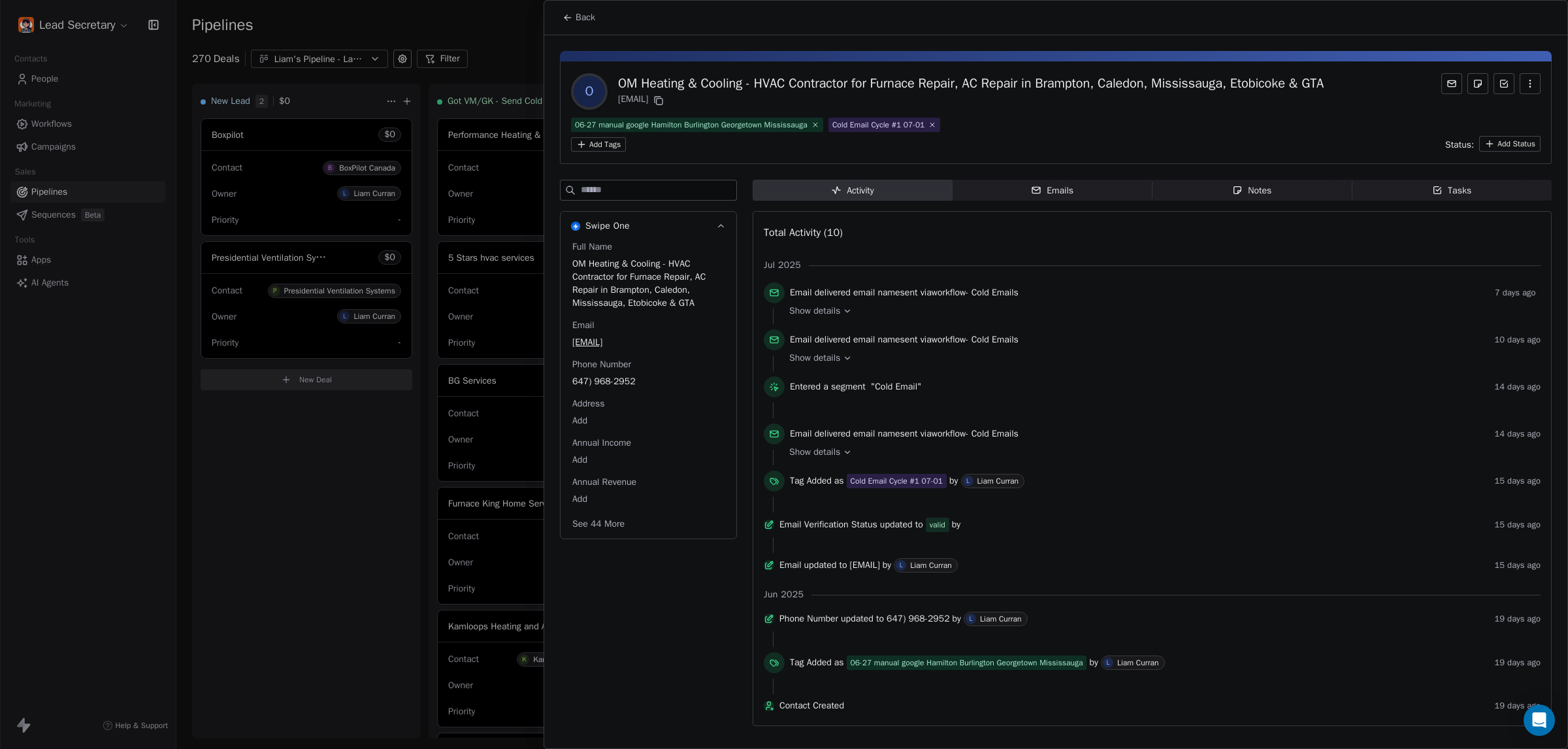 click on "[EMAIL]" at bounding box center [648, 342] 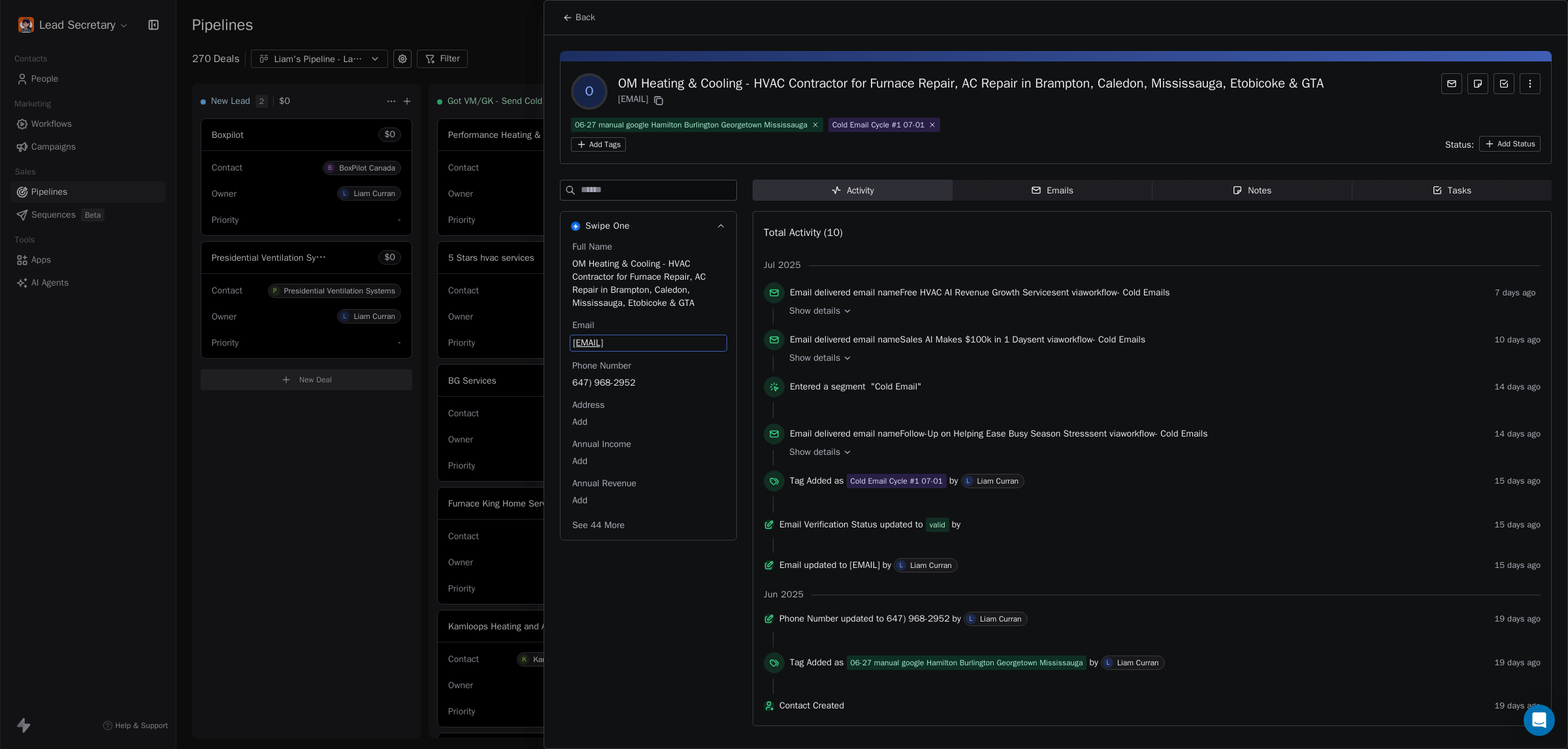 click on "[EMAIL]" at bounding box center (648, 343) 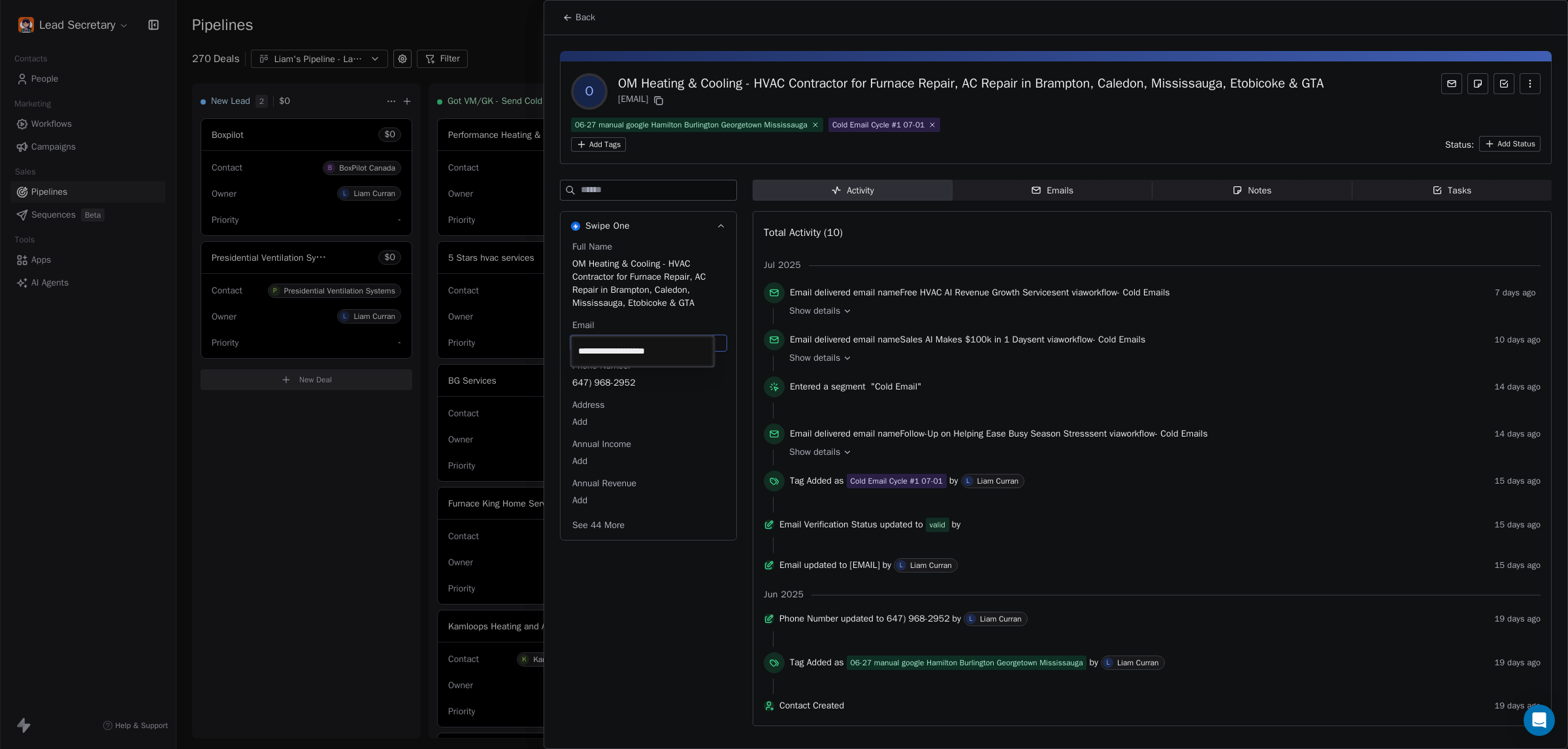 click on "Lead Secretary Contacts People Marketing Workflows Campaigns Sales Pipelines Sequences Beta Tools Apps AI Agents Help & Support Pipelines New Pipeline 270 Deals [FIRST_NAME]'s Pipeline - Large Businesses Only Filter Edit View Sort: Priority New Lead 2 $ 0 [COMPANY] $ 0 Contact B [COMPANY] Owner L [LAST_NAME] Priority - [COMPANY] $ 0 Contact P [COMPANY] Owner L [LAST_NAME] Priority - New Deal Got VM/GK - Send Cold Email 146 $ 0 [COMPANY] $ 0 Contact C [PERSON] Owner L [LAST_NAME] Priority High 5 Stars [COMPANY] $ 0 Contact A [PERSON] Owner L [LAST_NAME] Priority High [COMPANY] $ 0 Contact S [PERSON] Owner L [LAST_NAME] Priority High [COMPANY] $ 0 Contact R [PERSON] Owner L [LAST_NAME] Priority Medium [COMPANY] $ 0 Contact K [COMPANY] Owner L [LAST_NAME] Priority Medium [COMPANY] $ 0 Contact S Owner L [LAST_NAME] Priority Medium $ 0 C" at bounding box center [784, 374] 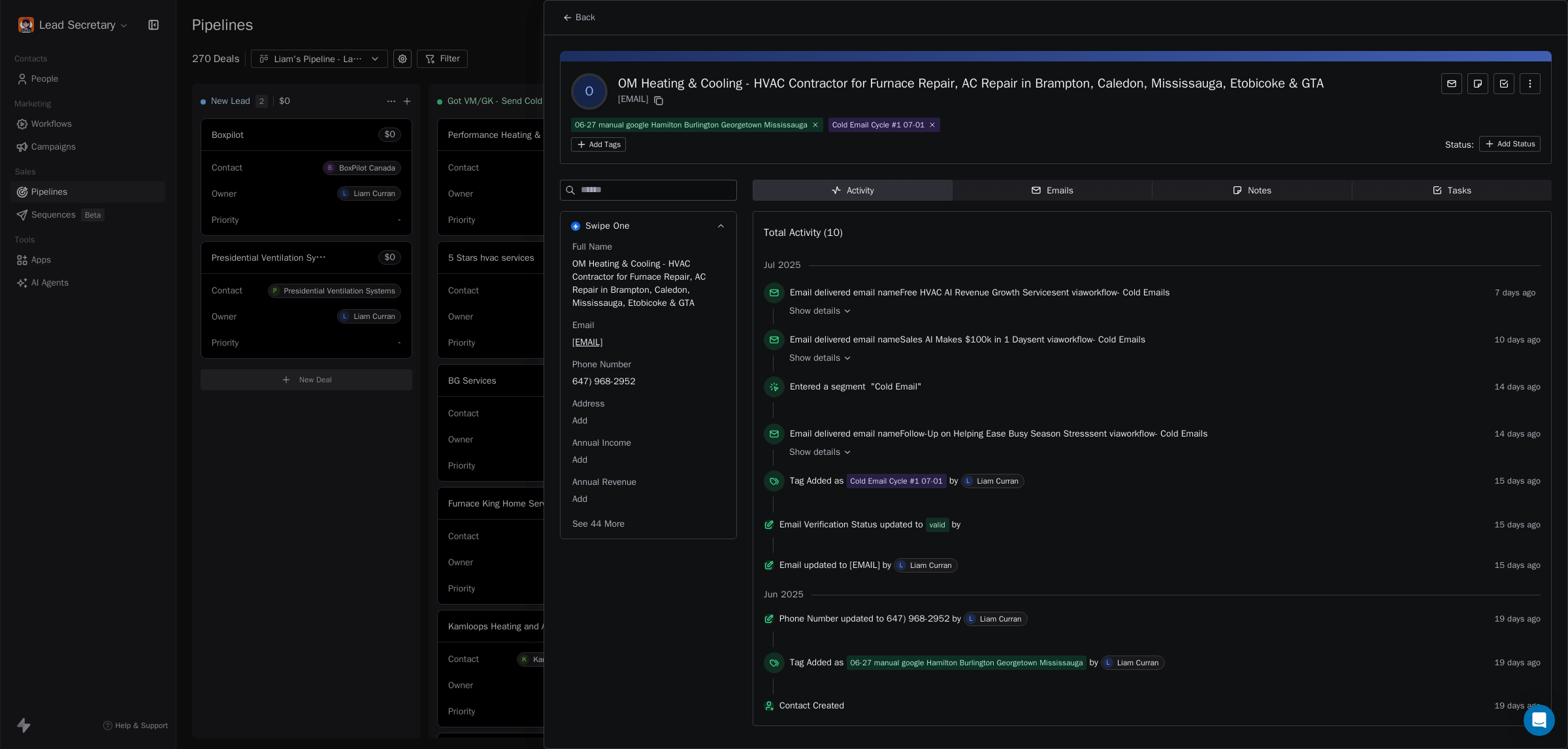 click on "Back" at bounding box center (585, 18) 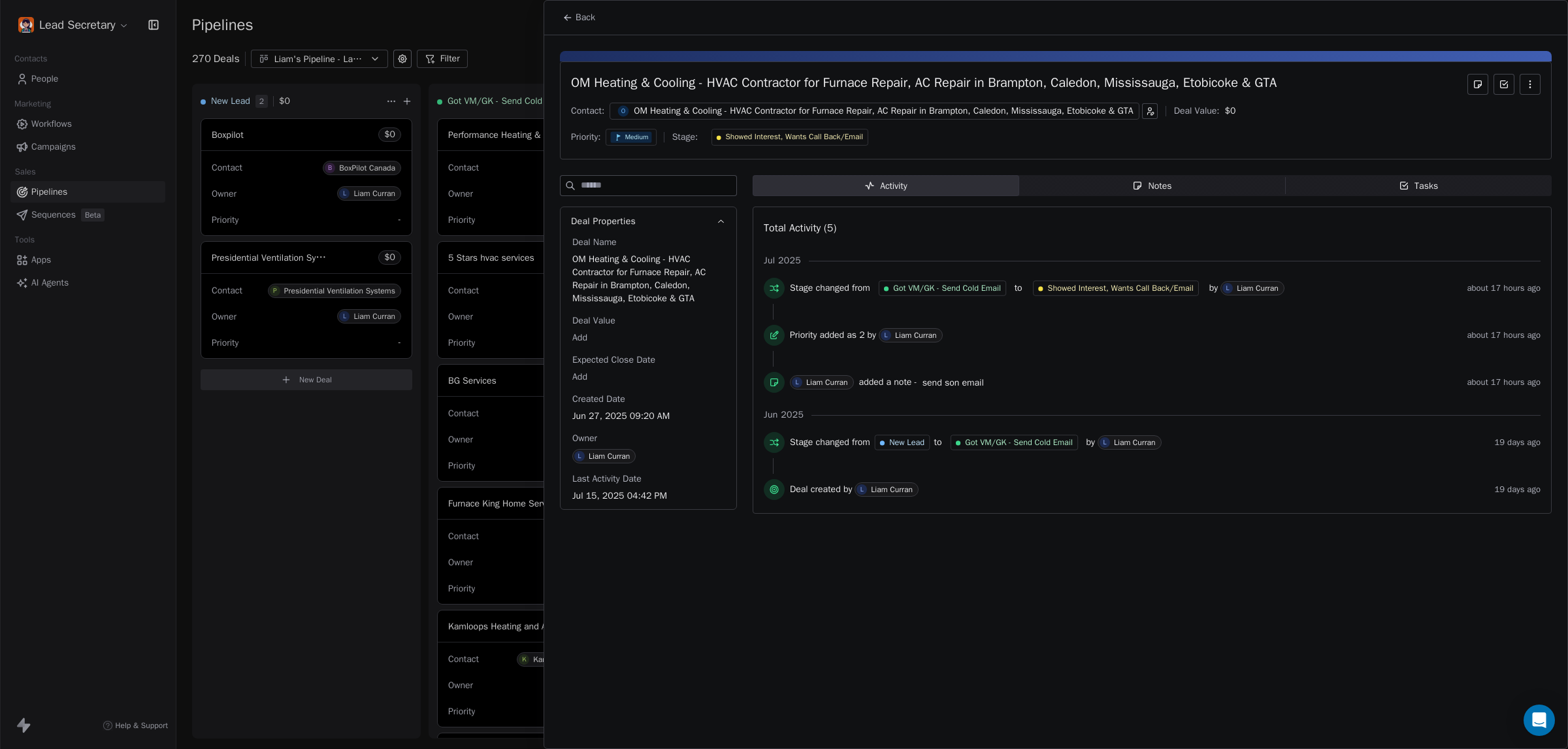 click on "Showed Interest, Wants Call Back/Email" at bounding box center (790, 137) 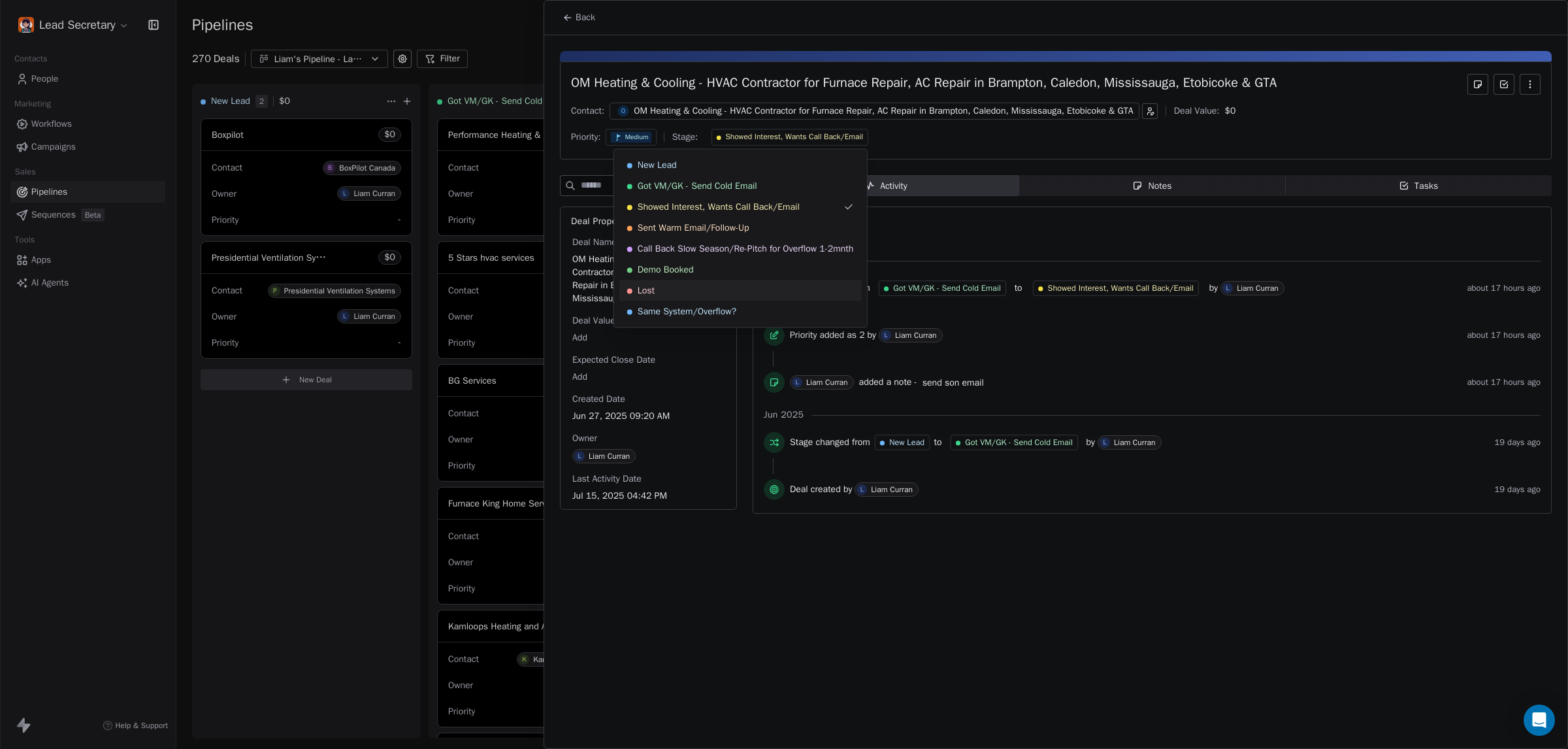 click on "Lost" at bounding box center [740, 291] 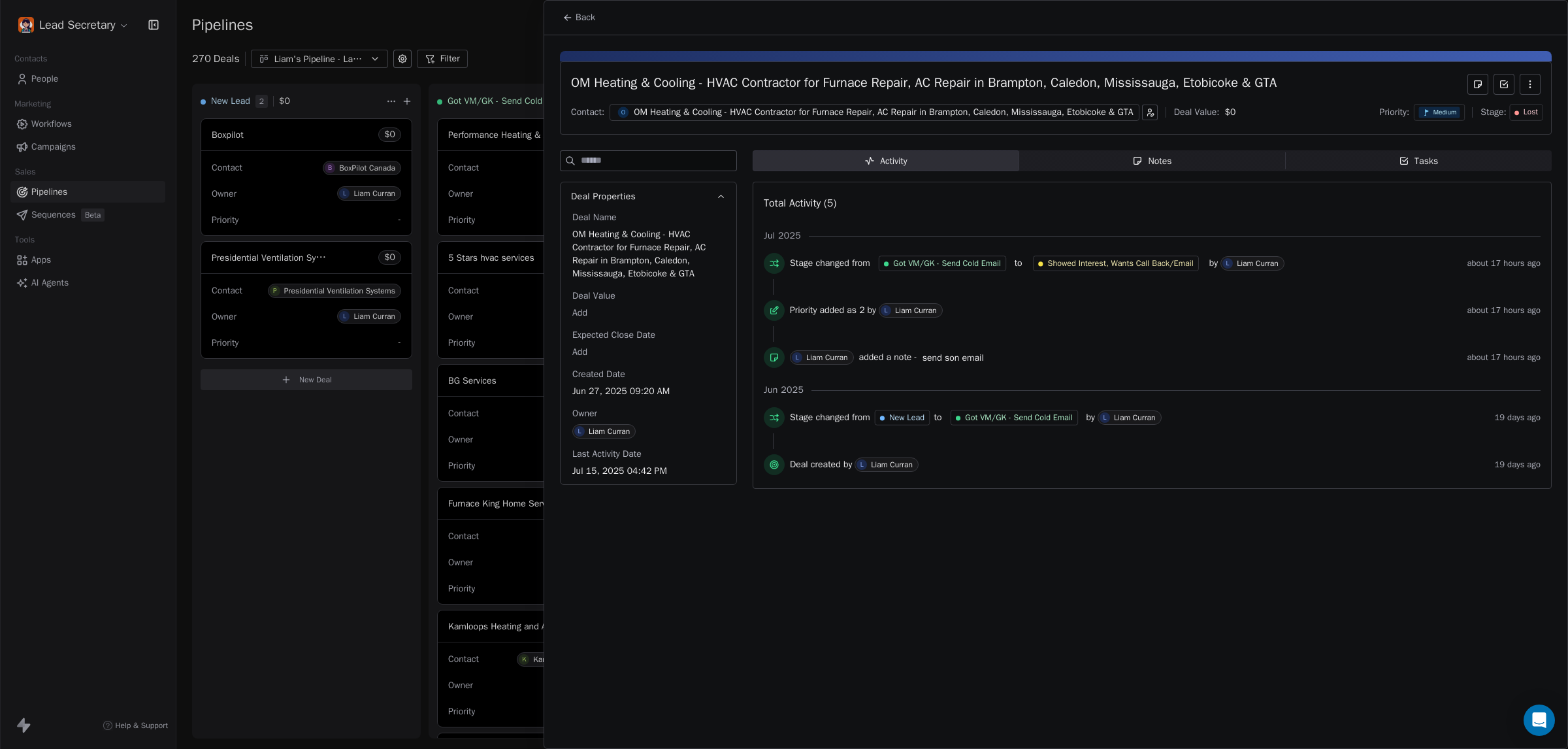 click at bounding box center [784, 374] 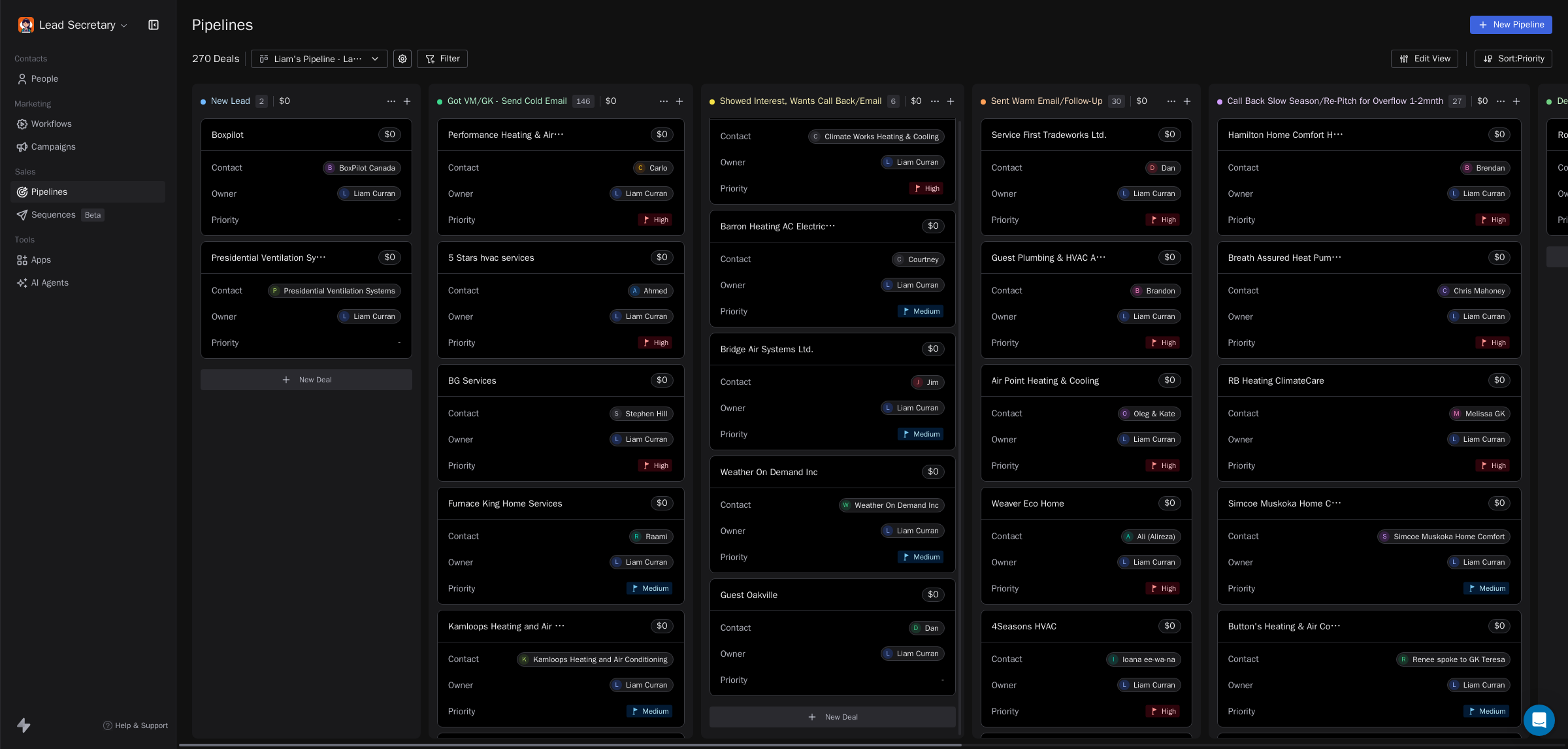 scroll, scrollTop: 156, scrollLeft: 0, axis: vertical 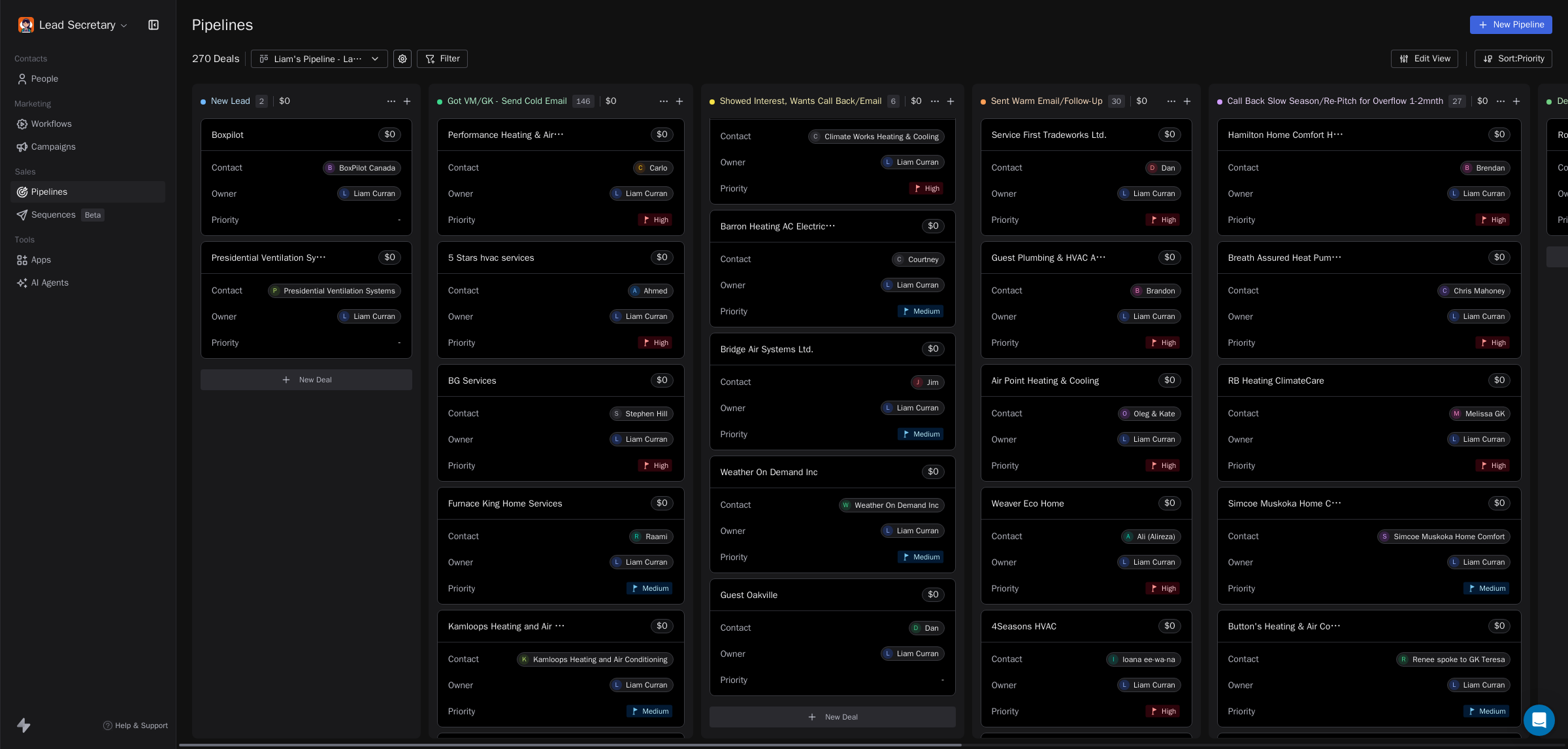 click on "Contact" at bounding box center (736, 505) 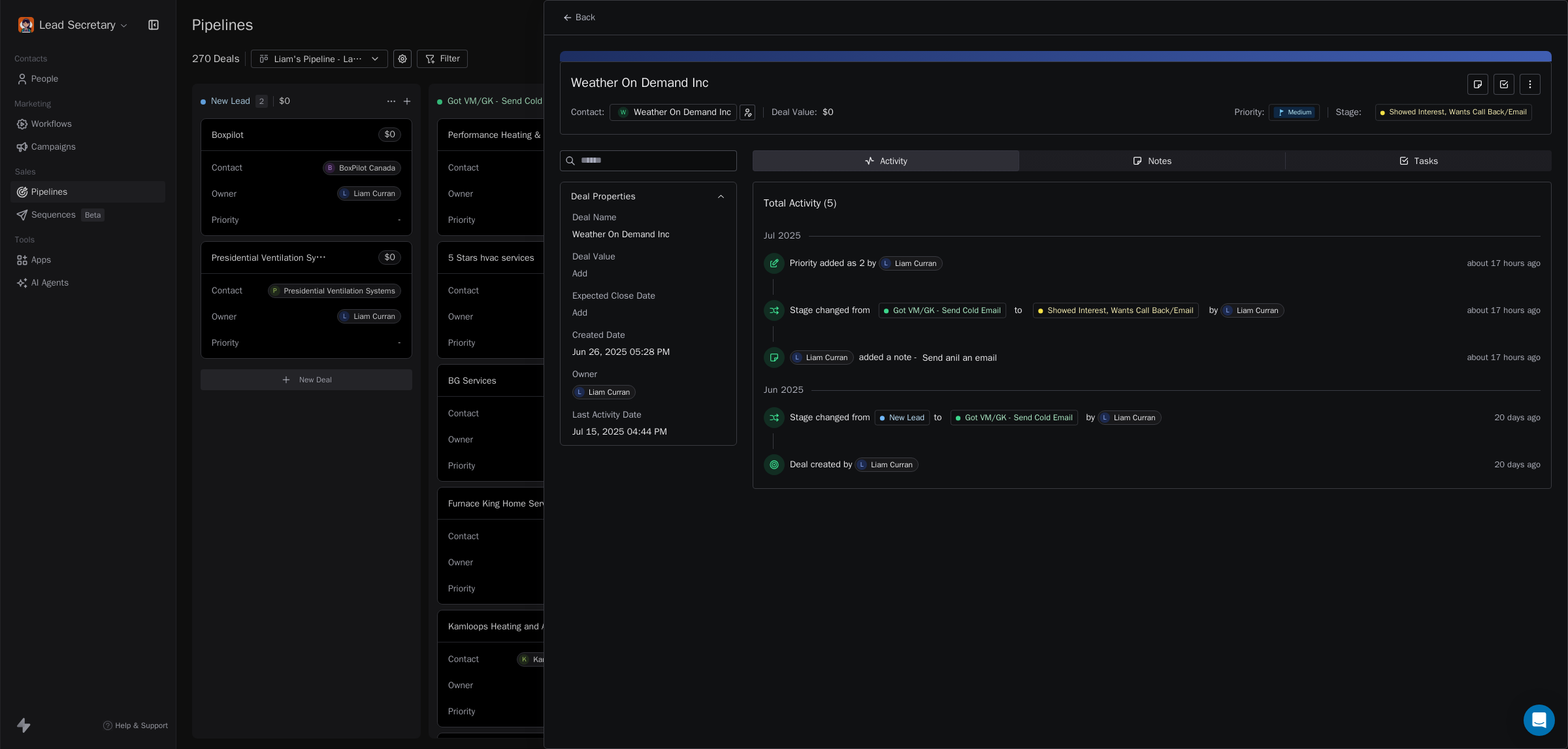 click 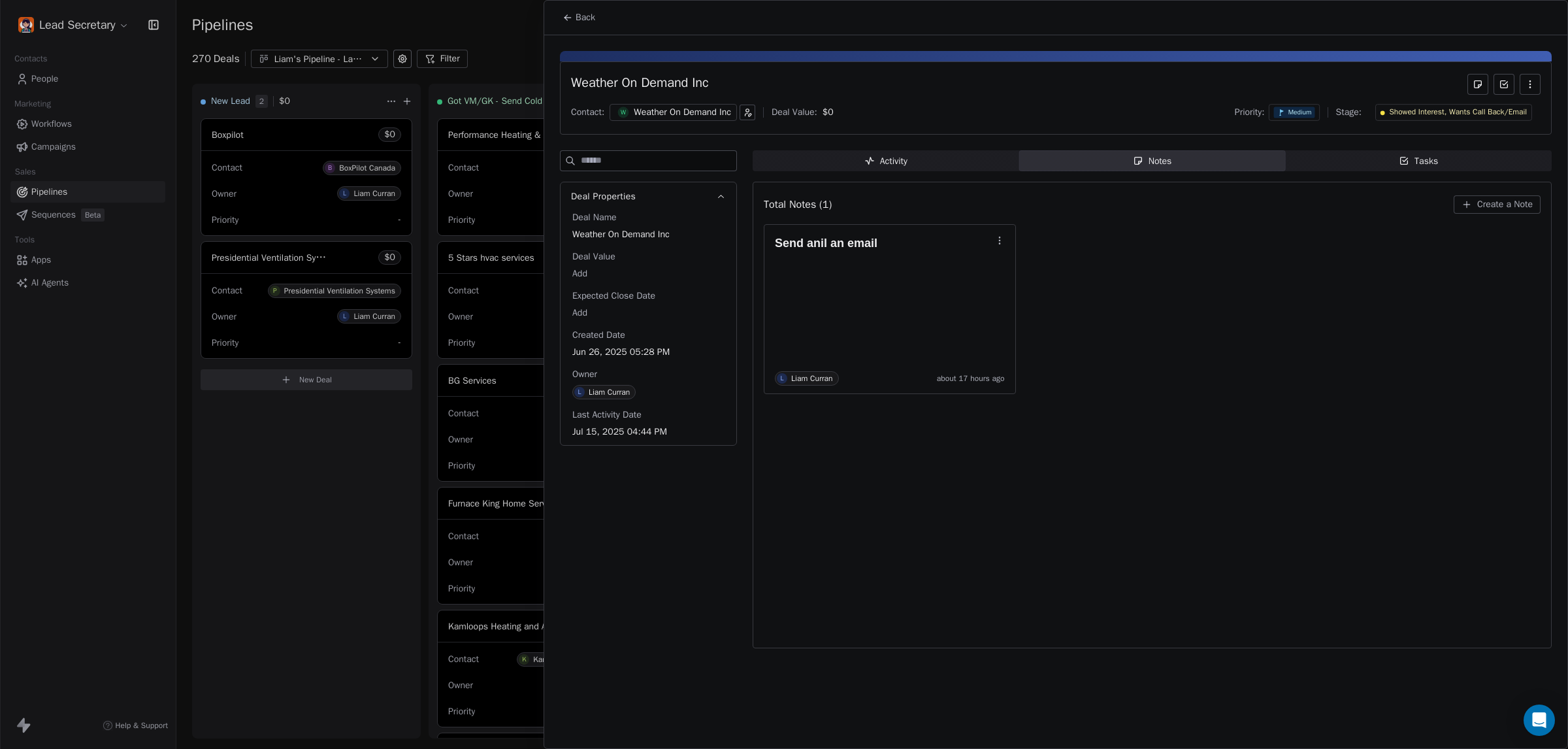 click on "W Weather On Demand Inc" at bounding box center [673, 112] 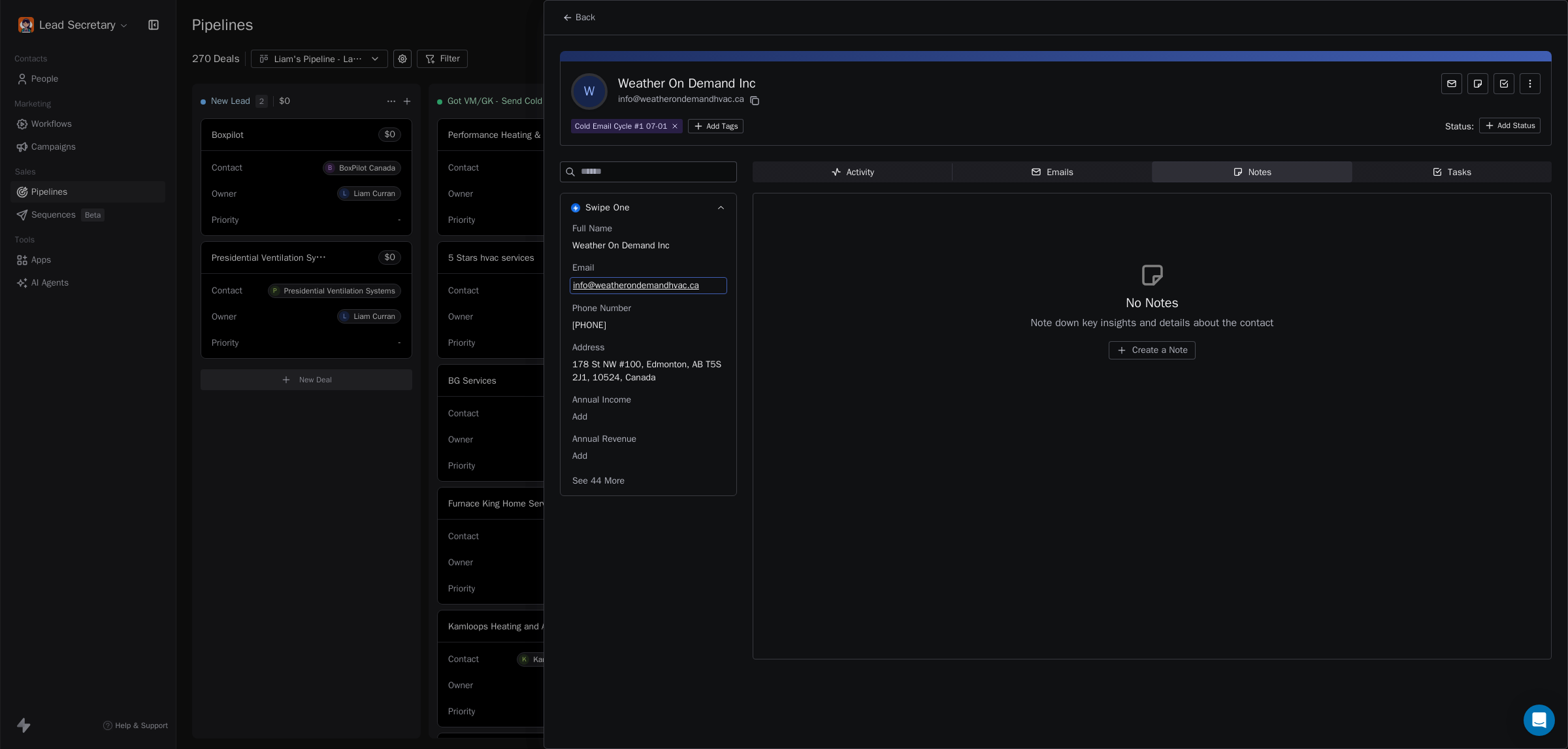 click on "info@weatherondemandhvac.ca" at bounding box center [648, 286] 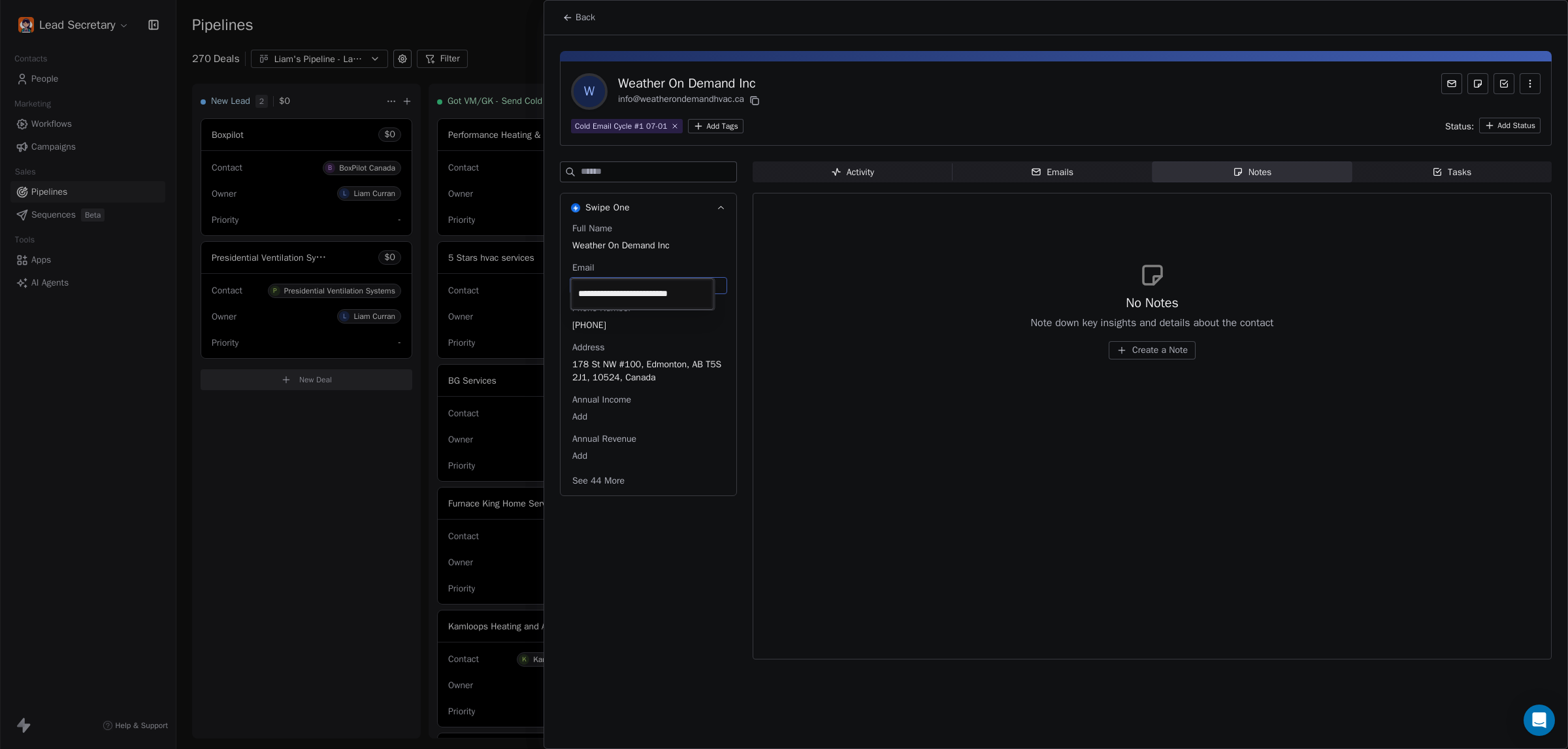 click on "Lead Secretary Contacts People Marketing Workflows Campaigns Sales Pipelines Sequences Beta Tools Apps AI Agents Help & Support Pipelines New Pipeline 270 Deals [FIRST_NAME]'s Pipeline - Large Businesses Only Filter Edit View Sort: Priority New Lead 2 $ 0 [COMPANY] $ 0 Contact B [COMPANY] Owner L [LAST_NAME] Priority - [COMPANY] $ 0 Contact P [COMPANY] Owner L [LAST_NAME] Priority - New Deal Got VM/GK - Send Cold Email 146 $ 0 [COMPANY] $ 0 Contact C [PERSON] Owner L [LAST_NAME] Priority High 5 Stars [COMPANY] $ 0 Contact A [PERSON] Owner L [LAST_NAME] Priority High [COMPANY] $ 0 Contact S [PERSON] Owner L [LAST_NAME] Priority High [COMPANY] $ 0 Contact R [PERSON] Owner L [LAST_NAME] Priority Medium [COMPANY] $ 0 Contact K [COMPANY] Owner L [LAST_NAME] Priority Medium [COMPANY] $ 0 Contact S Owner L [LAST_NAME] Priority Medium $ 0 C" at bounding box center (784, 374) 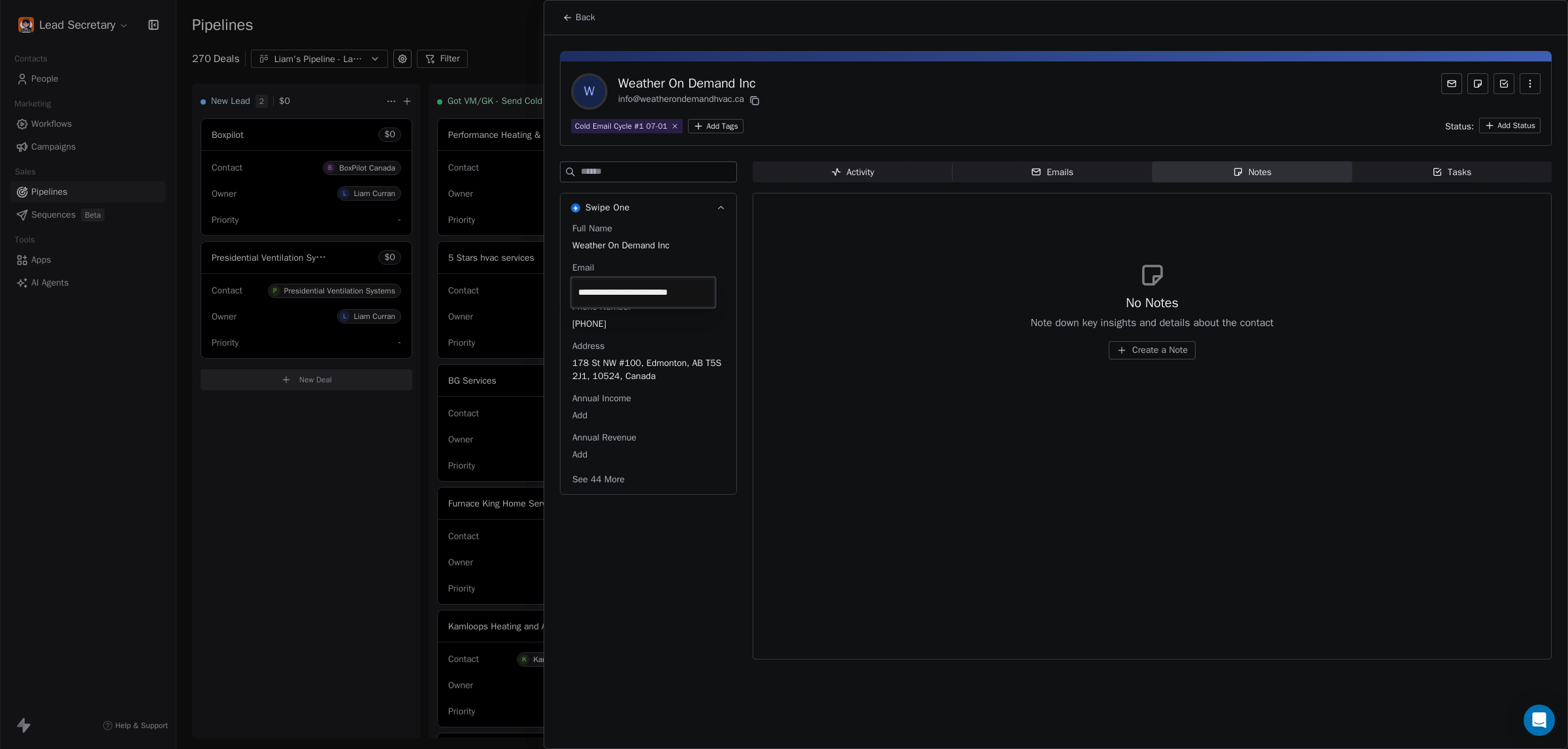 click on "Lead Secretary Contacts People Marketing Workflows Campaigns Sales Pipelines Sequences Beta Tools Apps AI Agents Help & Support Pipelines New Pipeline 270 Deals [FIRST_NAME]'s Pipeline - Large Businesses Only Filter Edit View Sort: Priority New Lead 2 $ 0 [COMPANY] $ 0 Contact B [COMPANY] Owner L [LAST_NAME] Priority - [COMPANY] $ 0 Contact P [COMPANY] Owner L [LAST_NAME] Priority - New Deal Got VM/GK - Send Cold Email 146 $ 0 [COMPANY] $ 0 Contact C [PERSON] Owner L [LAST_NAME] Priority High 5 Stars [COMPANY] $ 0 Contact A [PERSON] Owner L [LAST_NAME] Priority High [COMPANY] $ 0 Contact S [PERSON] Owner L [LAST_NAME] Priority High [COMPANY] $ 0 Contact R [PERSON] Owner L [LAST_NAME] Priority Medium [COMPANY] $ 0 Contact K [COMPANY] Owner L [LAST_NAME] Priority Medium [COMPANY] $ 0 Contact S Owner L [LAST_NAME] Priority Medium $ 0 C" at bounding box center [784, 374] 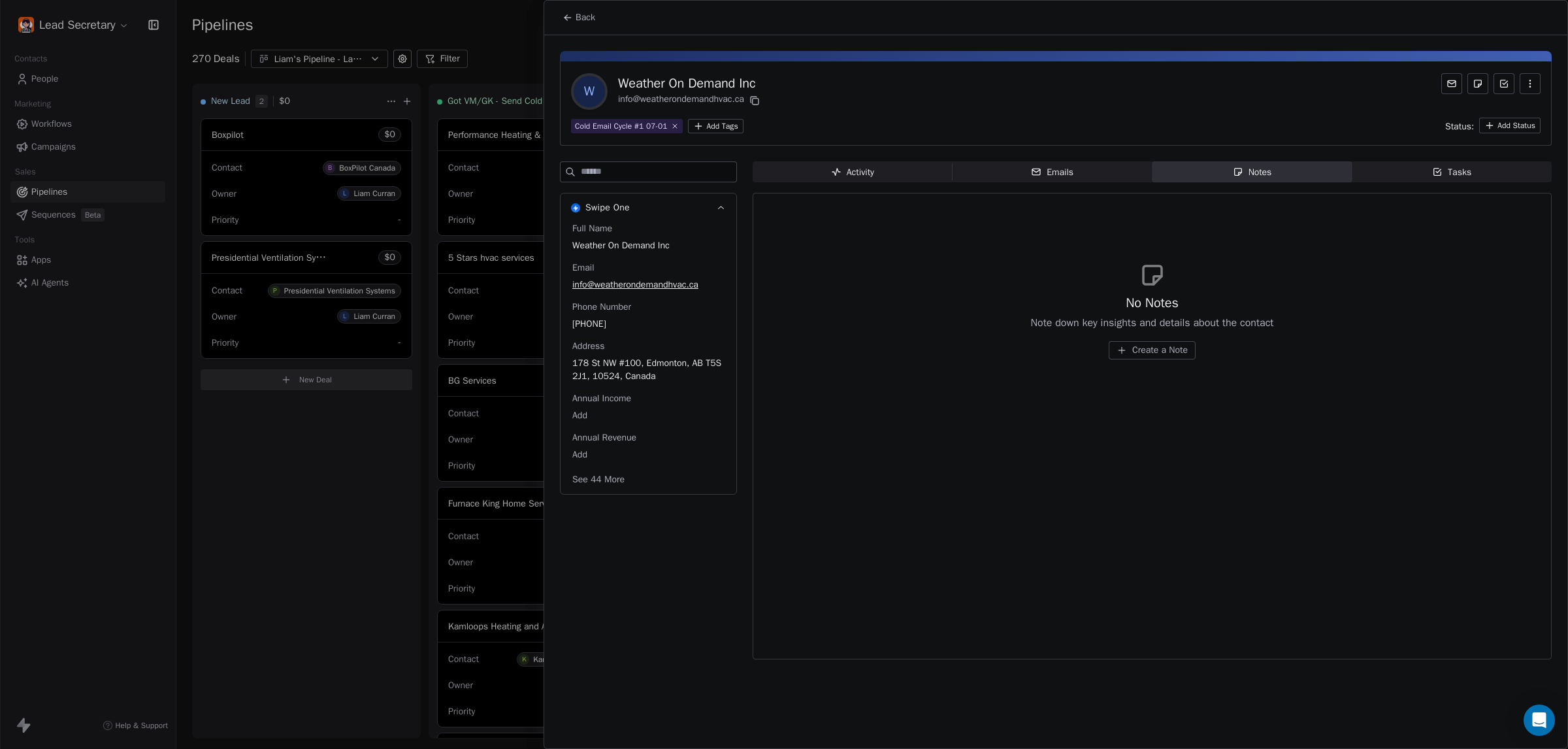 click on "Back" at bounding box center [585, 18] 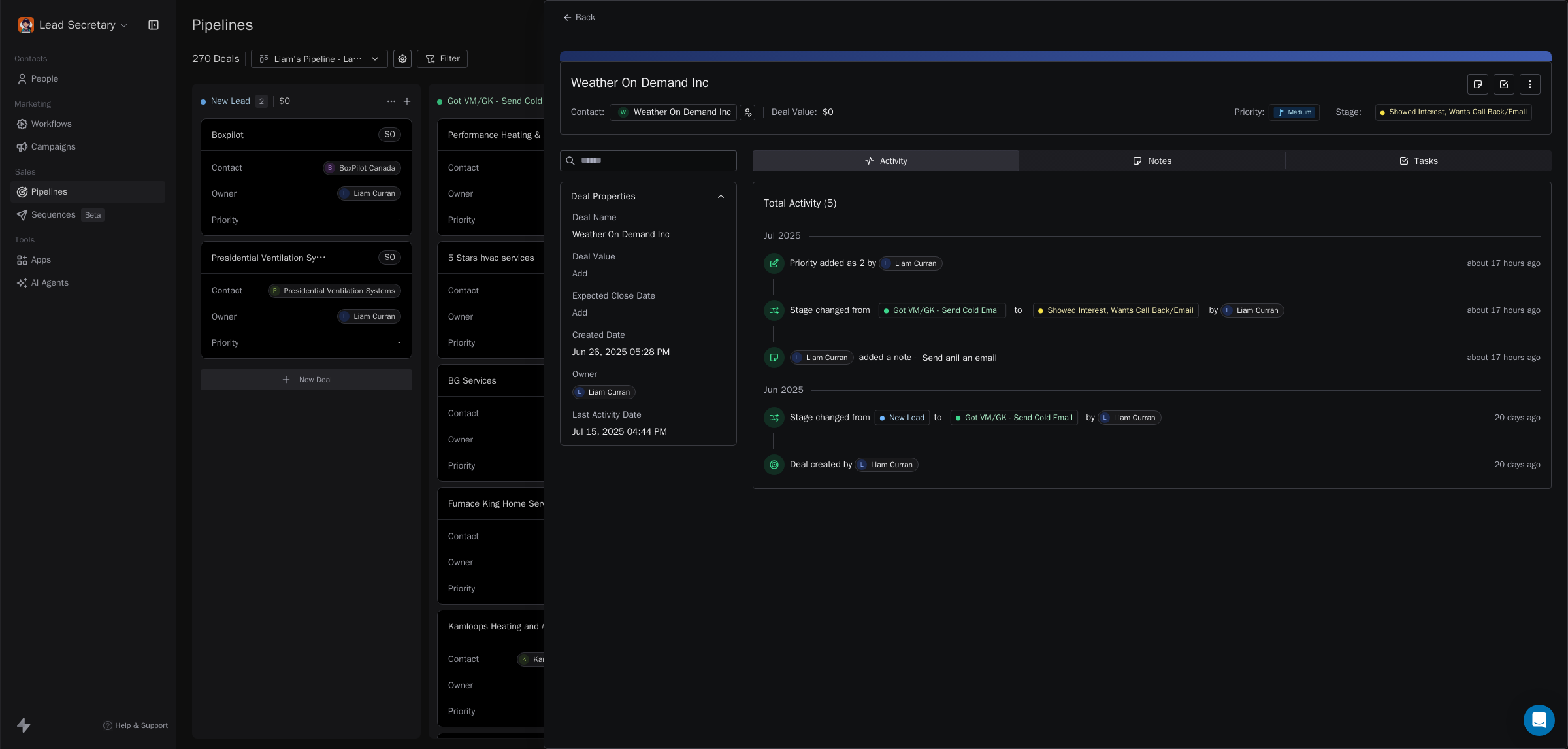 click on "Priority: Medium Stage: Showed Interest, Wants Call Back/Email" at bounding box center [1388, 112] 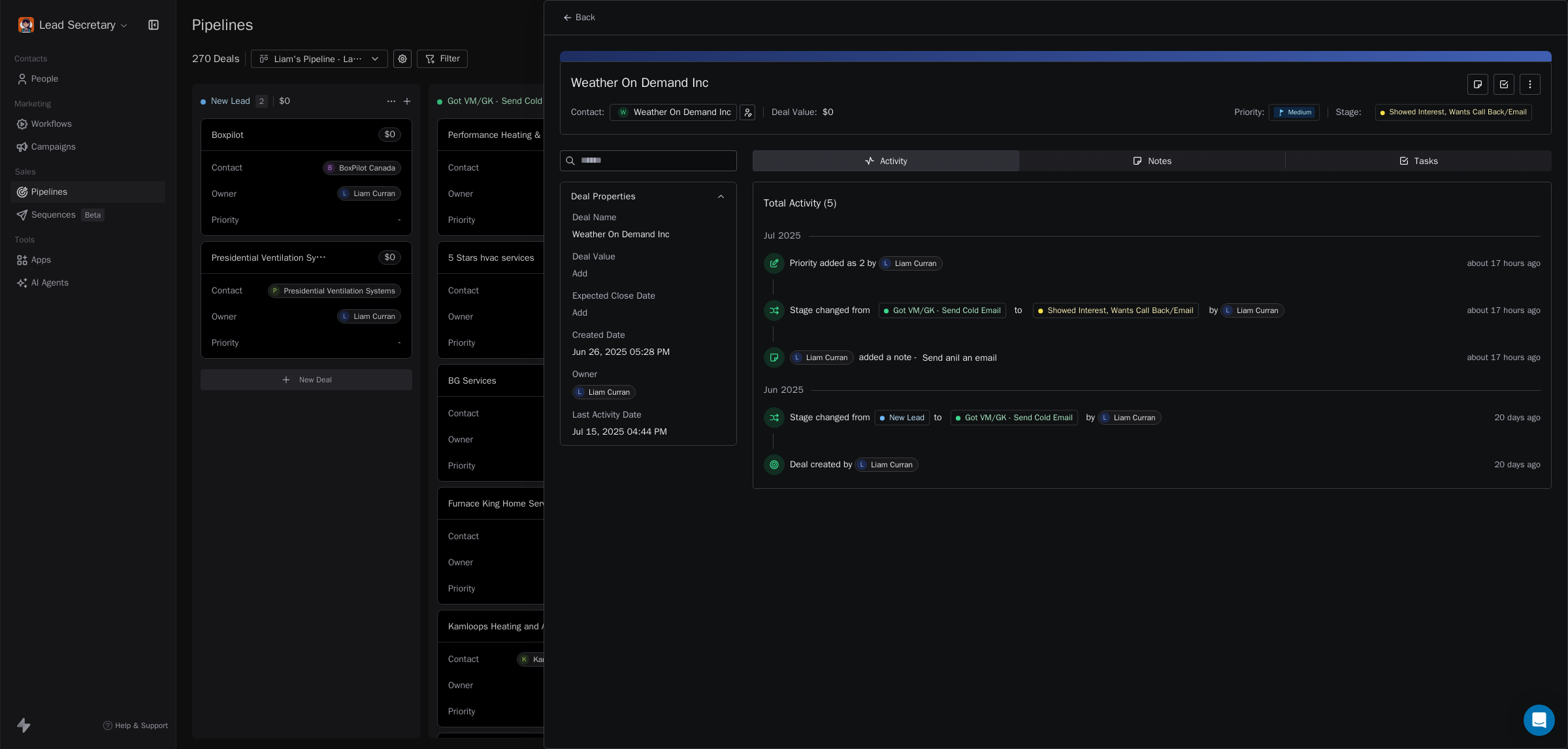 click on "Showed Interest, Wants Call Back/Email" at bounding box center [1458, 112] 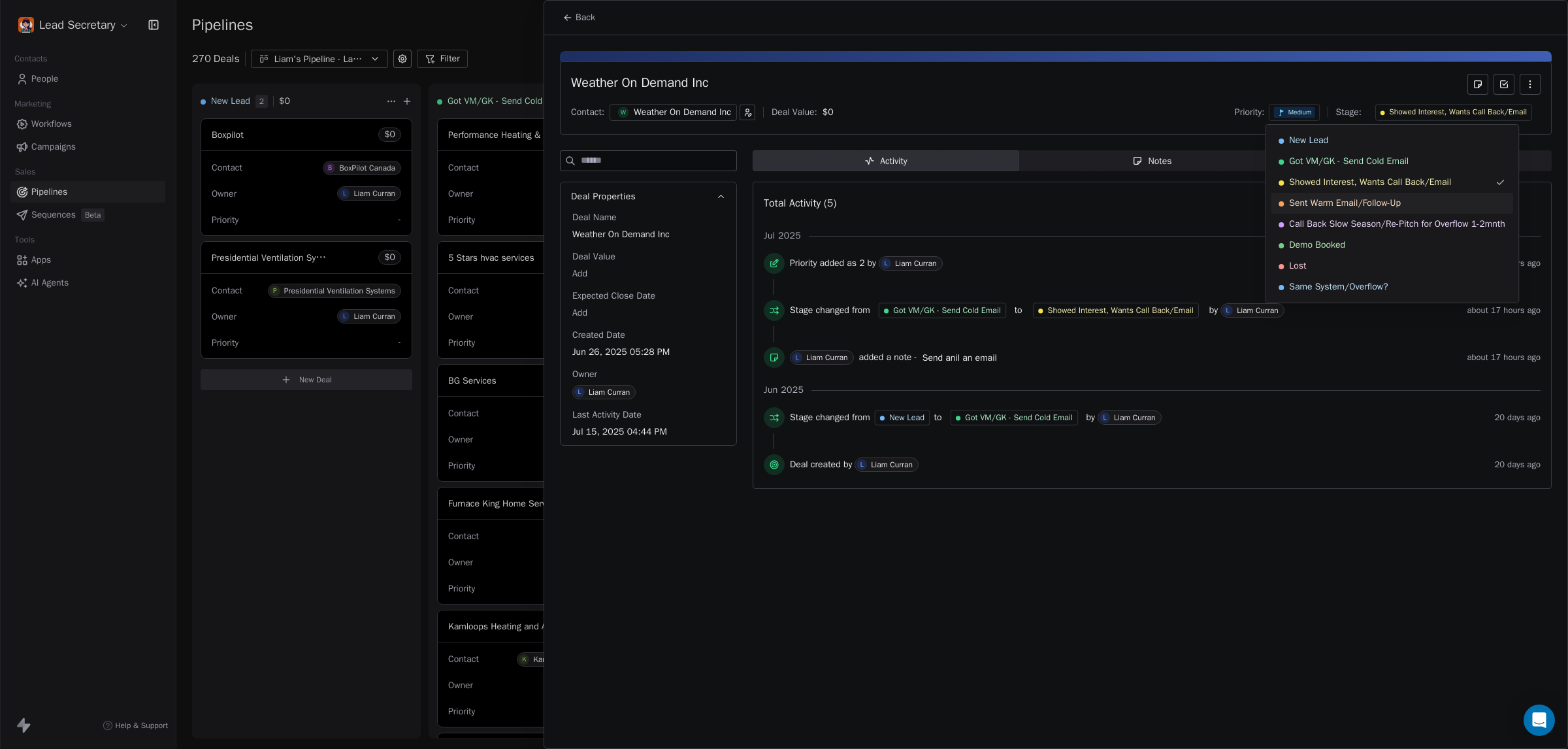 click on "Sent Warm Email/Follow-Up" at bounding box center [1345, 203] 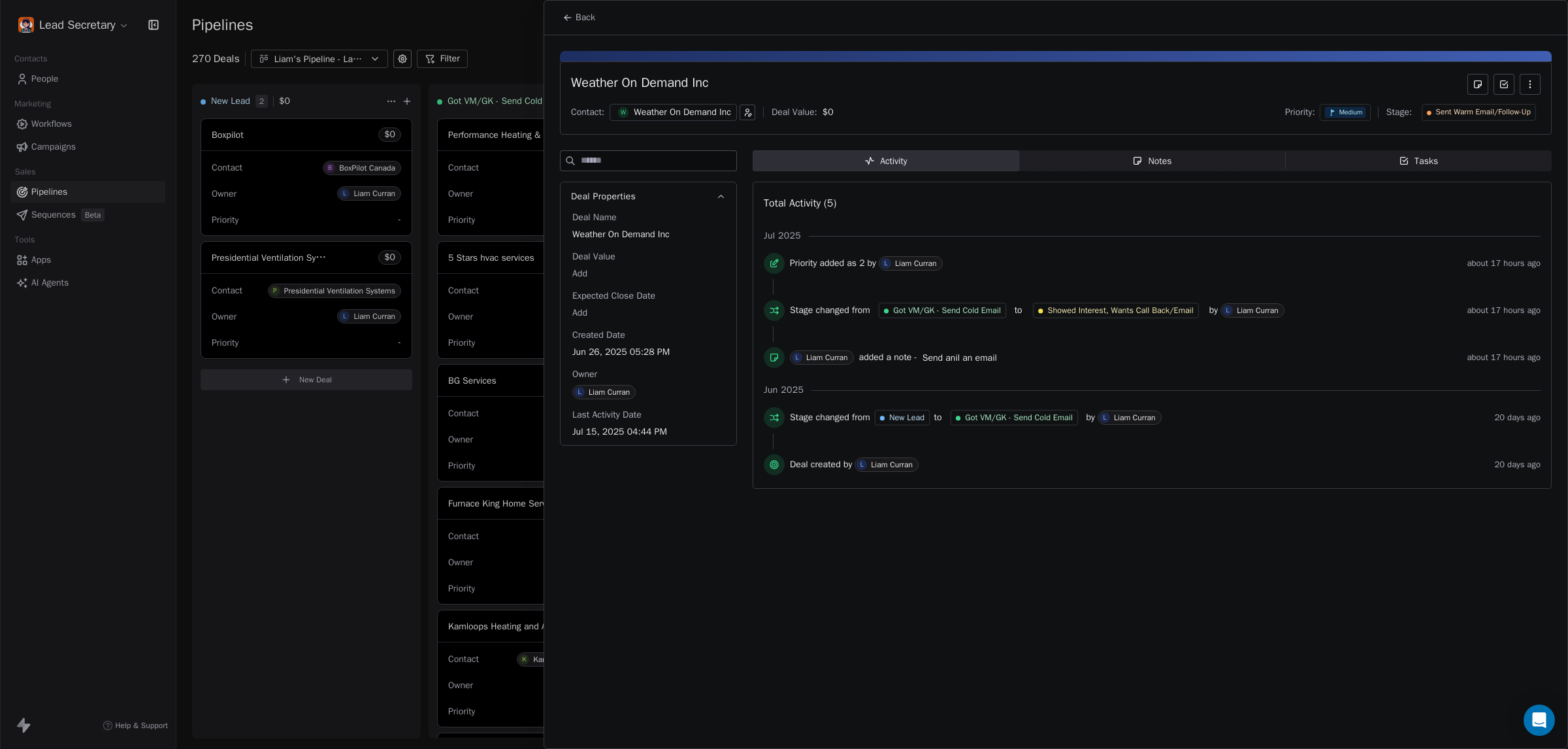 click at bounding box center [784, 374] 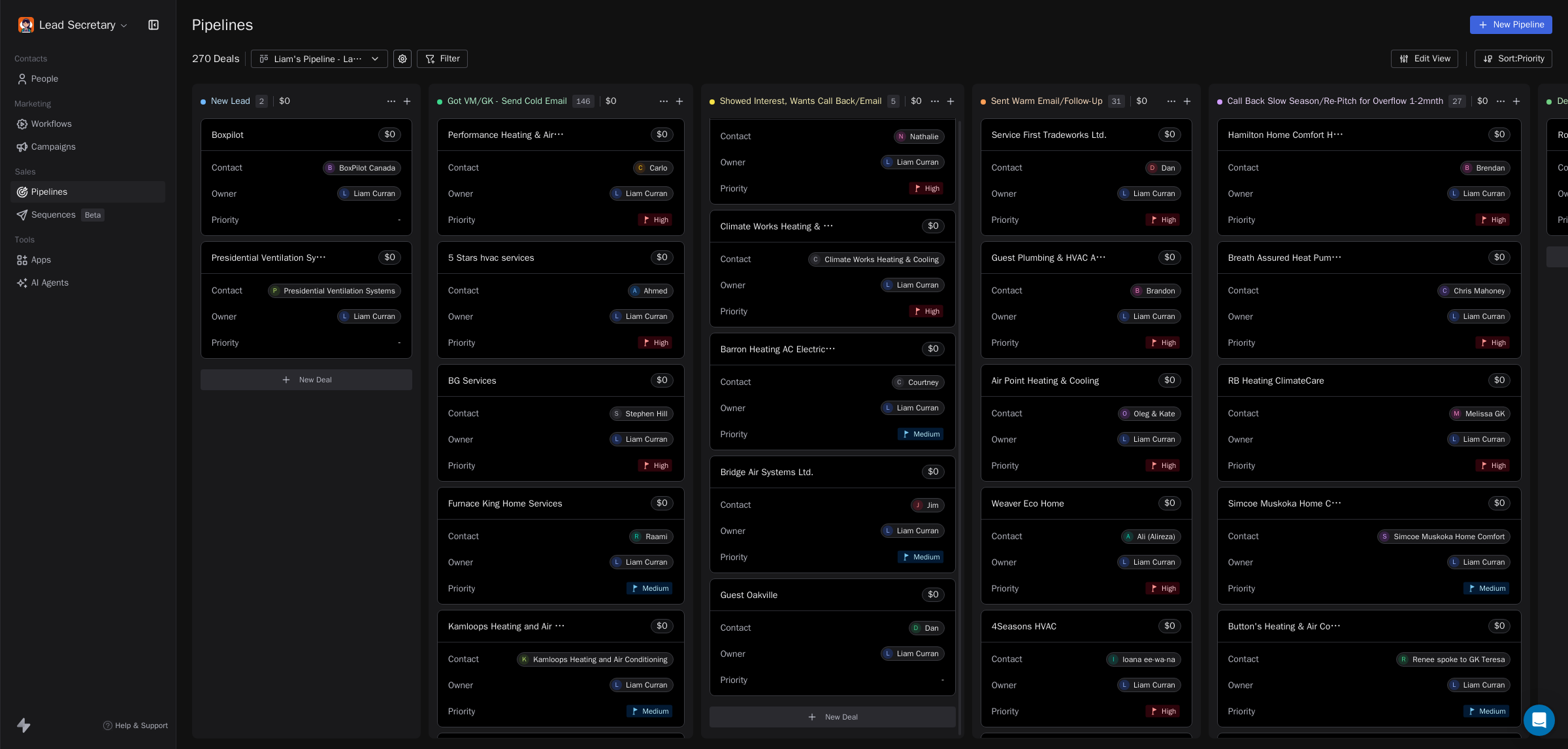 scroll, scrollTop: 33, scrollLeft: 0, axis: vertical 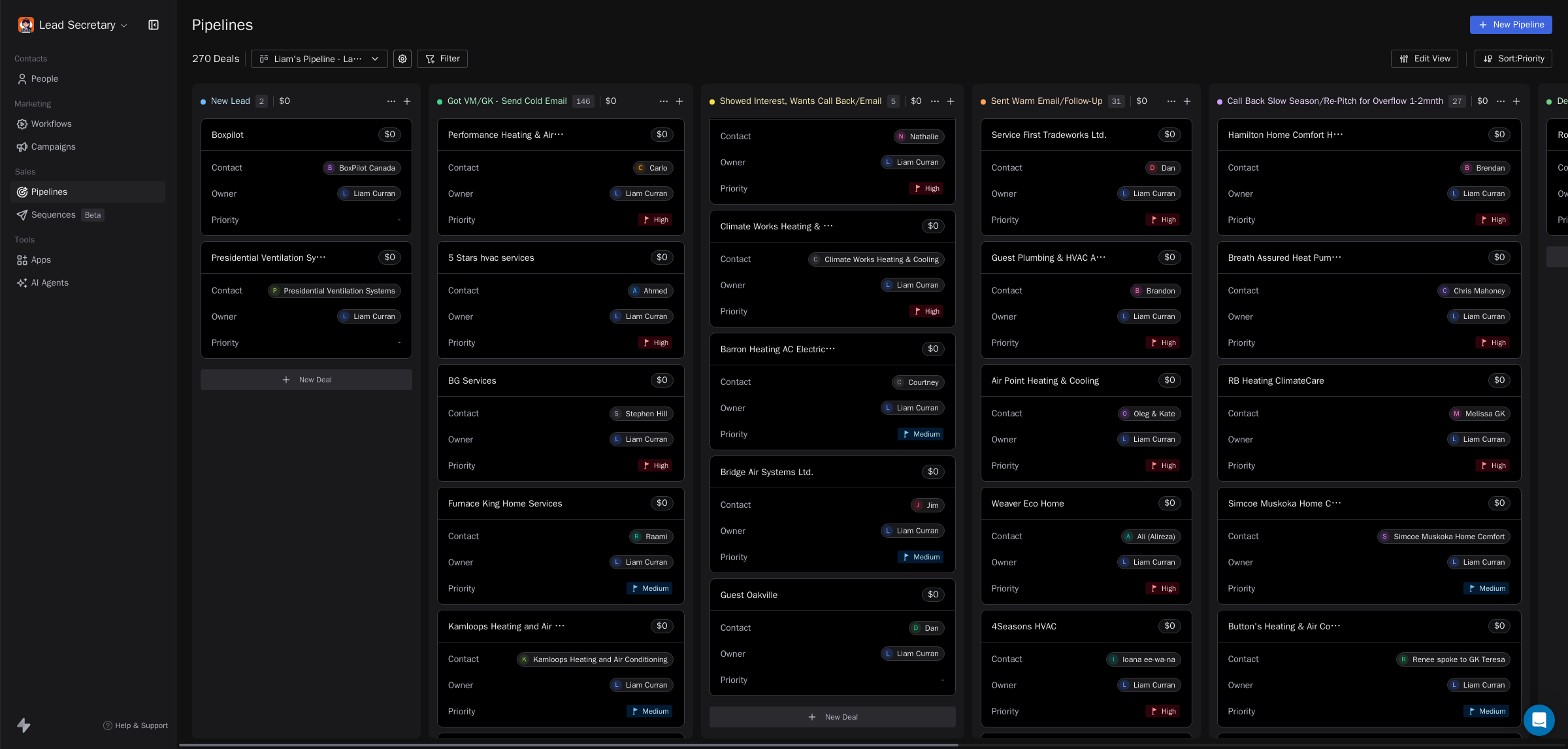 click on "Contact J Jim Owner L Liam Curran Priority Medium" at bounding box center [832, 530] 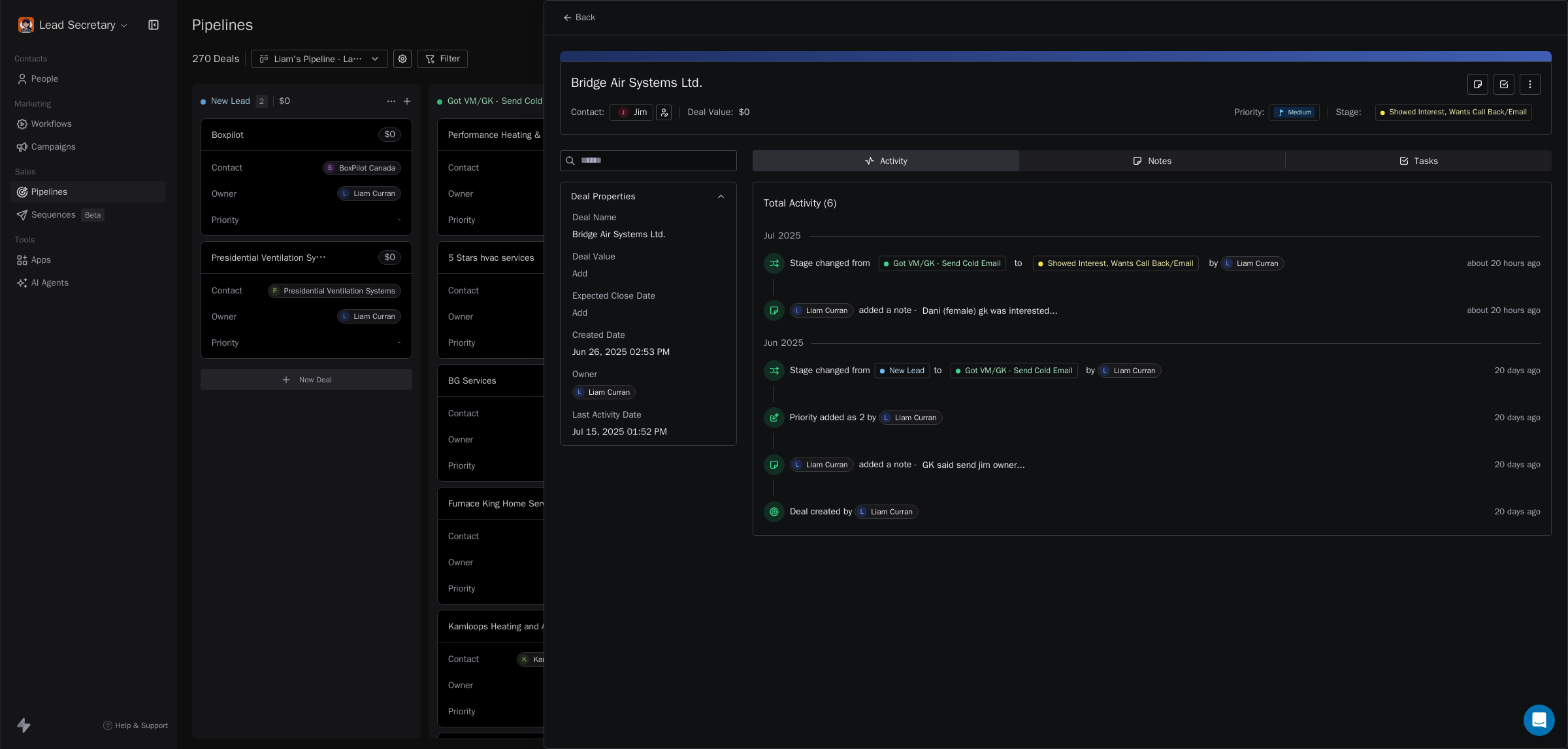 click on "Notes   Notes" at bounding box center [1152, 161] 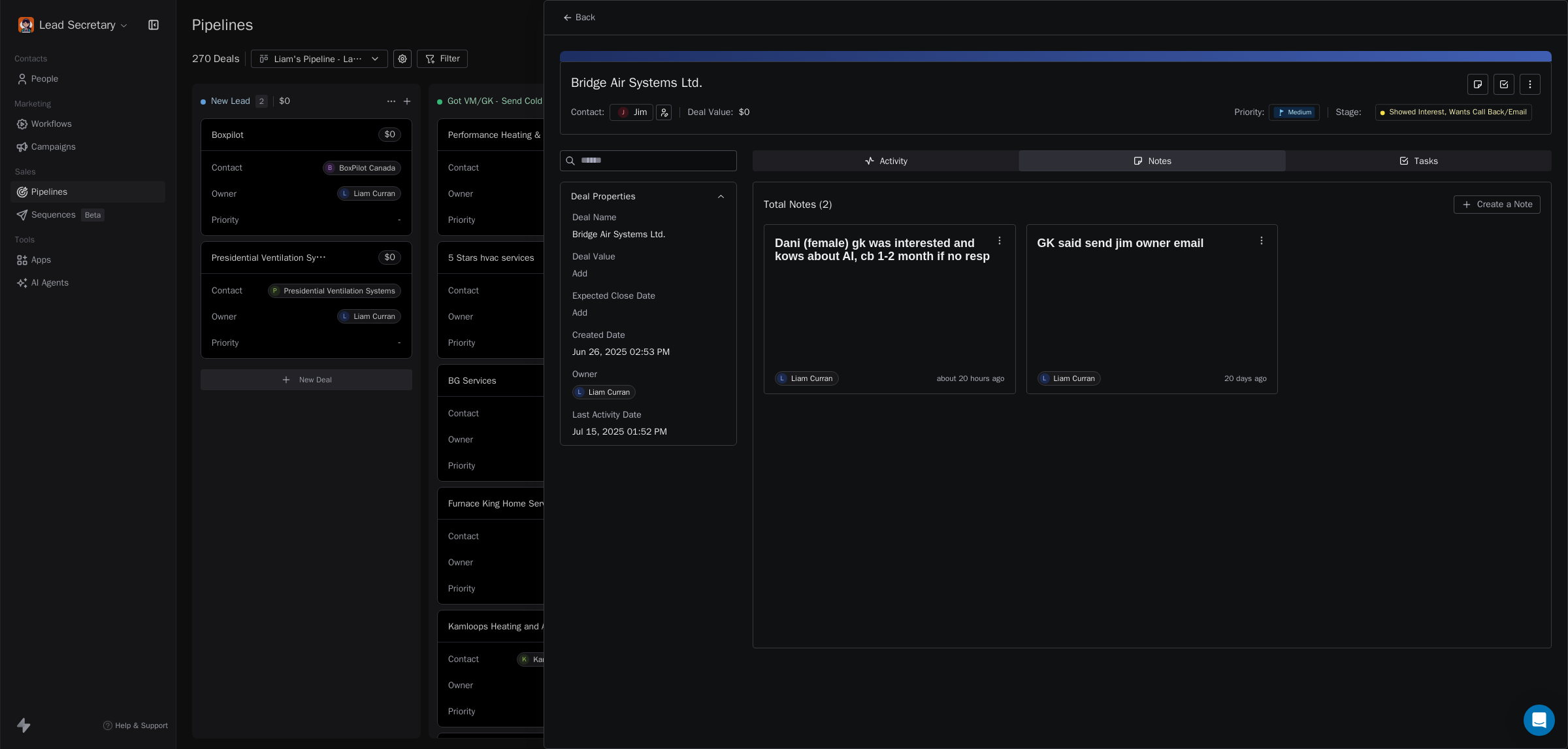 click on "J Jim" at bounding box center (631, 112) 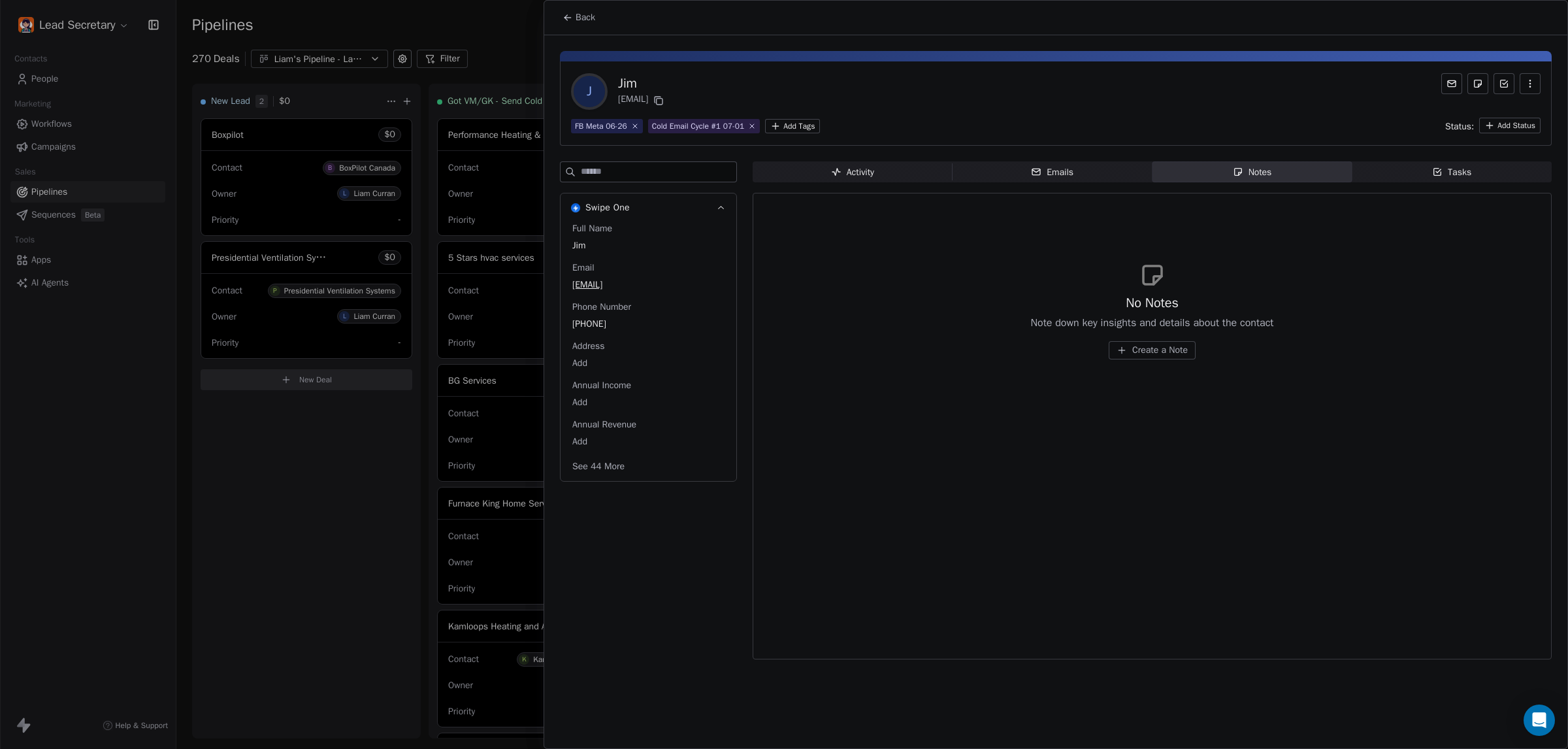 click on "[EMAIL]" at bounding box center (648, 285) 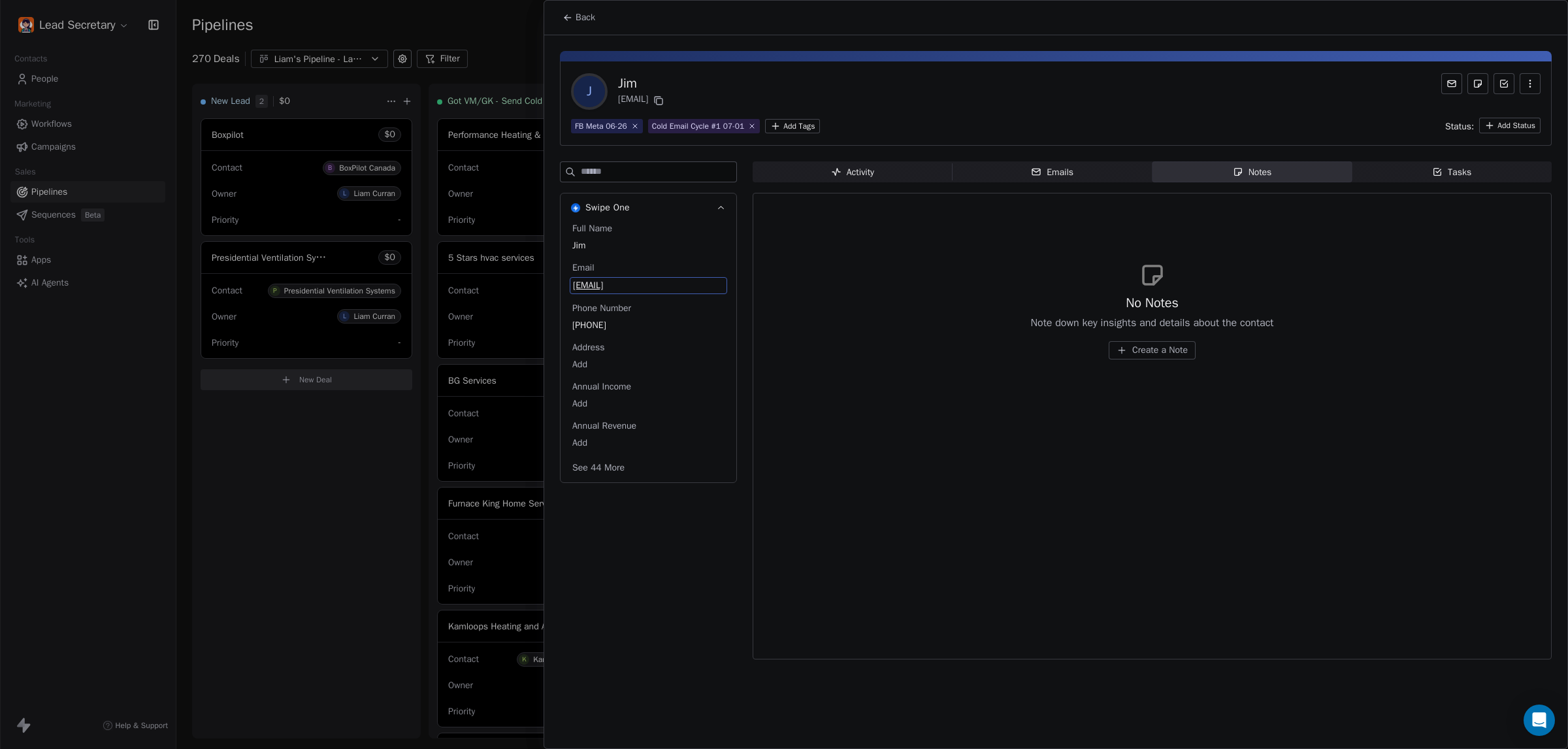 click on "[EMAIL]" at bounding box center [648, 286] 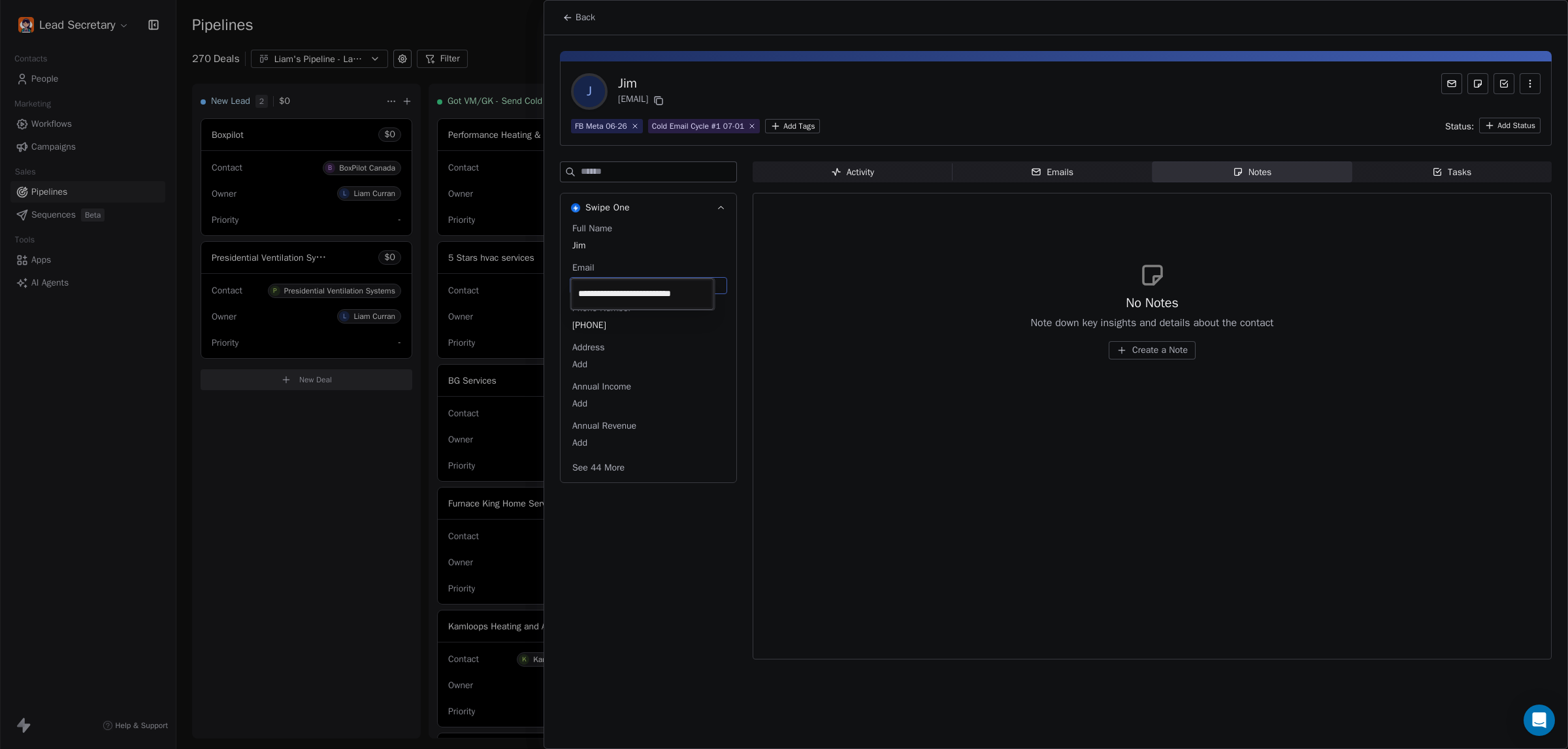 click on "Lead Secretary Contacts People Marketing Workflows Campaigns Sales Pipelines Sequences Beta Tools Apps AI Agents Help & Support Pipelines New Pipeline 270 Deals [FIRST_NAME]'s Pipeline - Large Businesses Only Filter Edit View Sort: Priority New Lead 2 $ 0 [COMPANY] $ 0 Contact B [COMPANY] Owner L [LAST_NAME] Priority - [COMPANY] $ 0 Contact P [COMPANY] Owner L [LAST_NAME] Priority - New Deal Got VM/GK - Send Cold Email 146 $ 0 [COMPANY] $ 0 Contact C [PERSON] Owner L [LAST_NAME] Priority High 5 Stars [COMPANY] $ 0 Contact A [PERSON] Owner L [LAST_NAME] Priority High [COMPANY] $ 0 Contact S [PERSON] Owner L [LAST_NAME] Priority High [COMPANY] $ 0 Contact R [PERSON] Owner L [LAST_NAME] Priority Medium [COMPANY] $ 0 Contact K [COMPANY] Owner L [LAST_NAME] Priority Medium [COMPANY] $ 0 Contact S Owner L [LAST_NAME] Priority Medium $ 0 C" at bounding box center [784, 374] 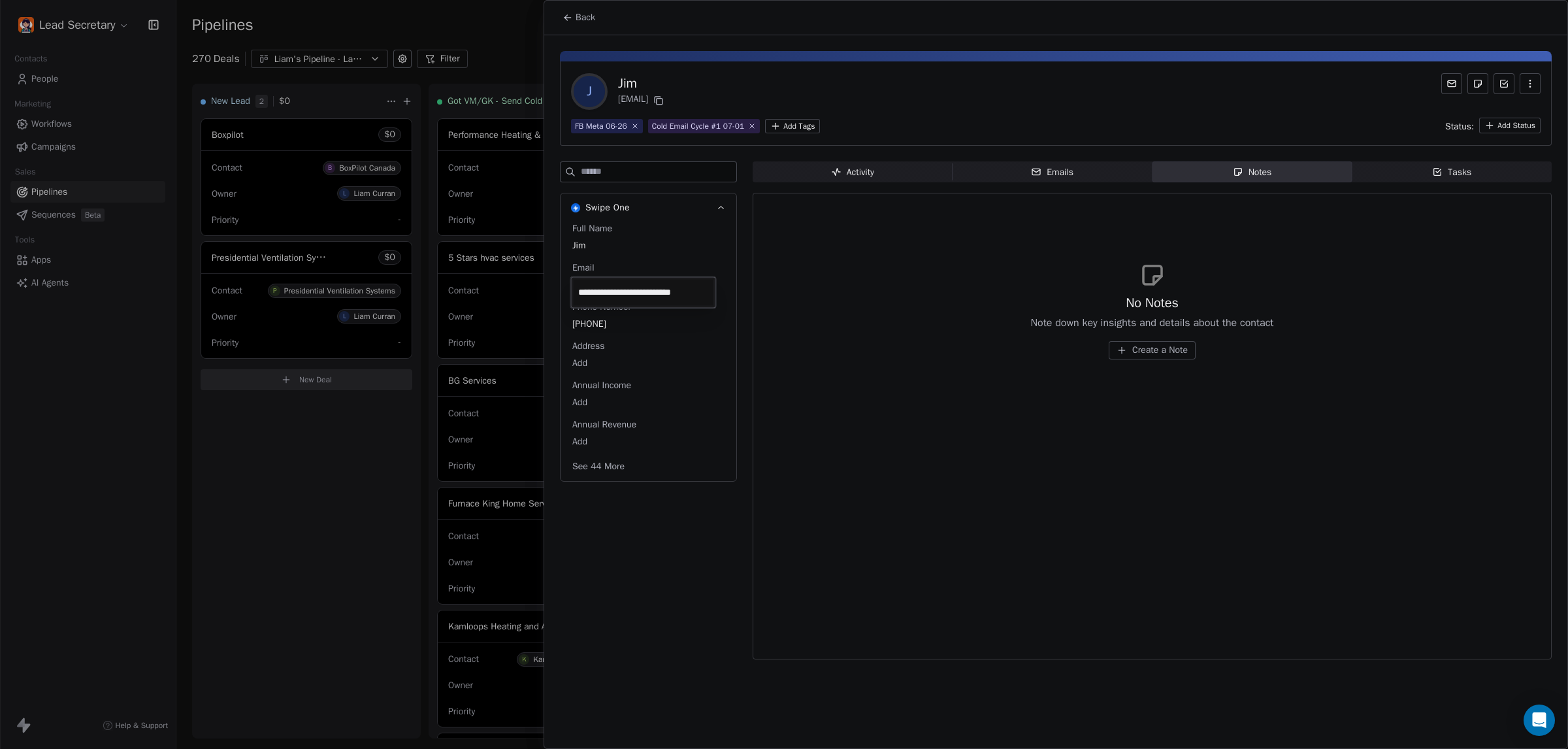 click on "Lead Secretary Contacts People Marketing Workflows Campaigns Sales Pipelines Sequences Beta Tools Apps AI Agents Help & Support Pipelines New Pipeline 270 Deals [FIRST_NAME]'s Pipeline - Large Businesses Only Filter Edit View Sort: Priority New Lead 2 $ 0 [COMPANY] $ 0 Contact B [COMPANY] Owner L [LAST_NAME] Priority - [COMPANY] $ 0 Contact P [COMPANY] Owner L [LAST_NAME] Priority - New Deal Got VM/GK - Send Cold Email 146 $ 0 [COMPANY] $ 0 Contact C [PERSON] Owner L [LAST_NAME] Priority High 5 Stars [COMPANY] $ 0 Contact A [PERSON] Owner L [LAST_NAME] Priority High [COMPANY] $ 0 Contact S [PERSON] Owner L [LAST_NAME] Priority High [COMPANY] $ 0 Contact R [PERSON] Owner L [LAST_NAME] Priority Medium [COMPANY] $ 0 Contact K [COMPANY] Owner L [LAST_NAME] Priority Medium [COMPANY] $ 0 Contact S Owner L [LAST_NAME] Priority Medium $ 0 C" at bounding box center (784, 374) 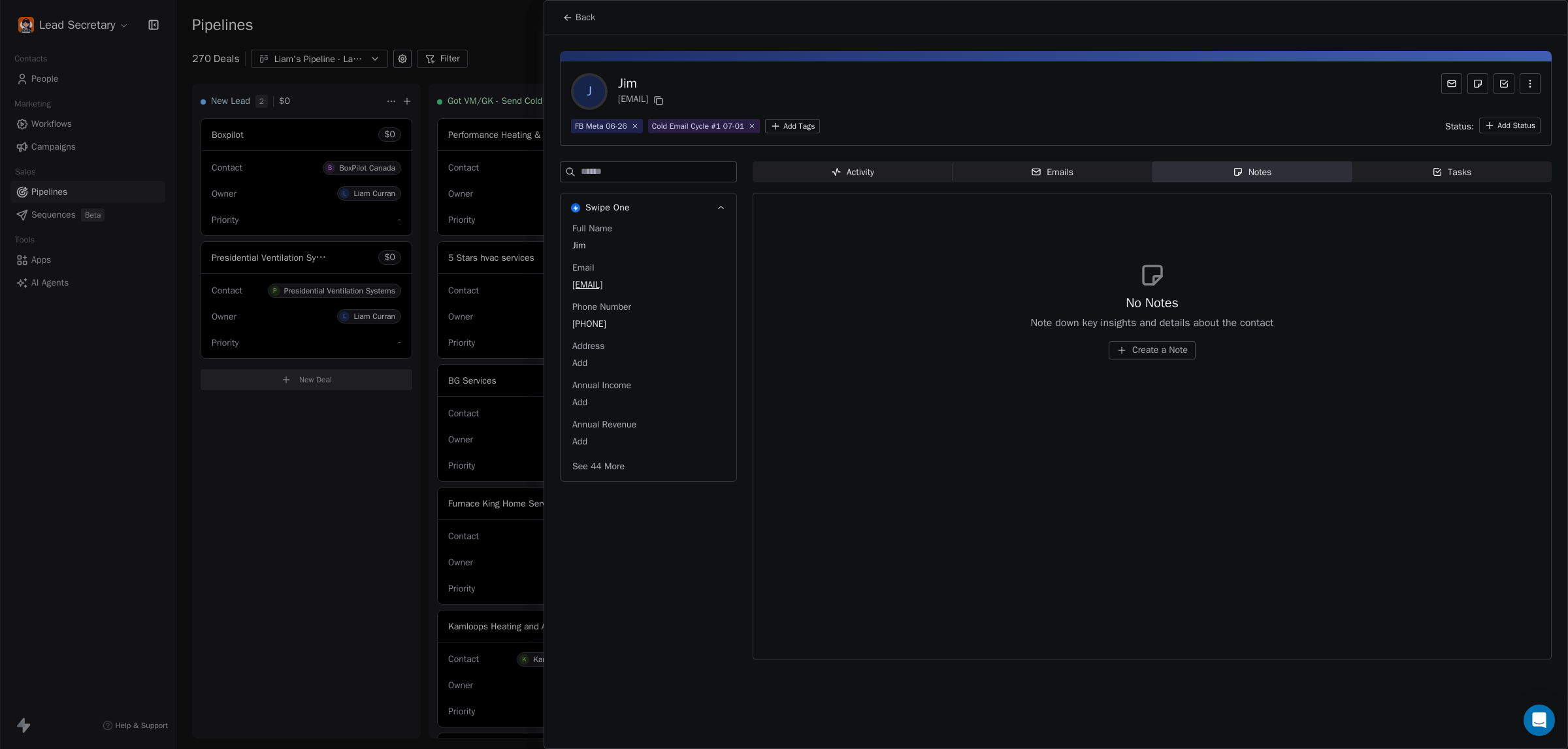 click on "Back" at bounding box center (579, 18) 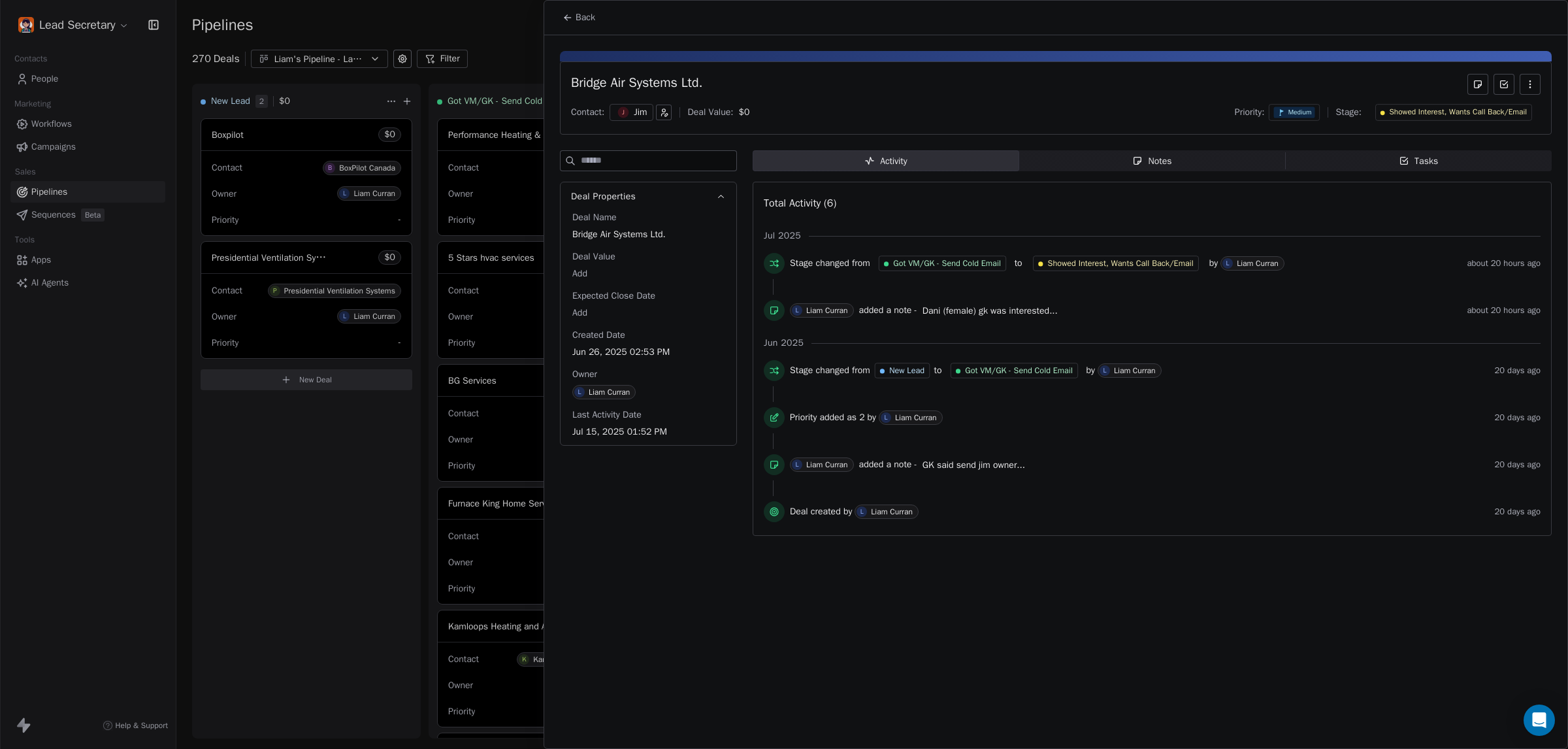 click at bounding box center (784, 374) 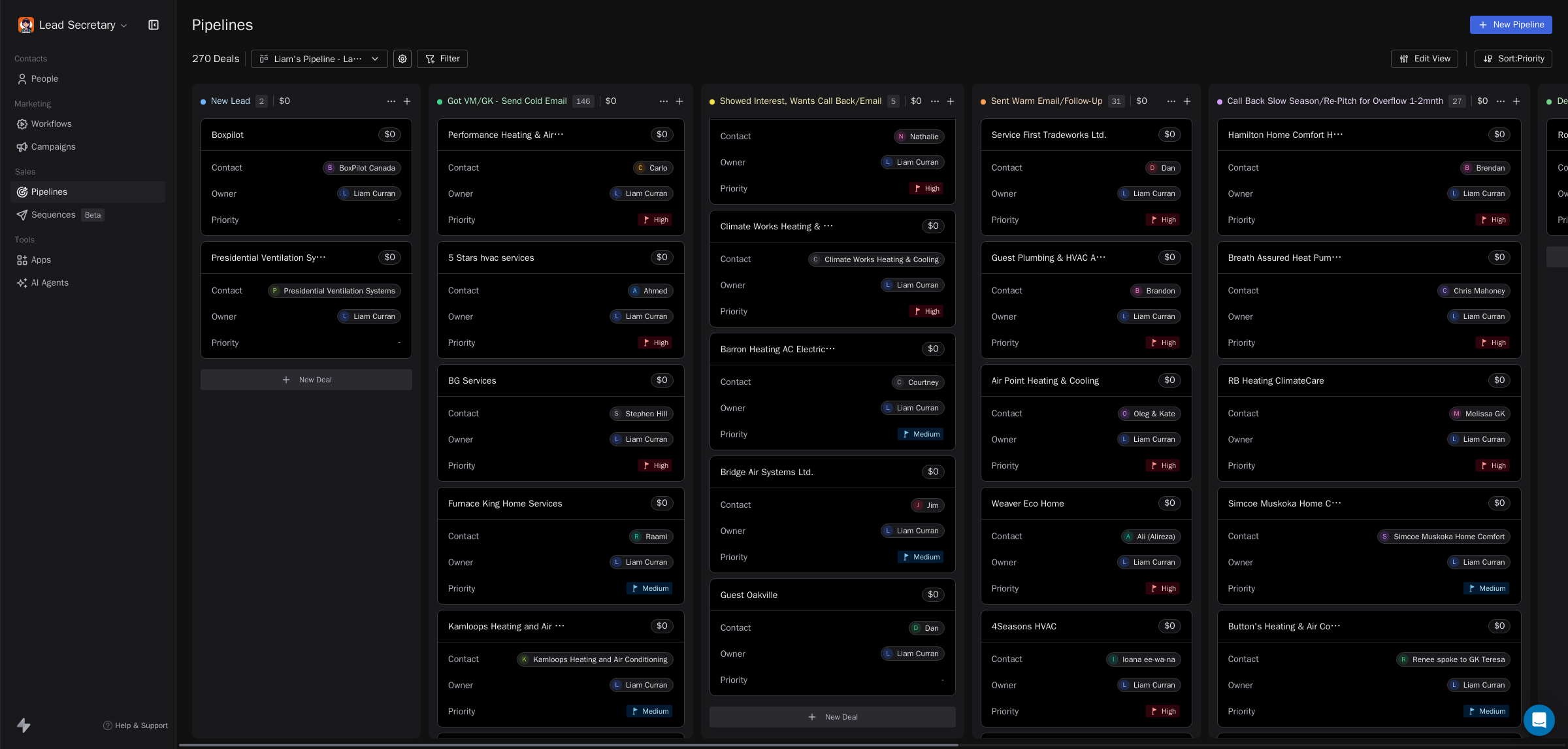 click on "Contact C Courtney" at bounding box center [832, 381] 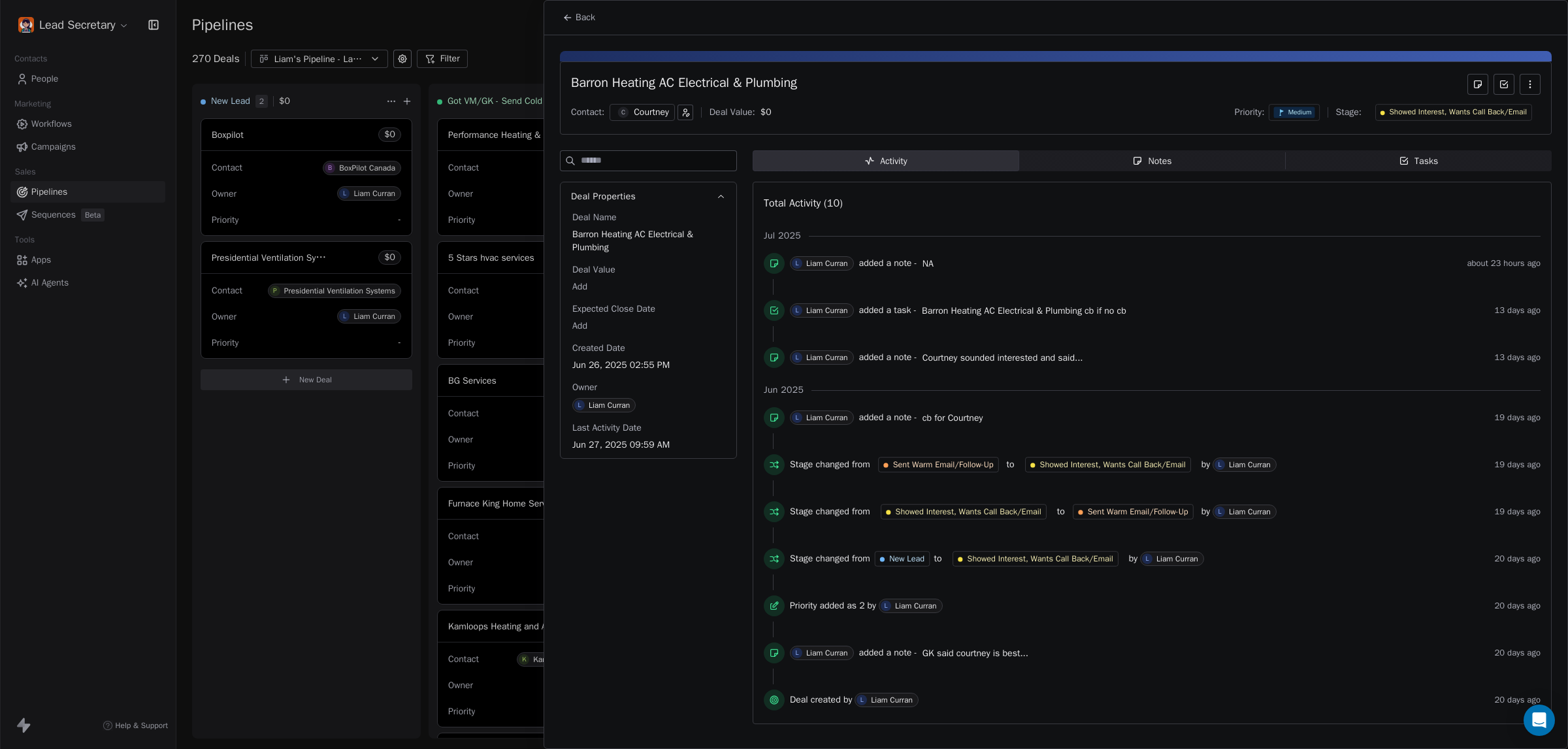 click at bounding box center (784, 374) 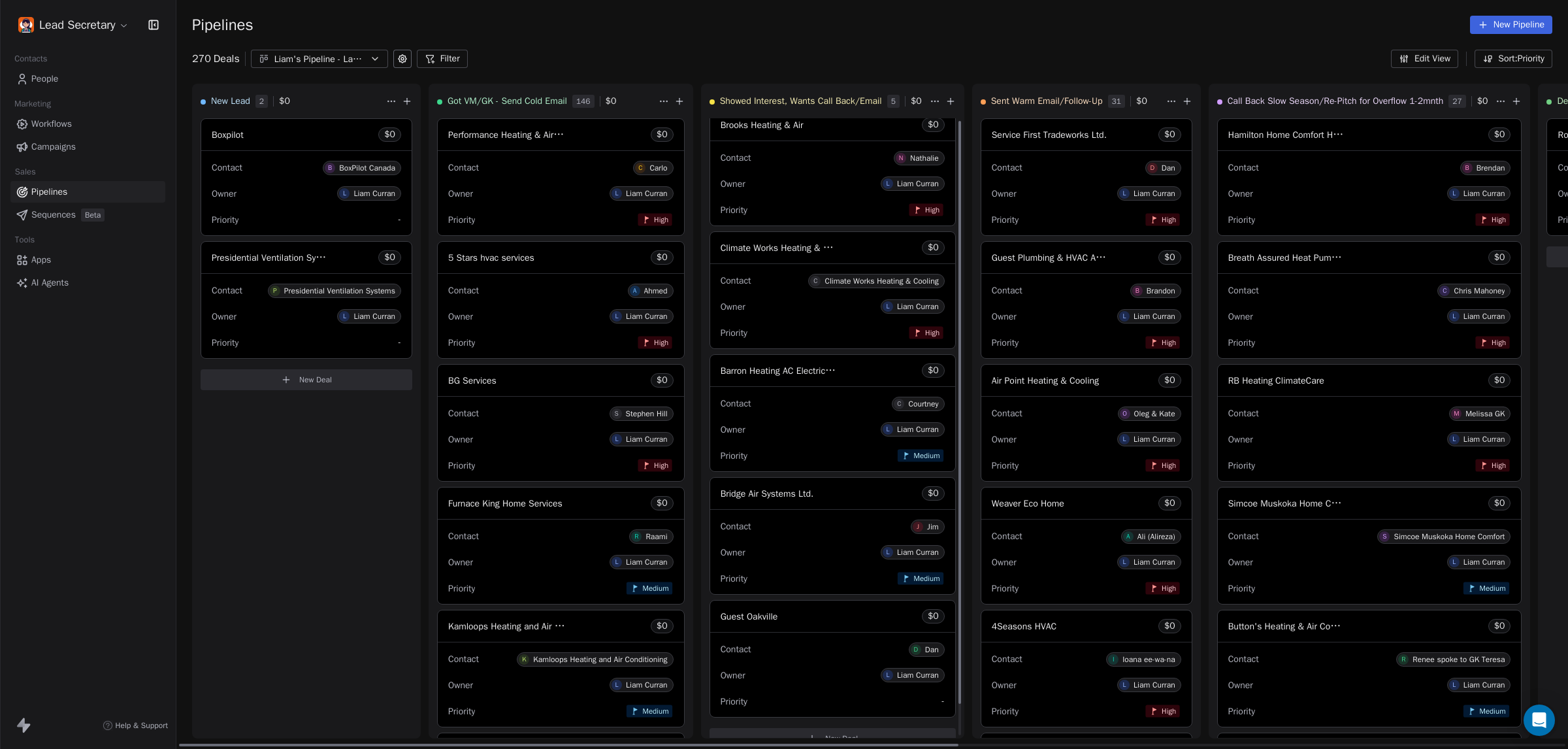 scroll, scrollTop: 0, scrollLeft: 0, axis: both 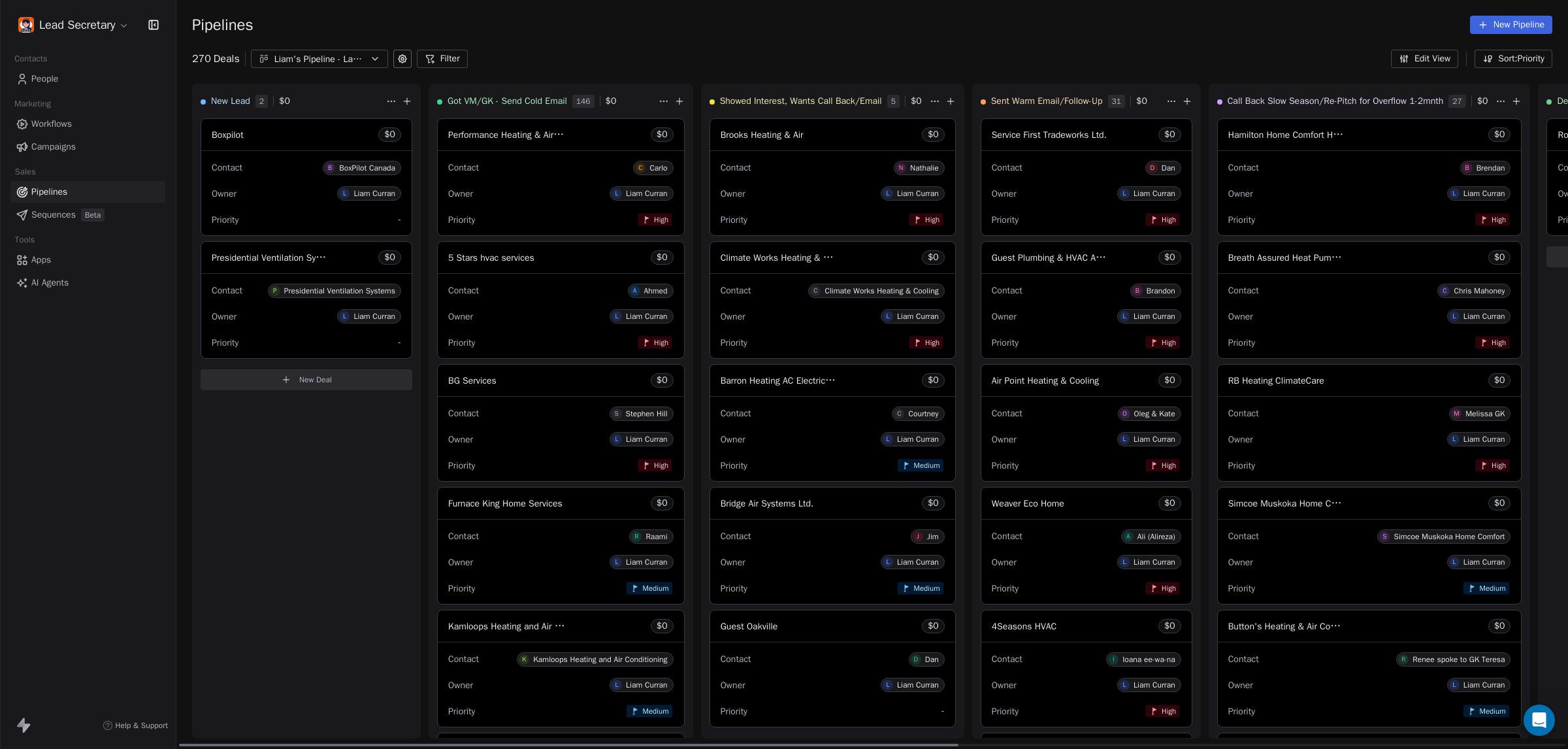 click on "Liam's Pipeline - Large Businesses Only" at bounding box center [319, 59] 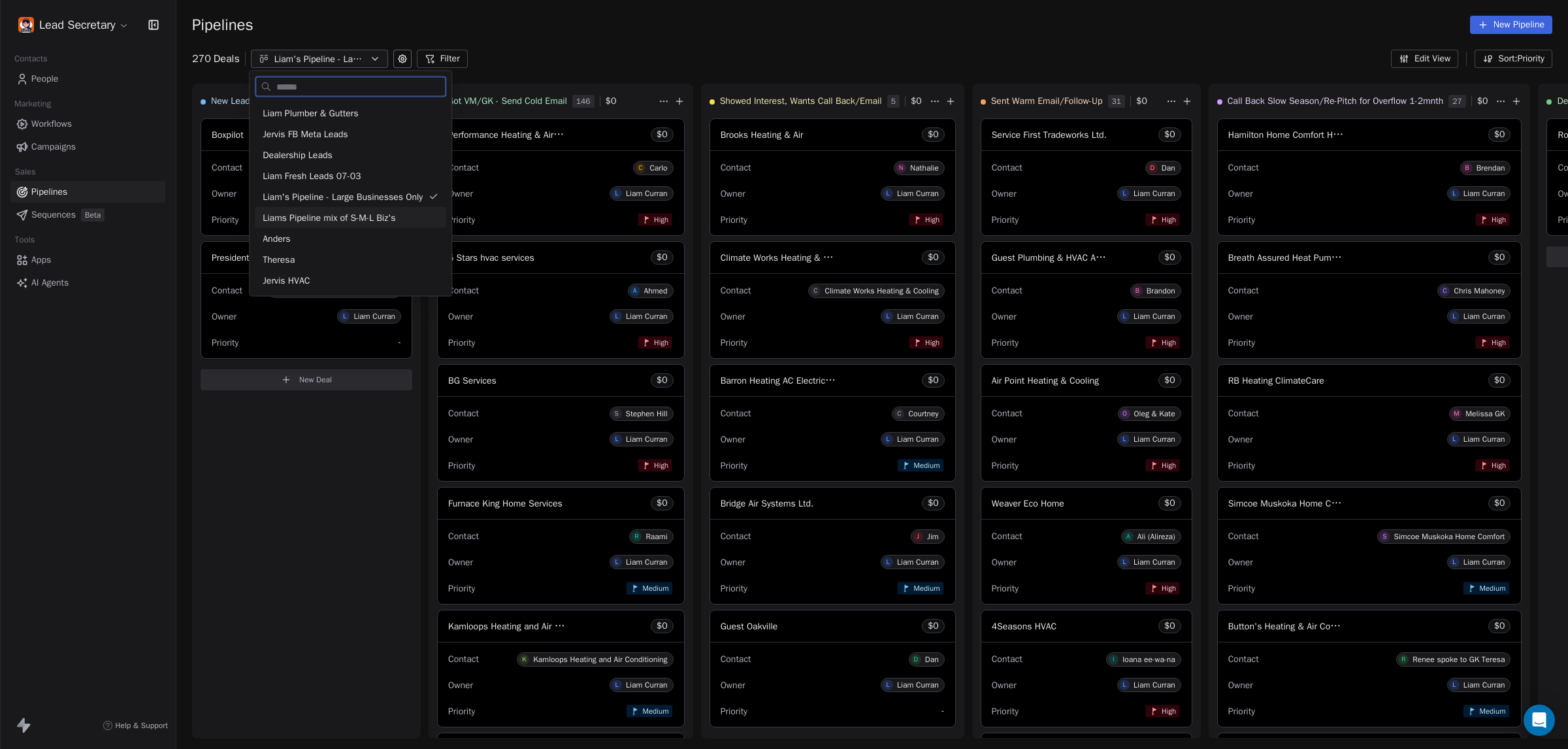 click on "Liams Pipeline mix of S-M-L Biz's" at bounding box center (329, 217) 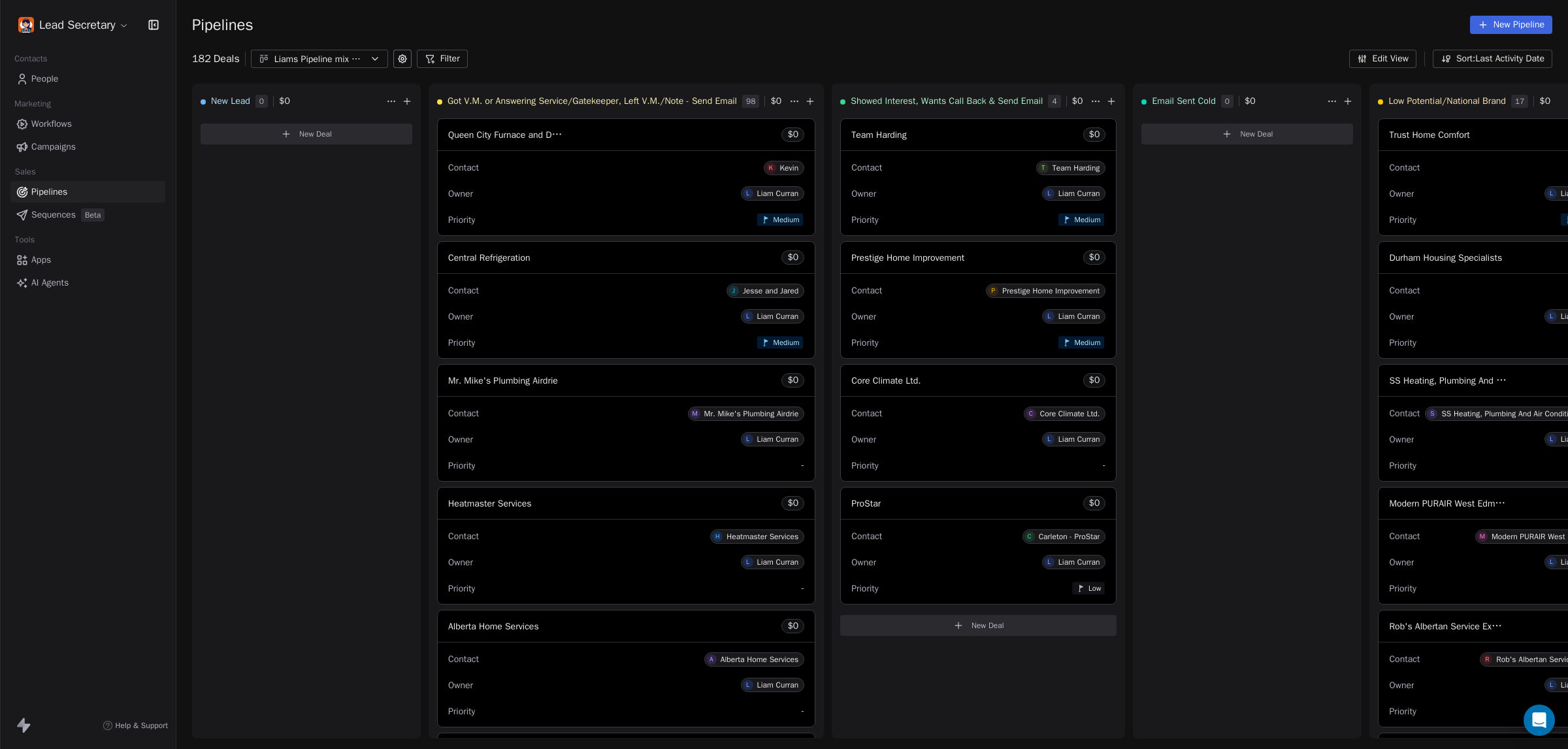 click on "Liams Pipeline mix of S-M-L Biz's" at bounding box center (319, 59) 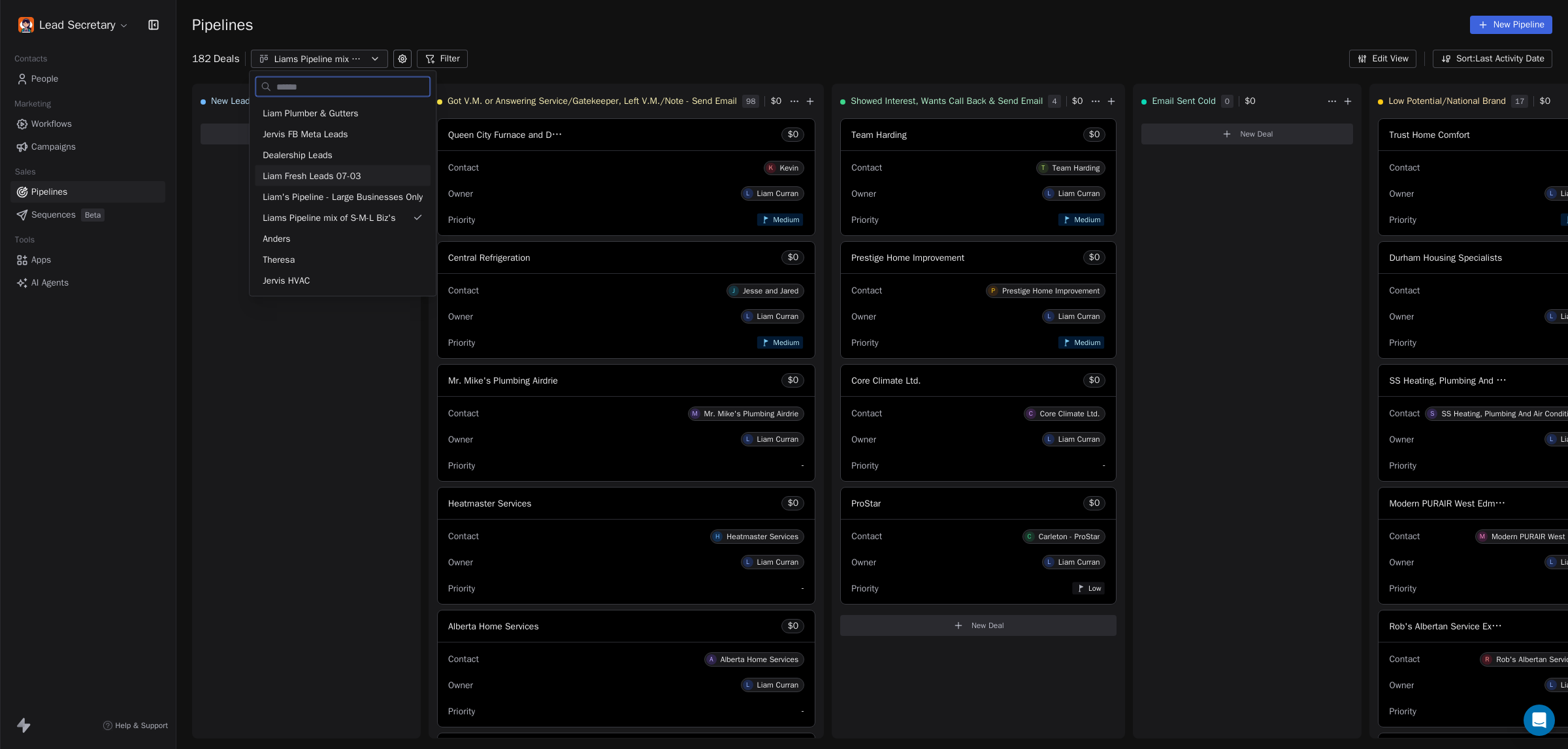 click on "Liam Fresh Leads 07-03" at bounding box center (312, 175) 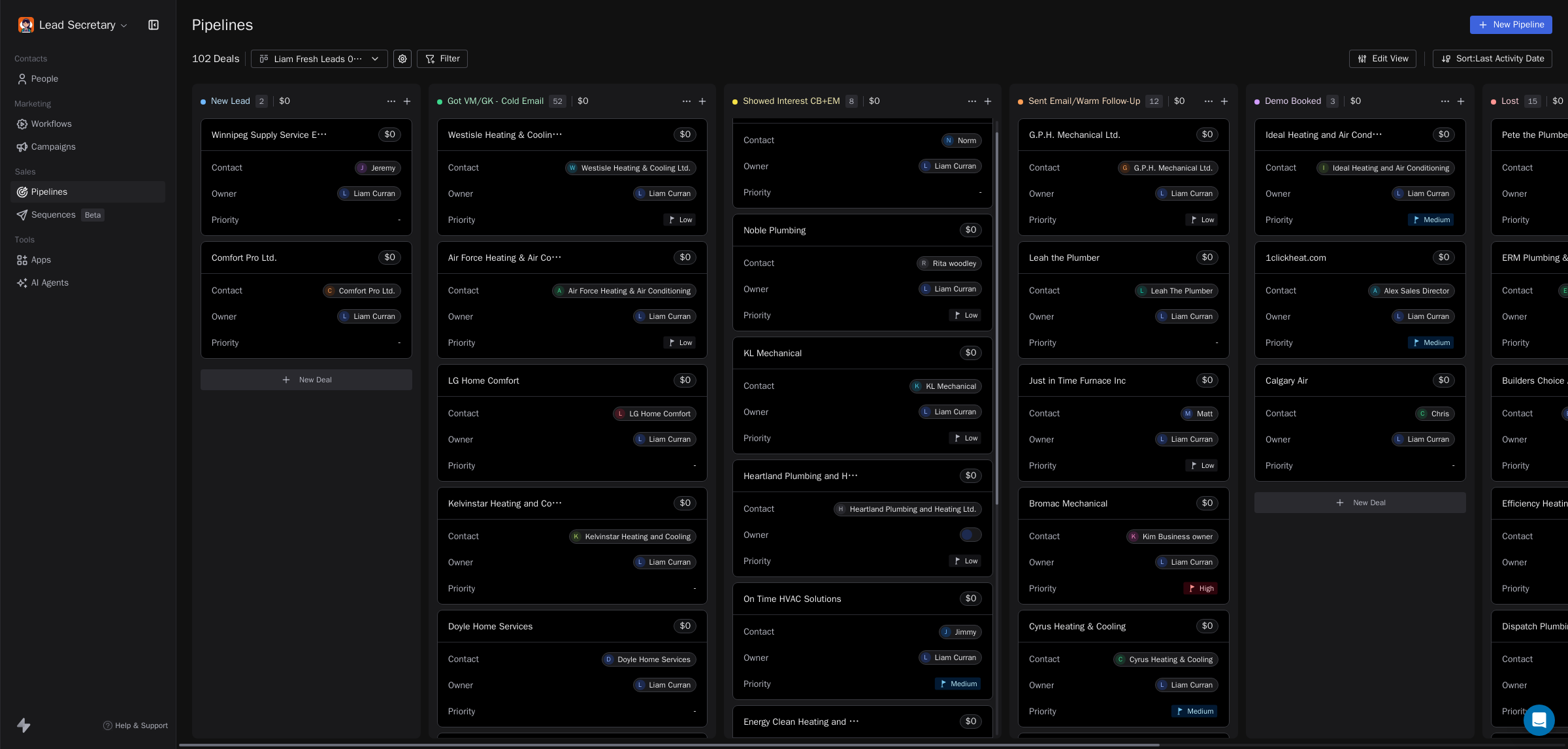 scroll, scrollTop: 0, scrollLeft: 0, axis: both 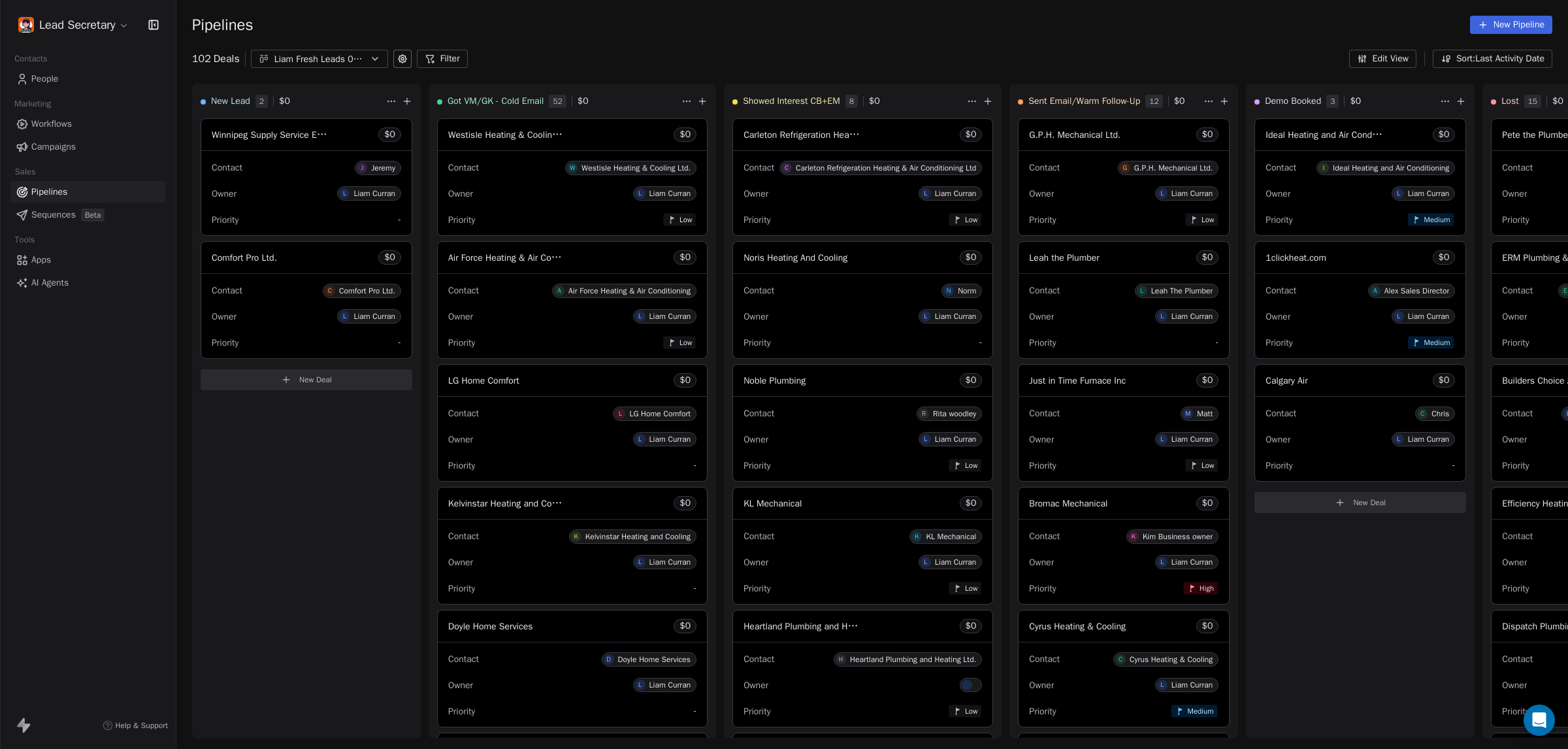 click on "Liam Fresh Leads 07-03" at bounding box center (319, 59) 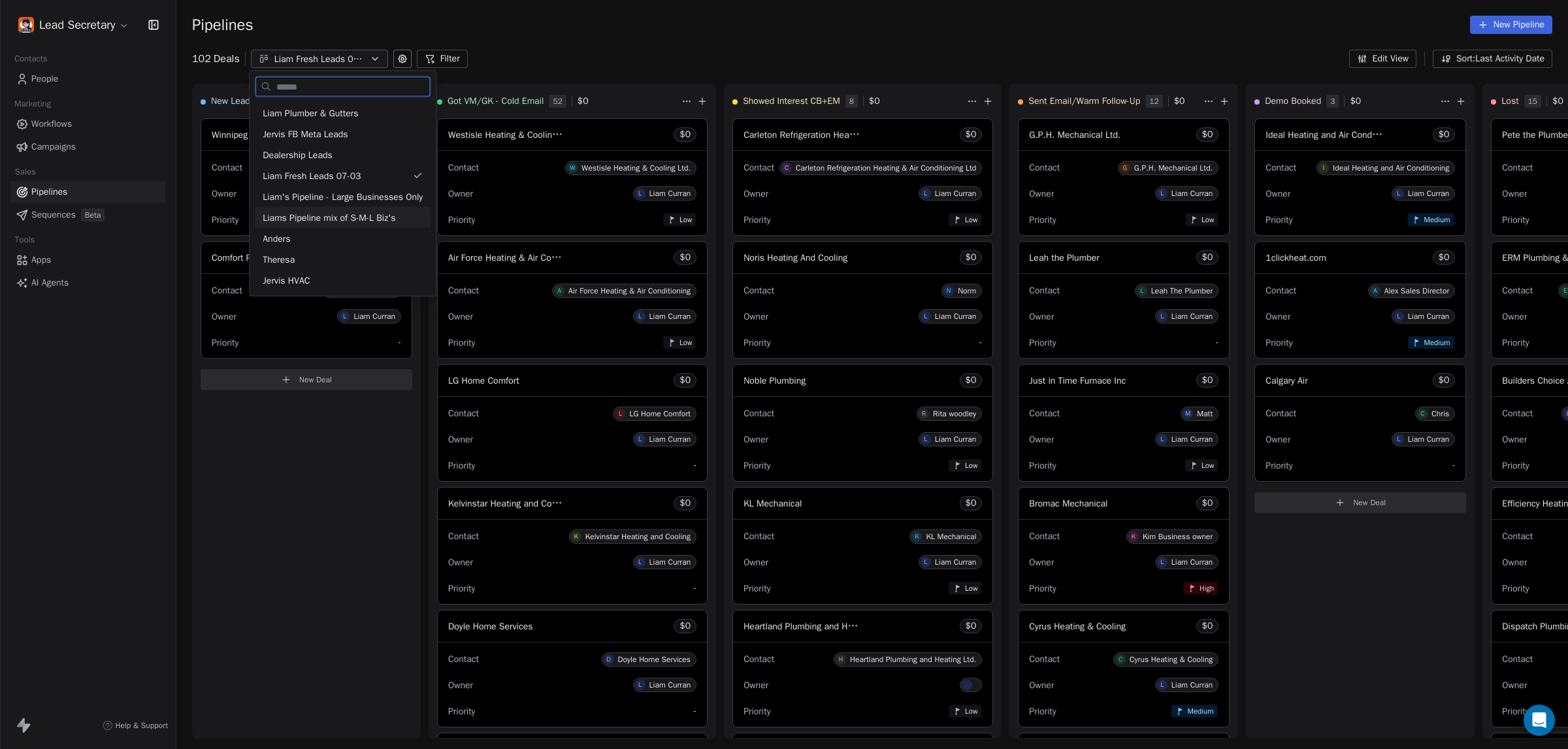 click on "Liams Pipeline mix of S-M-L Biz's" at bounding box center (329, 217) 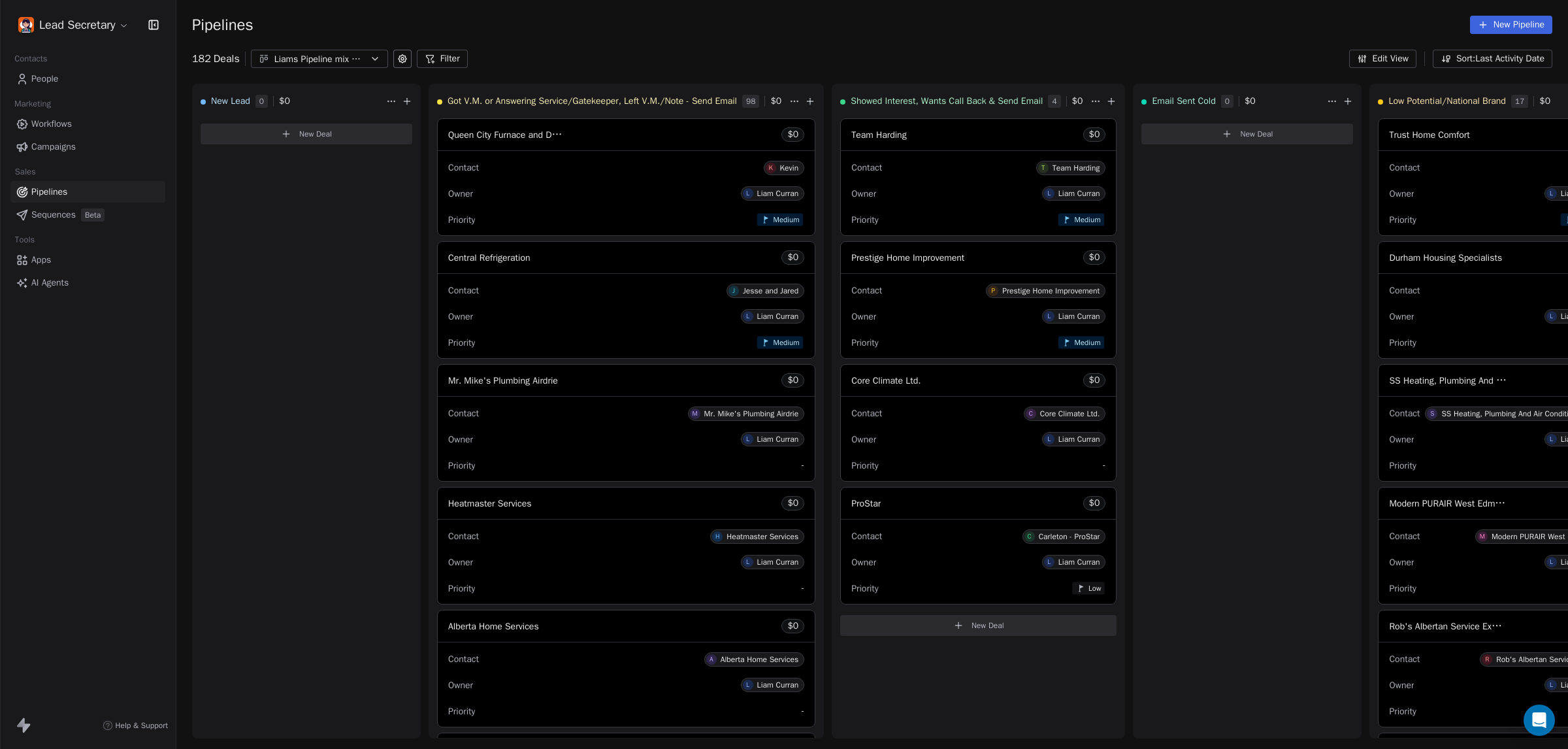 click on "Liams Pipeline mix of S-M-L Biz's" at bounding box center (319, 59) 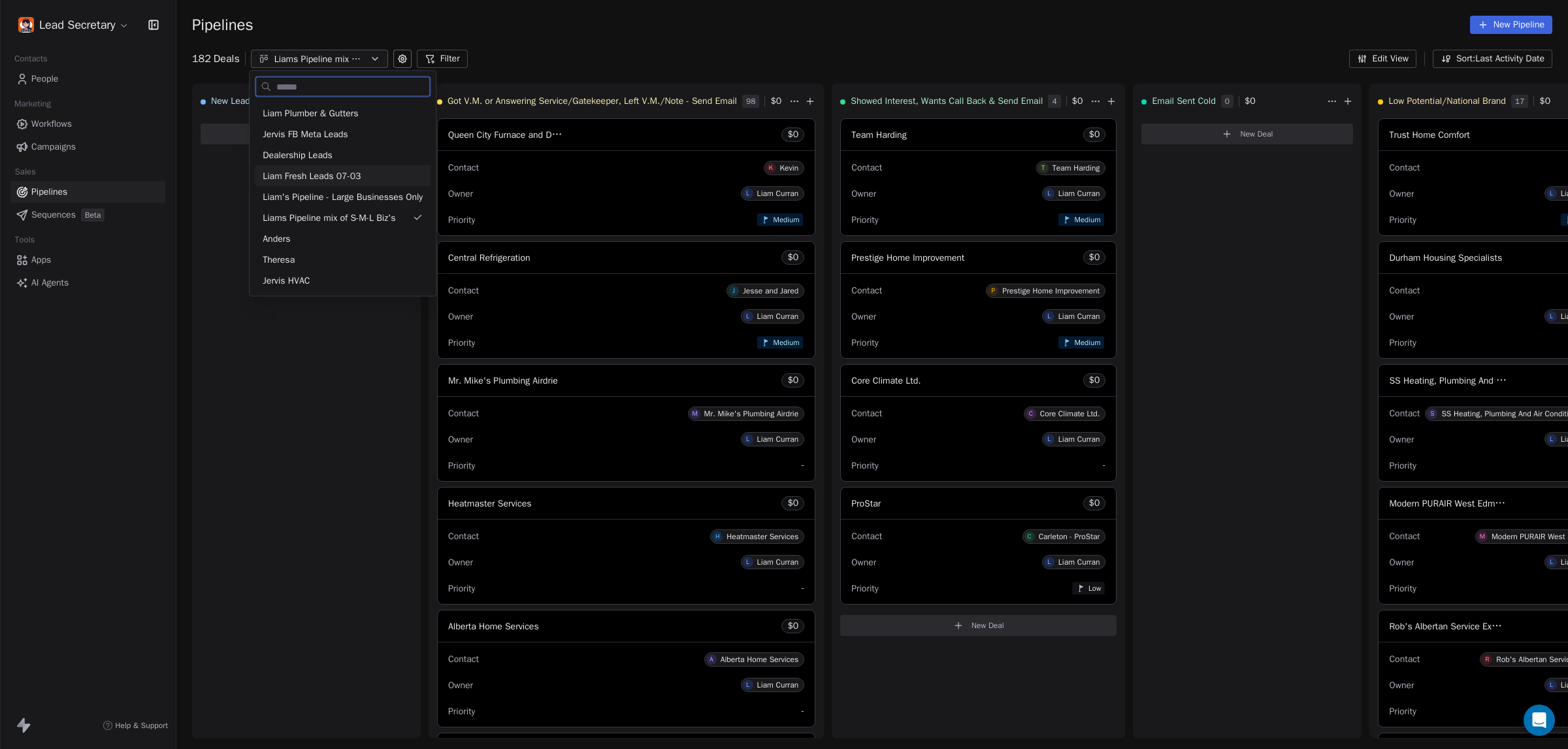 click on "Liam Fresh Leads 07-03" at bounding box center (312, 175) 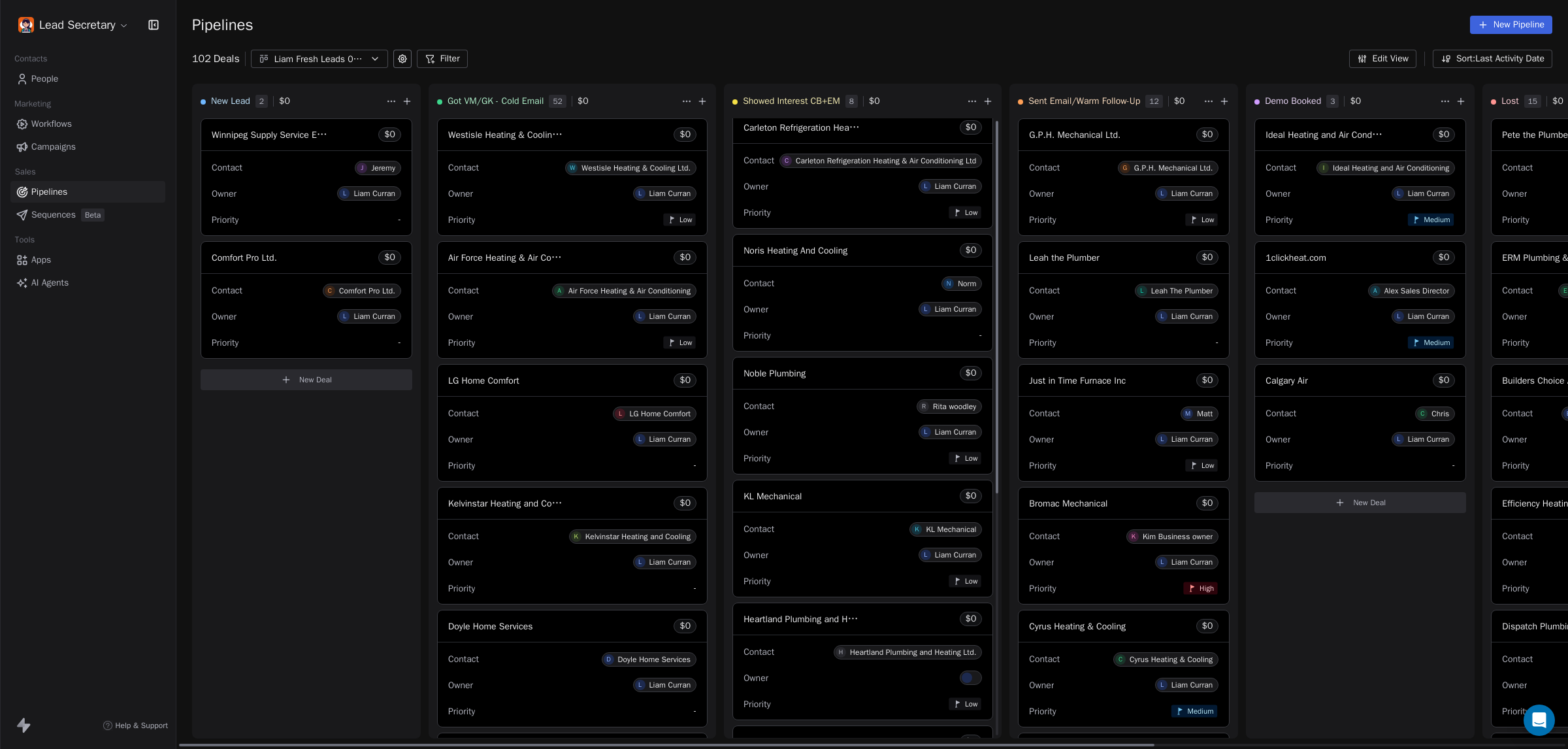 scroll, scrollTop: 0, scrollLeft: 0, axis: both 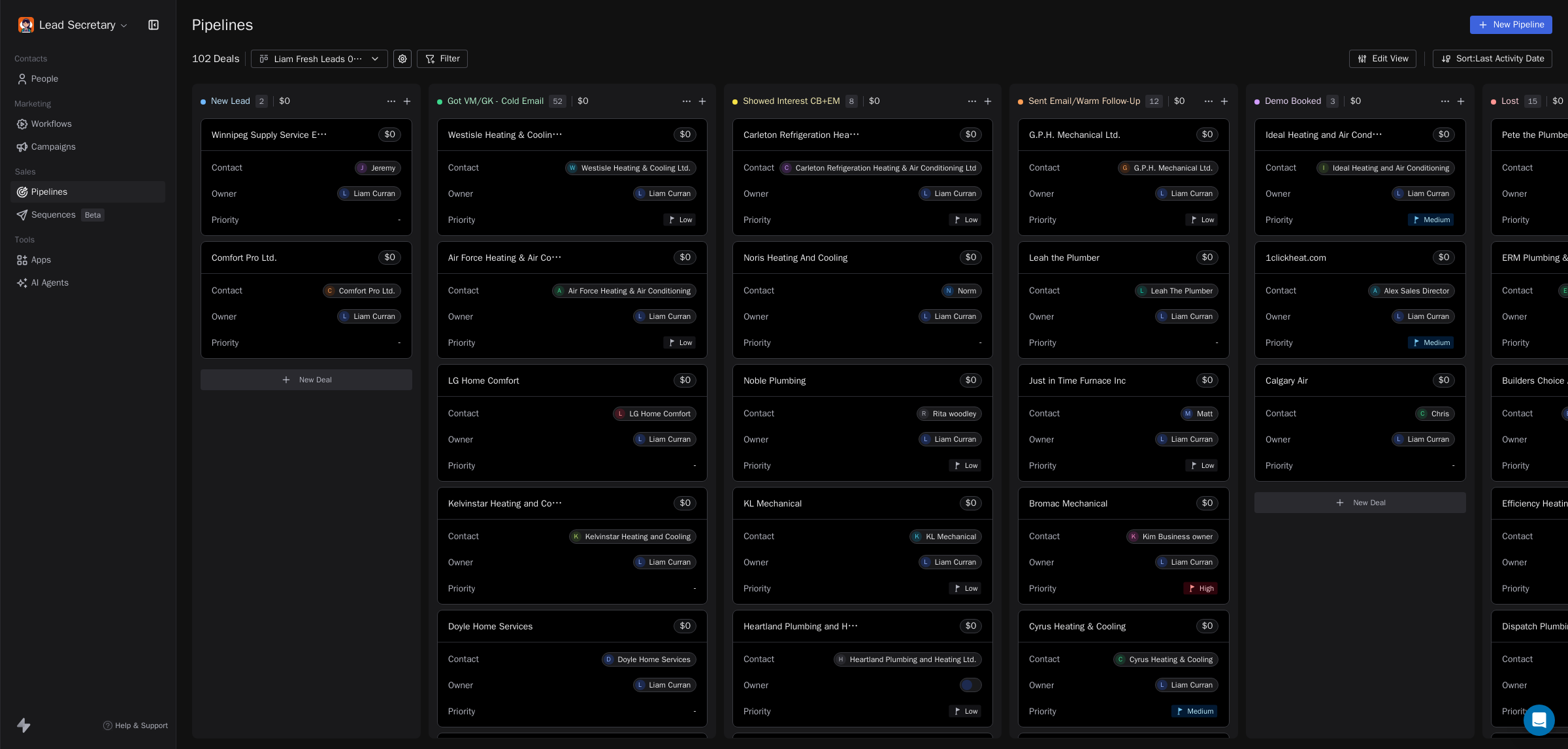 click on "Liam Fresh Leads 07-03" at bounding box center (319, 59) 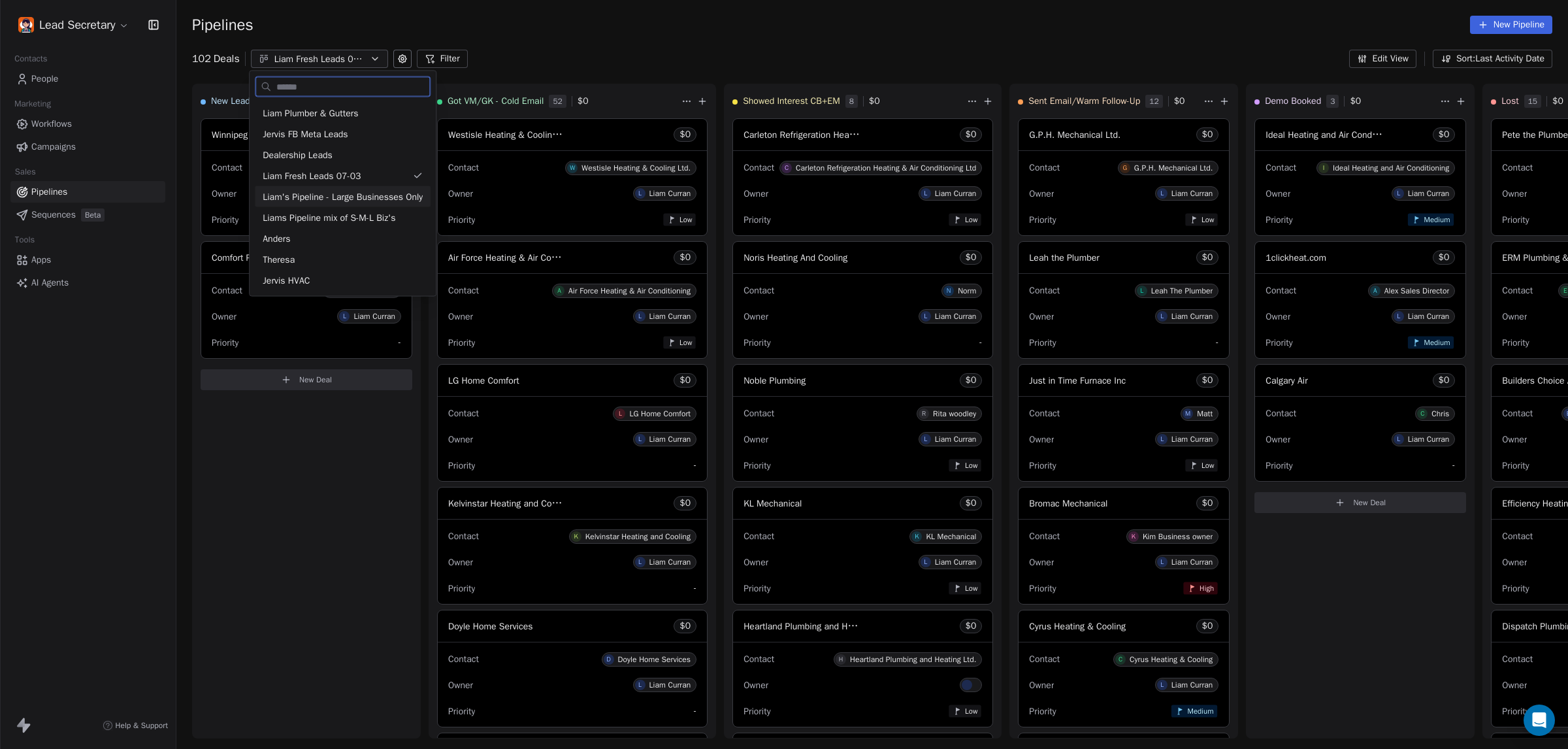 click on "Liam's Pipeline - Large Businesses Only" at bounding box center [342, 196] 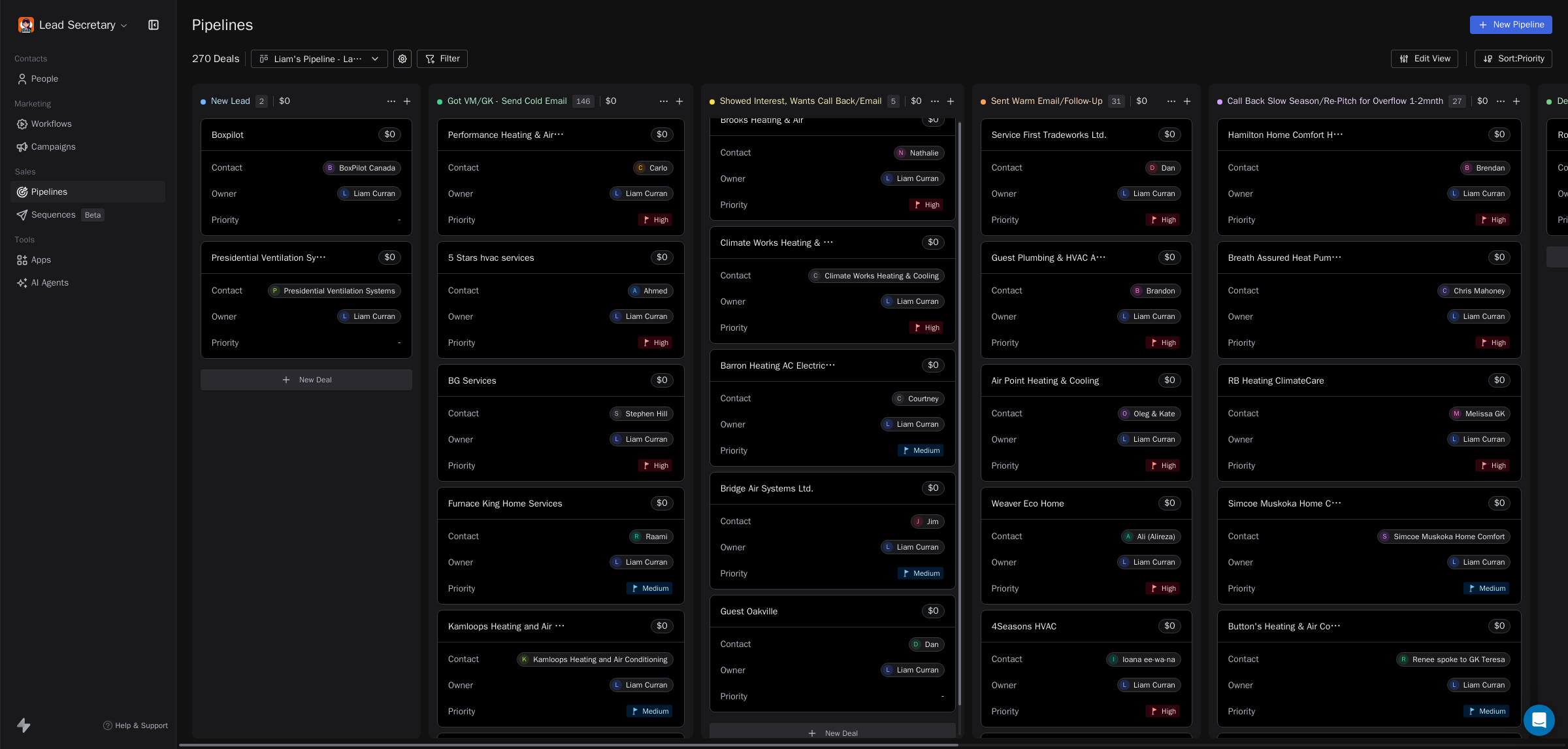 scroll, scrollTop: 0, scrollLeft: 0, axis: both 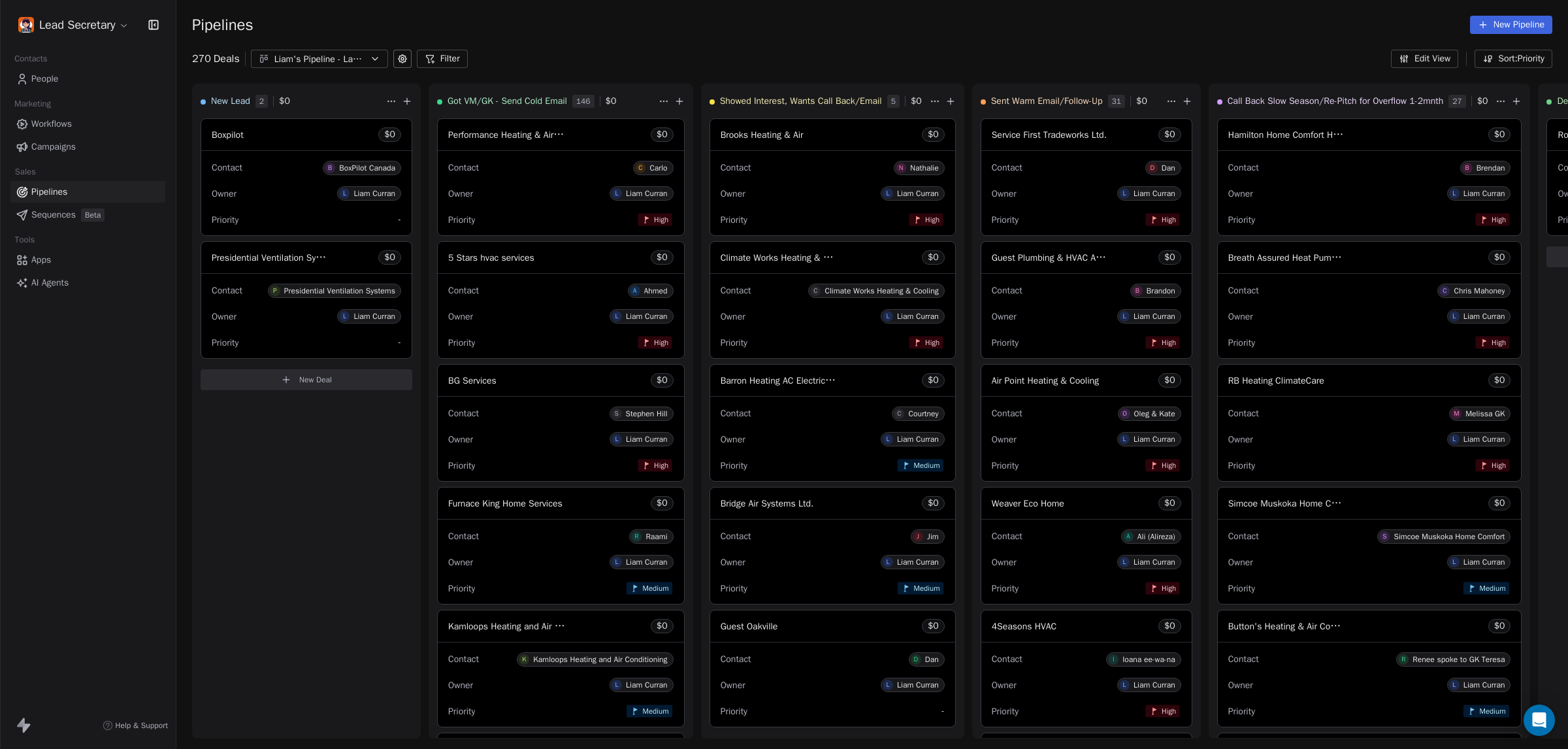 click on "Liam's Pipeline - Large Businesses Only" at bounding box center (319, 59) 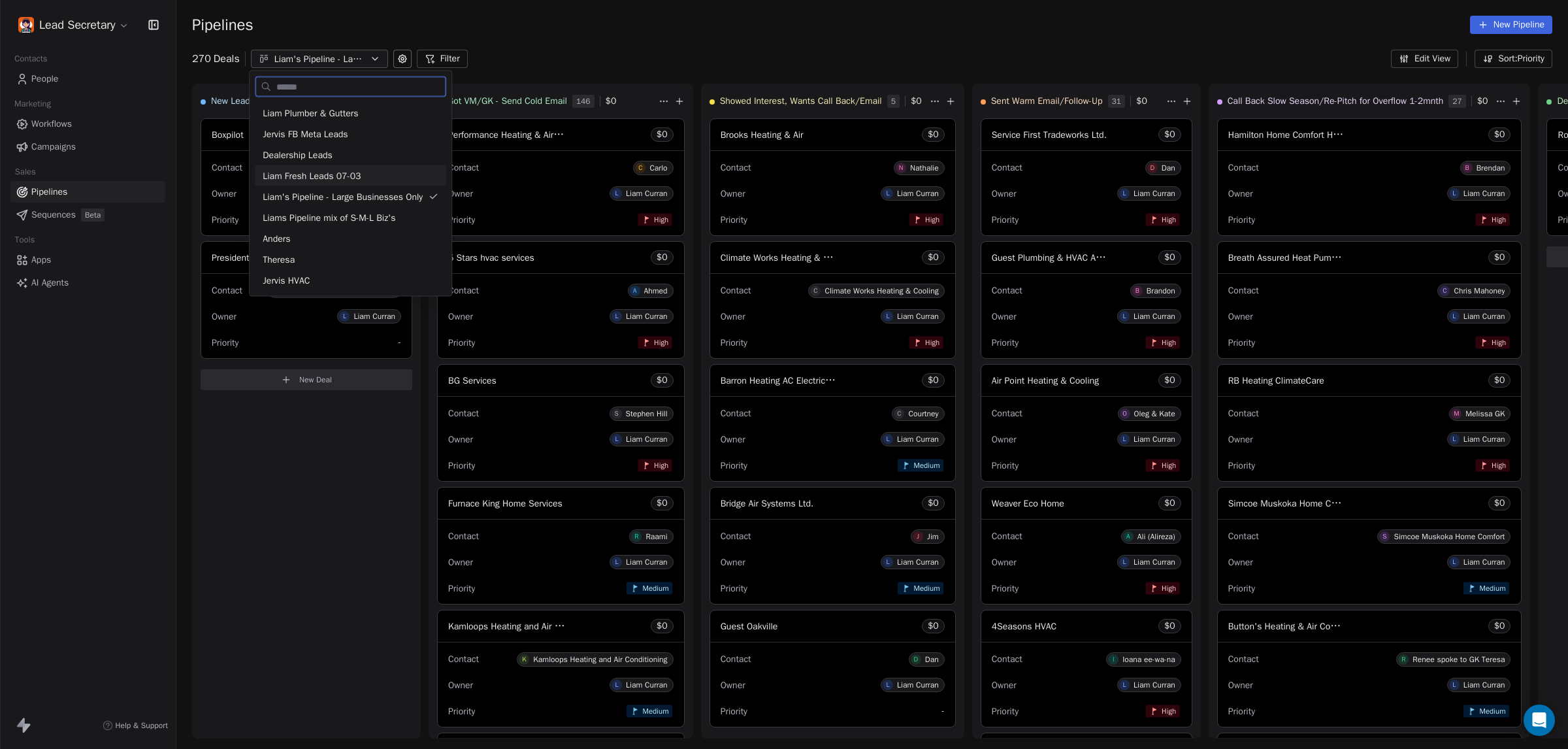 click on "Liam Fresh Leads 07-03" at bounding box center (350, 175) 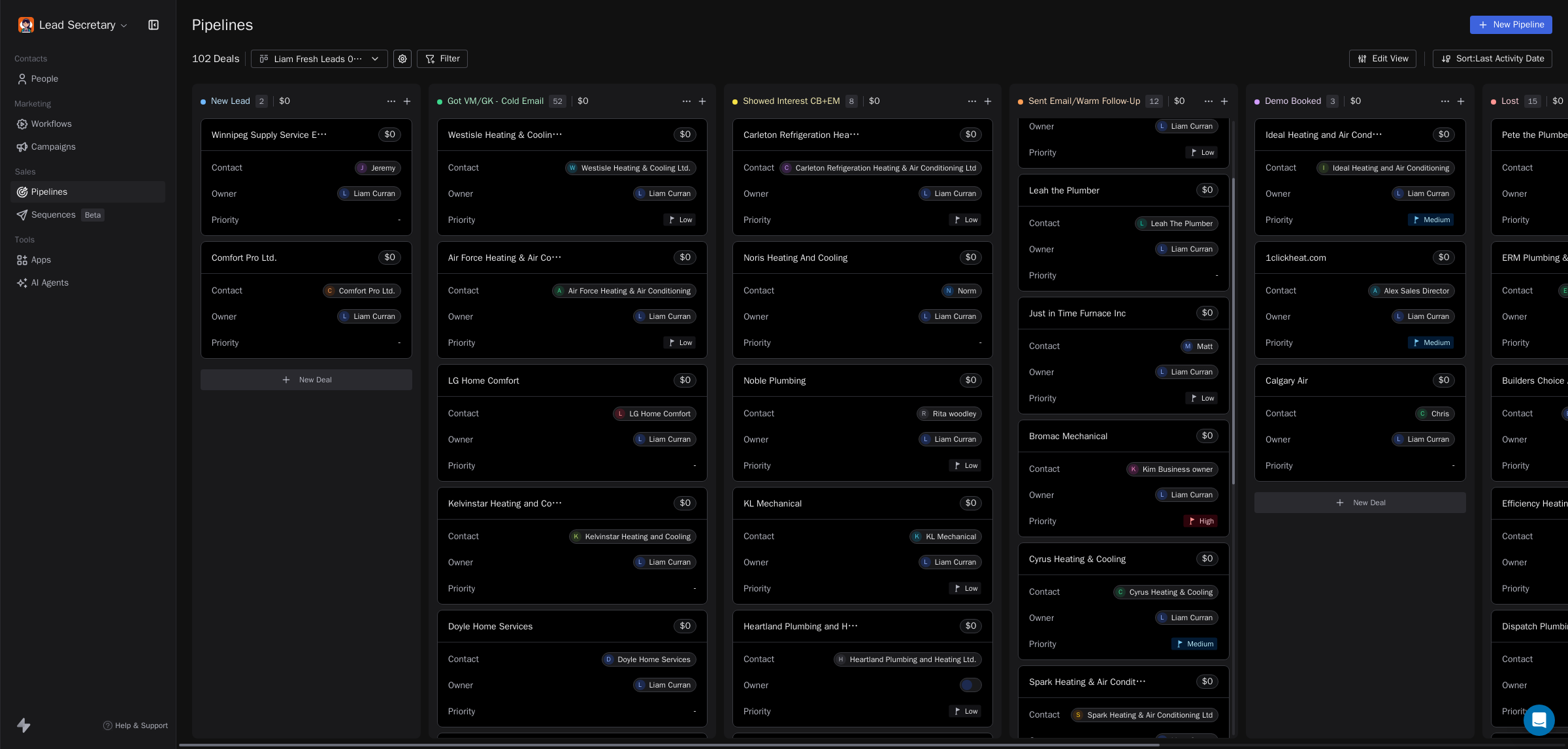 scroll, scrollTop: 0, scrollLeft: 0, axis: both 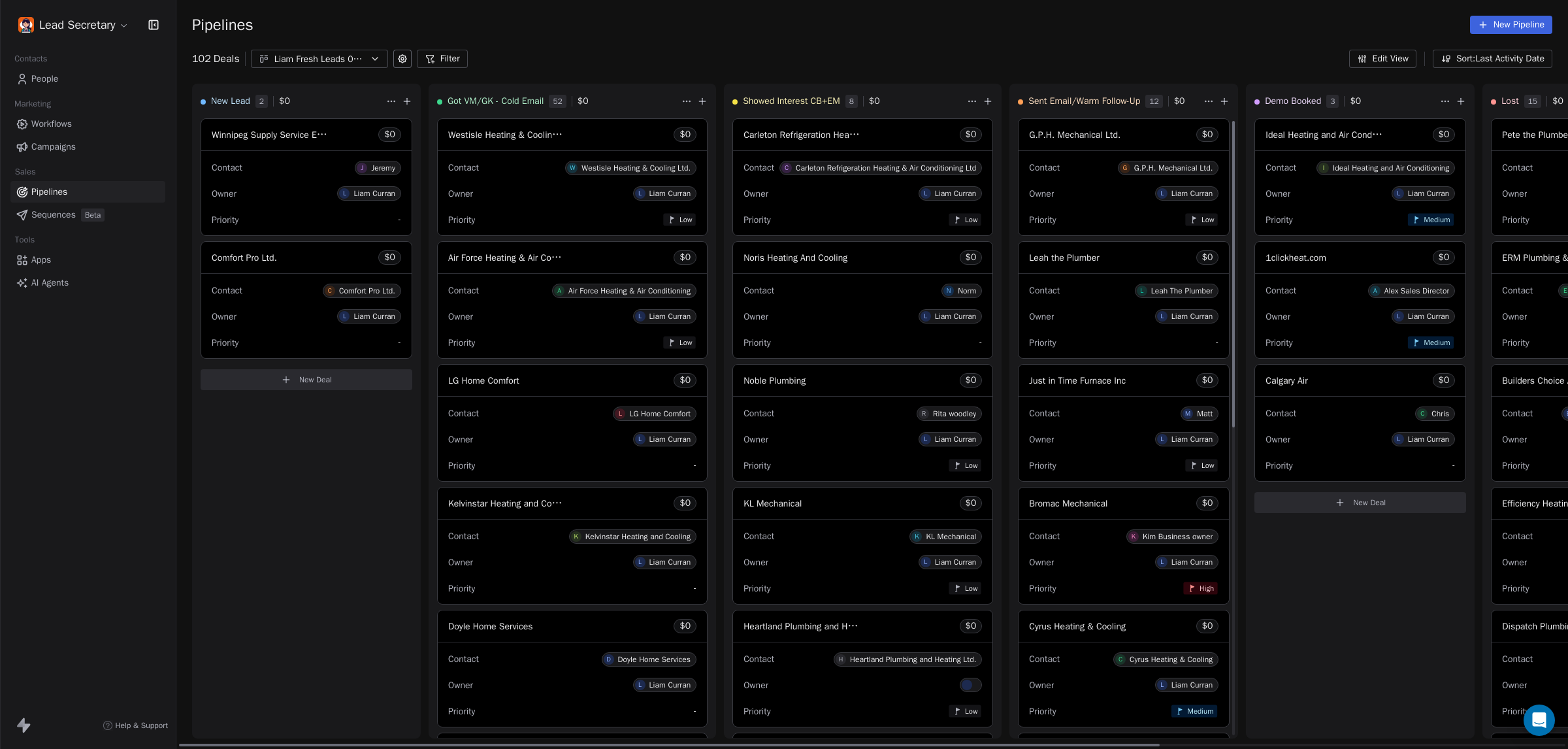 click on "Leah the Plumber" at bounding box center [1064, 258] 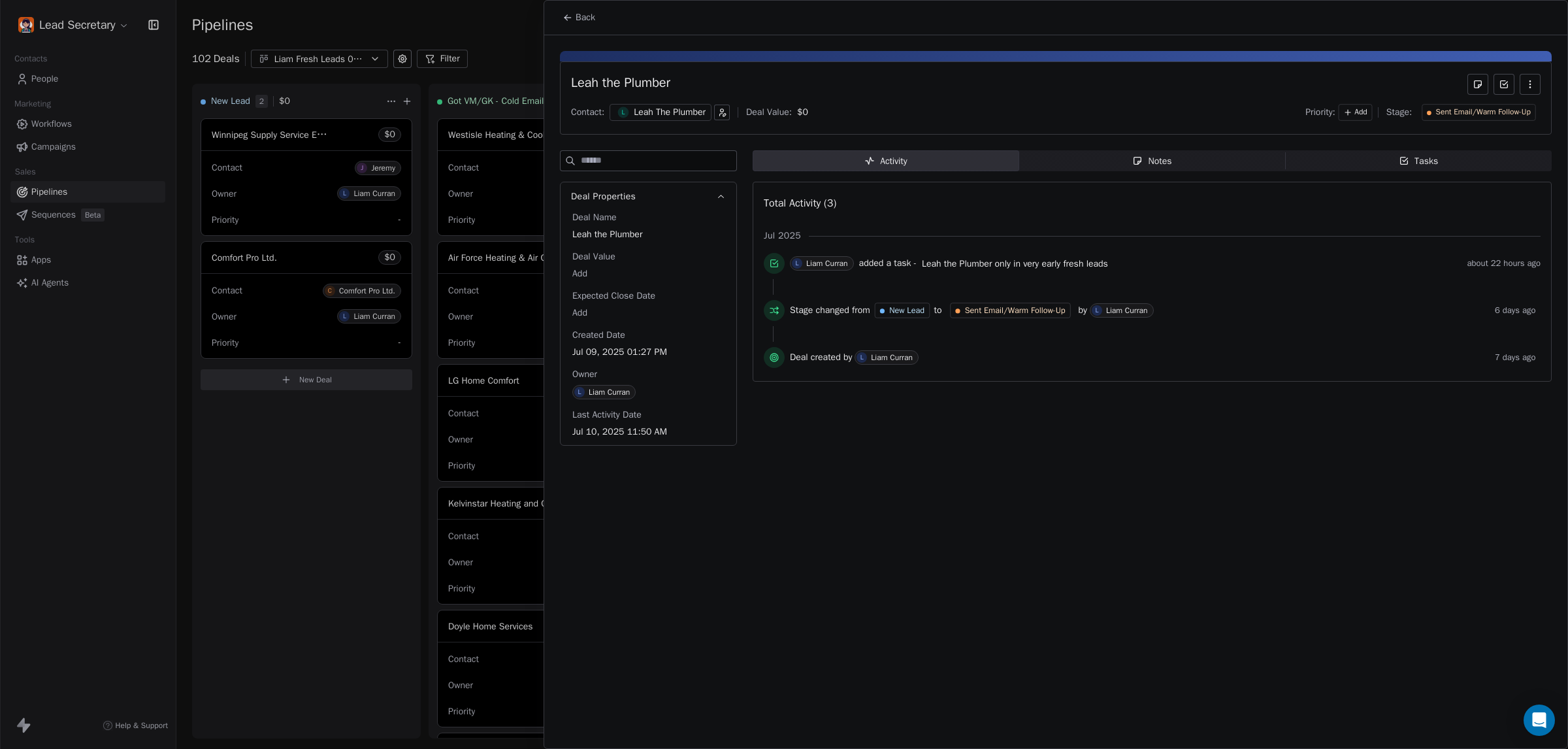 click on "L" at bounding box center (623, 112) 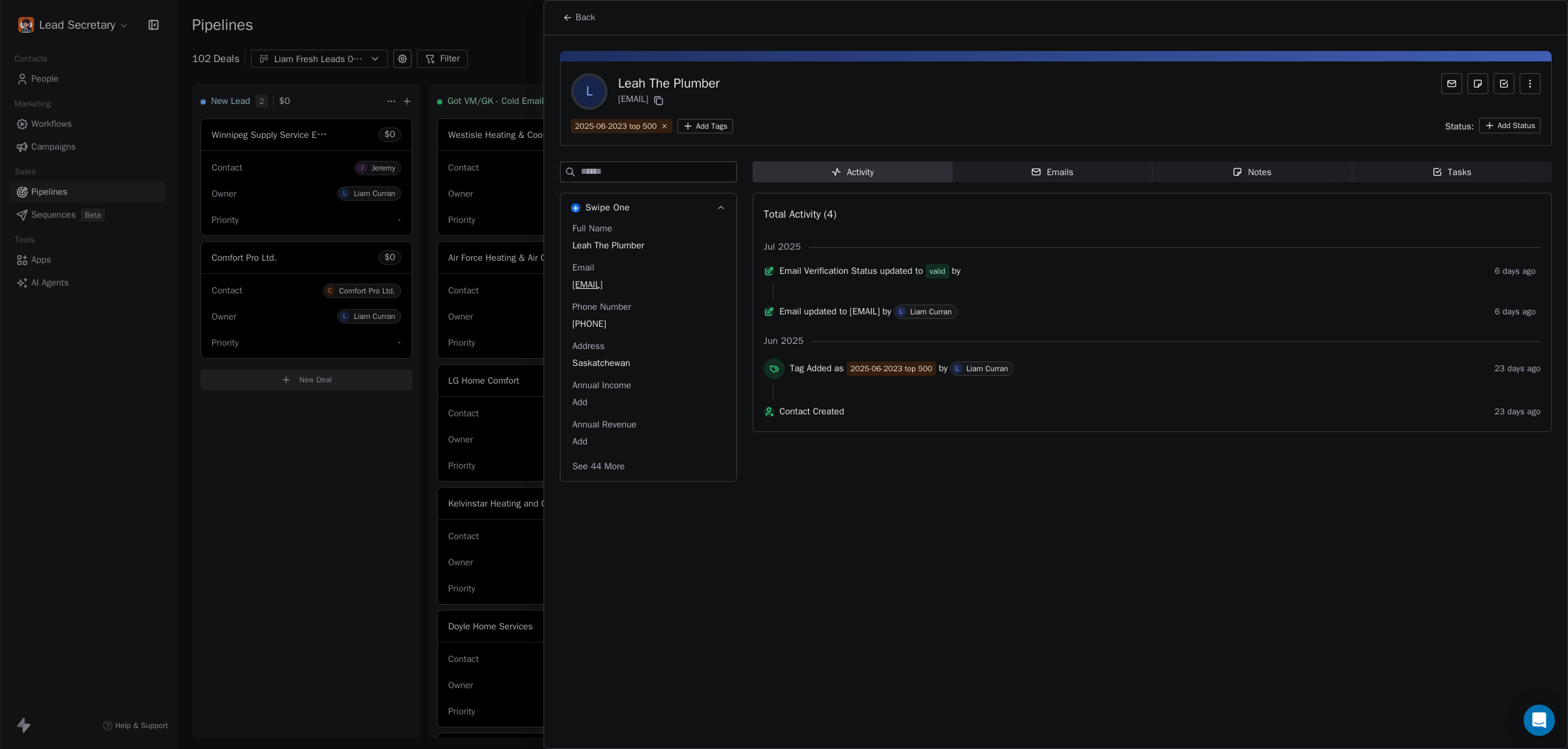 click on "Phone Number" at bounding box center (602, 307) 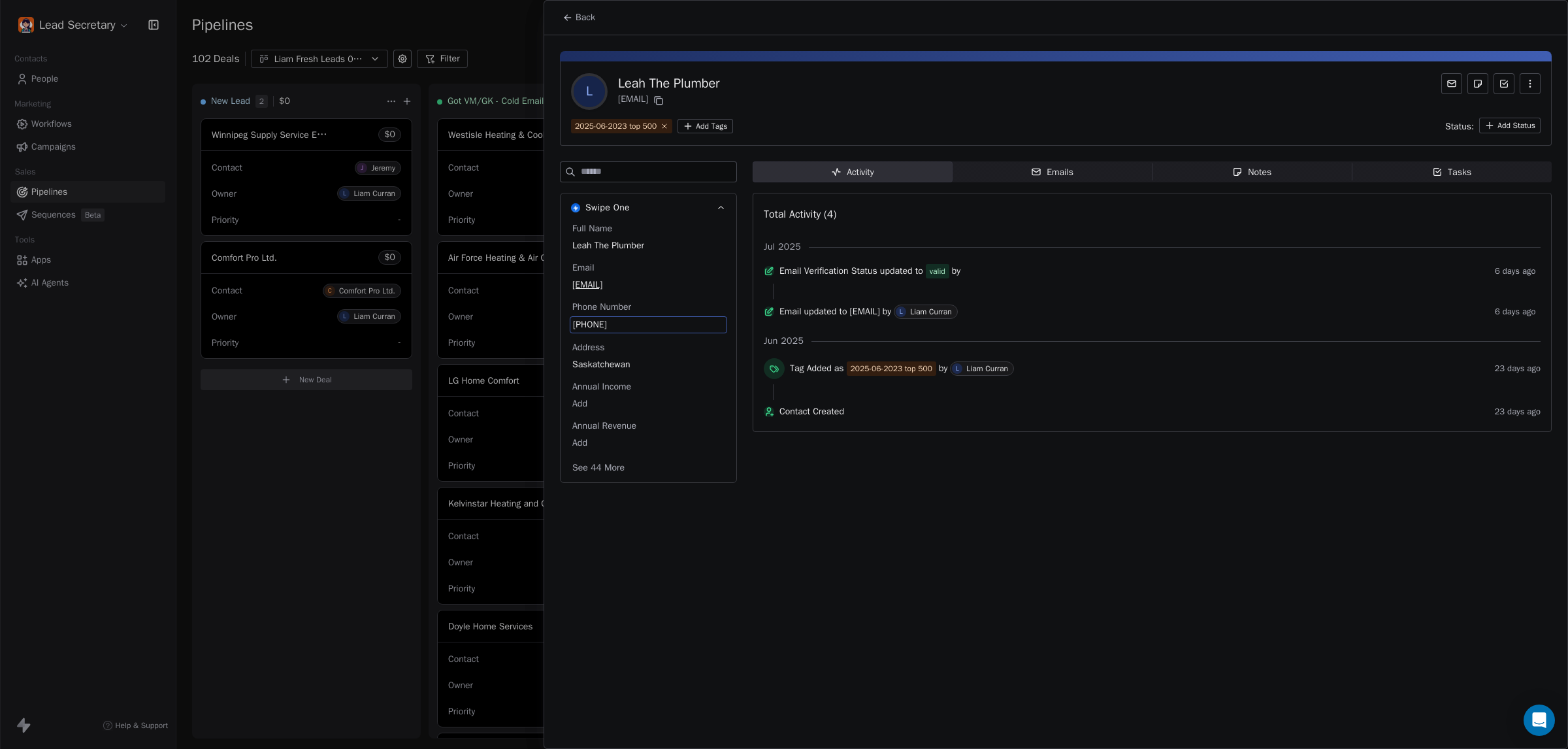 click on "[PHONE]" at bounding box center (648, 325) 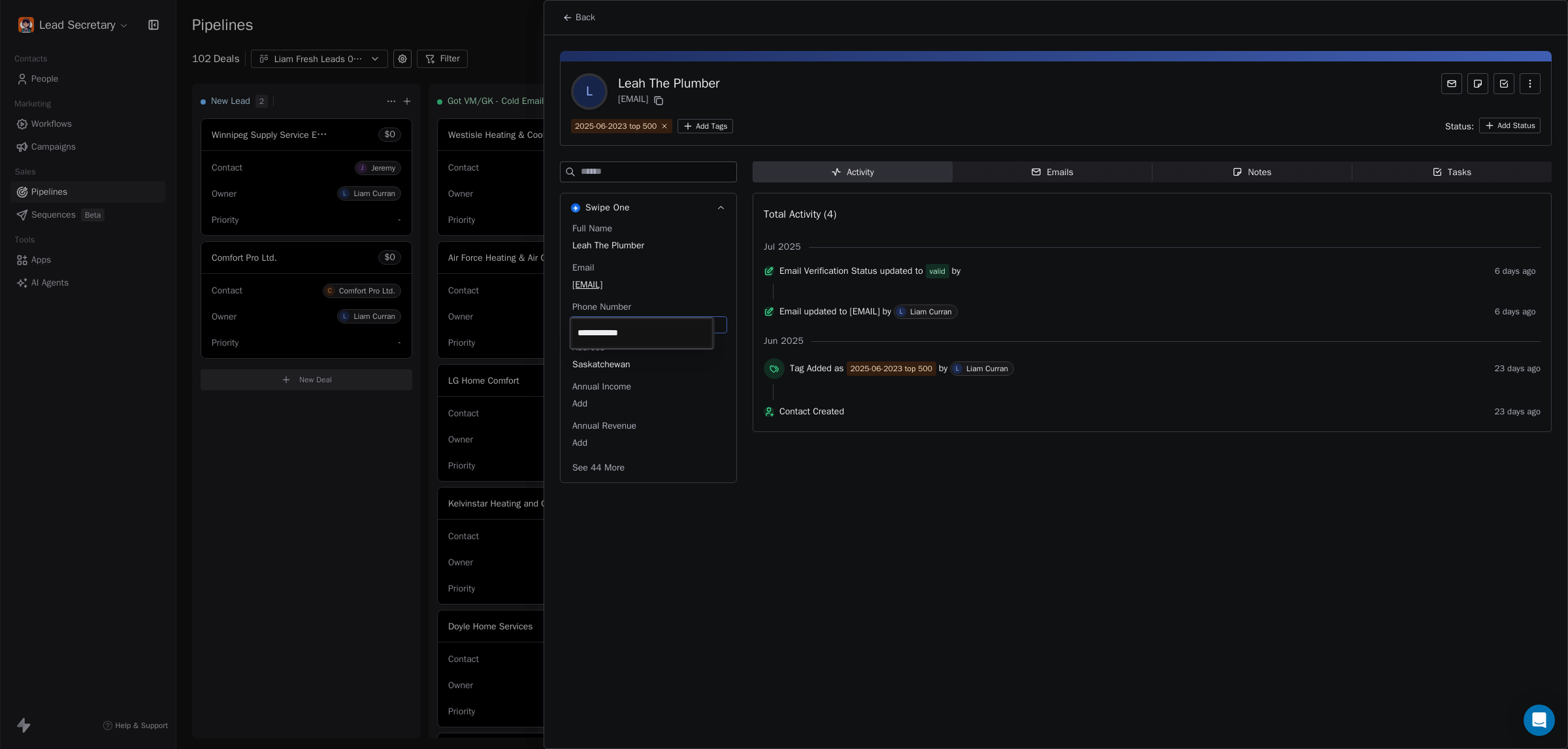 click on "Lead Secretary Contacts People Marketing Workflows Campaigns Sales Pipelines Sequences Beta Tools Apps AI Agents Help & Support Pipelines New Pipeline 102 Deals [FIRST_NAME] Fresh Leads 07-03 Filter Edit View Sort: Last Activity Date New Lead 2 [CITY] [COMPANY] $ 0 Contact J [LAST_NAME] Owner L [LAST_NAME] Priority - [COMPANY] $ 0 Contact C [COMPANY] Owner L [LAST_NAME] Priority - New Deal Got VM/GK - Cold Email 52 [COMPANY] $ 0 Contact W [COMPANY] Owner L [LAST_NAME] Priority Low [COMPANY] $ 0 Contact A [COMPANY] Owner L [LAST_NAME] Priority Low [COMPANY] $ 0 Contact L [COMPANY] Owner L [LAST_NAME] Priority - [COMPANY] $ 0 Contact K [COMPANY] Owner L [LAST_NAME] Priority - [COMPANY] $ 0 Contact D [COMPANY] Owner L [LAST_NAME] Priority - [COMPANY] $ 0 Contact T [COMPANY] Owner" at bounding box center [784, 374] 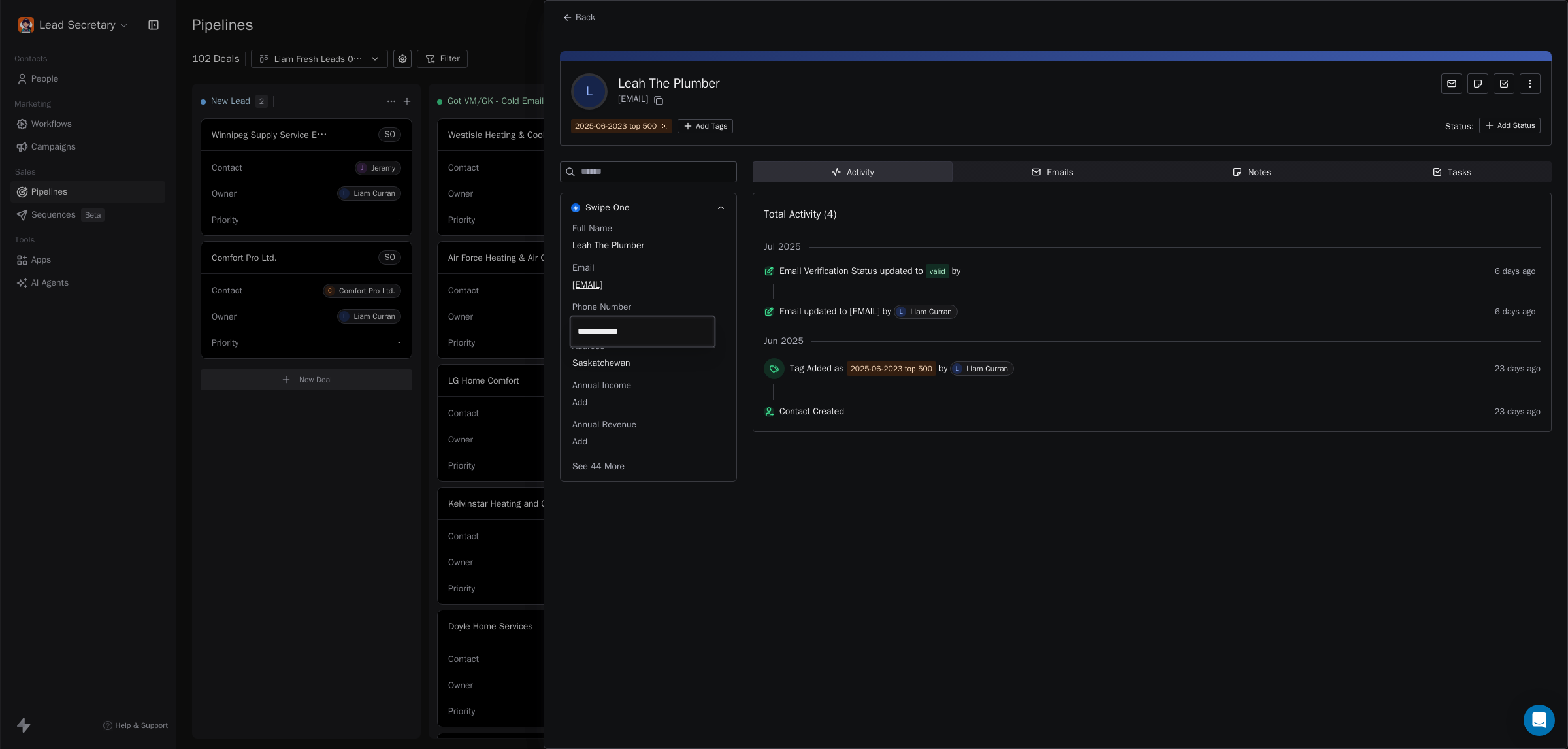 click on "Lead Secretary Contacts People Marketing Workflows Campaigns Sales Pipelines Sequences Beta Tools Apps AI Agents Help & Support Pipelines New Pipeline 102 Deals [FIRST_NAME] Fresh Leads 07-03 Filter Edit View Sort: Last Activity Date New Lead 2 [CITY] [COMPANY] $ 0 Contact J [LAST_NAME] Owner L [LAST_NAME] Priority - [COMPANY] $ 0 Contact C [COMPANY] Owner L [LAST_NAME] Priority - New Deal Got VM/GK - Cold Email 52 [COMPANY] $ 0 Contact W [COMPANY] Owner L [LAST_NAME] Priority Low [COMPANY] $ 0 Contact A [COMPANY] Owner L [LAST_NAME] Priority Low [COMPANY] $ 0 Contact L [COMPANY] Owner L [LAST_NAME] Priority - [COMPANY] $ 0 Contact K [COMPANY] Owner L [LAST_NAME] Priority - [COMPANY] $ 0 Contact D [COMPANY] Owner L [LAST_NAME] Priority - [COMPANY] $ 0 Contact T [COMPANY] Owner" at bounding box center (784, 374) 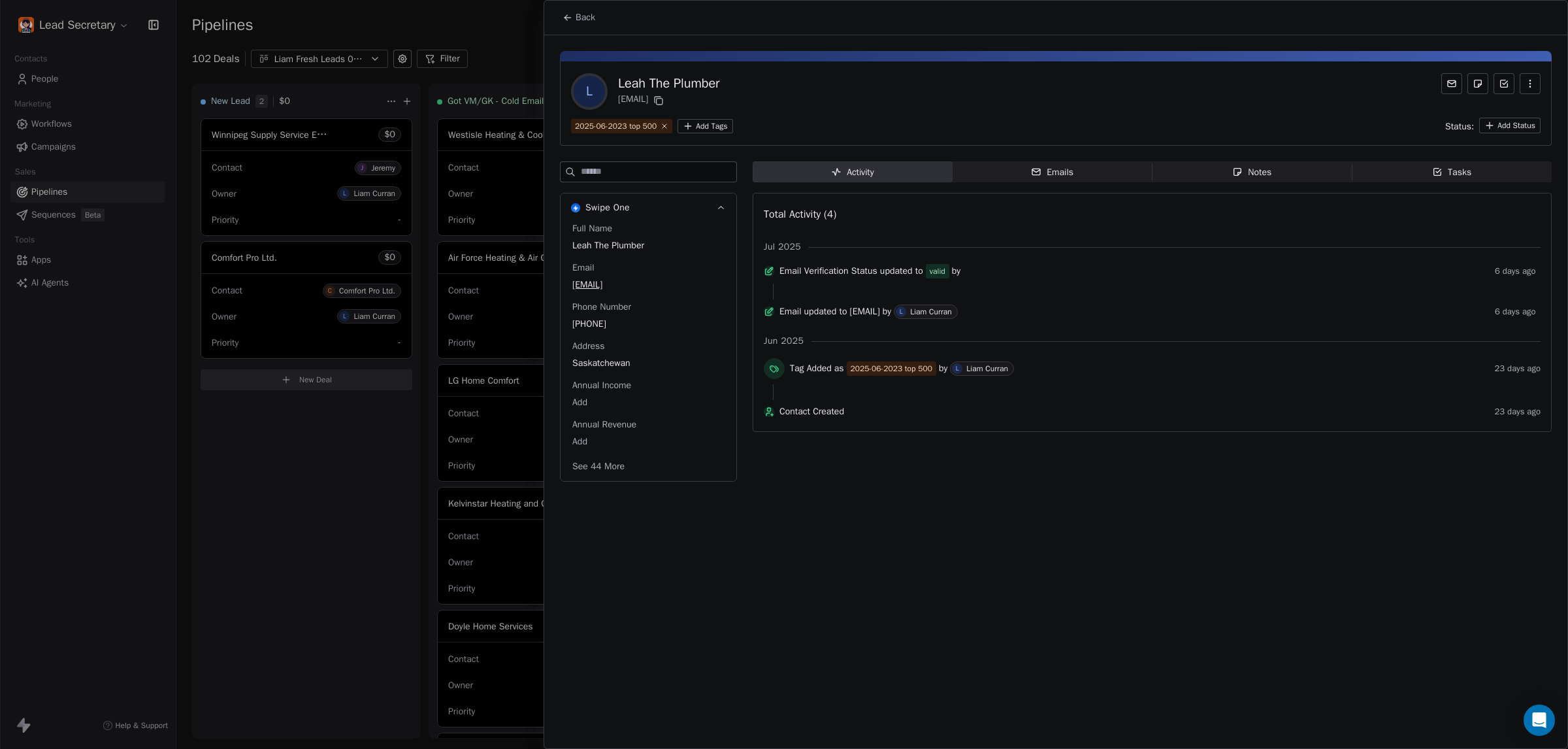 click at bounding box center (784, 374) 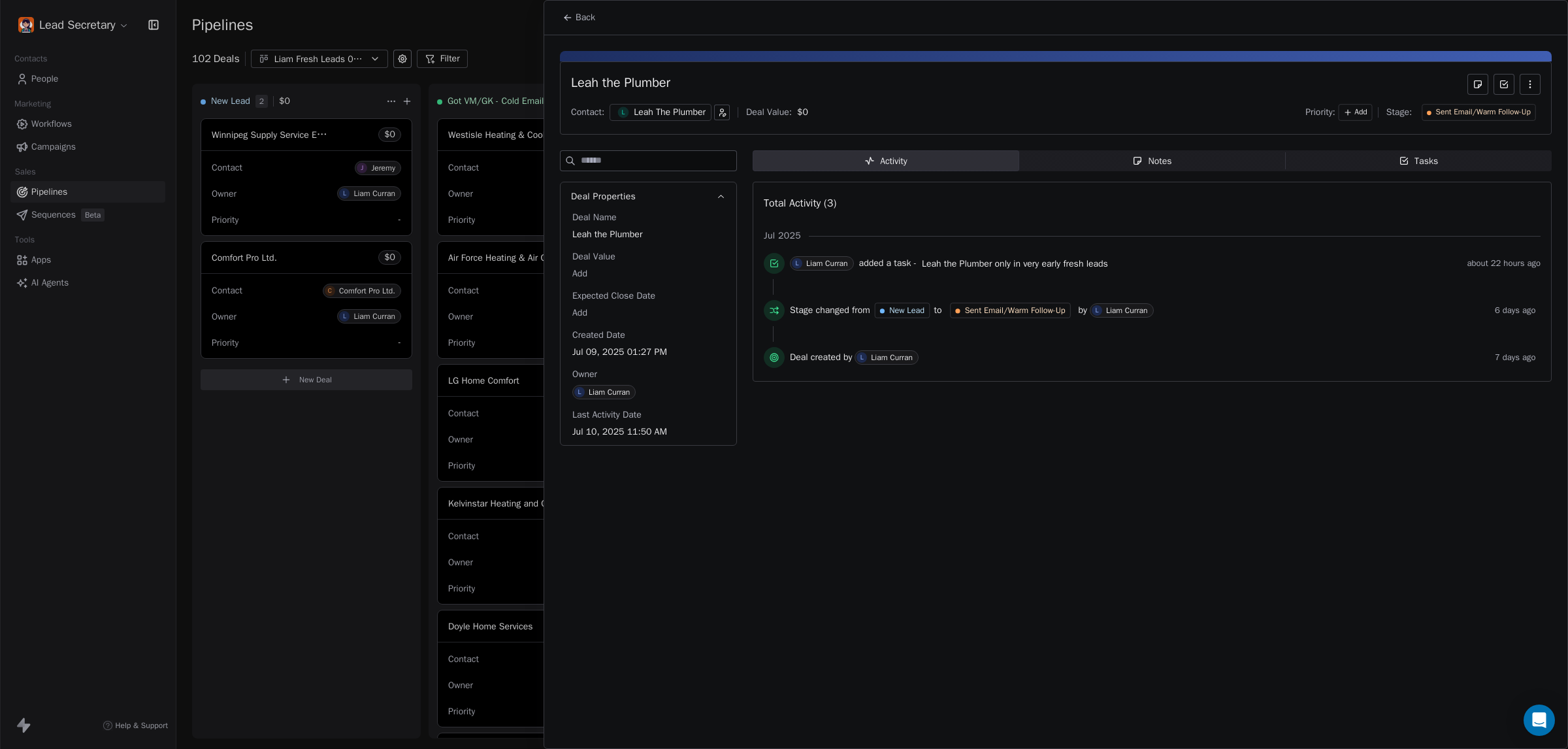 click at bounding box center [784, 374] 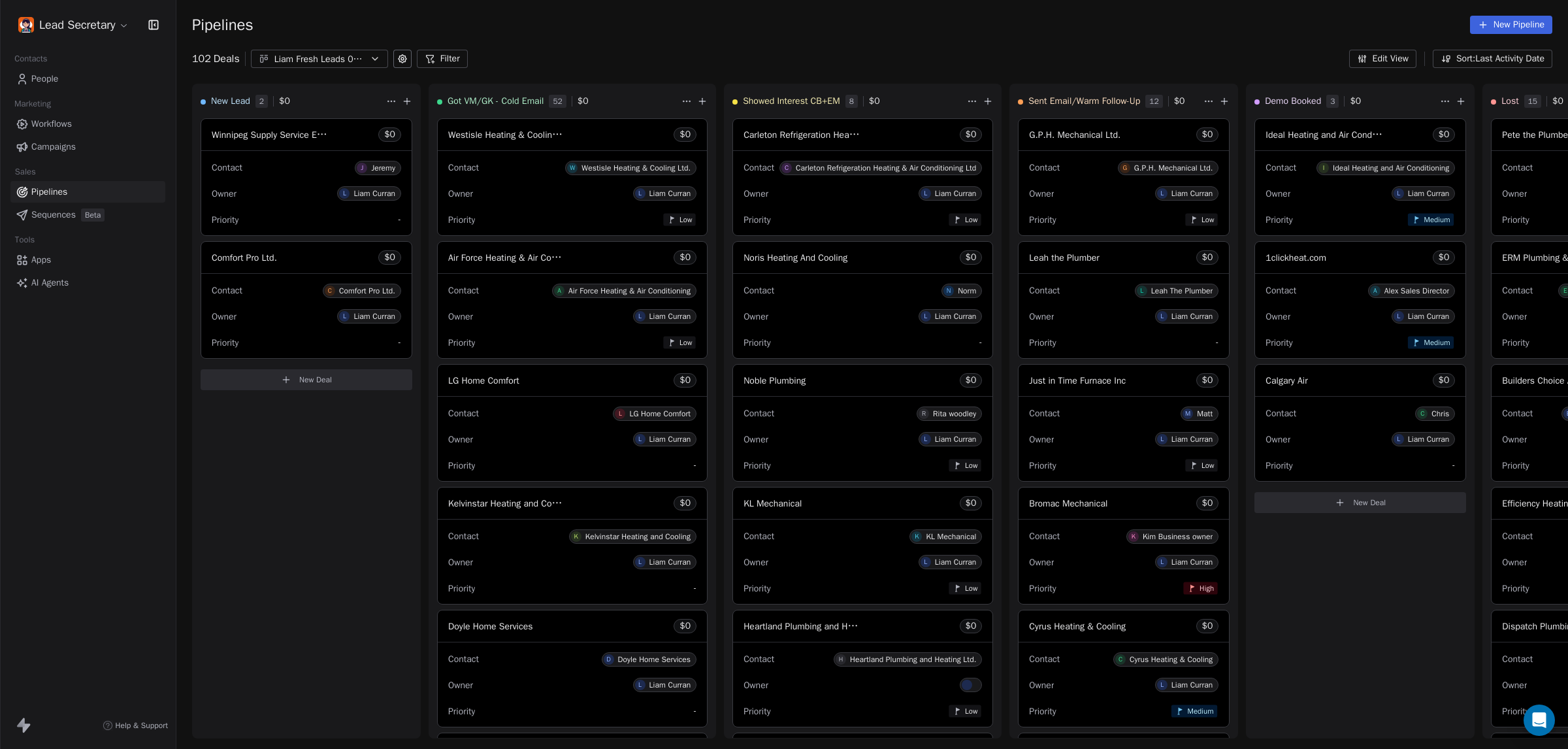 click on "Liam Fresh Leads 07-03" at bounding box center [319, 59] 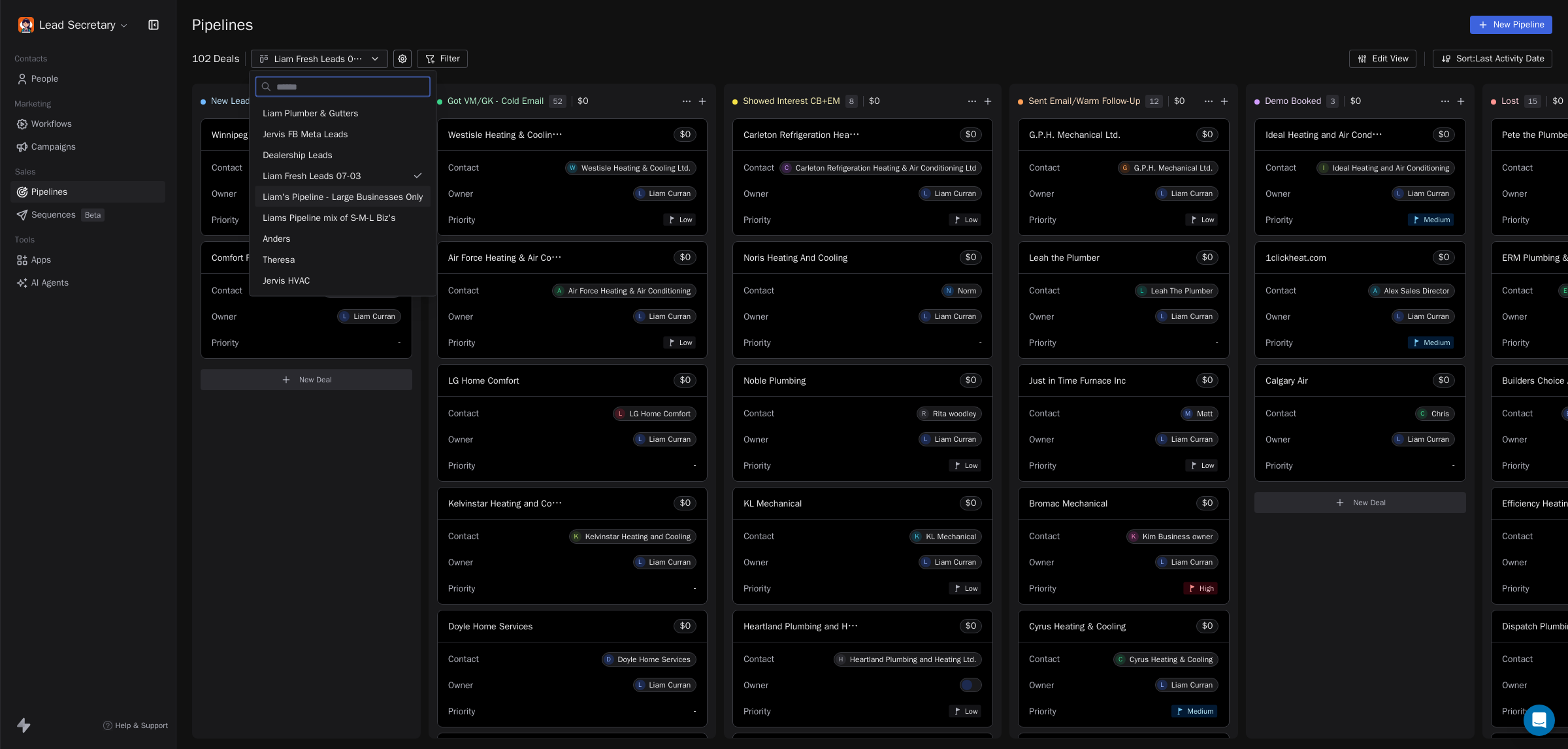 click on "Liam's Pipeline - Large Businesses Only" at bounding box center [342, 197] 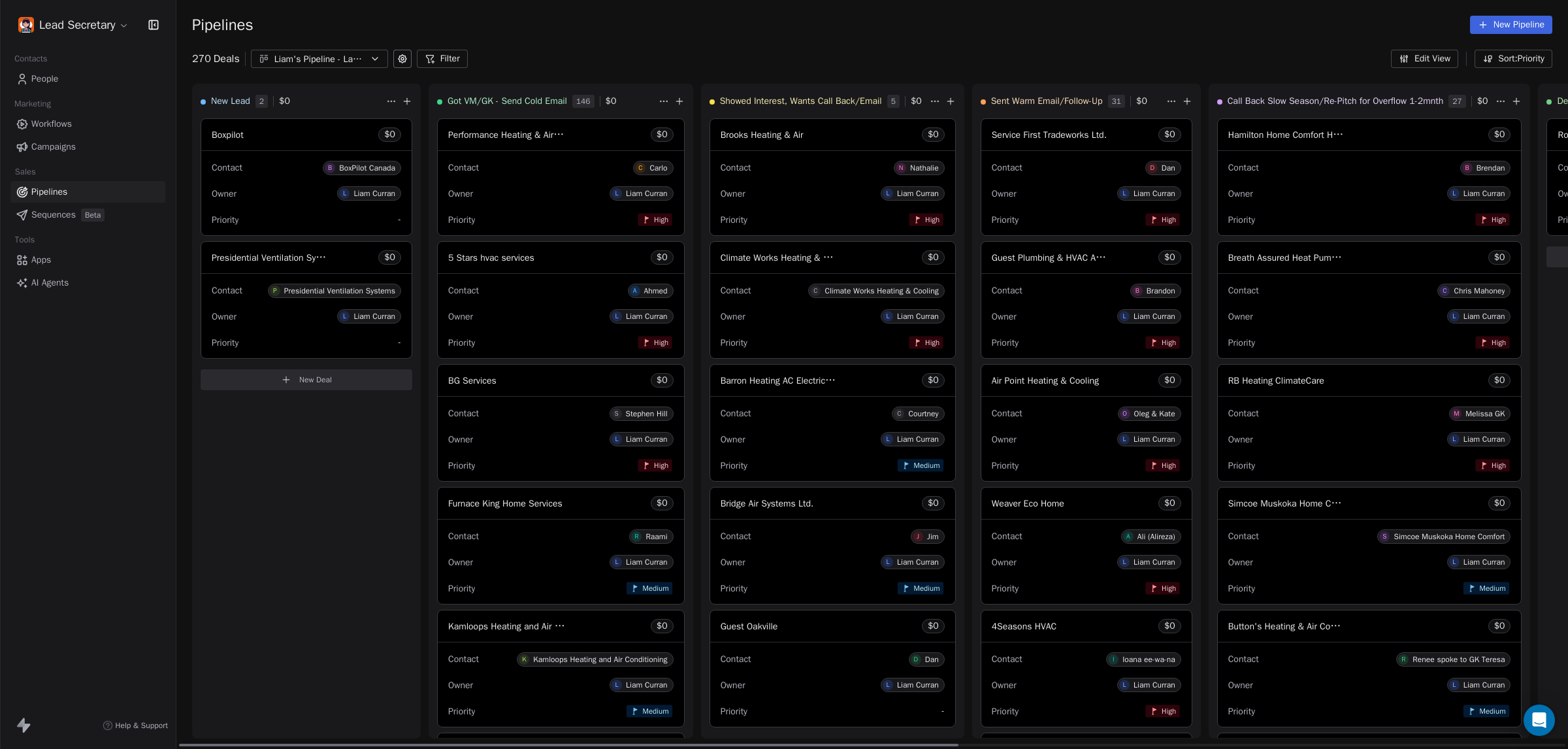 click on "Contact C Carlo" at bounding box center (561, 167) 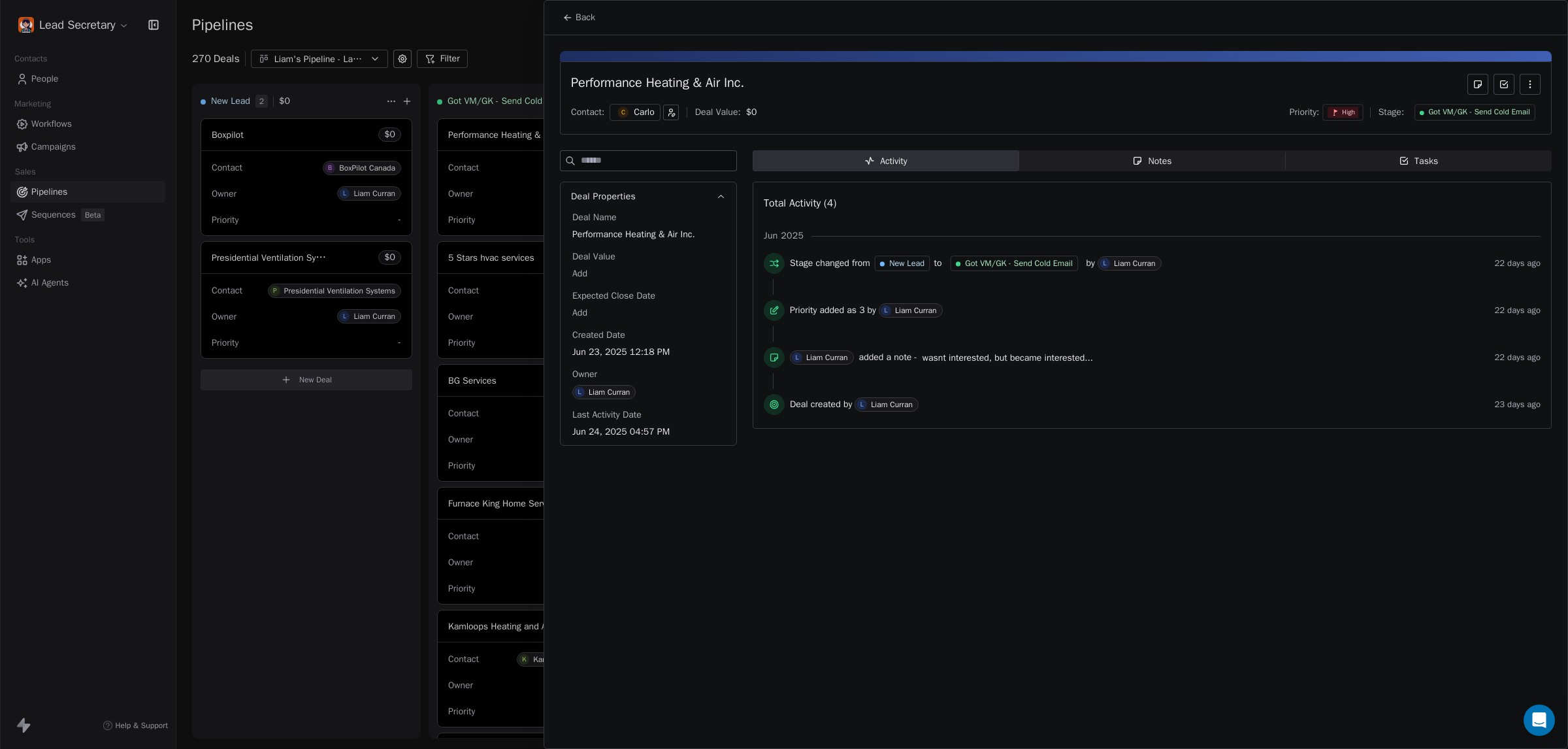 click on "C" at bounding box center [623, 112] 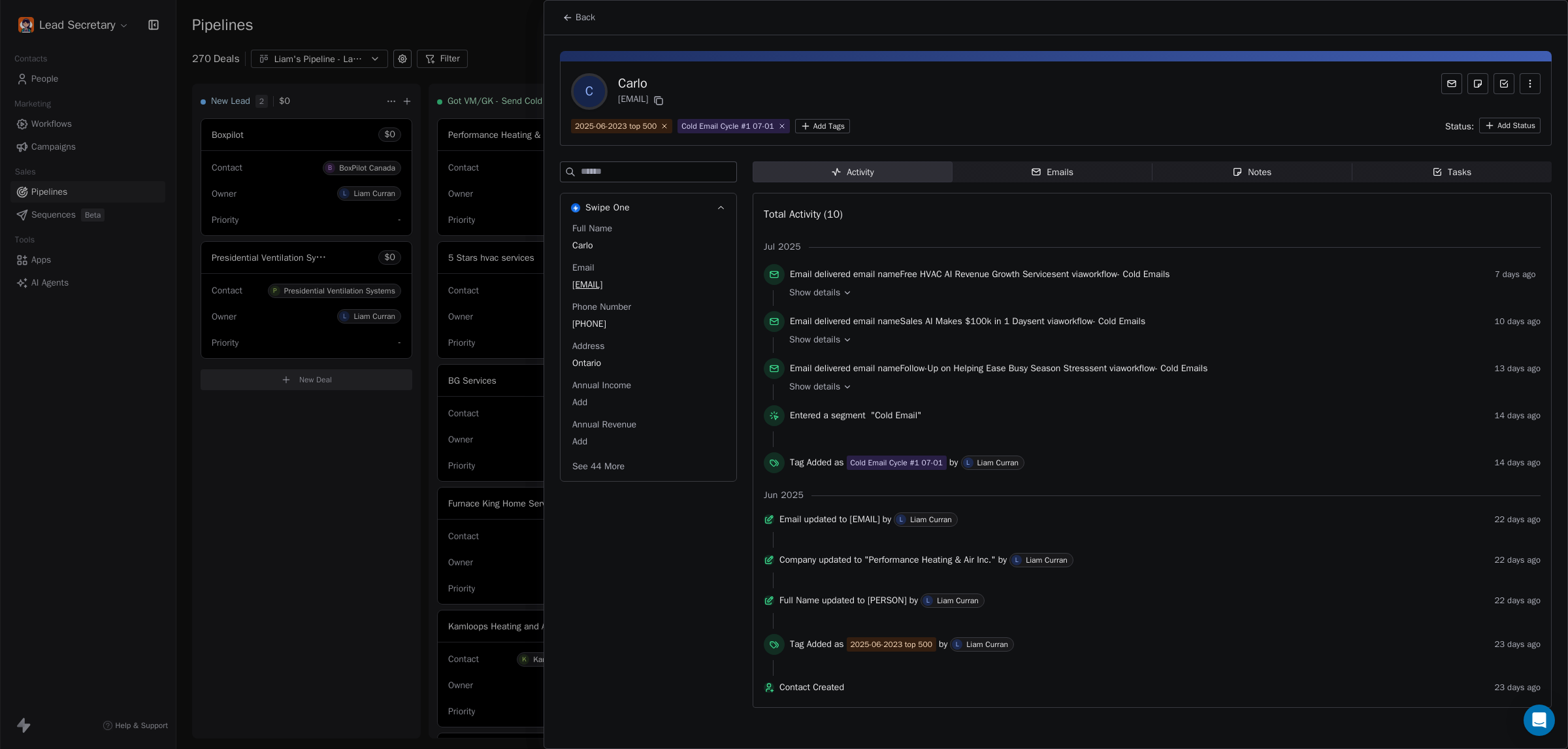 click on "Back" at bounding box center [585, 18] 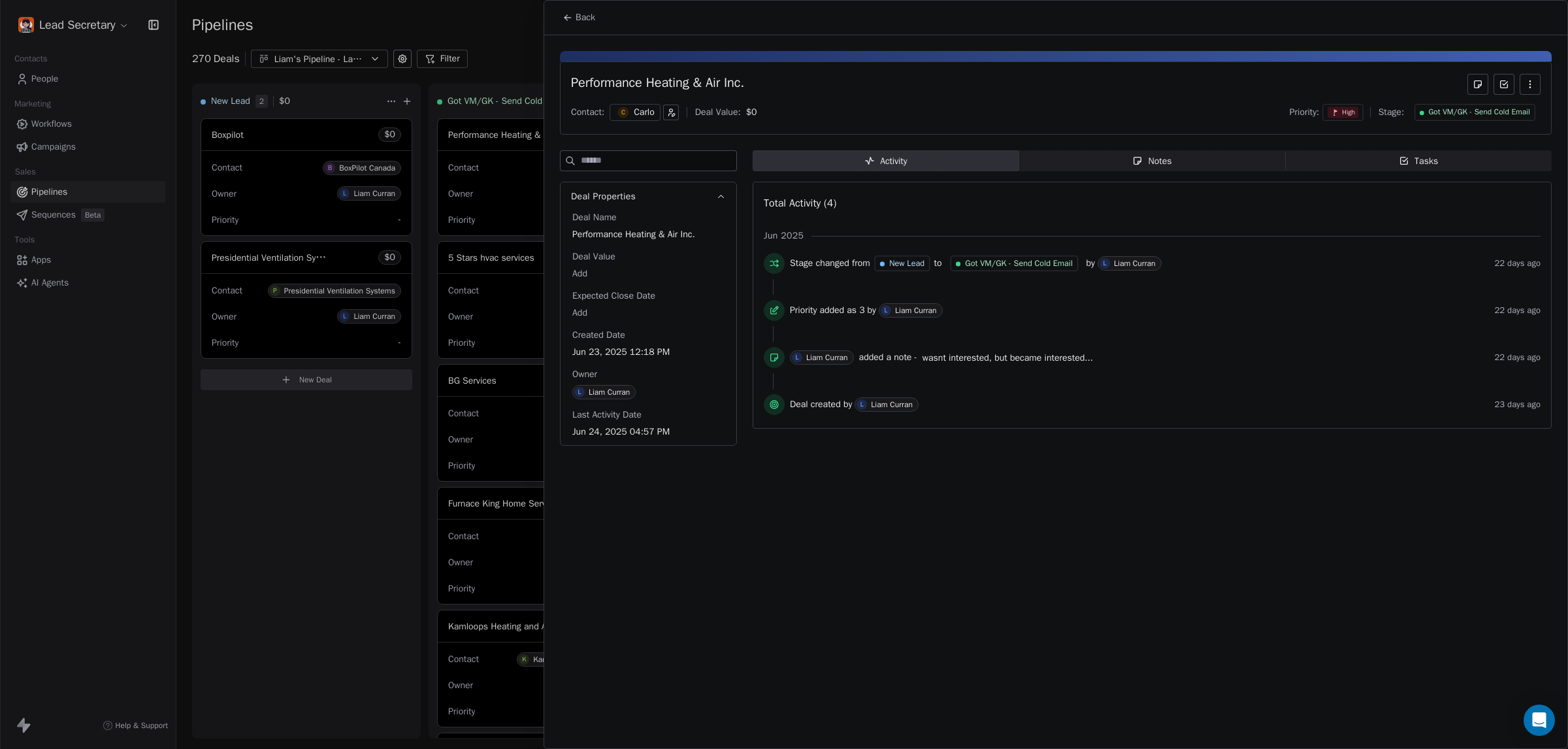 click on "Notes   Notes" at bounding box center [1152, 161] 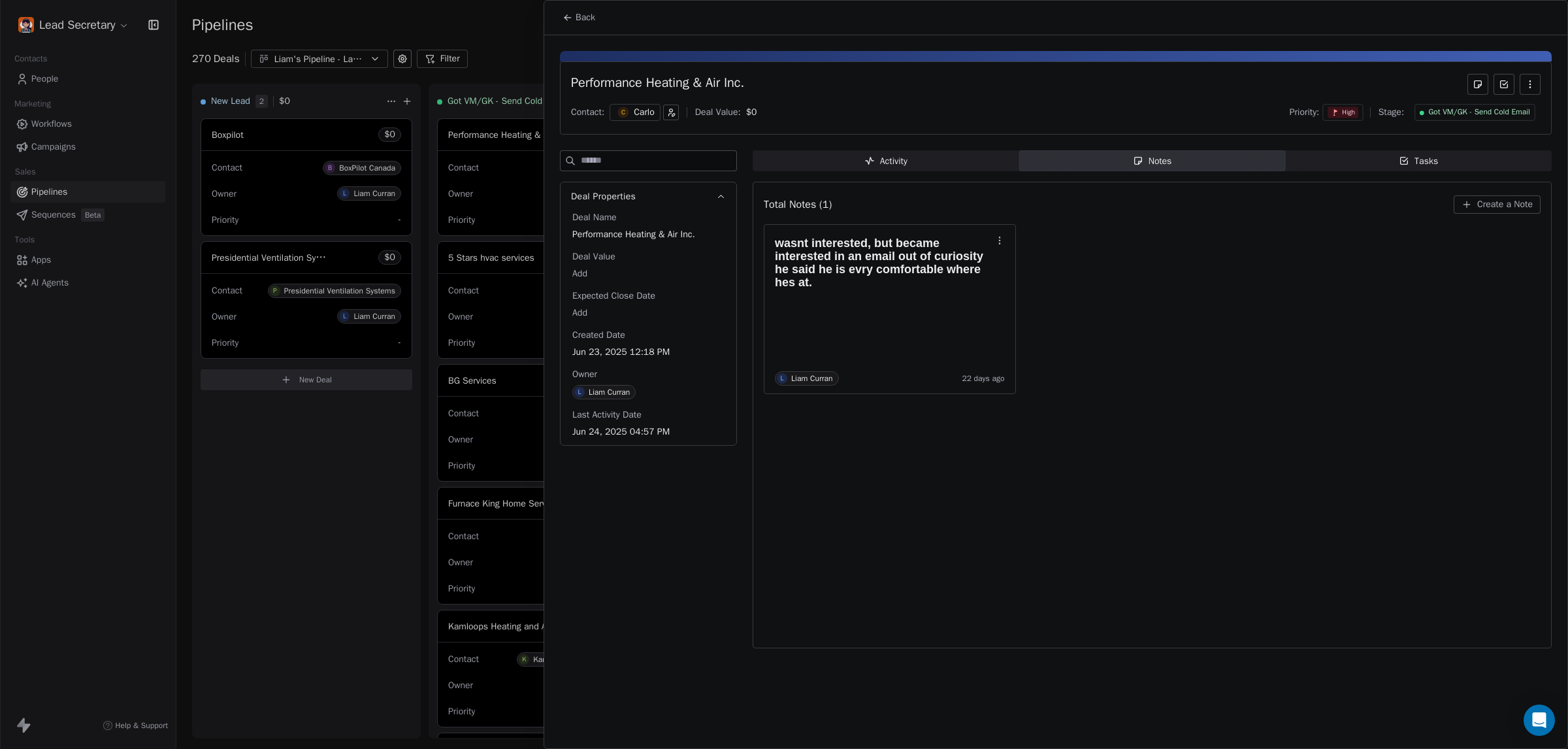 click on "C" at bounding box center (623, 112) 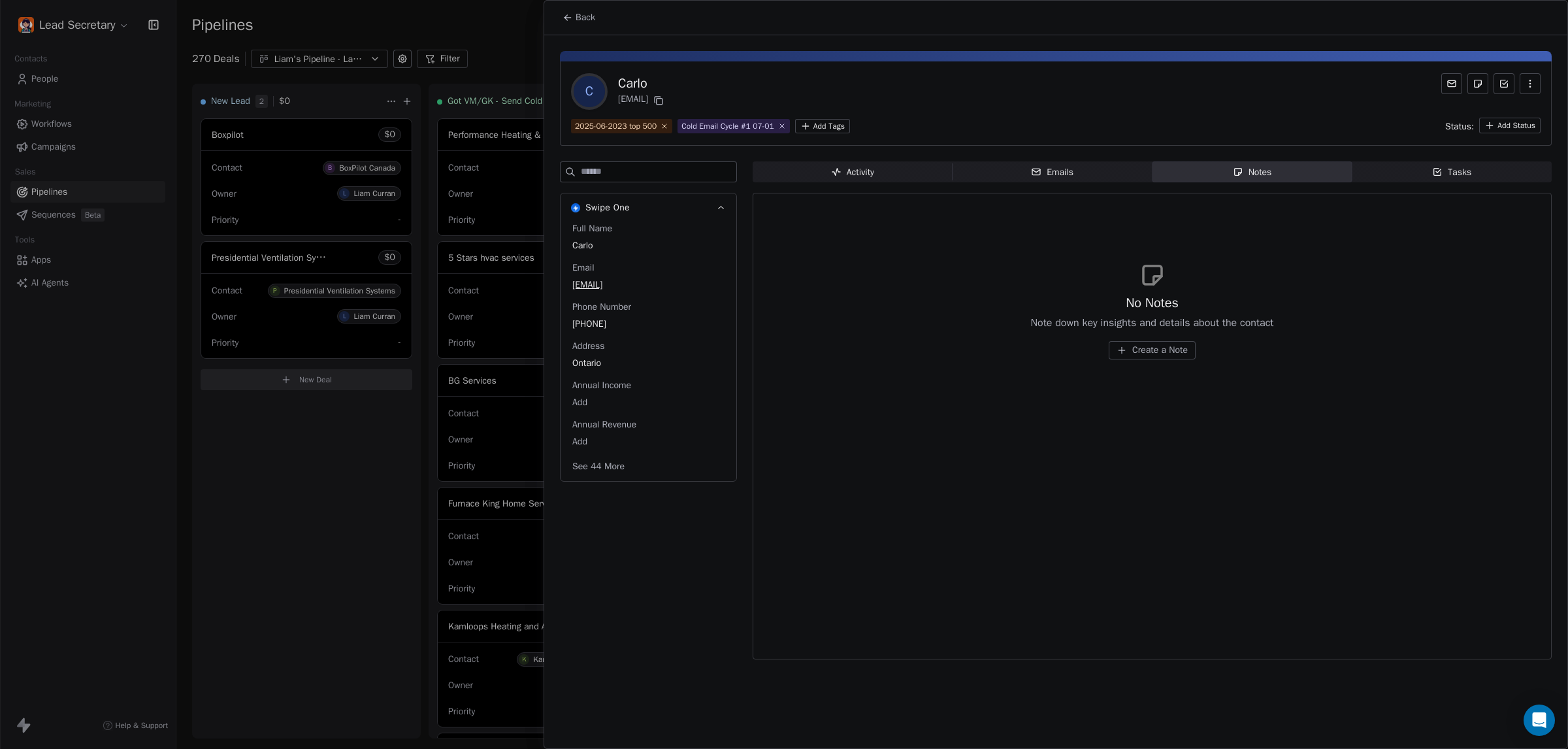 click 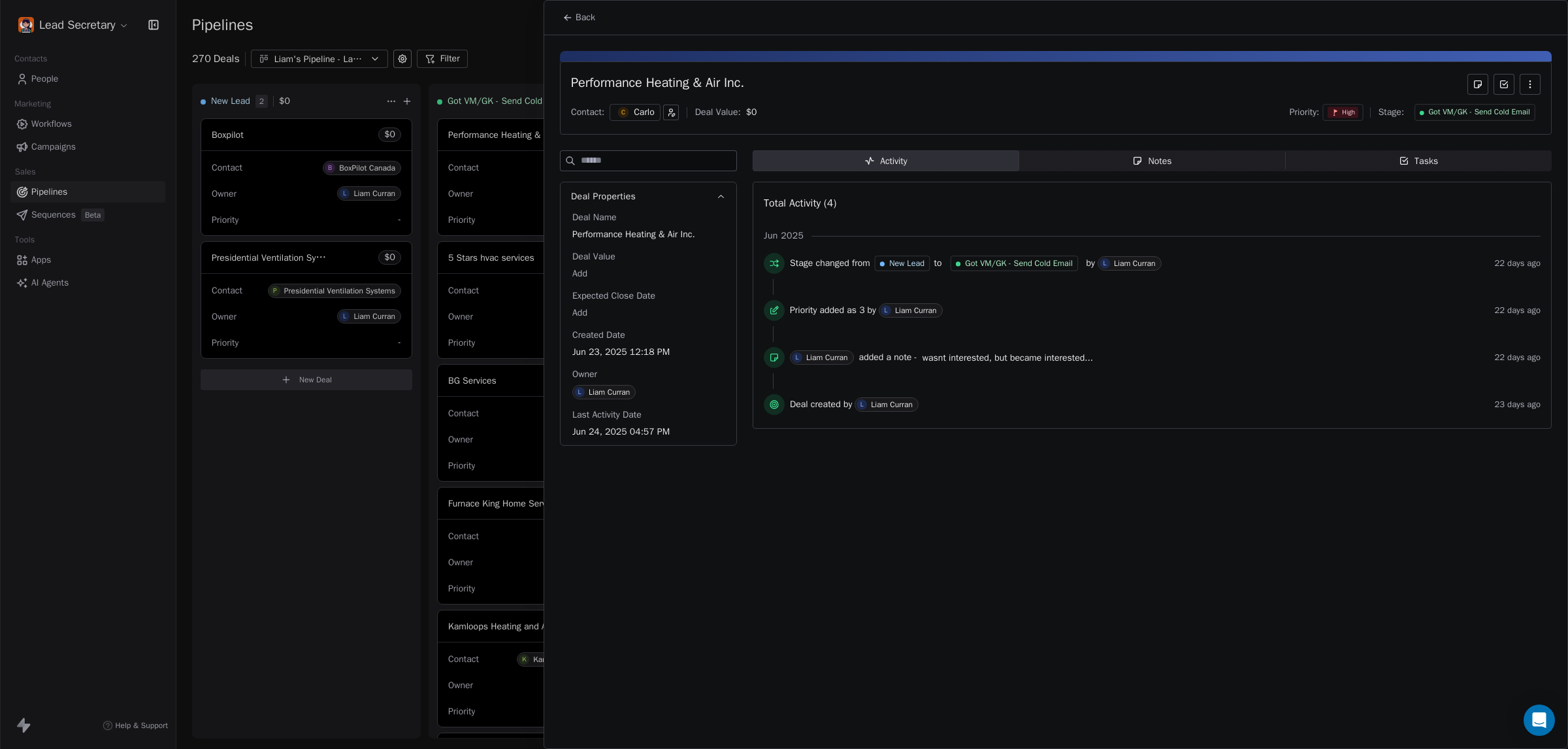 click on "Performance Heating & Air Inc." at bounding box center (657, 84) 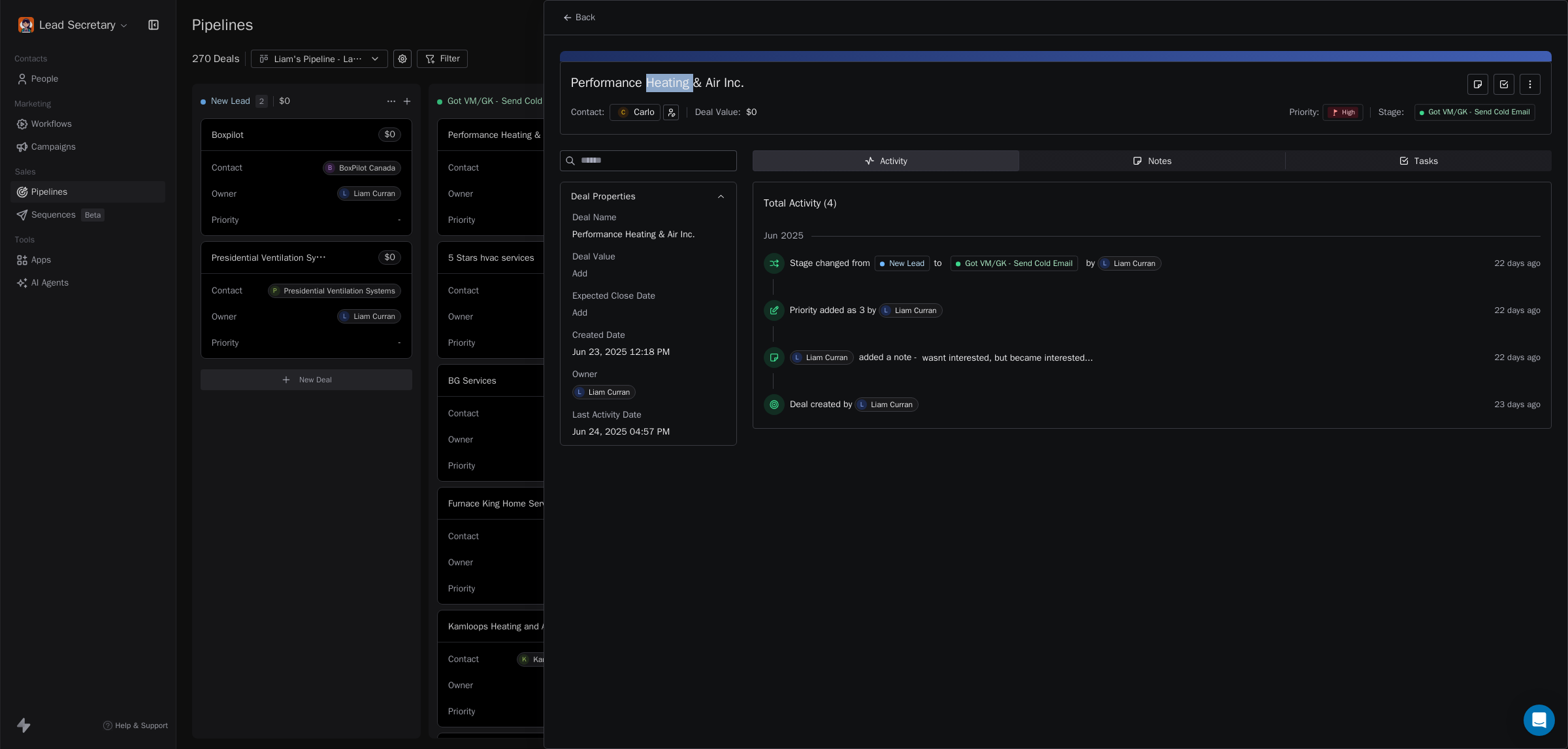 click on "Performance Heating & Air Inc." at bounding box center [657, 84] 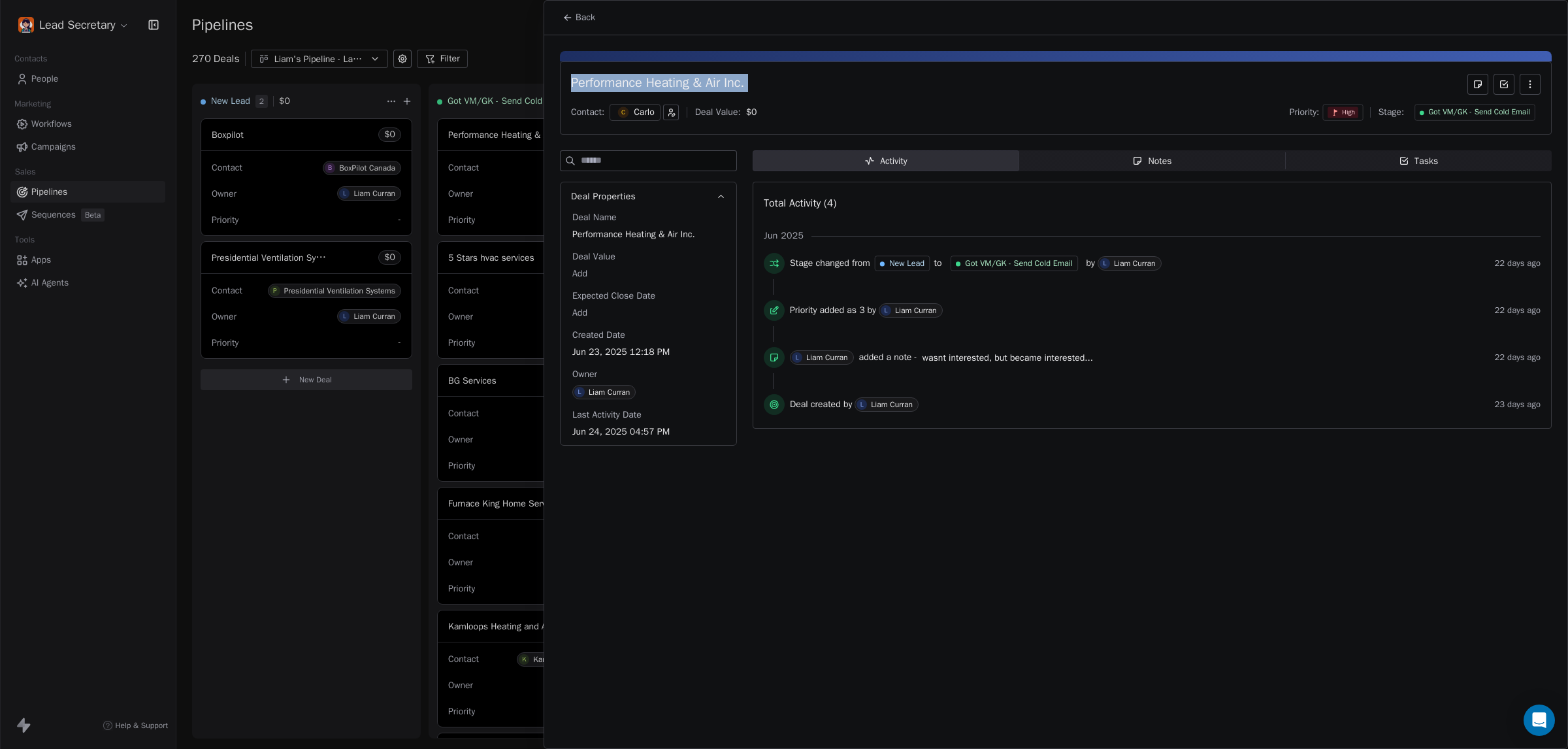 click on "Performance Heating & Air Inc." at bounding box center (657, 84) 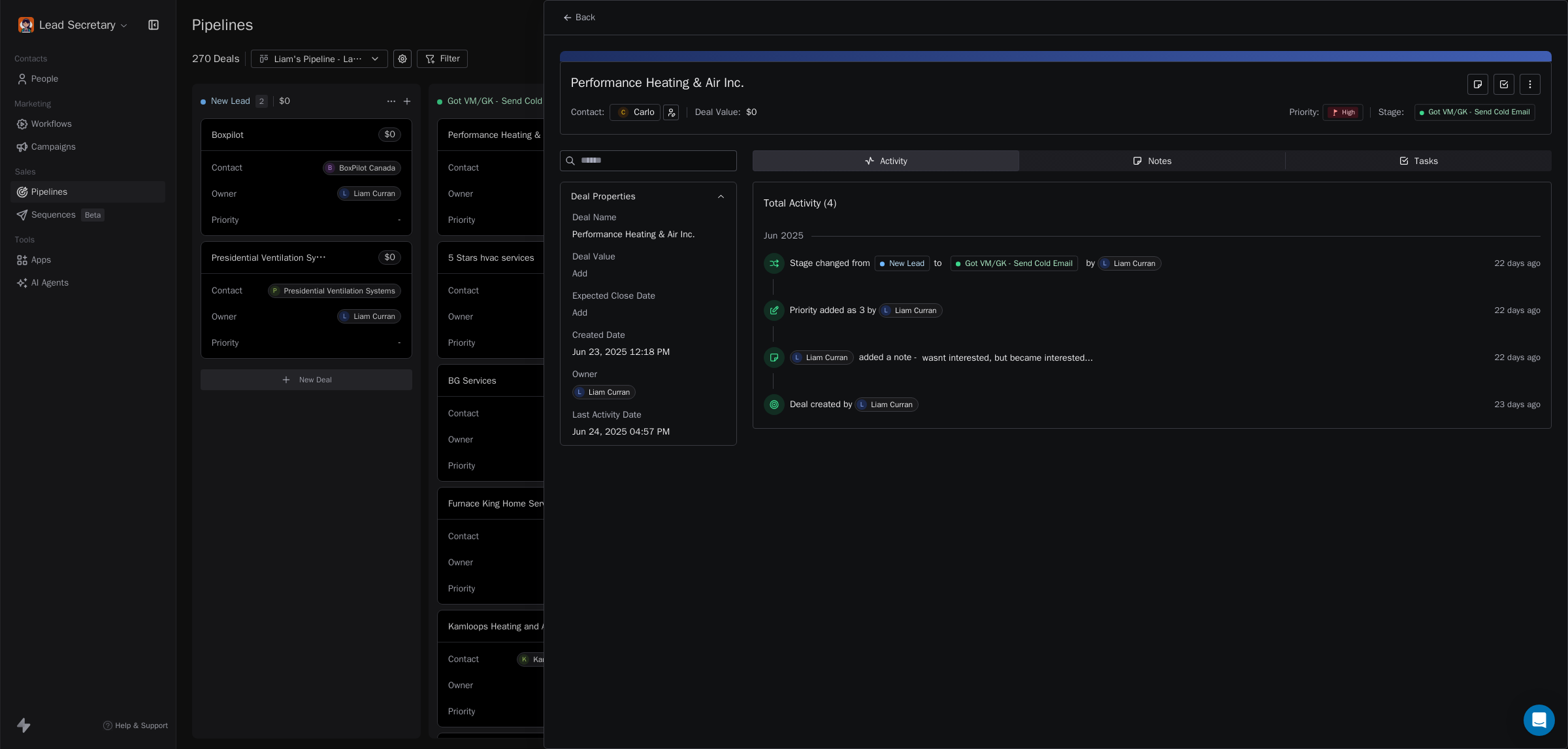 click at bounding box center (784, 374) 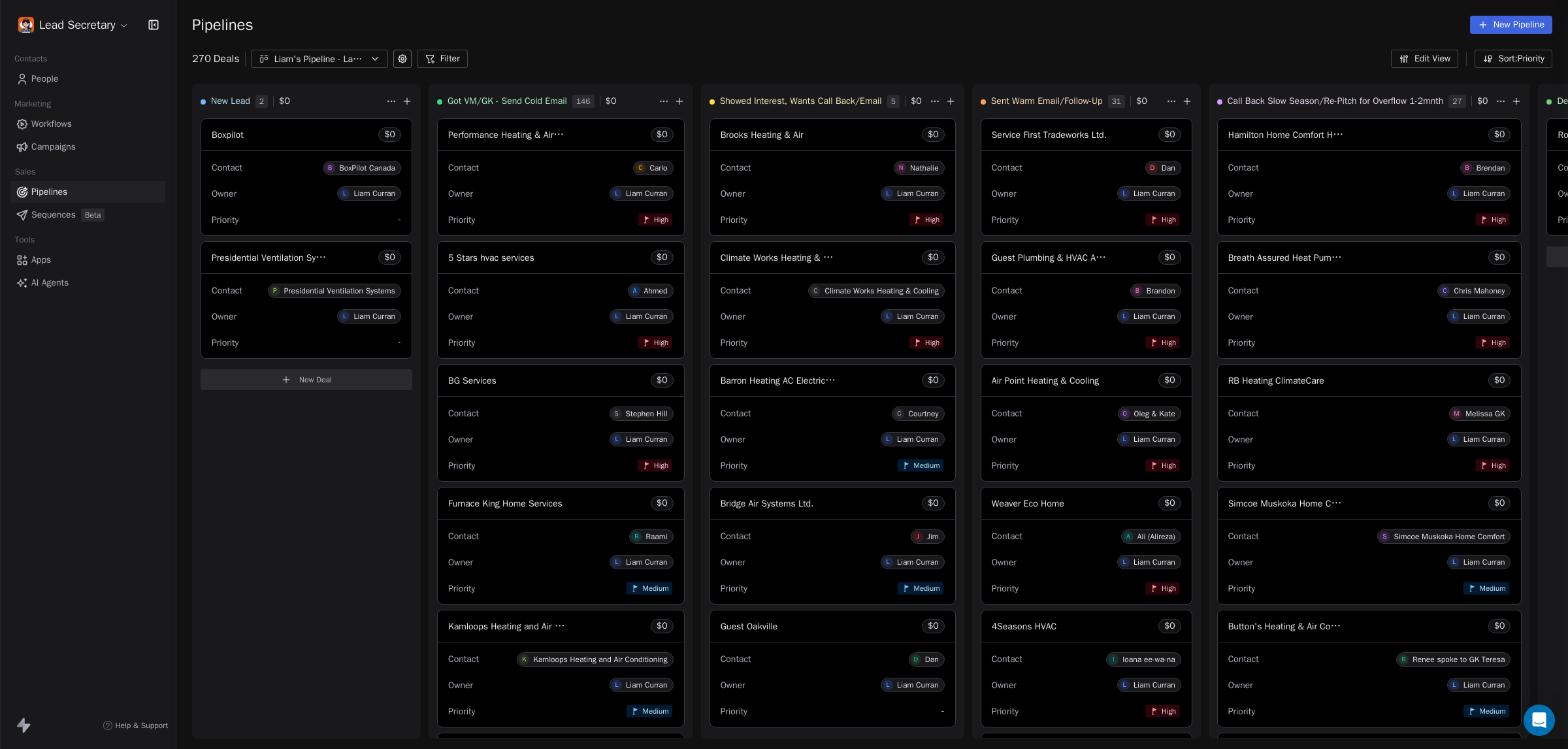 drag, startPoint x: 286, startPoint y: 44, endPoint x: 299, endPoint y: 52, distance: 15.264338 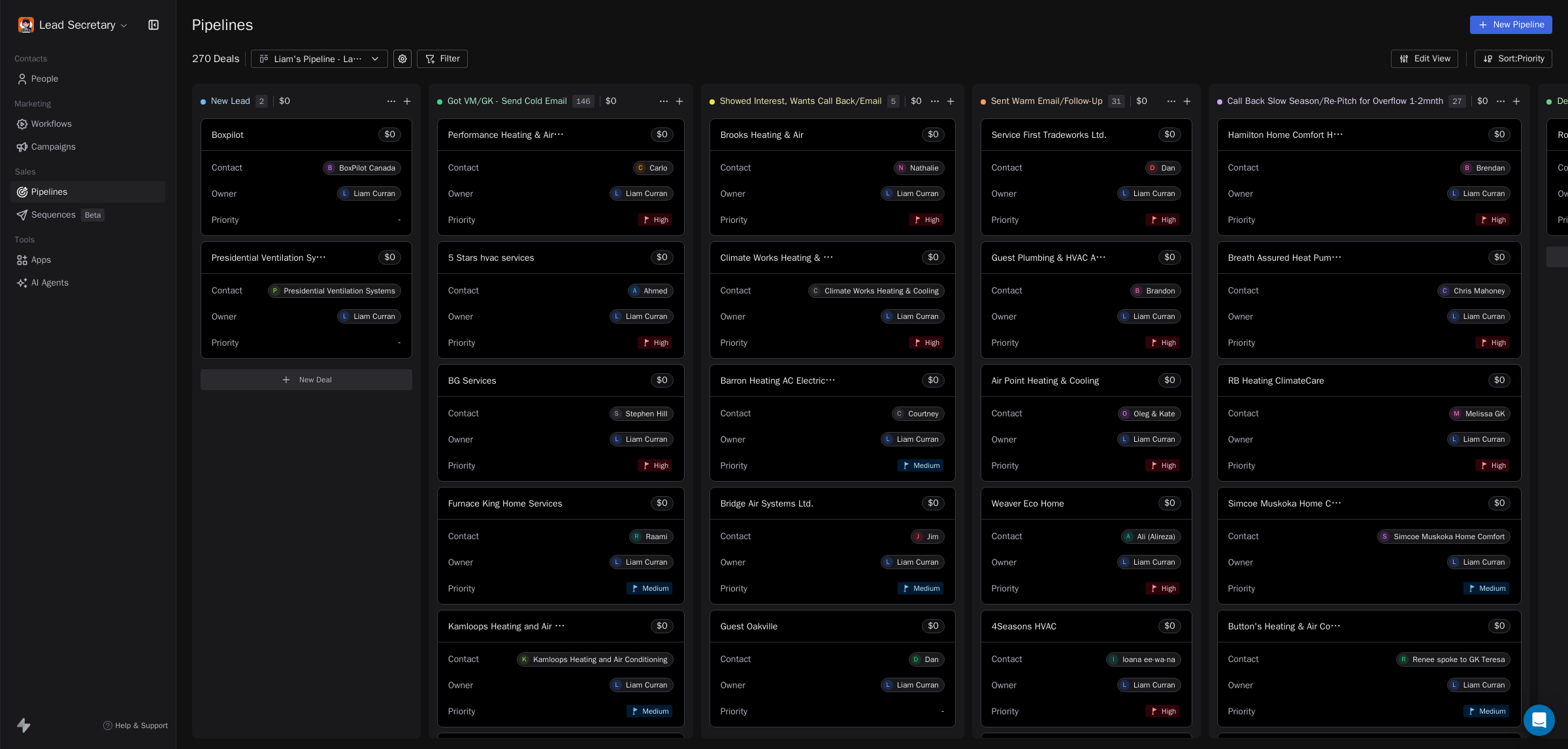 click on "Liam's Pipeline - Large Businesses Only" at bounding box center (319, 59) 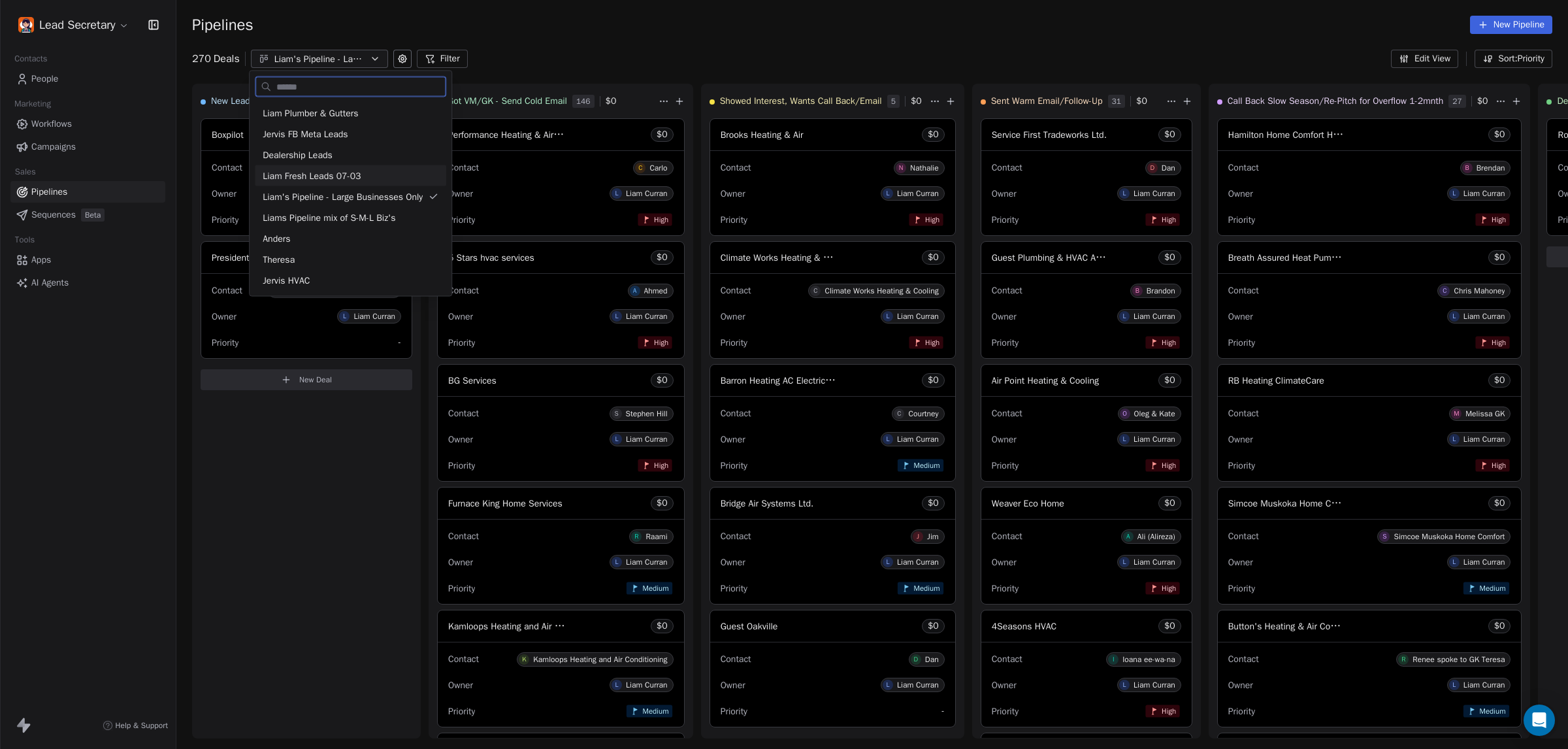 click on "Liam Fresh Leads 07-03" at bounding box center (350, 175) 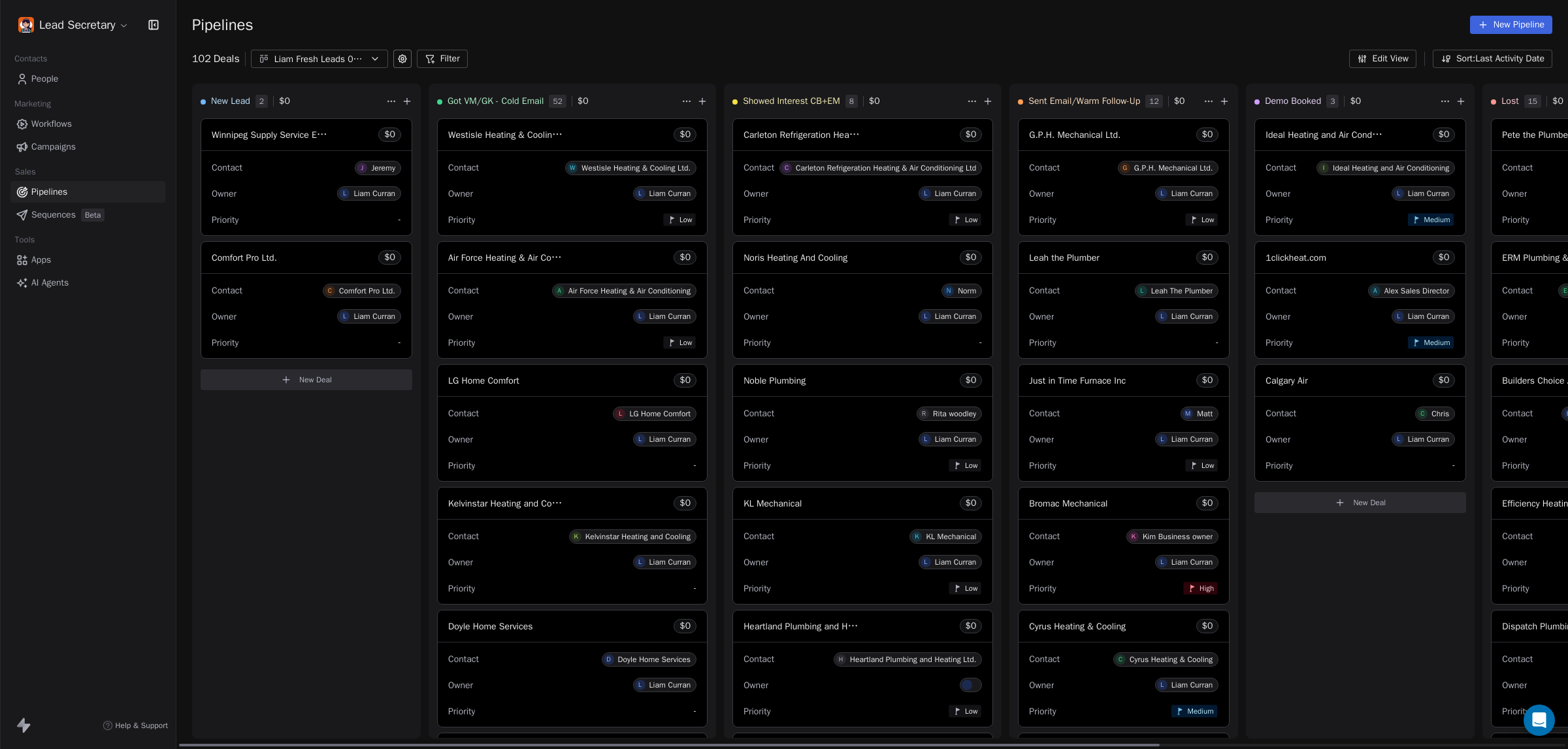 click on "Contact L Leah The Plumber" at bounding box center [1124, 290] 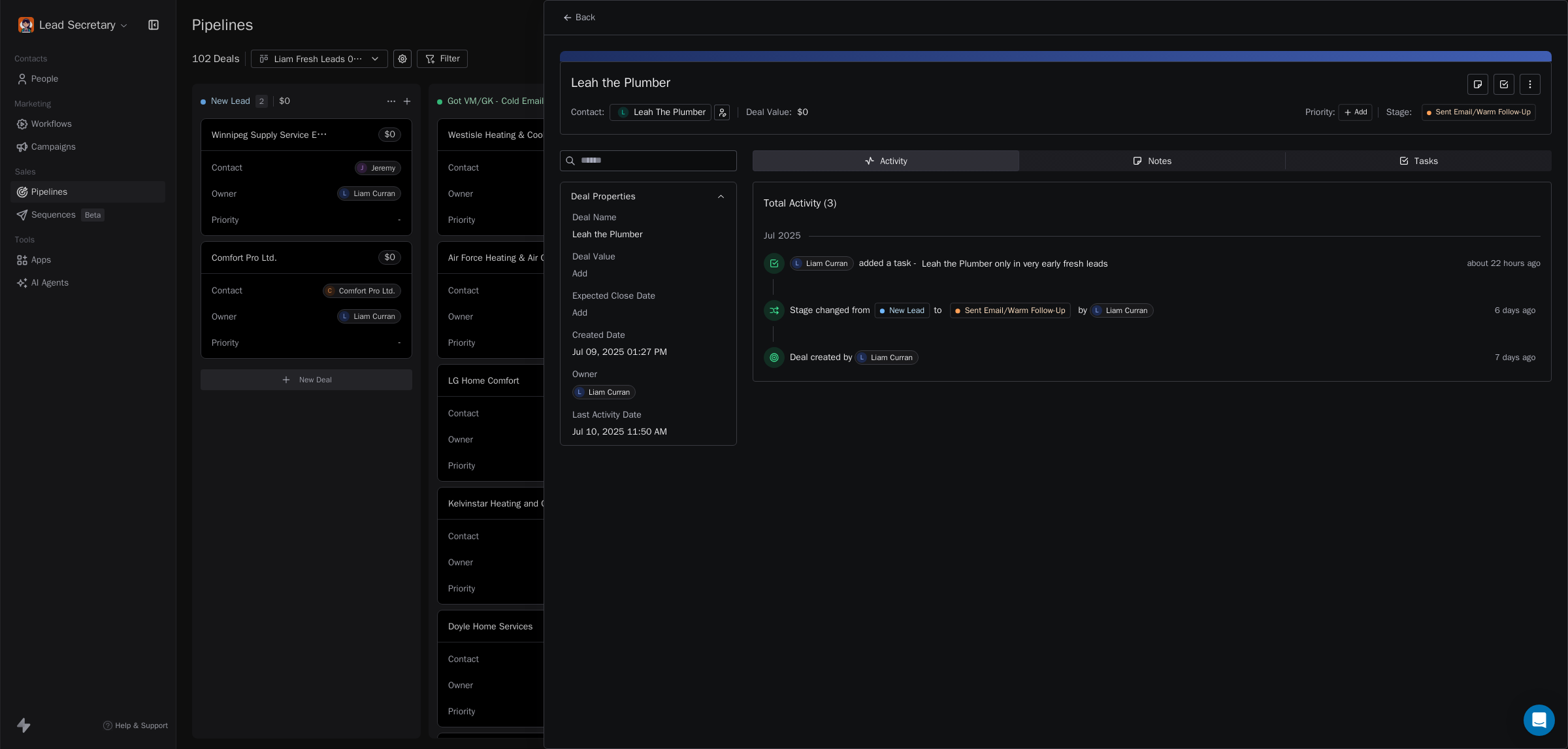 click on "L Leah The Plumber" at bounding box center (661, 112) 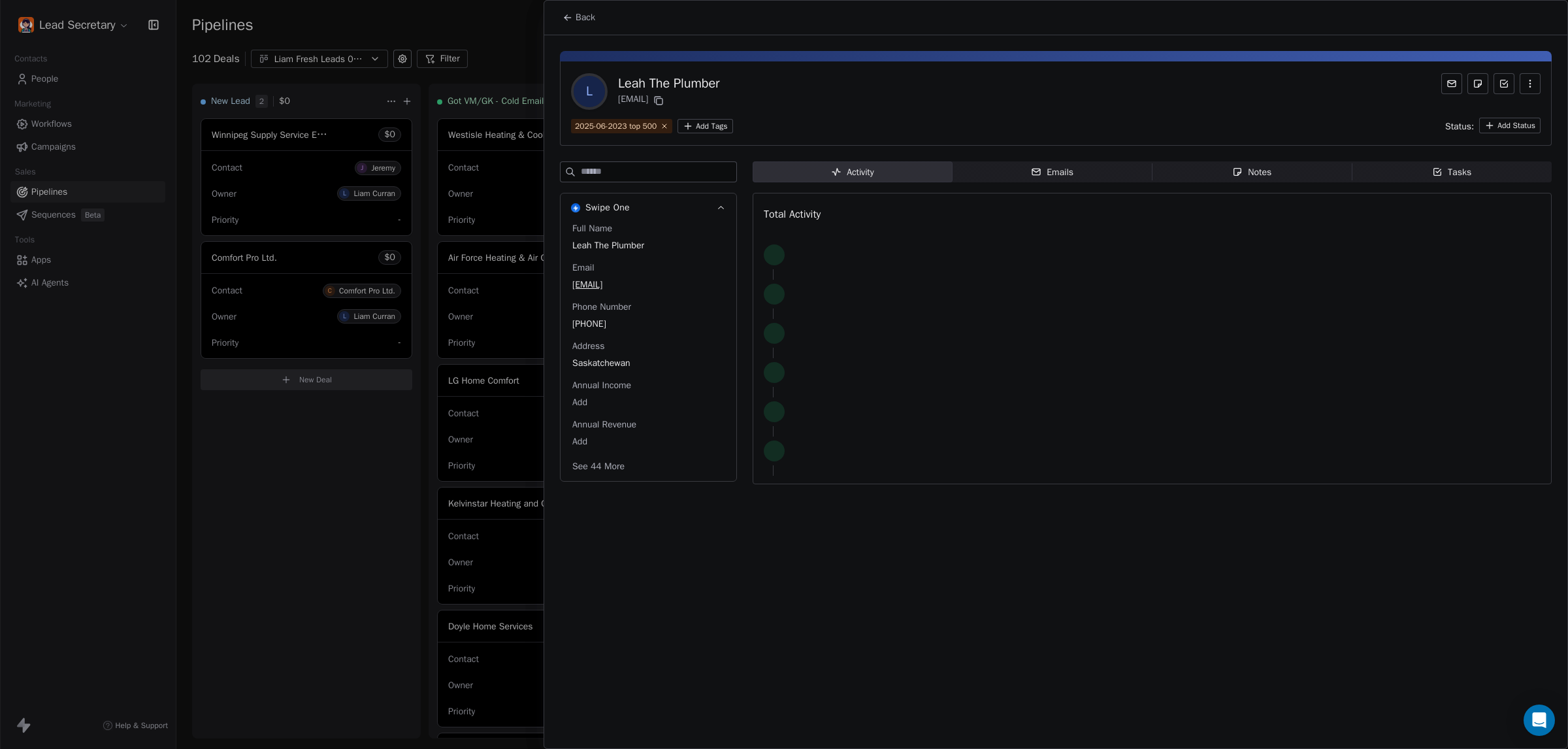 click on "[PHONE]" at bounding box center [648, 324] 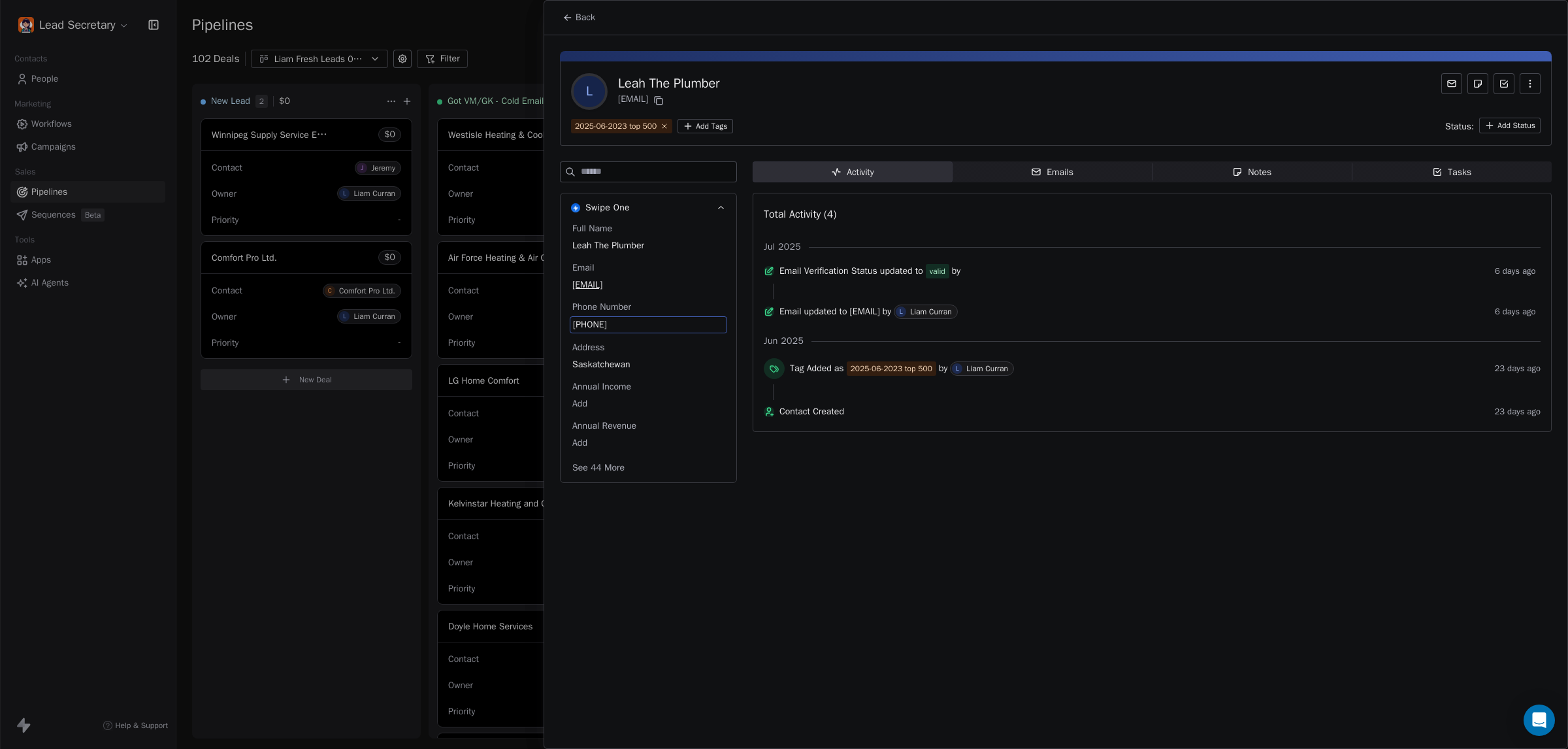 click on "[PHONE]" at bounding box center (648, 325) 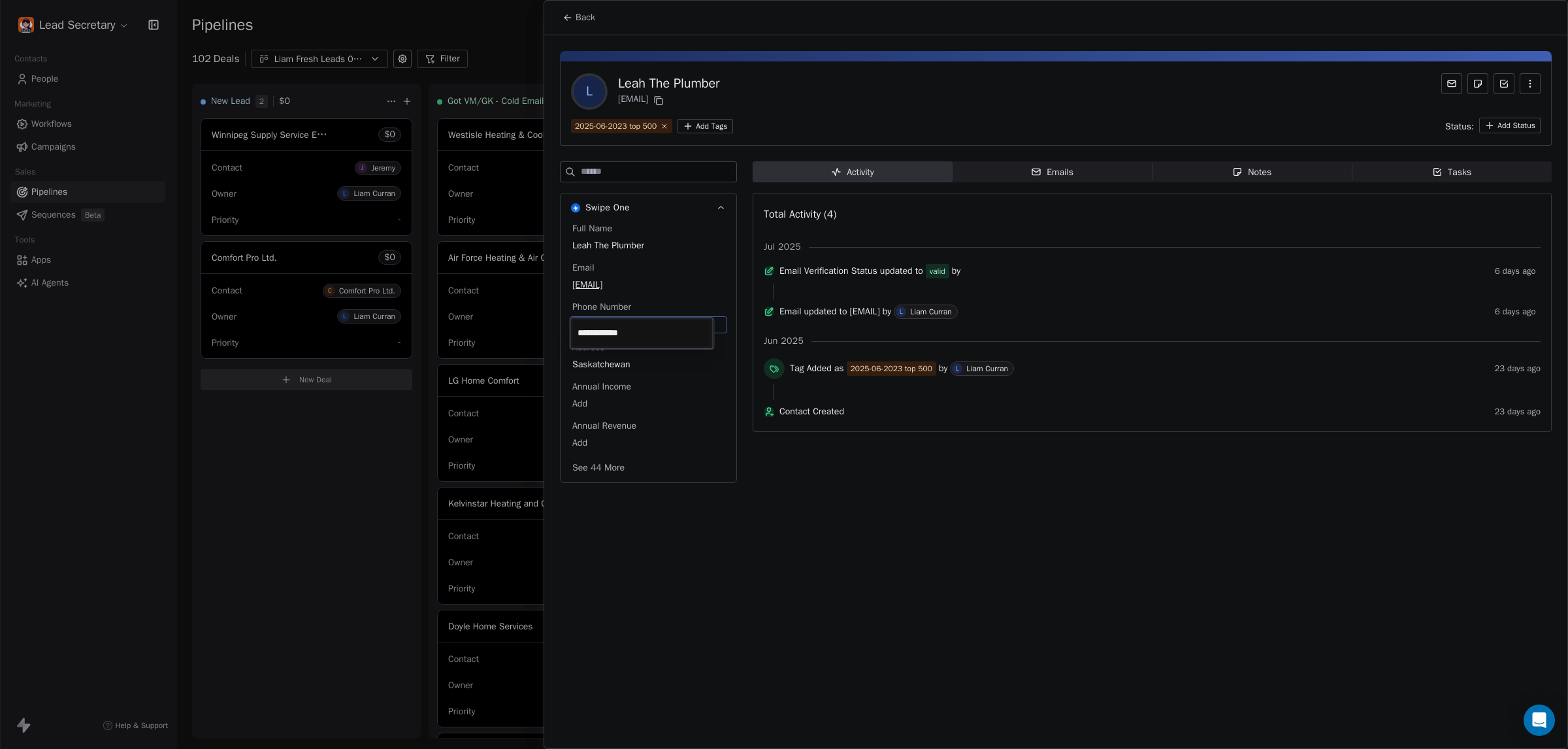 click on "**********" at bounding box center (642, 333) 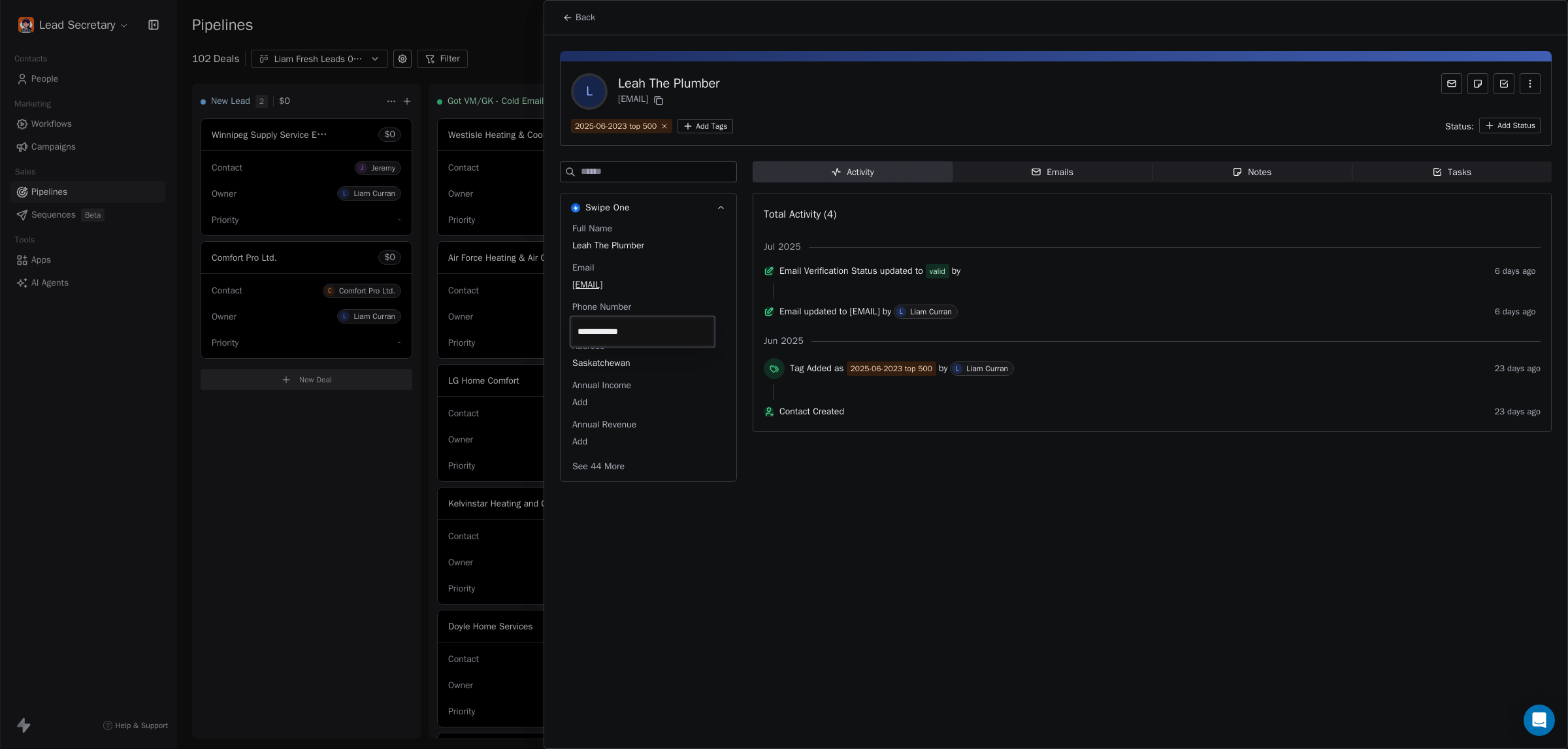click on "Lead Secretary Contacts People Marketing Workflows Campaigns Sales Pipelines Sequences Beta Tools Apps AI Agents Help & Support Pipelines  New Pipeline 102 Deals Liam Fresh Leads 07-03 Filter  Edit View Sort:  Last Activity Date New Lead 2 $ 0 Winnipeg Supply Service Experts $ 0 Contact J Jeremy Owner L Liam Curran Priority - Comfort Pro Ltd. $ 0 Contact C Comfort Pro Ltd. Owner L Liam Curran Priority - New Deal Got VM/GK - Cold Email 52 $ 0 Westisle Heating & Cooling Ltd. $ 0 Contact W Westisle Heating & Cooling Ltd. Owner L Liam Curran Priority Low Air Force Heating & Air Conditioning $ 0 Contact A Air Force Heating & Air Conditioning Owner L Liam Curran Priority Low LG Home Comfort $ 0 Contact L LG Home Comfort Owner L Liam Curran Priority - Kelvinstar Heating and Cooling $ 0 Contact K Kelvinstar Heating and Cooling Owner L Liam Curran Priority - Doyle Home Services $ 0 Contact D Doyle Home Services Owner L Liam Curran Priority - ThermEnergy Heating and Cooling $ 0 Contact T Owner L Liam Curran Priority" at bounding box center [784, 374] 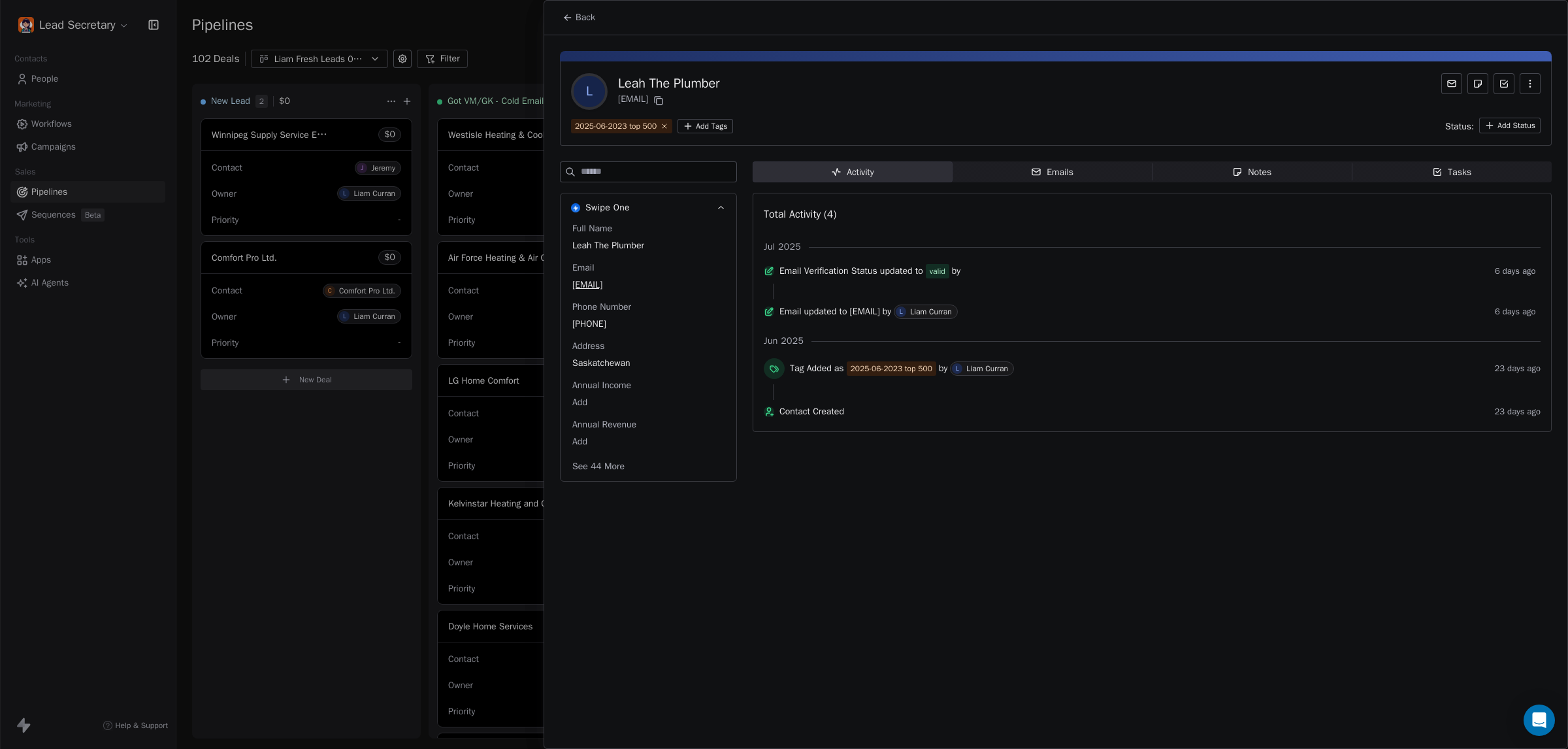 click at bounding box center [784, 374] 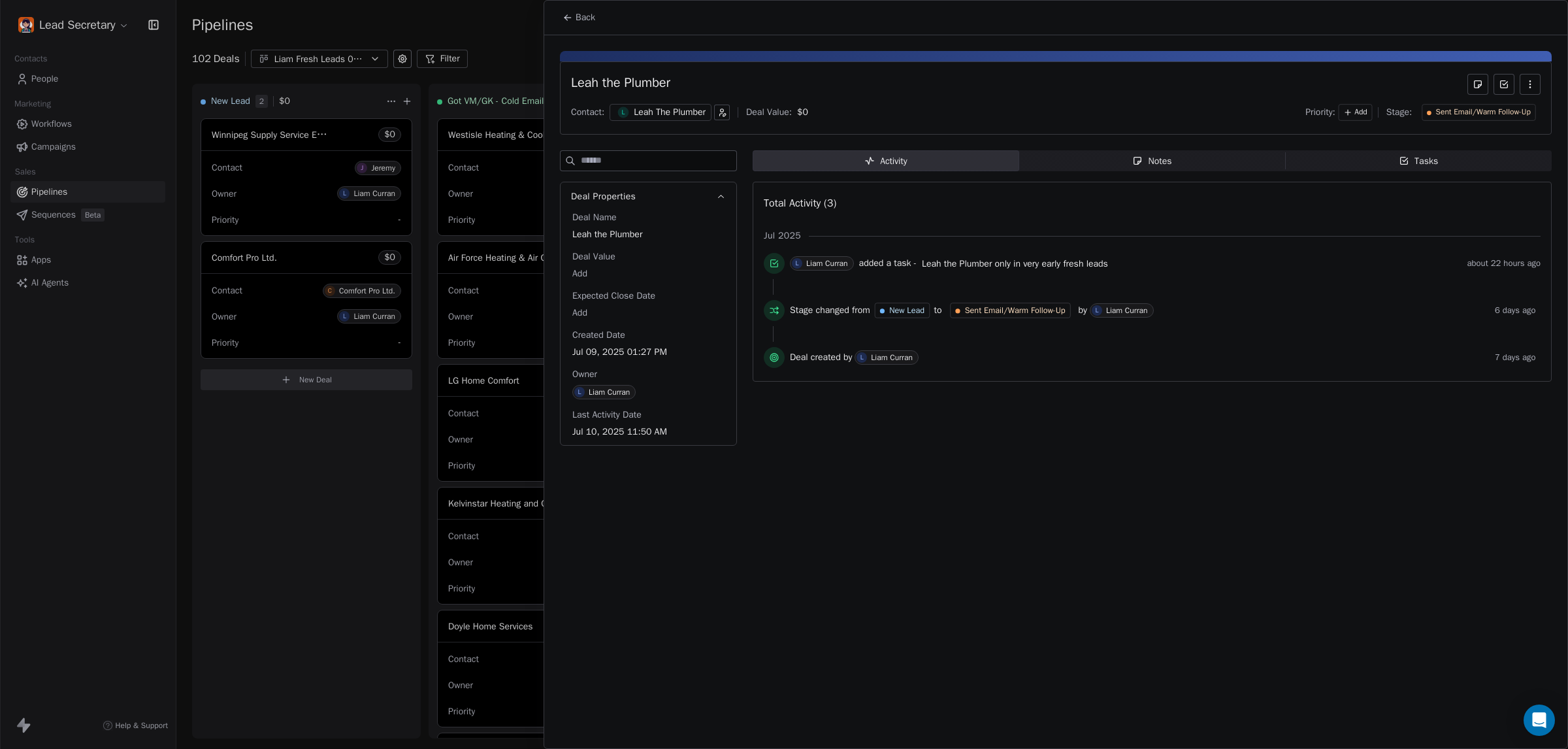 click at bounding box center [784, 374] 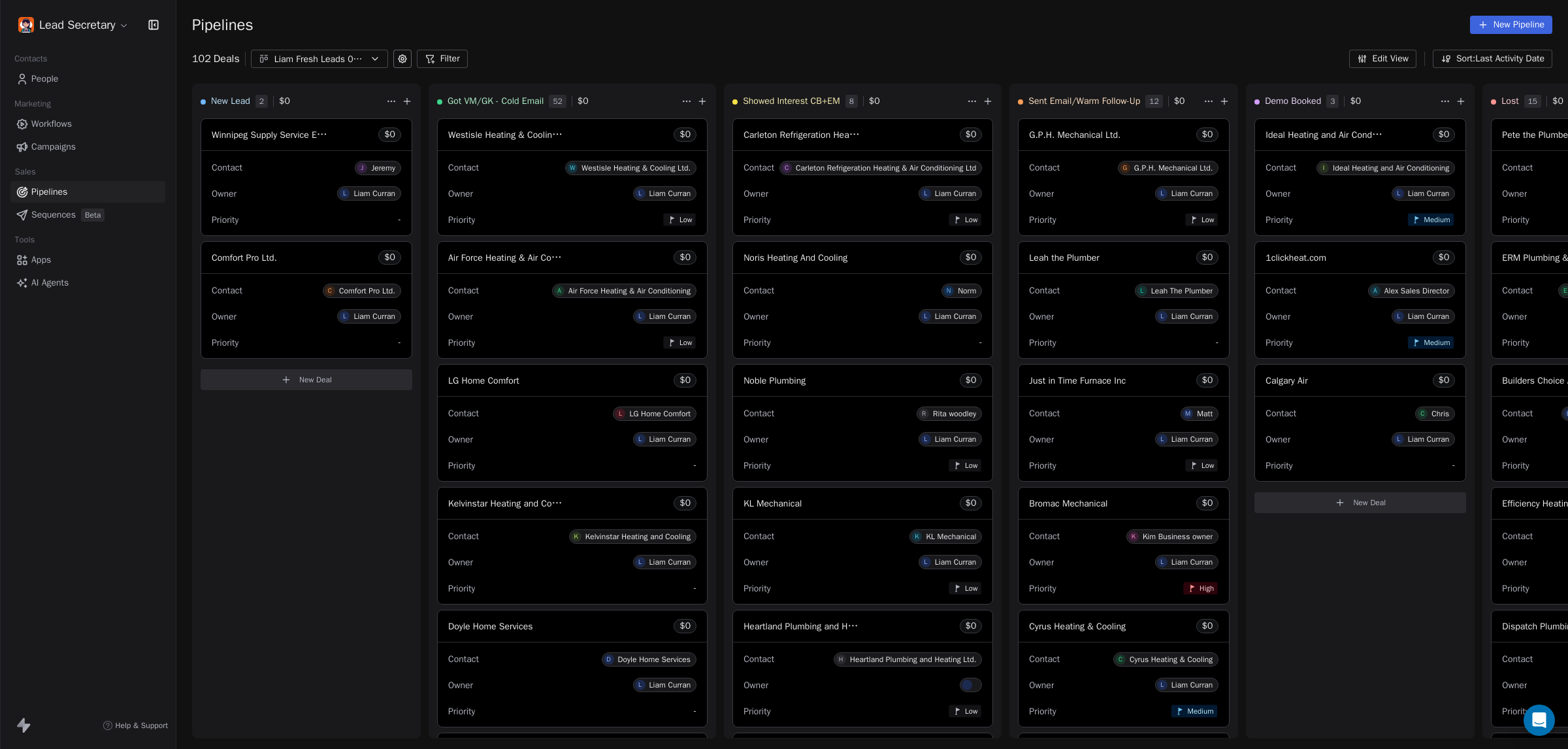 click on "Liam Fresh Leads 07-03" at bounding box center [319, 59] 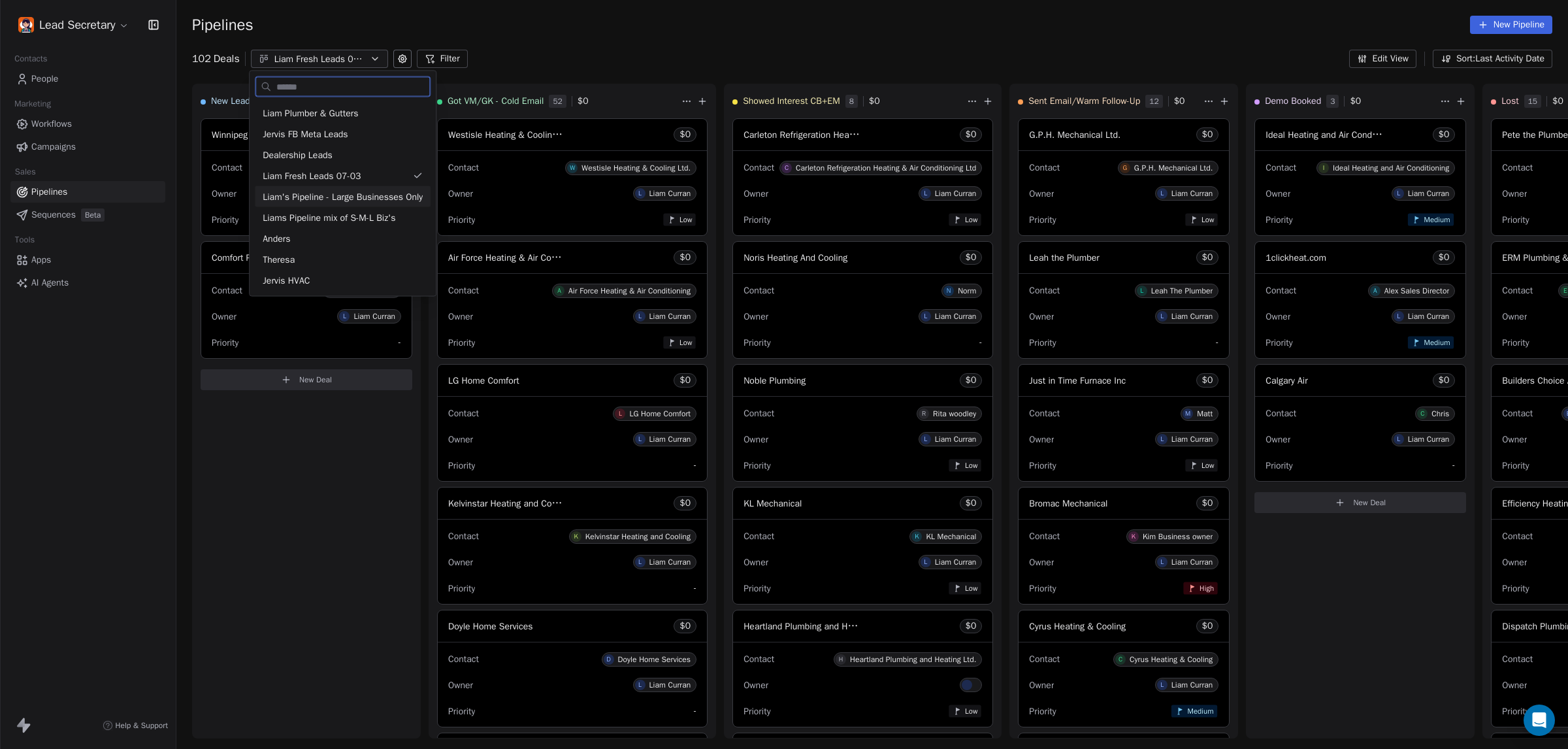 click on "Liam's Pipeline - Large Businesses Only" at bounding box center [342, 196] 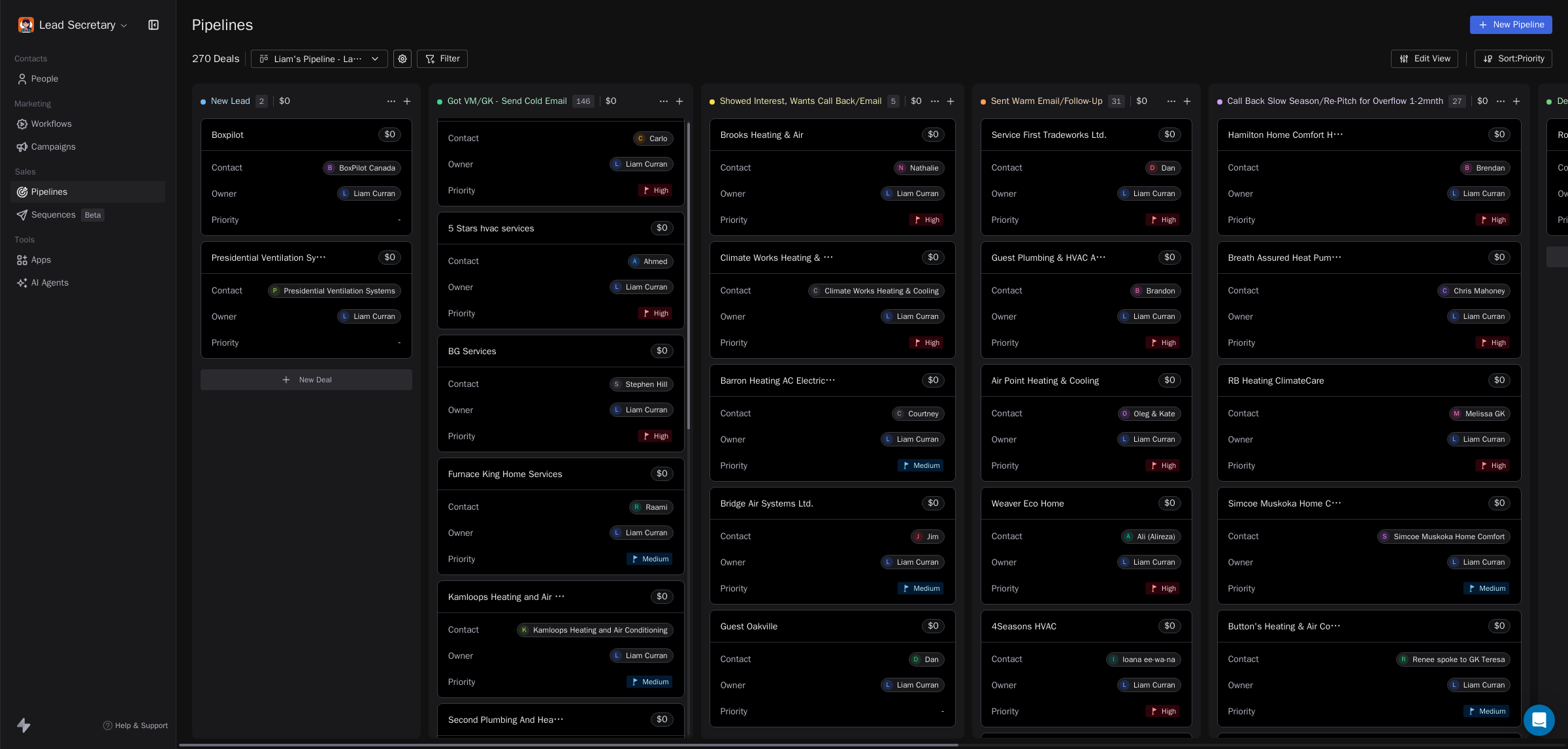 scroll, scrollTop: 0, scrollLeft: 0, axis: both 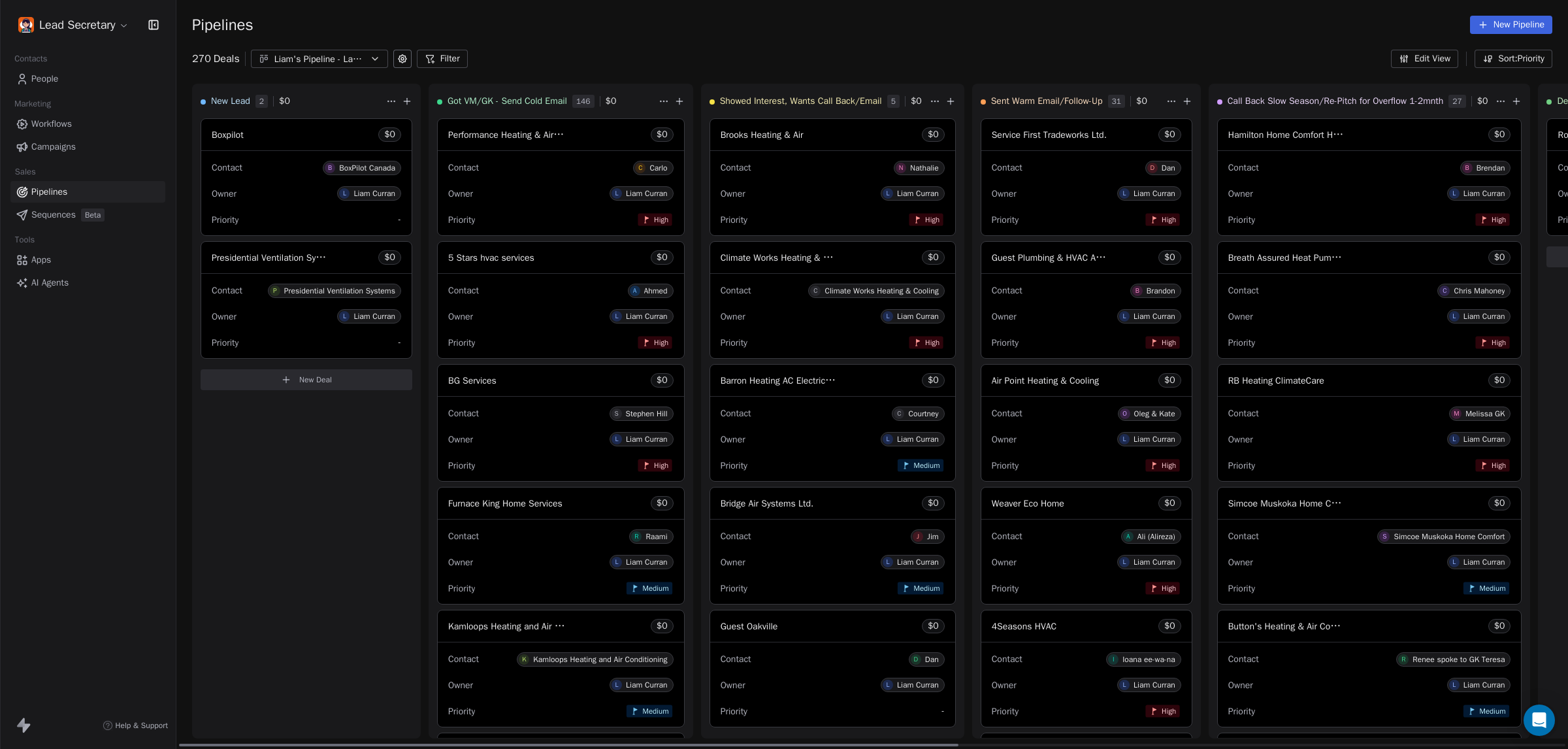 click on "Sort:  Priority" at bounding box center (1513, 59) 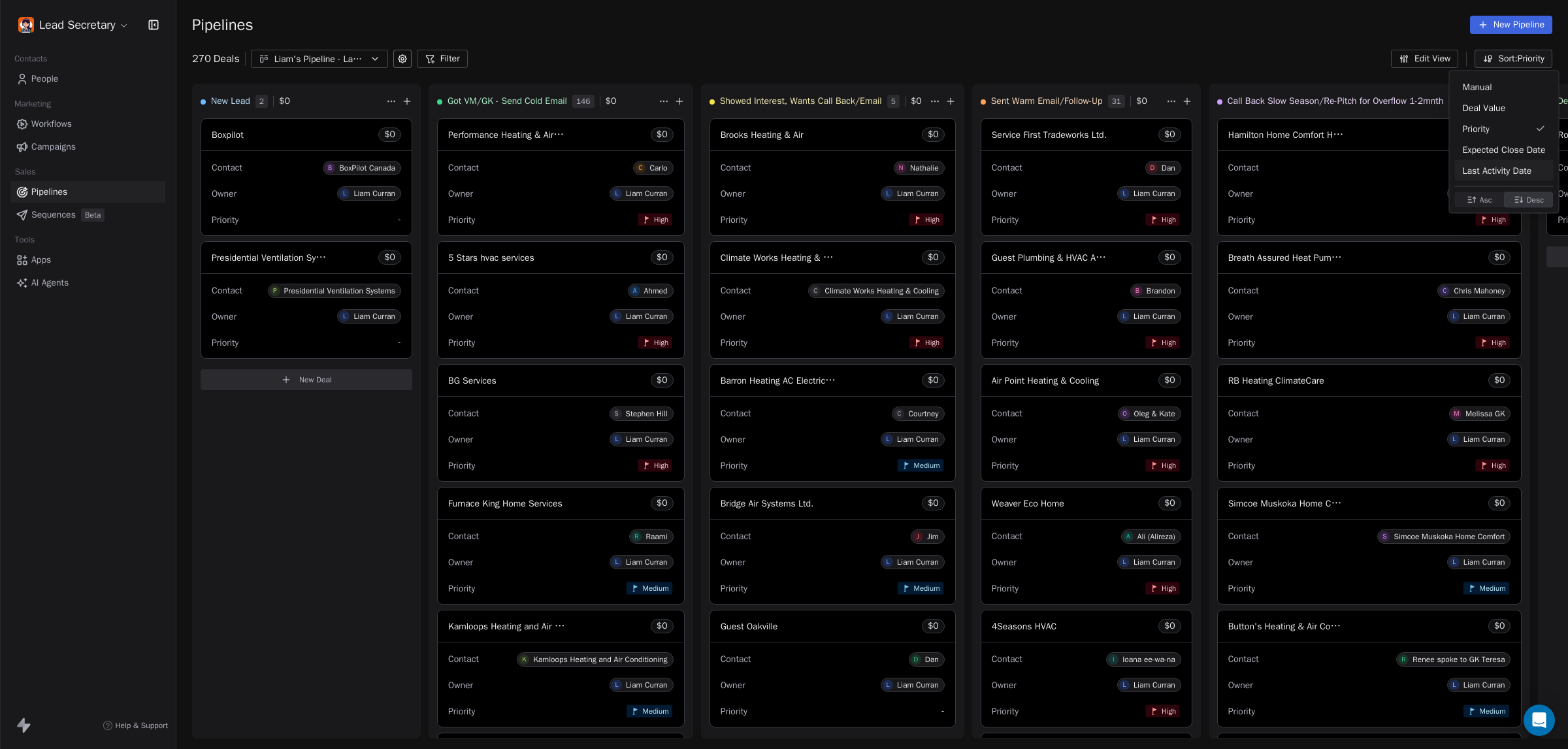 click on "Last Activity Date" at bounding box center (1497, 170) 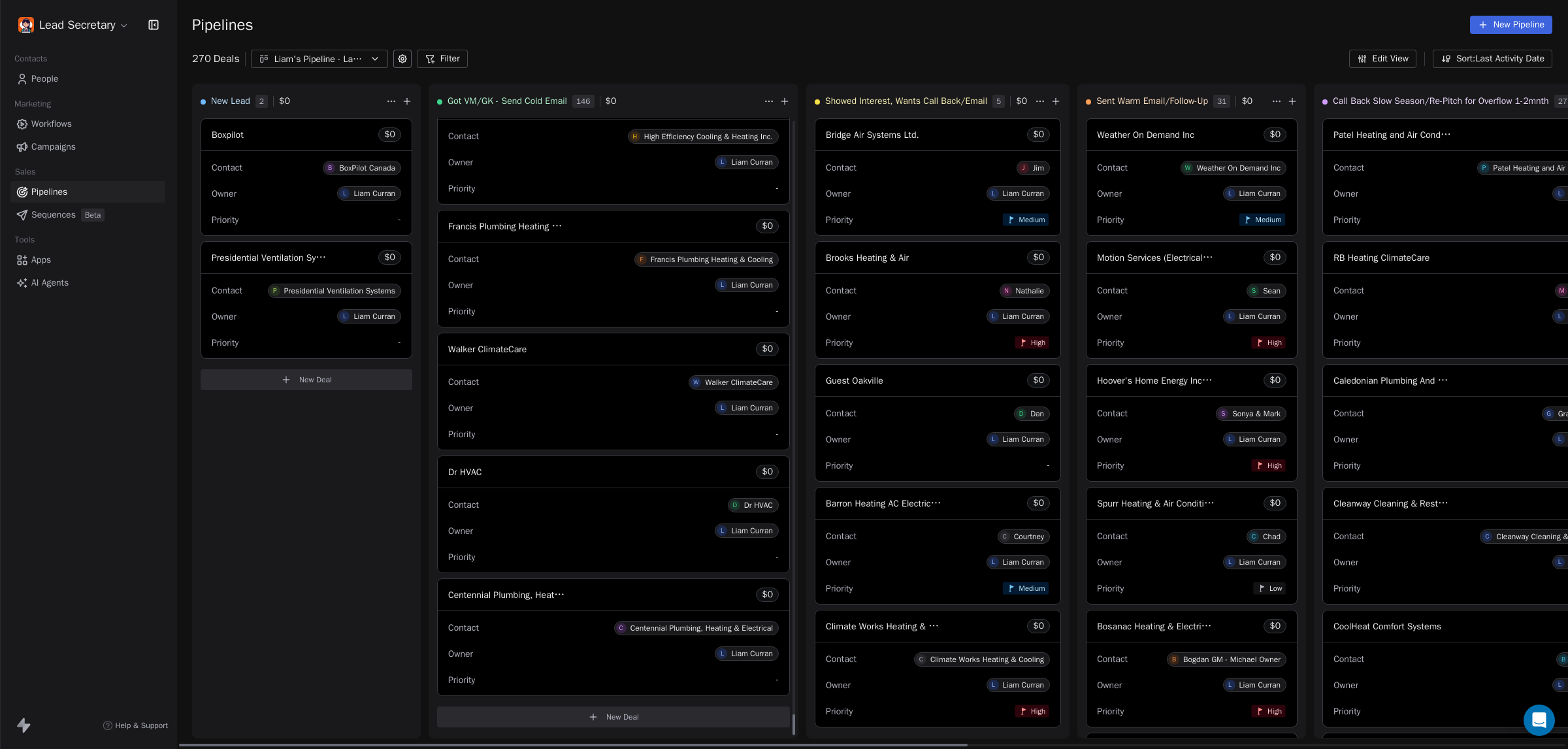 scroll, scrollTop: 17407, scrollLeft: 0, axis: vertical 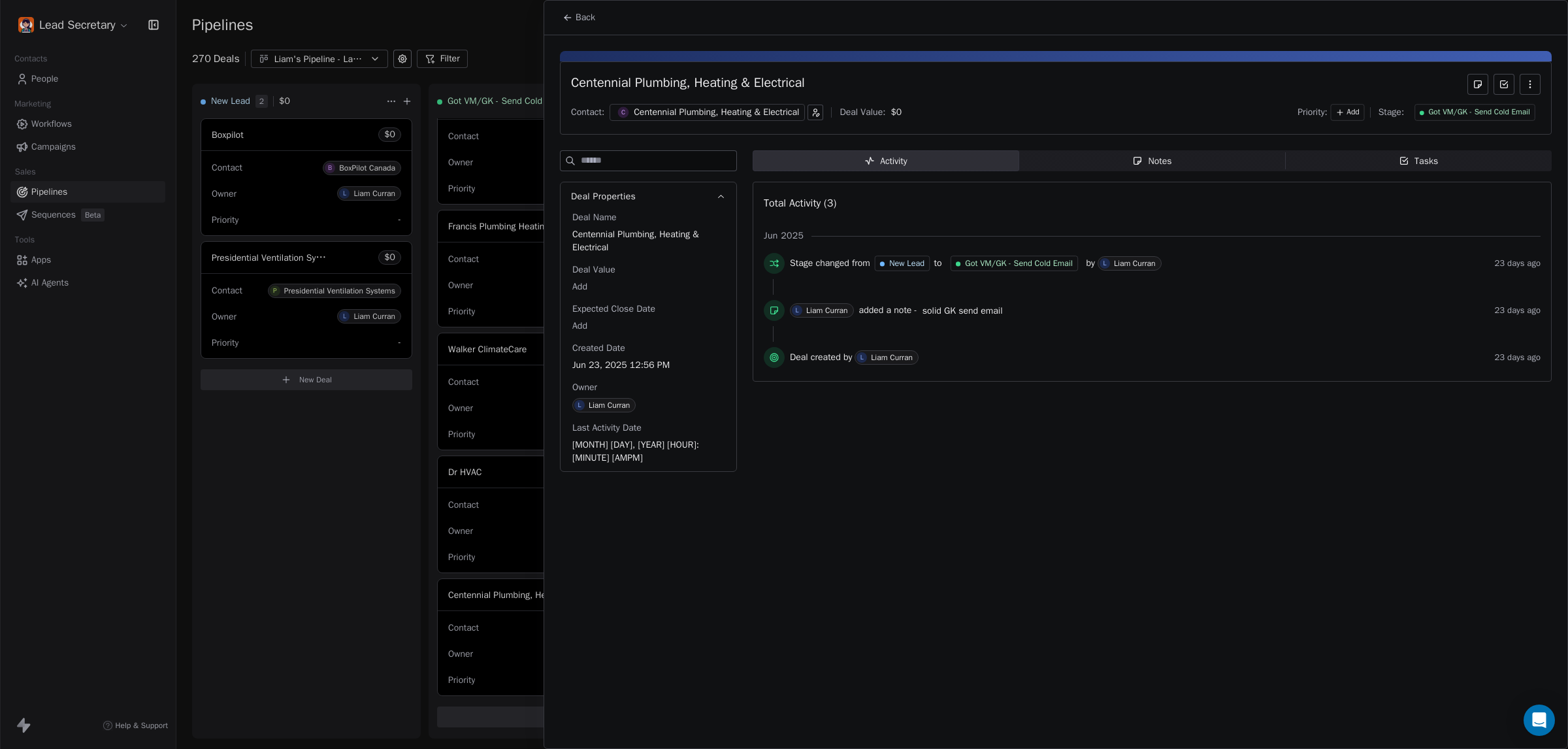 click on "Centennial Plumbing, Heating & Electrical" at bounding box center [716, 112] 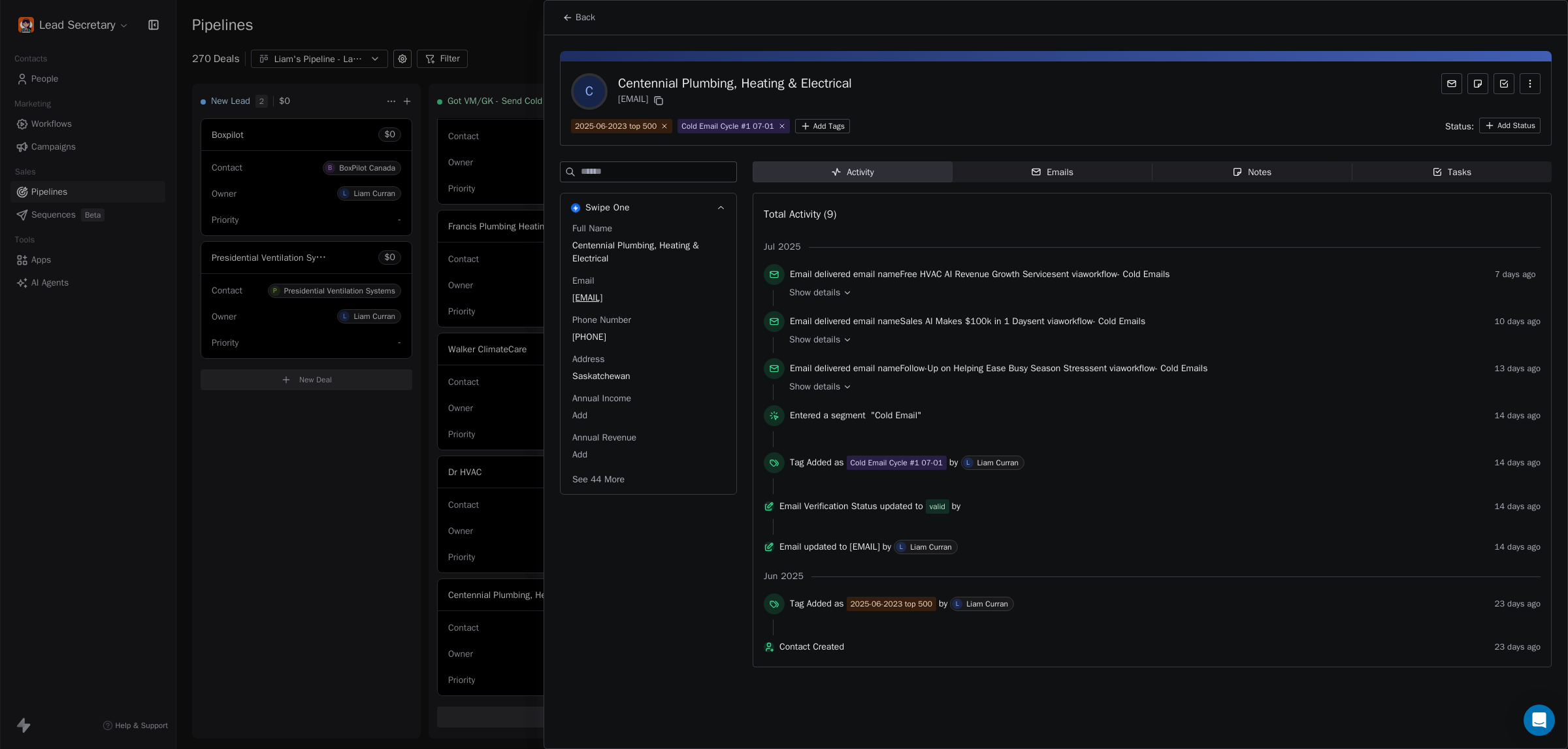 click on "[PHONE]" at bounding box center (648, 337) 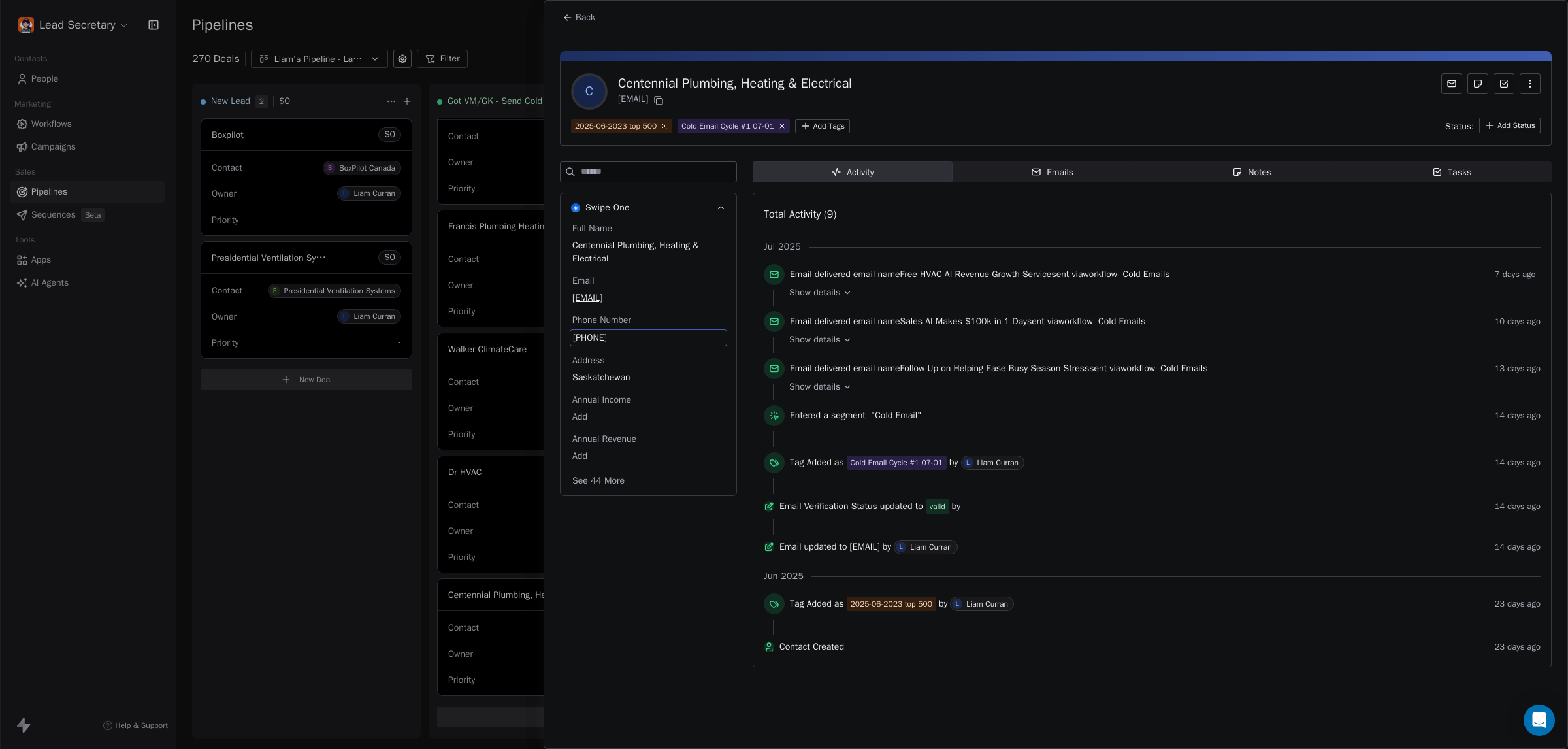 click on "[PHONE]" at bounding box center [648, 338] 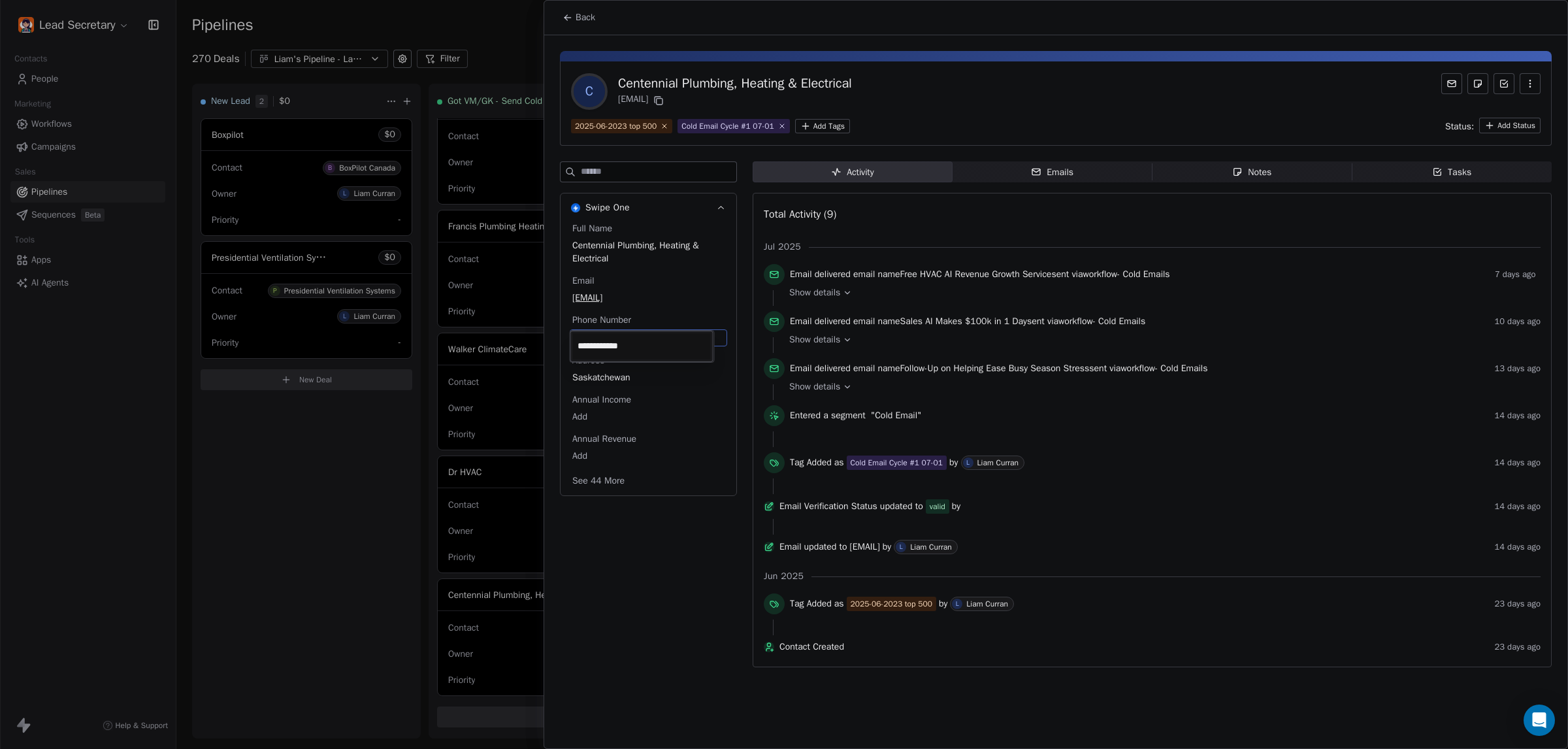 click on "Lead Secretary Contacts People Marketing Workflows Campaigns Sales Pipelines Sequences Beta Tools Apps AI Agents Help & Support Pipelines  New Pipeline 270 Deals Liam's Pipeline - Large Businesses Only Filter  Edit View Sort:  Last Activity Date New Lead 2 $ 0 Boxpilot $ 0 Contact B BoxPilot Canada Owner L Liam Curran Priority - Presidential Ventilation Systems $ 0 Contact P Presidential Ventilation Systems Owner L Liam Curran Priority - New Deal Got VM/GK - Send Cold Email 146 $ 0 Amos Service and Supply LLC $ 0 Contact A Amos Service and Supply LLC Owner L Liam Curran Priority Low Woodbridge GTA ClimateCare $ 0 Contact W Woodbridge GTA ClimateCare Owner L Liam Curran Priority Low BORTS HVAC $ 0 Contact B BORTS HVAC Owner L Liam Curran Priority Low Spurr Heating & Air Conditioning $ 0 Contact C Chad Owner L Liam Curran Priority Medium Polar Bear Cooling & Heating $ 0 Contact M Matt or Matthew Owner L Liam Curran Priority Low BG Services $ 0 Contact S Stephen Hill Owner L Liam Curran Priority High $ 0 K L $" at bounding box center (784, 374) 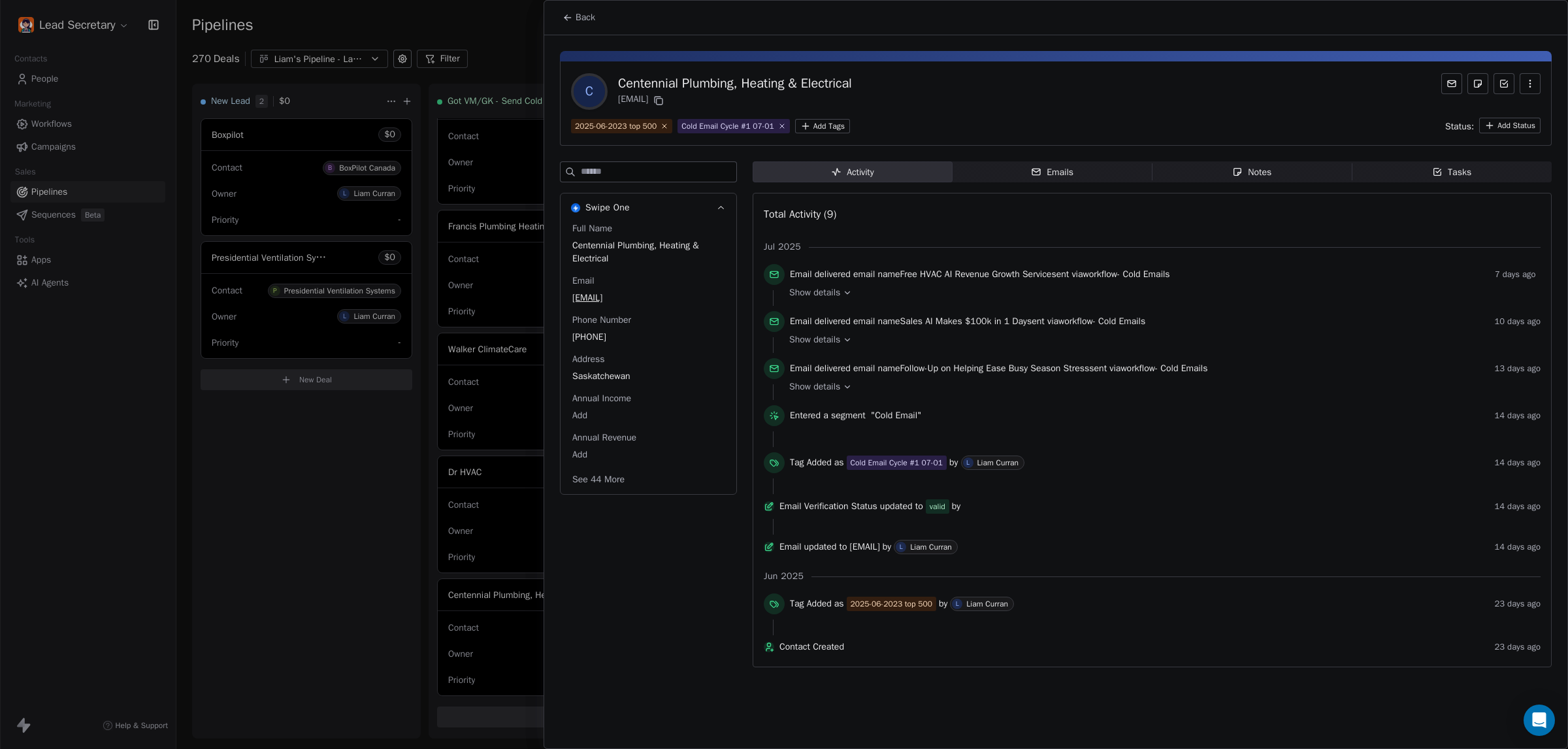 click on "Back" at bounding box center [585, 18] 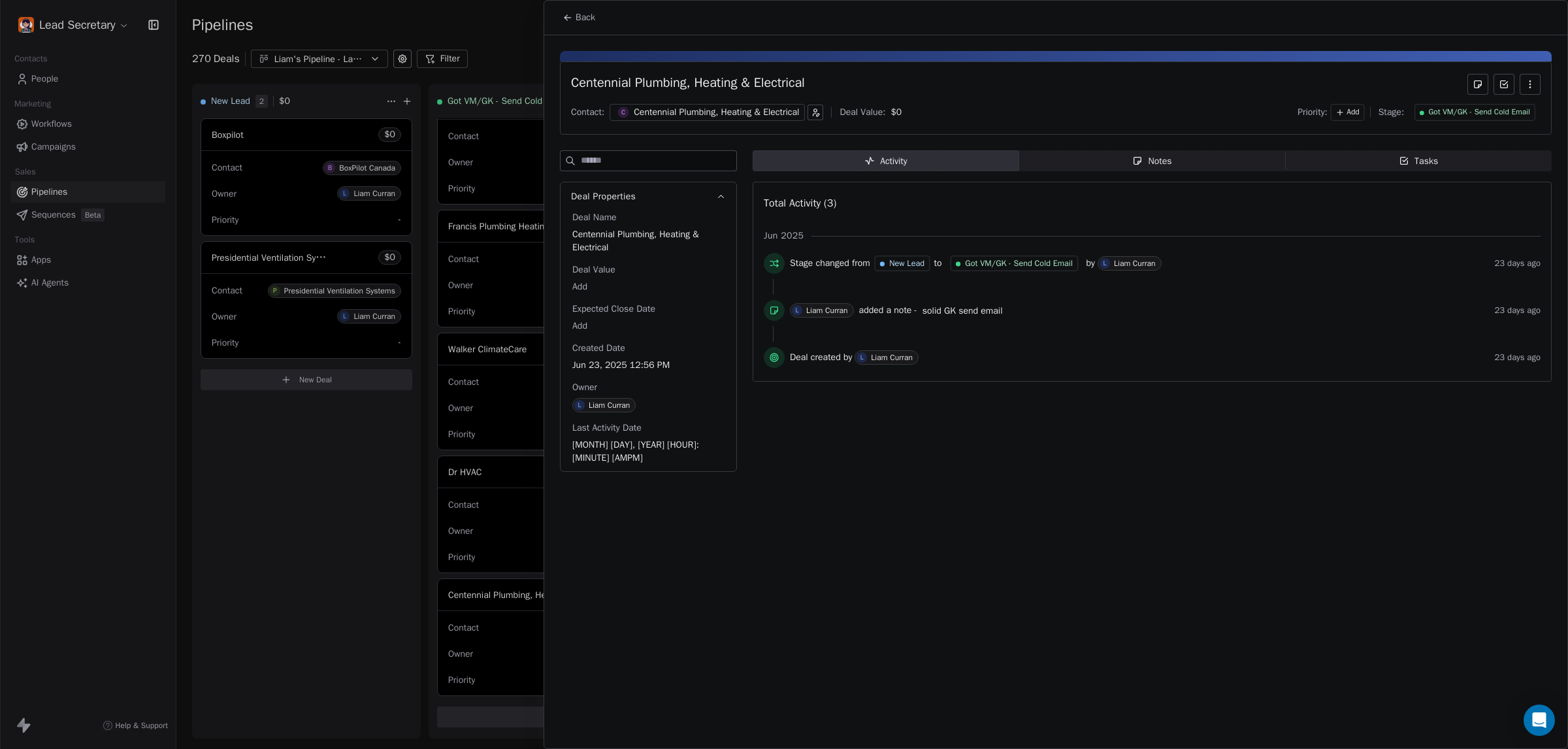 click on "Got VM/GK - Send Cold Email" at bounding box center (1475, 112) 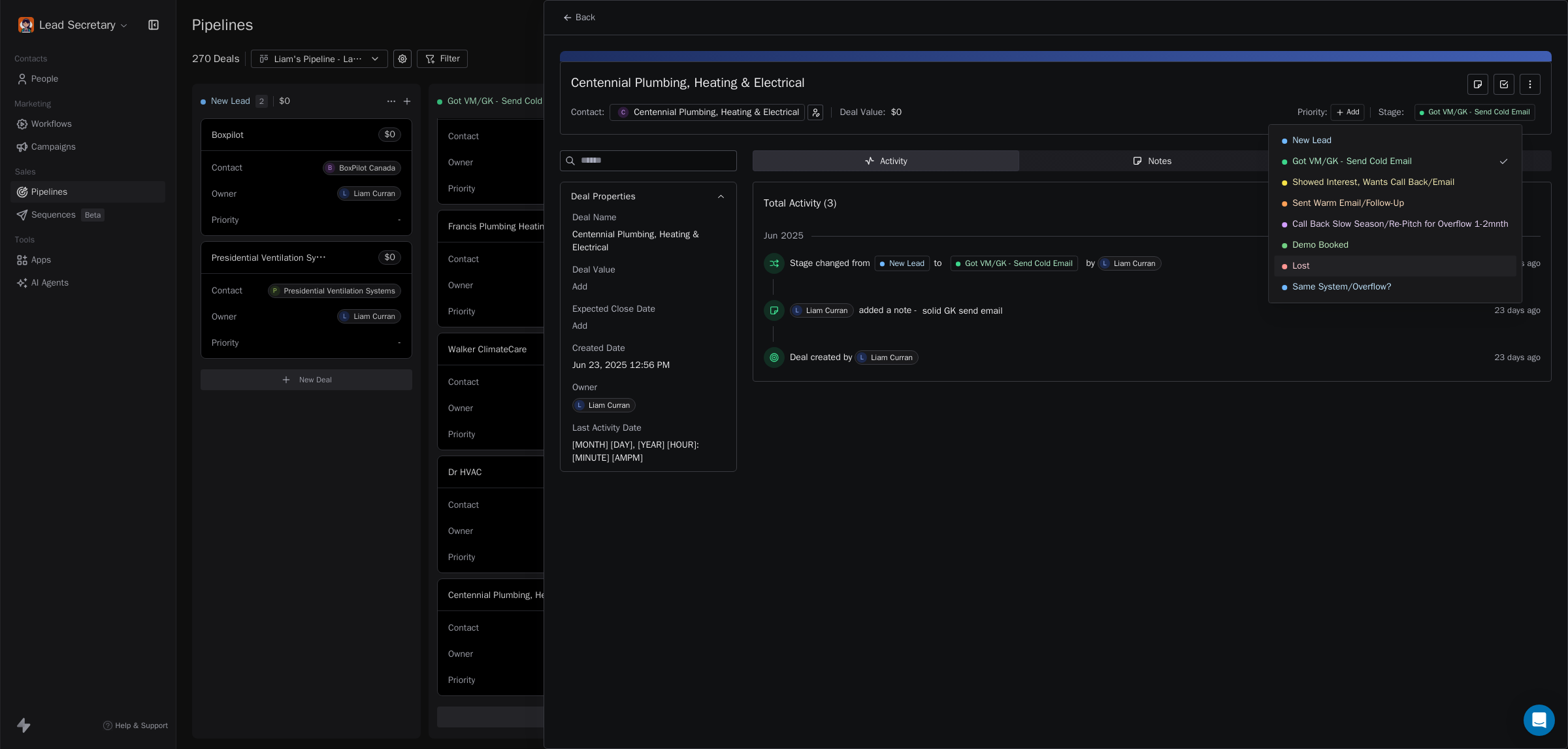 click on "Lost" at bounding box center (1395, 266) 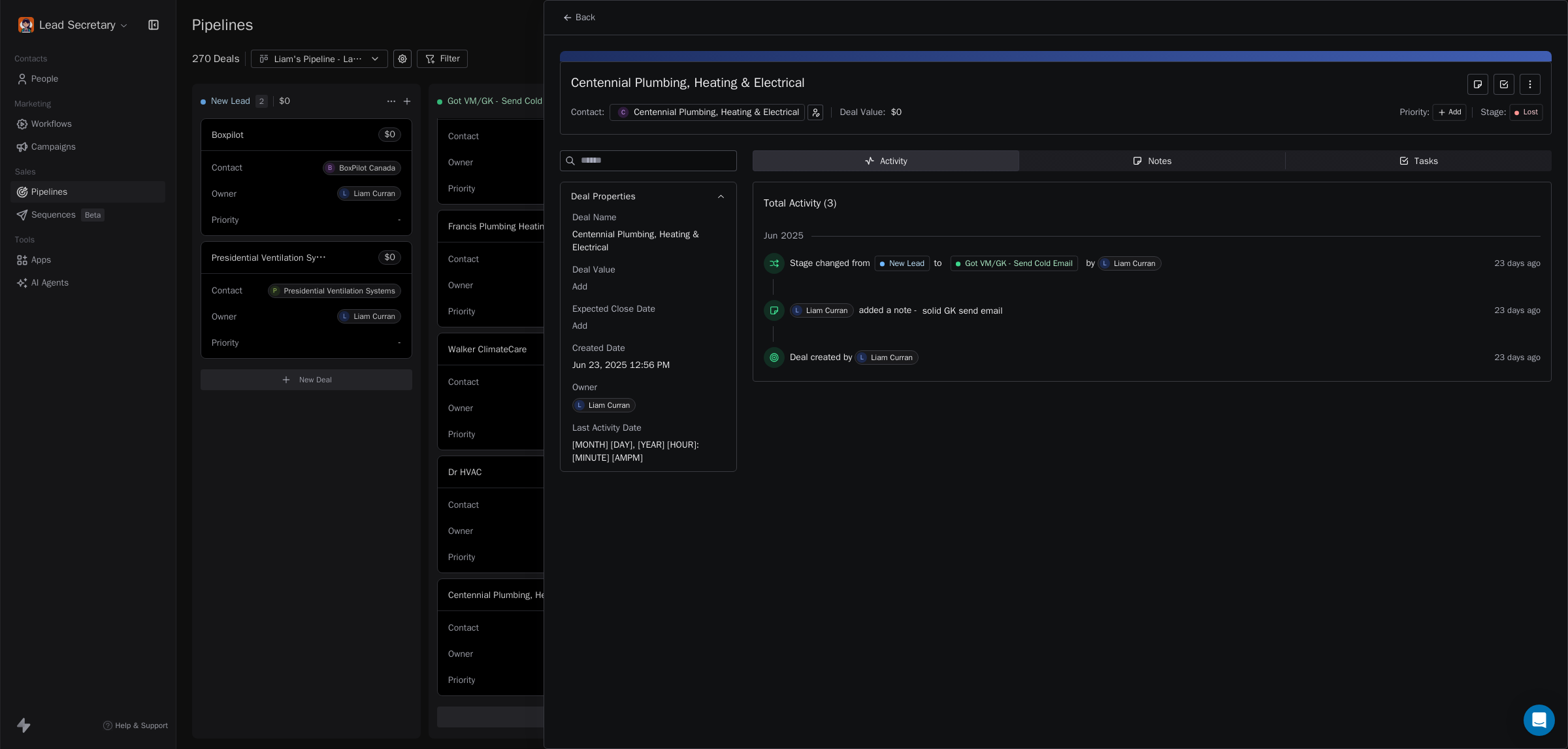 click at bounding box center (784, 374) 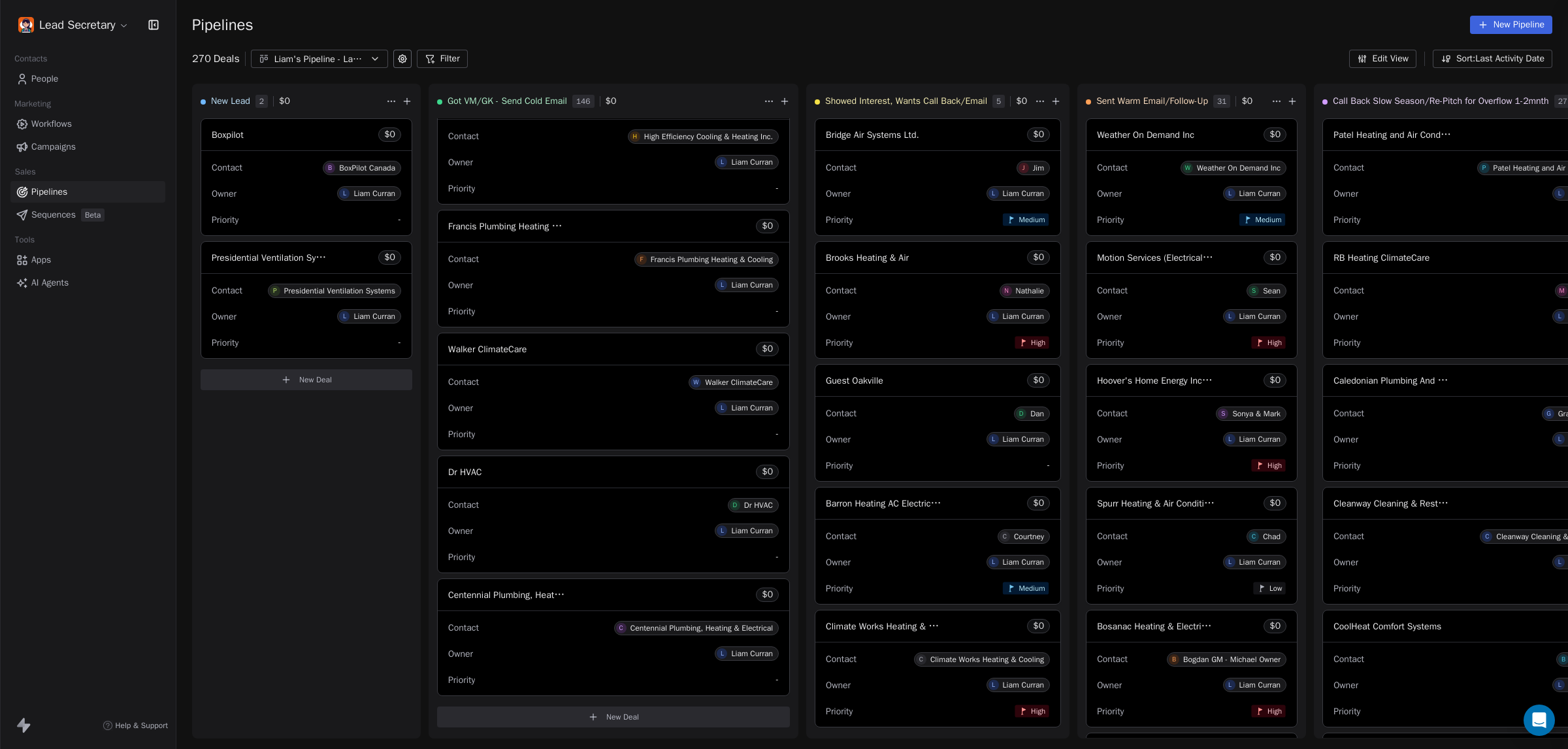 click at bounding box center [784, 374] 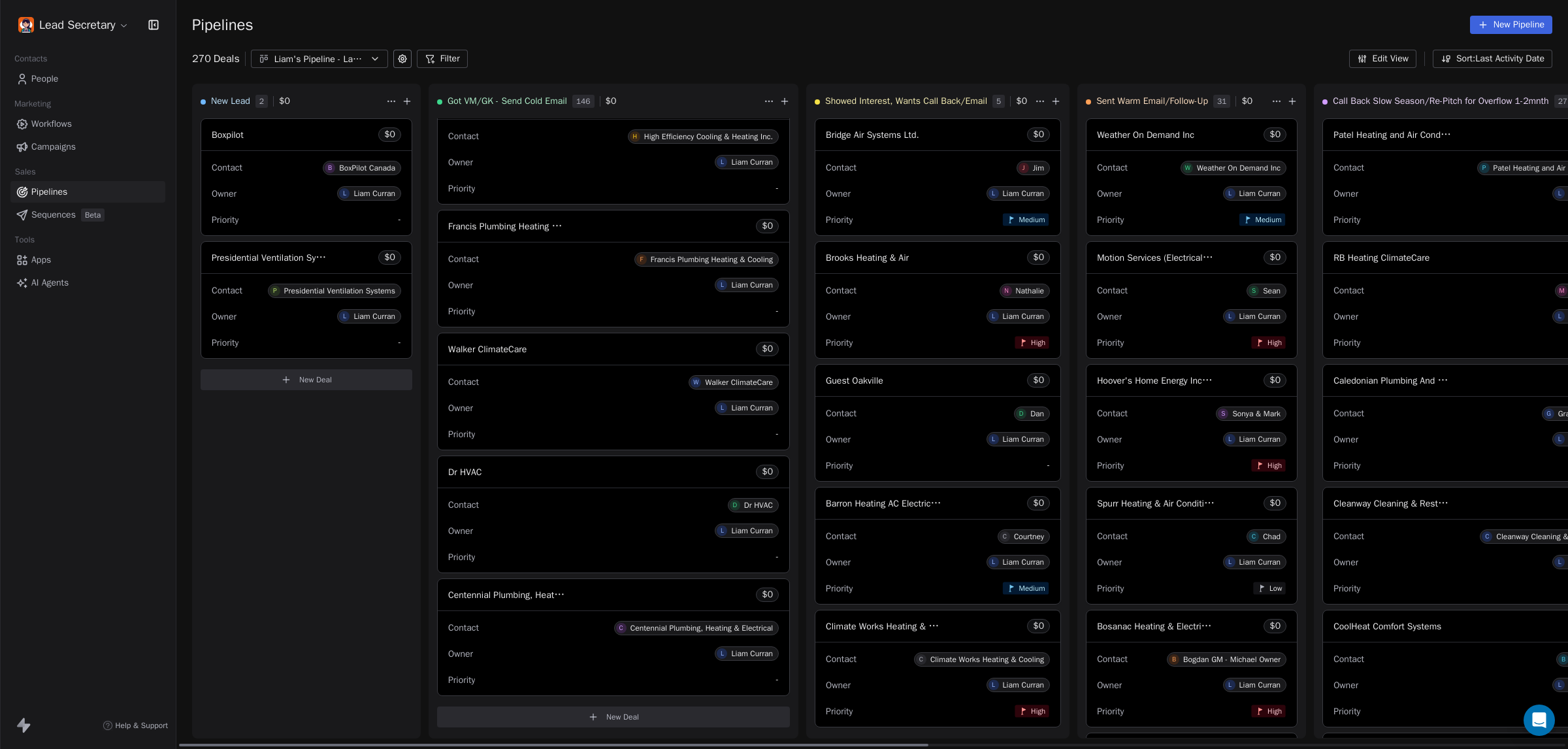 click on "Owner L Liam Curran" at bounding box center [613, 531] 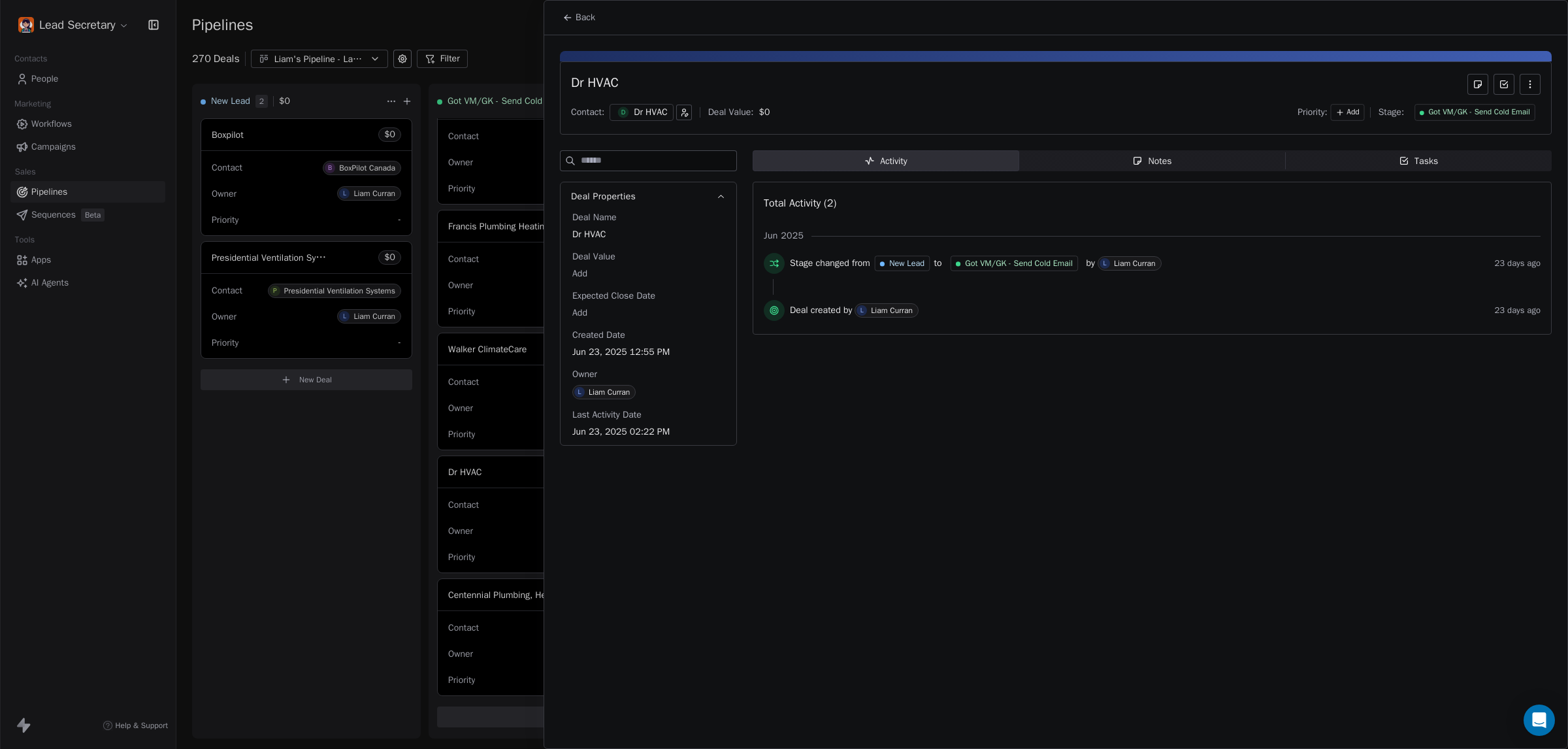 click on "Dr HVAC" at bounding box center [650, 112] 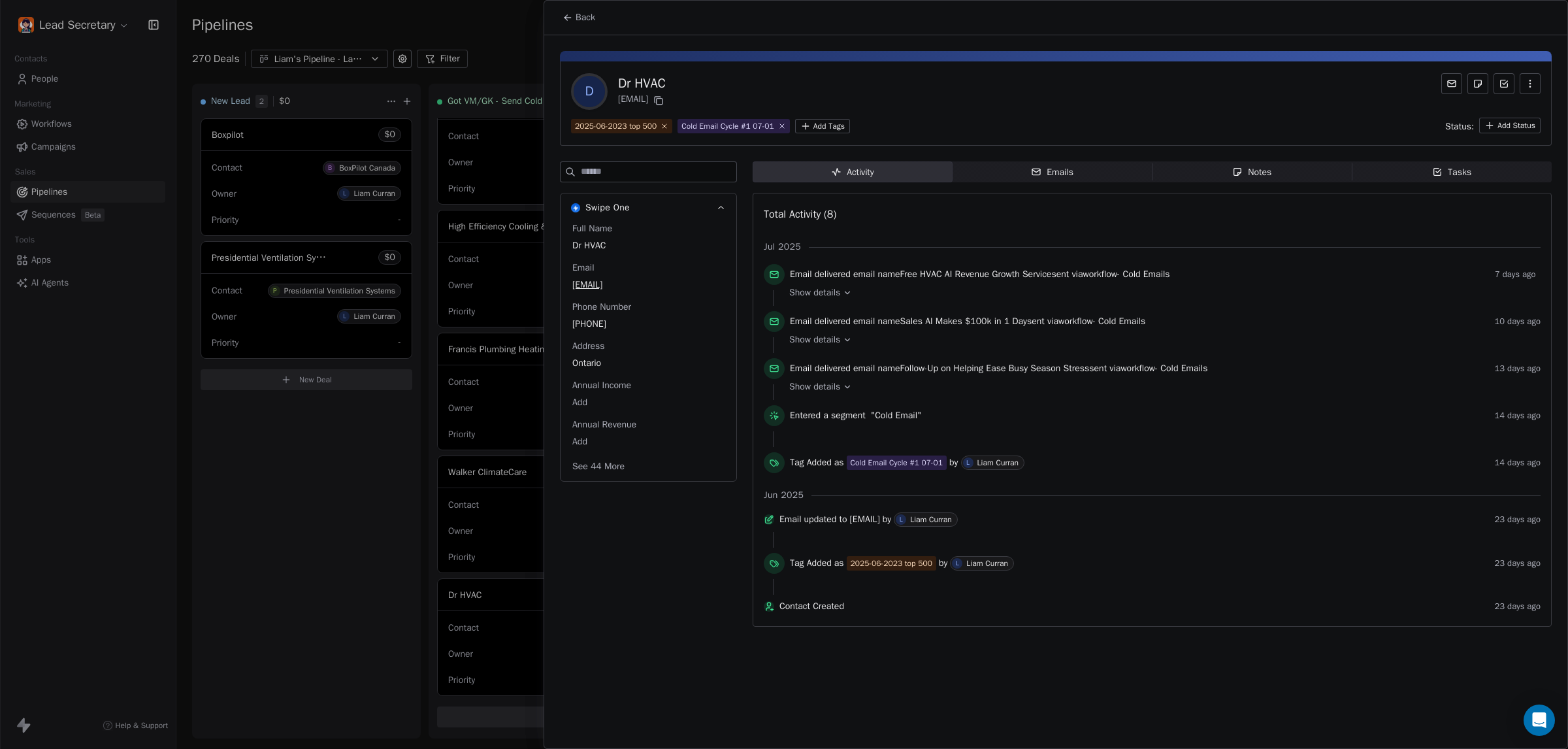 scroll, scrollTop: 17284, scrollLeft: 0, axis: vertical 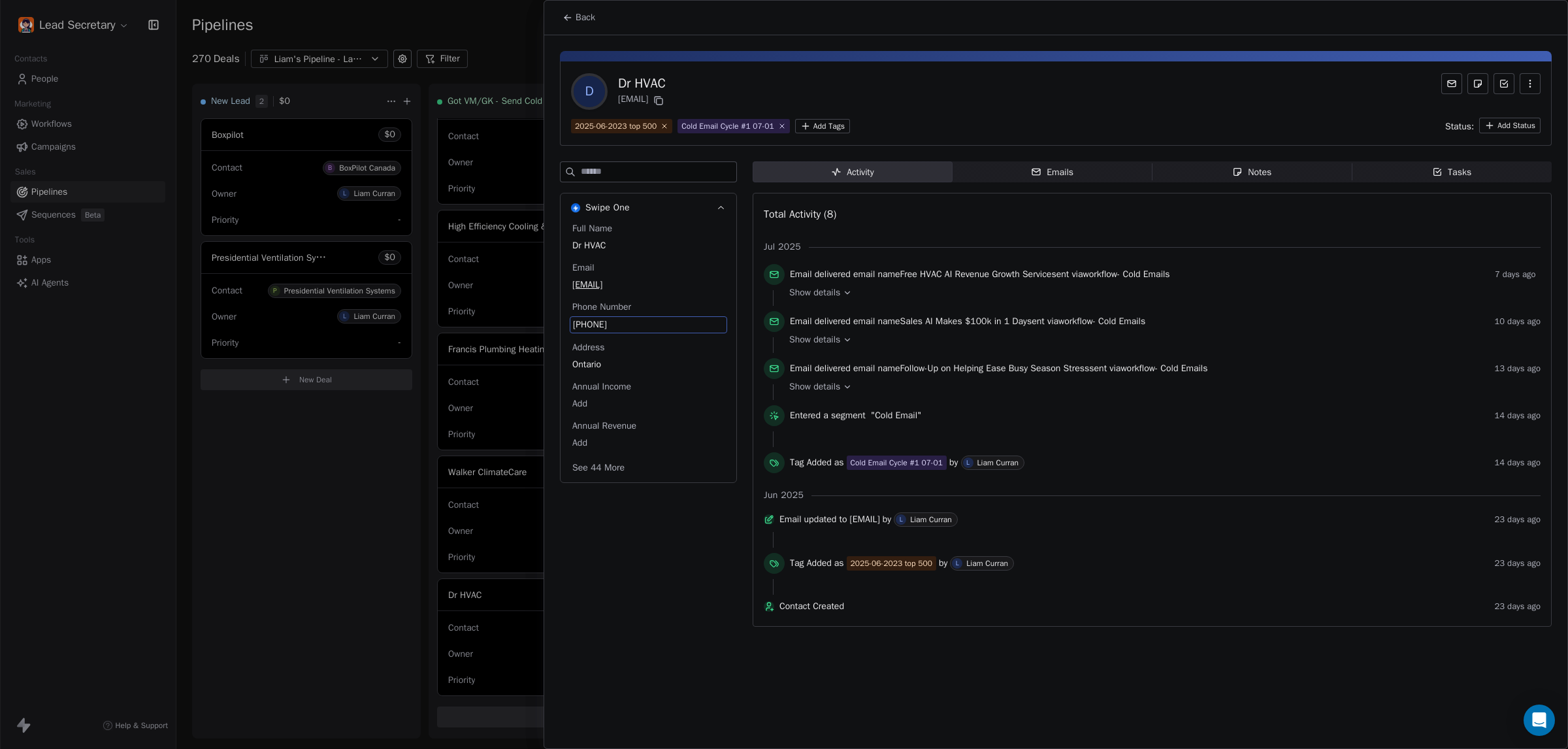 click on "[PHONE]" at bounding box center (648, 325) 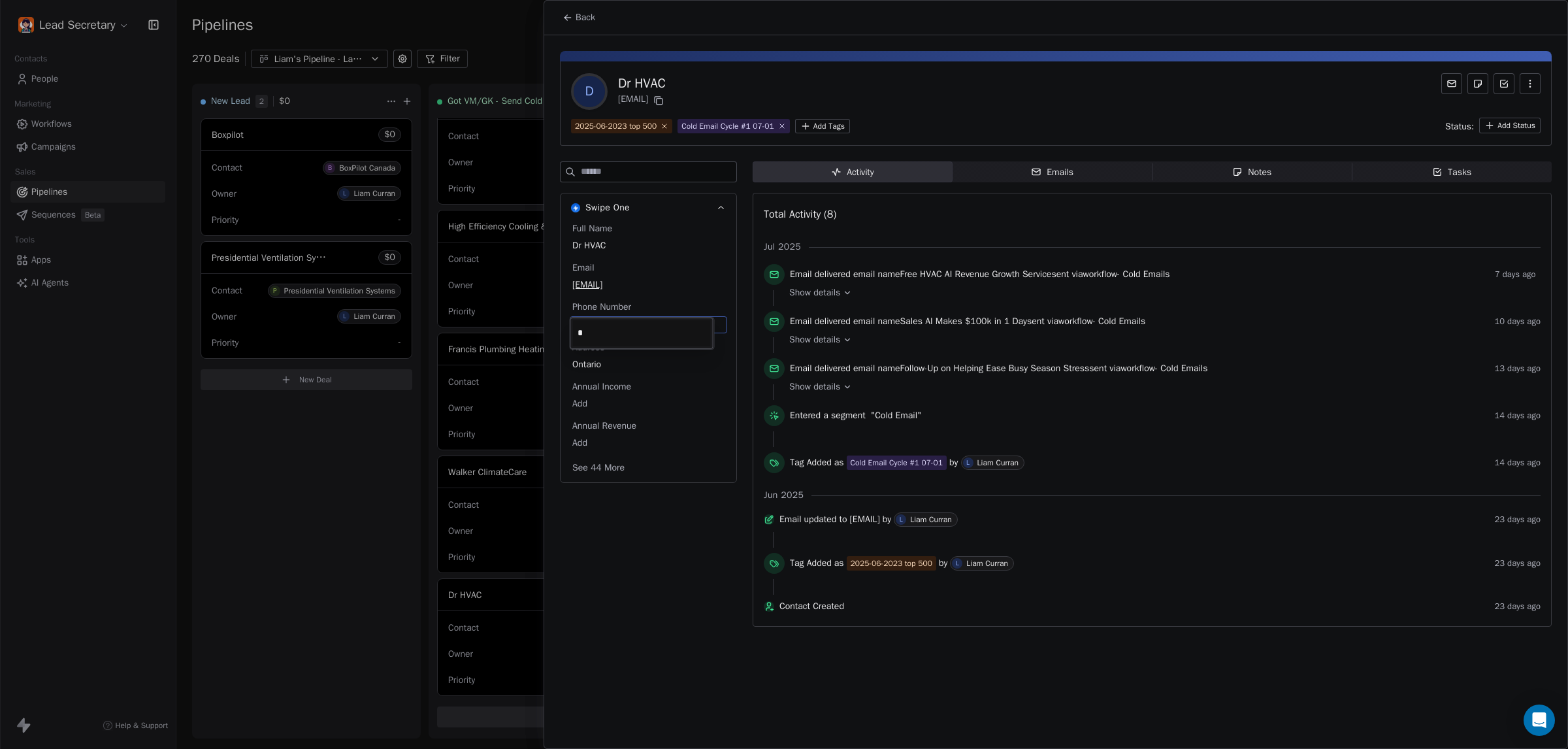 type on "**********" 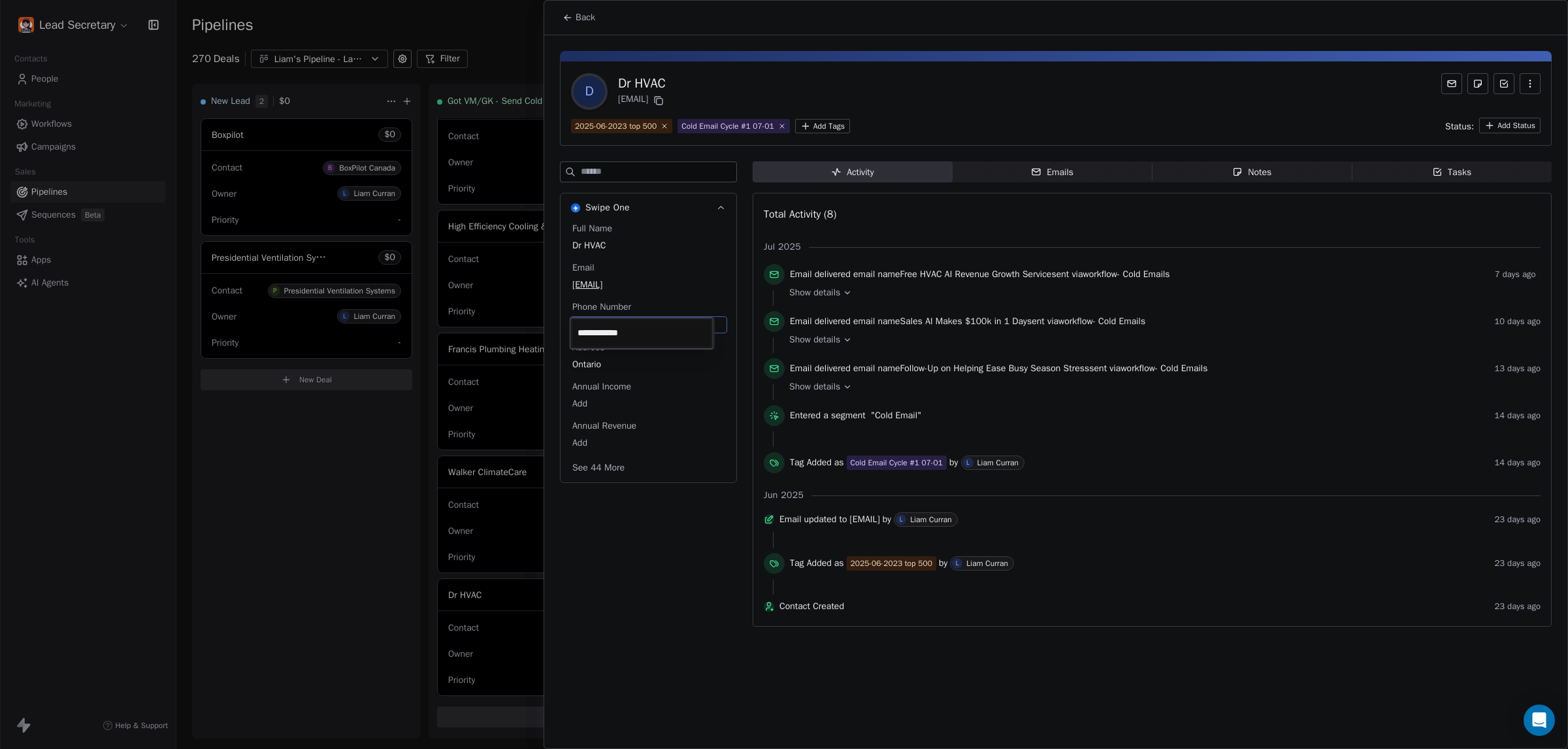 drag, startPoint x: 1153, startPoint y: 371, endPoint x: 1019, endPoint y: 316, distance: 144.8482 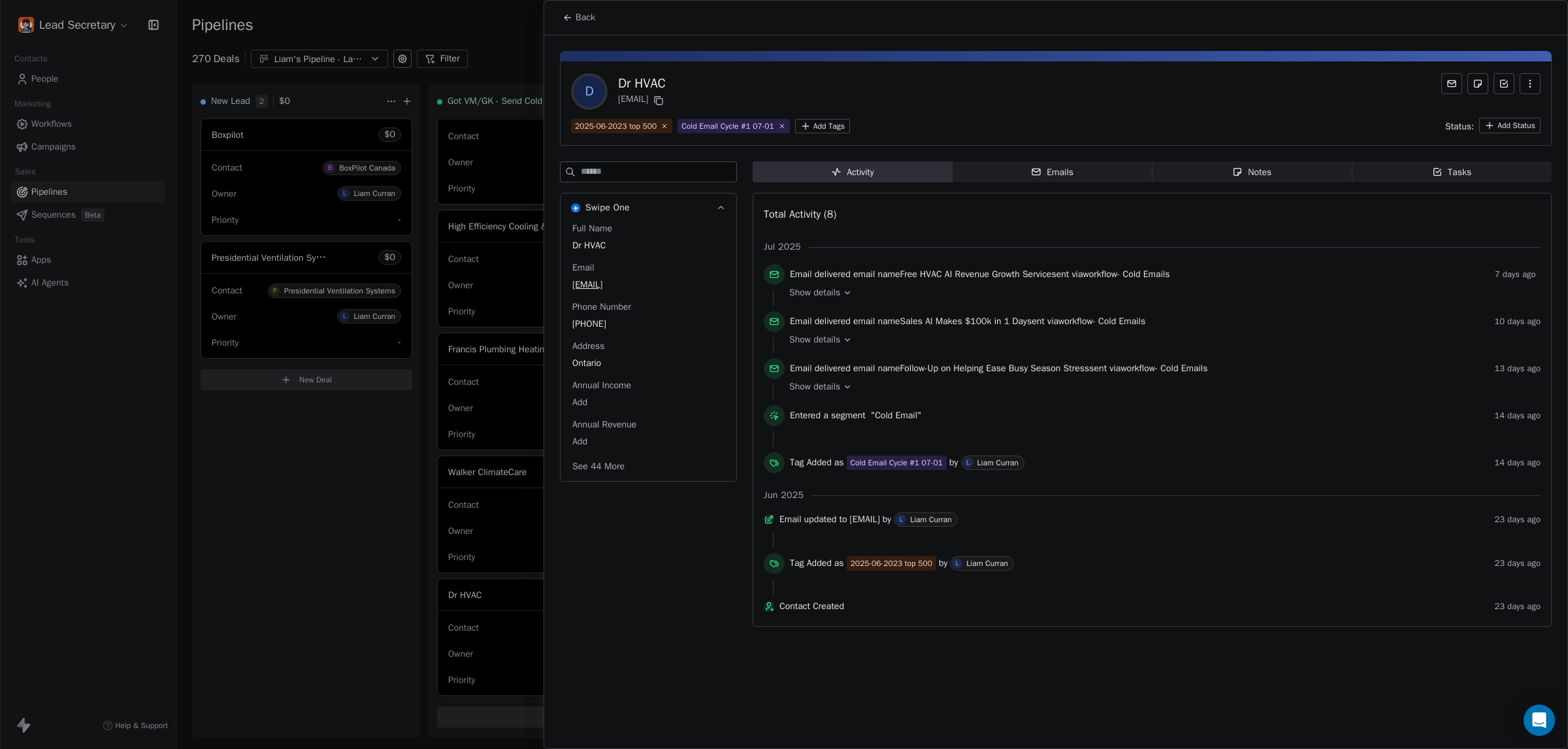 click on "Back" at bounding box center [585, 18] 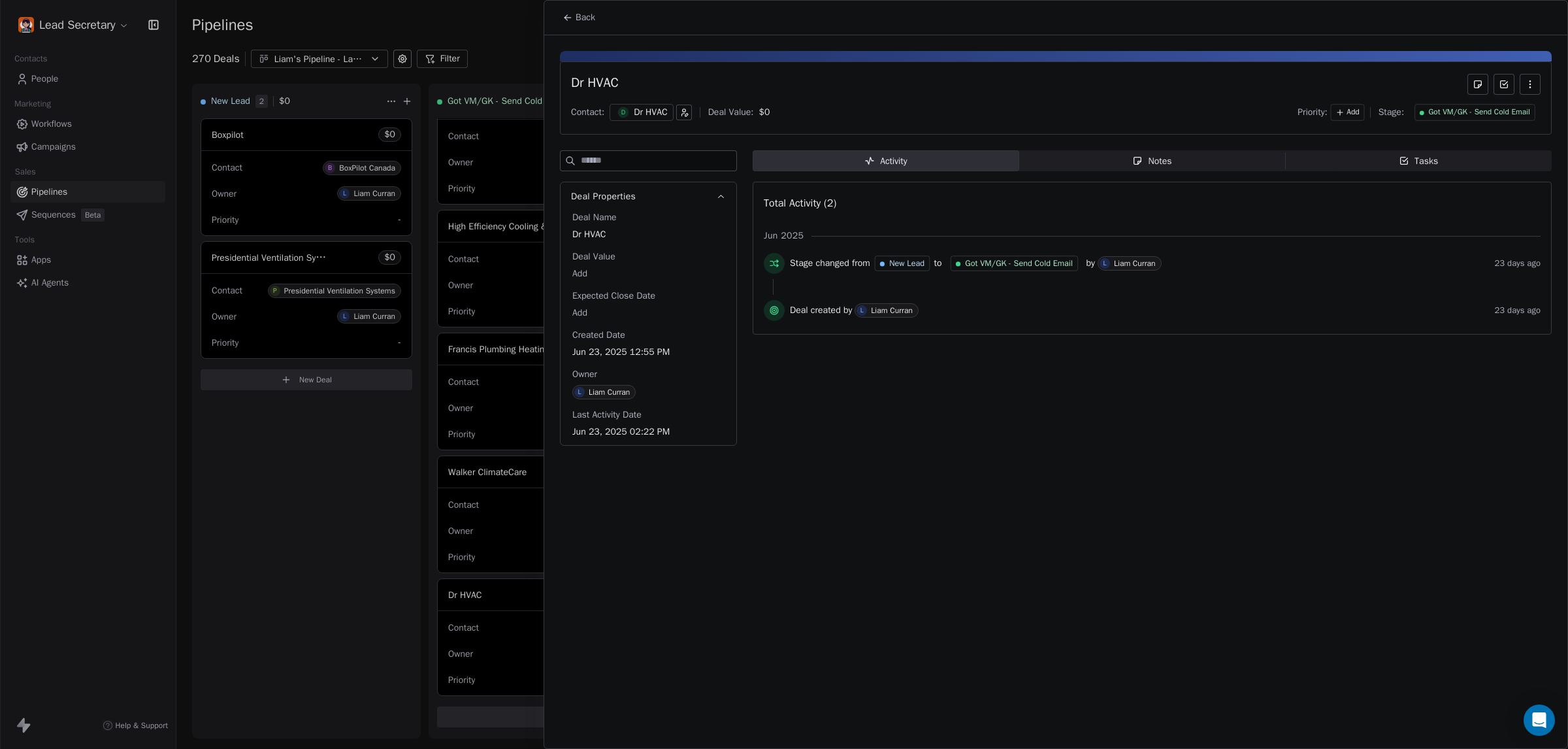 click on "Got VM/GK - Send Cold Email" at bounding box center [1479, 112] 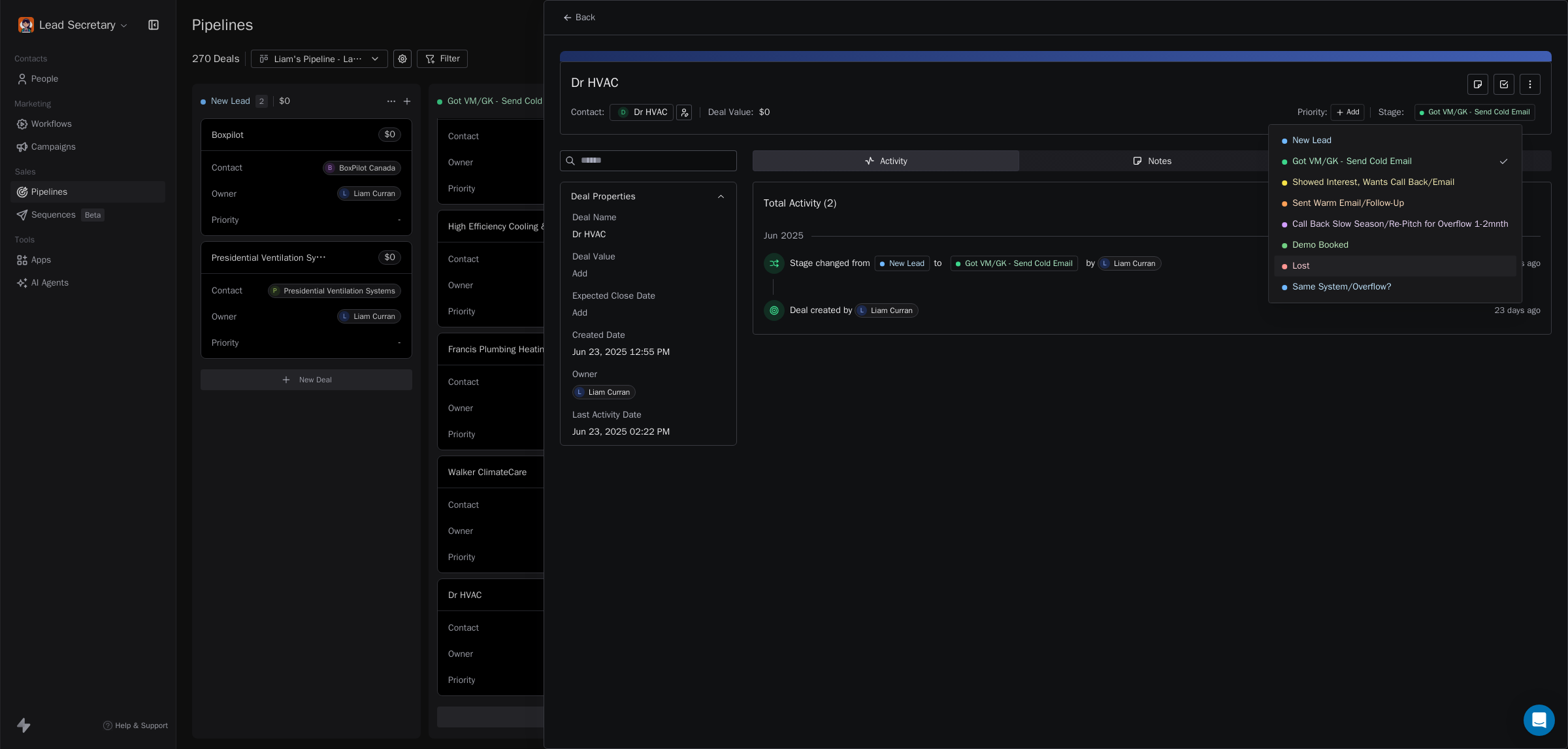 click on "Lost" at bounding box center [1395, 266] 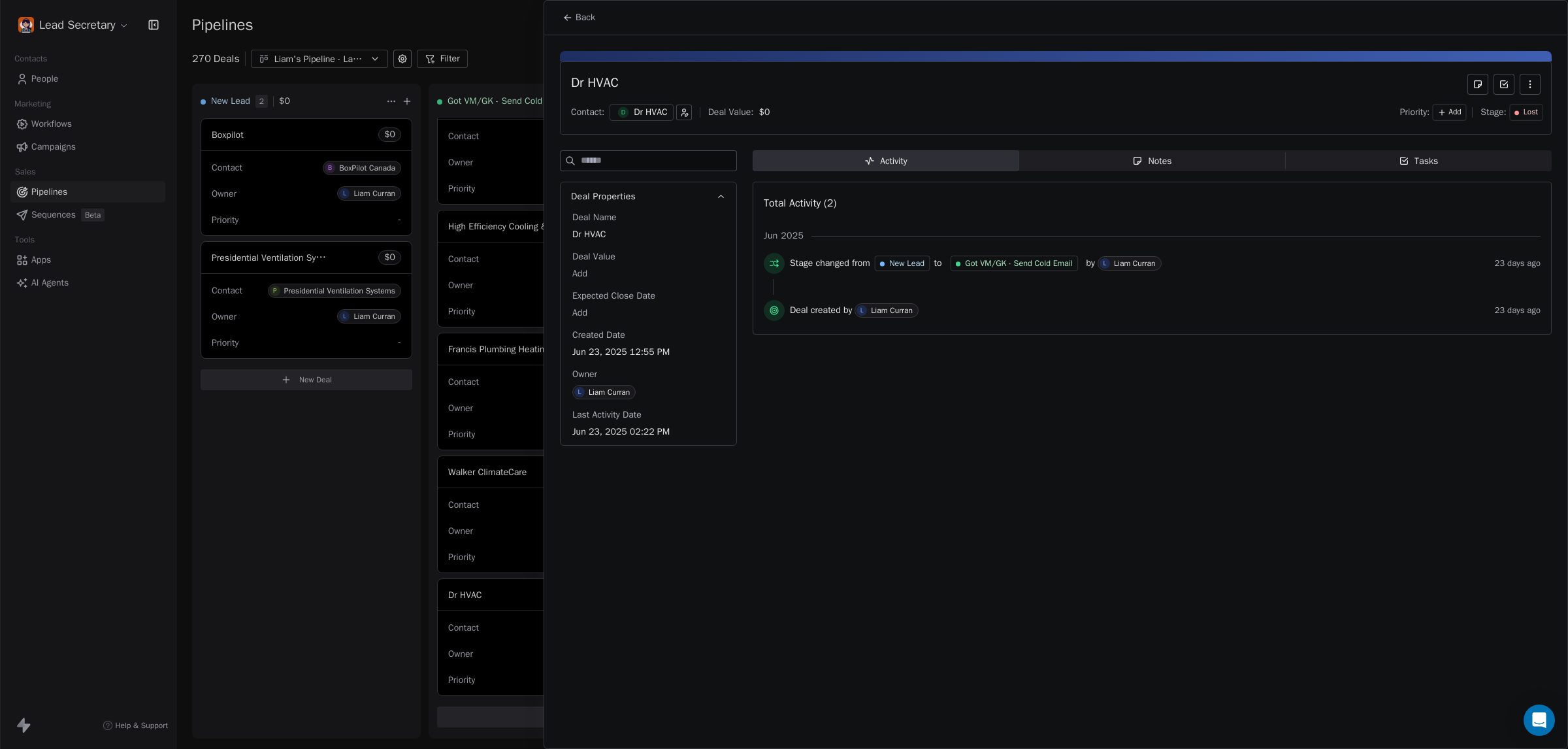 click at bounding box center [784, 374] 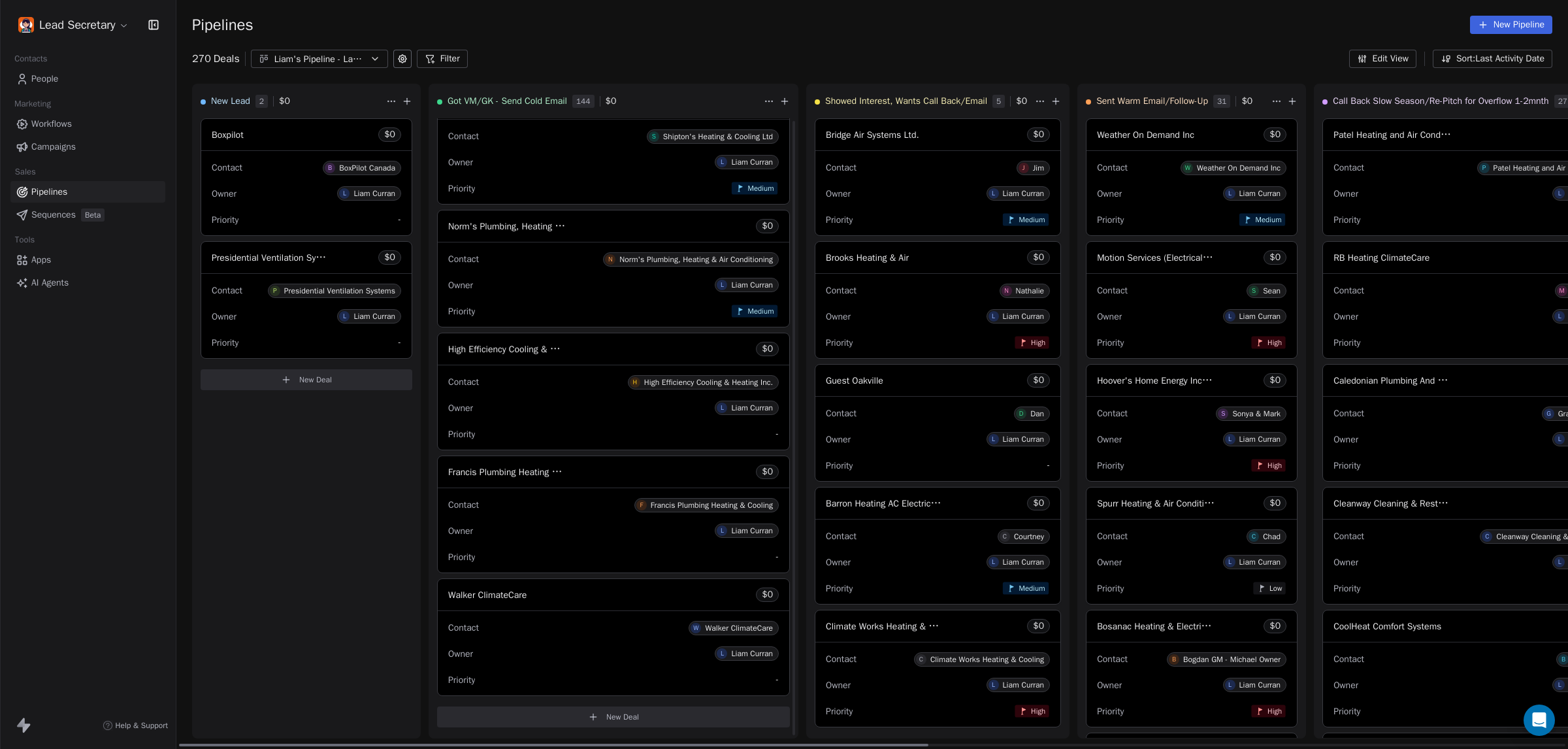 scroll, scrollTop: 17160, scrollLeft: 0, axis: vertical 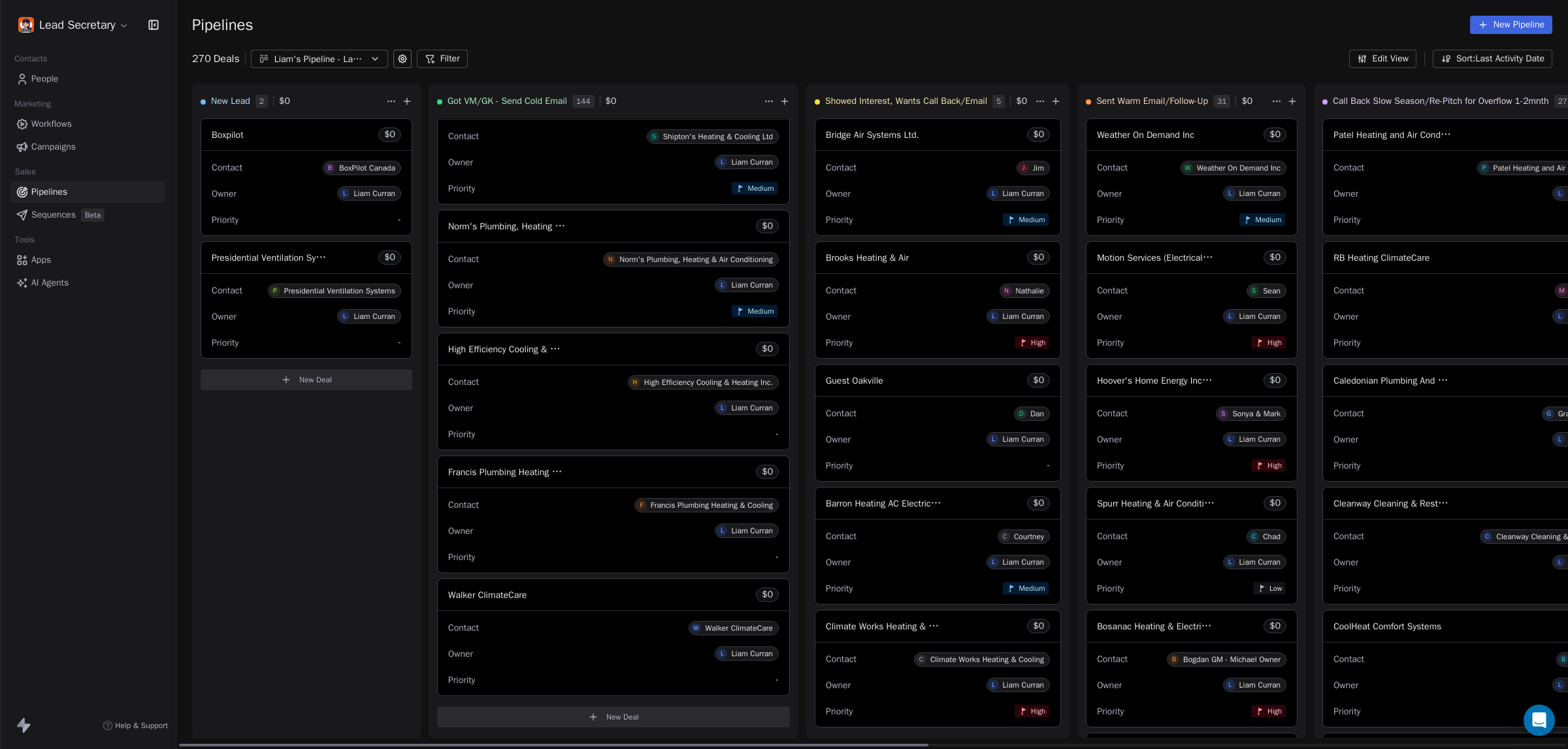 click on "Owner L Liam Curran" at bounding box center (613, 654) 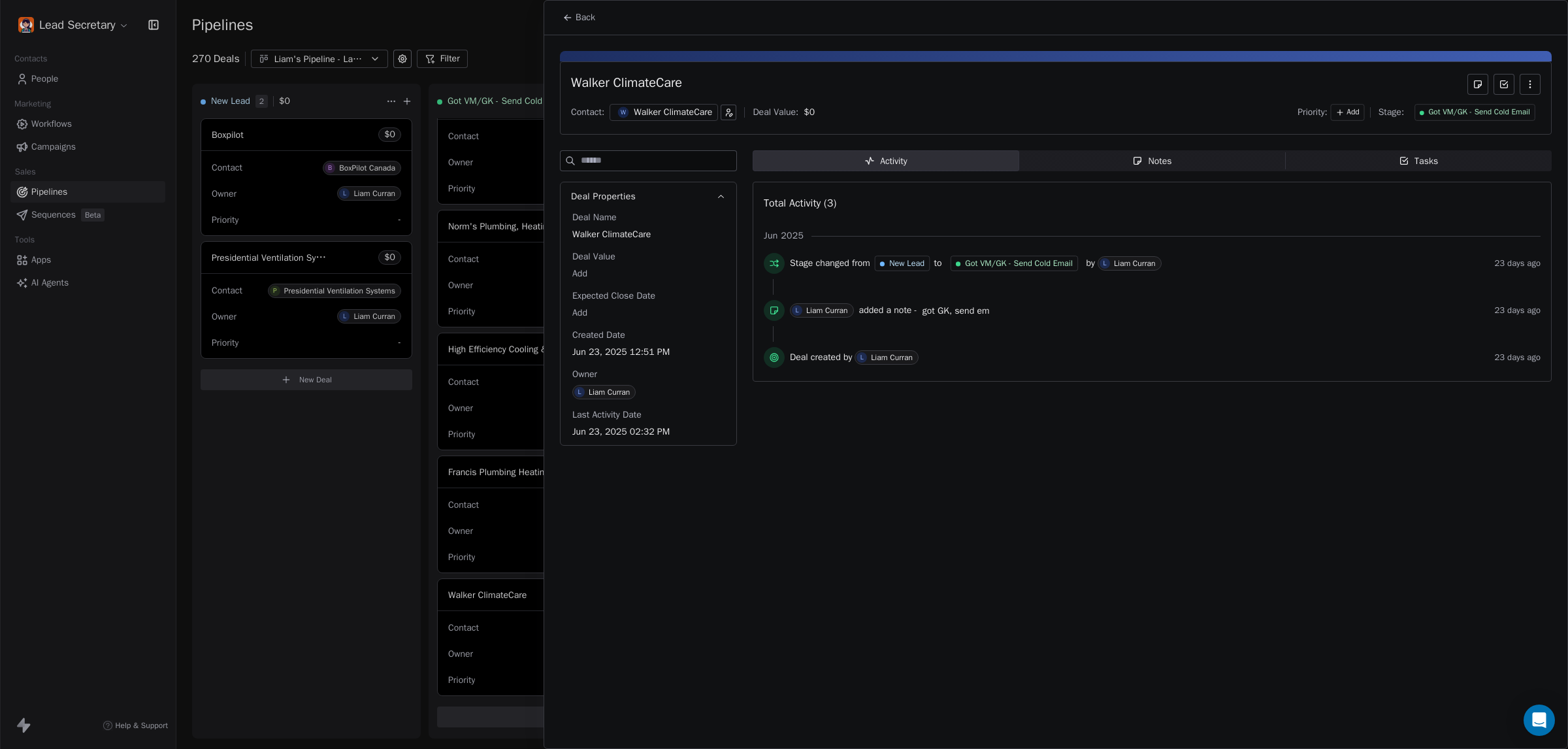 click on "Walker ClimateCare" at bounding box center [673, 112] 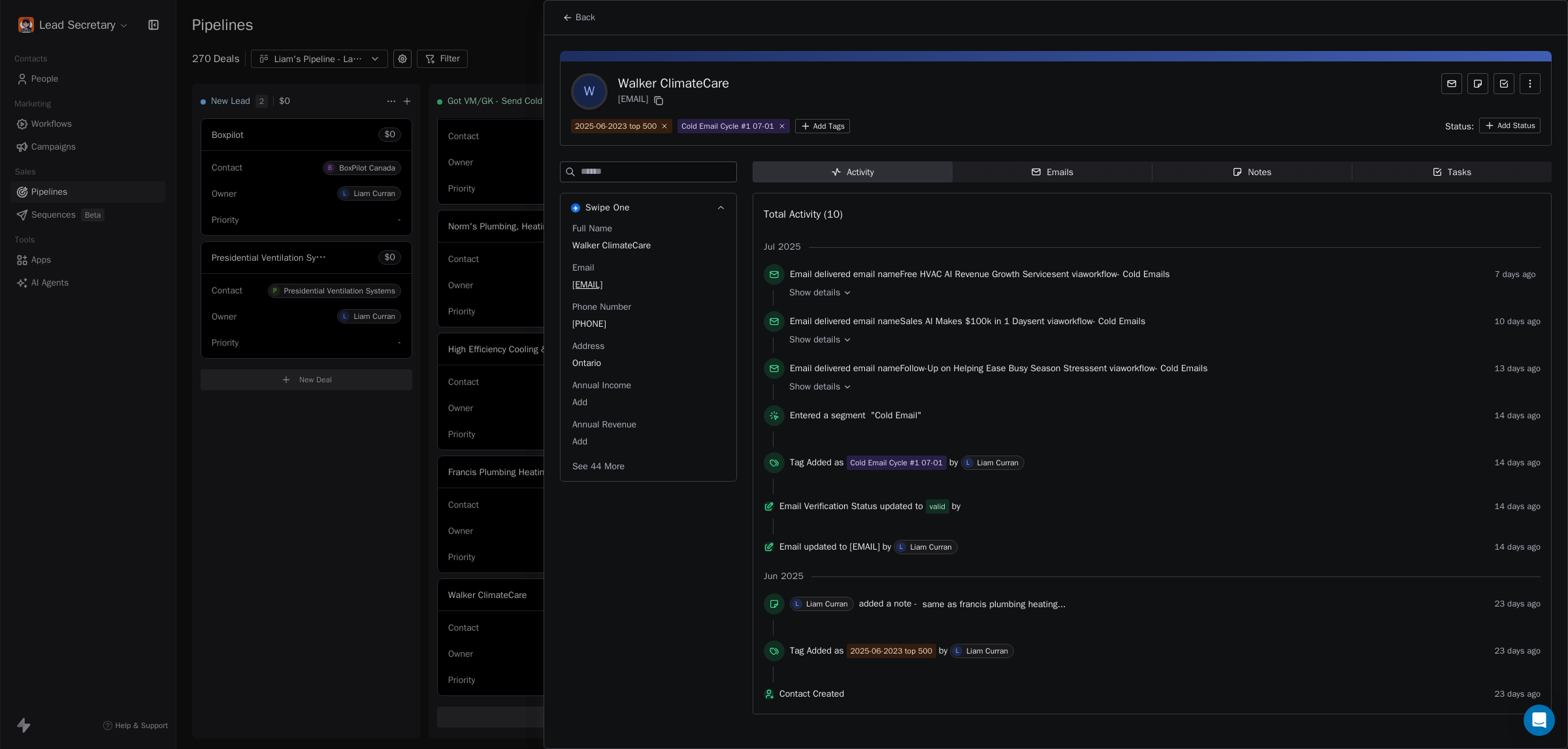 click on "Back" at bounding box center (585, 18) 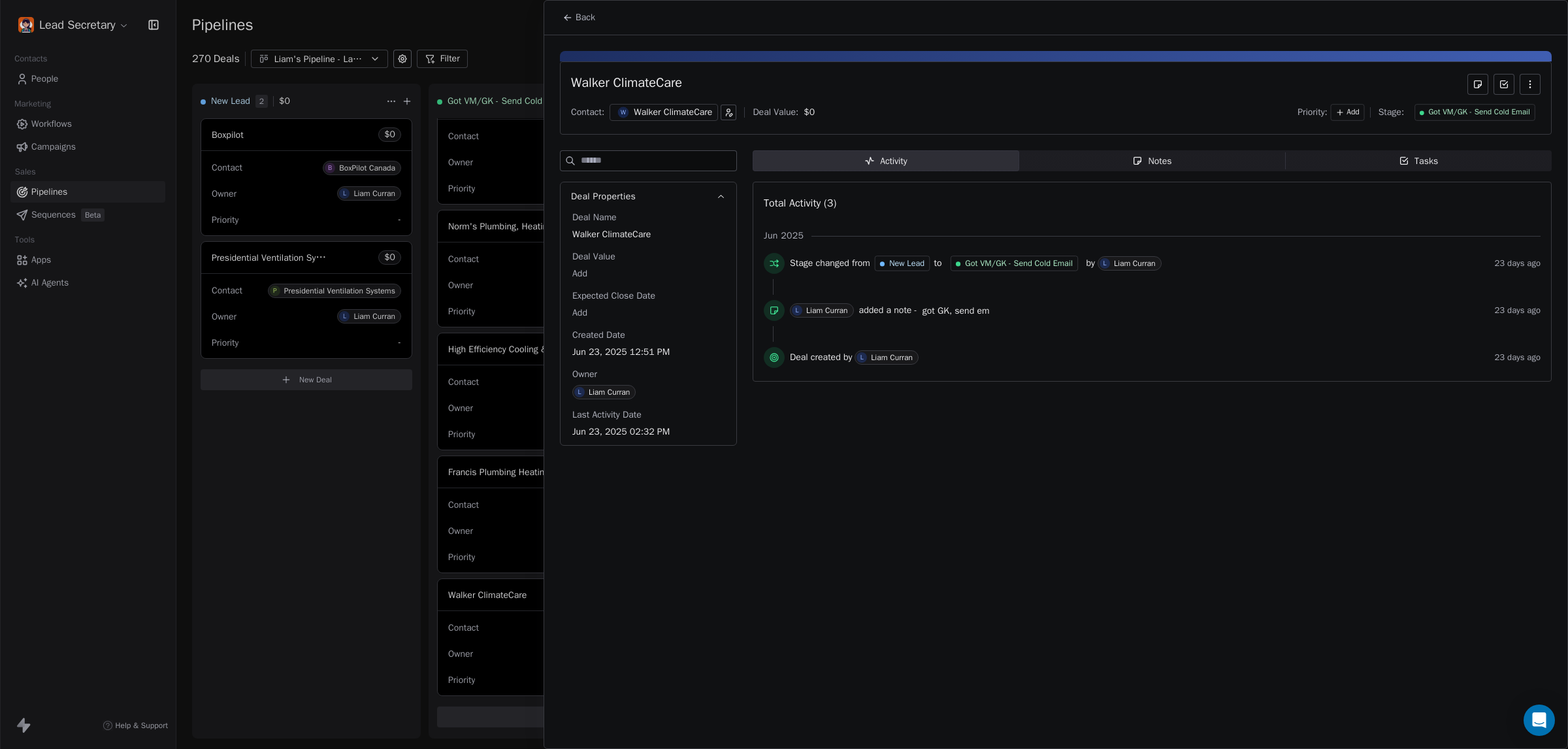 click on "Walker ClimateCare" at bounding box center (673, 112) 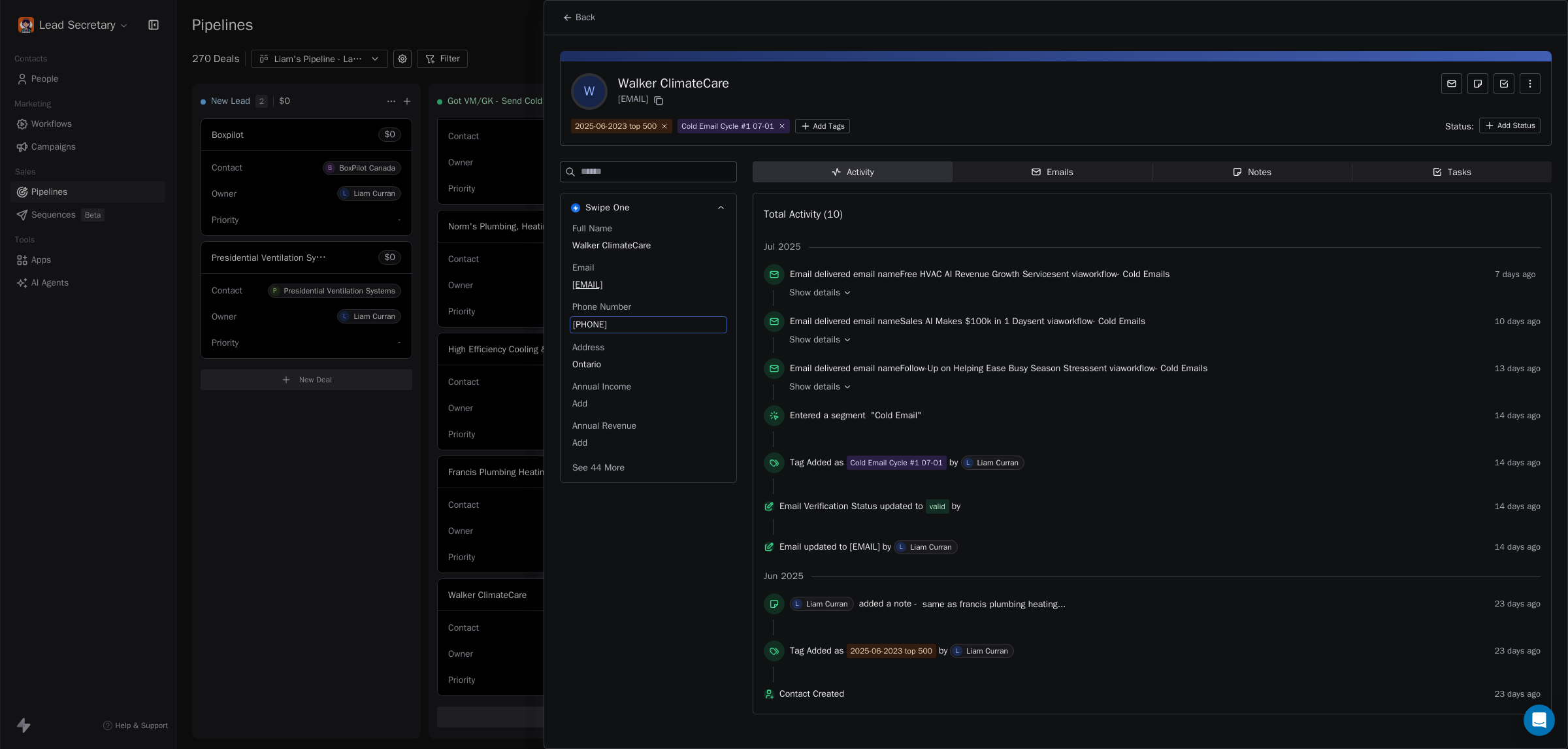 click on "[PHONE]" at bounding box center [648, 325] 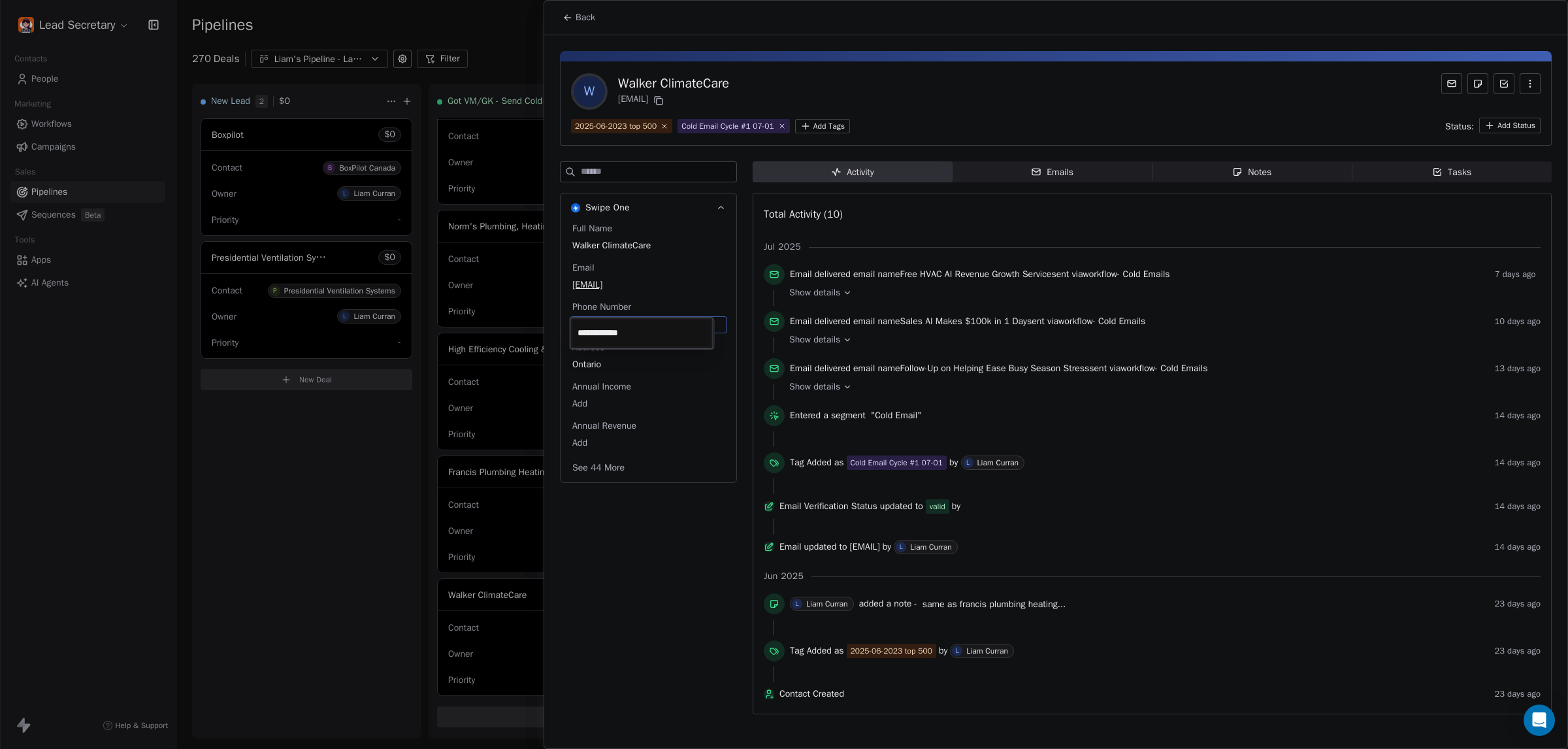 click on "Lead Secretary Contacts People Marketing Workflows Campaigns Sales Pipelines Sequences Beta Tools Apps AI Agents Help & Support Pipelines  New Pipeline 270 Deals Liam's Pipeline - Large Businesses Only Filter  Edit View Sort:  Last Activity Date New Lead 2 $ 0 Boxpilot $ 0 Contact B BoxPilot Canada Owner L Liam Curran Priority - Presidential Ventilation Systems $ 0 Contact P Presidential Ventilation Systems Owner L Liam Curran Priority - New Deal Got VM/GK - Send Cold Email 144 $ 0 Amos Service and Supply LLC $ 0 Contact A Amos Service and Supply LLC Owner L Liam Curran Priority Low Woodbridge GTA ClimateCare $ 0 Contact W Woodbridge GTA ClimateCare Owner L Liam Curran Priority Low BORTS HVAC $ 0 Contact B BORTS HVAC Owner L Liam Curran Priority Low Spurr Heating & Air Conditioning $ 0 Contact C Chad Owner L Liam Curran Priority Medium Polar Bear Cooling & Heating $ 0 Contact M Matt or Matthew Owner L Liam Curran Priority Low BG Services $ 0 Contact S Stephen Hill Owner L Liam Curran Priority High $ 0 K L $" at bounding box center [784, 374] 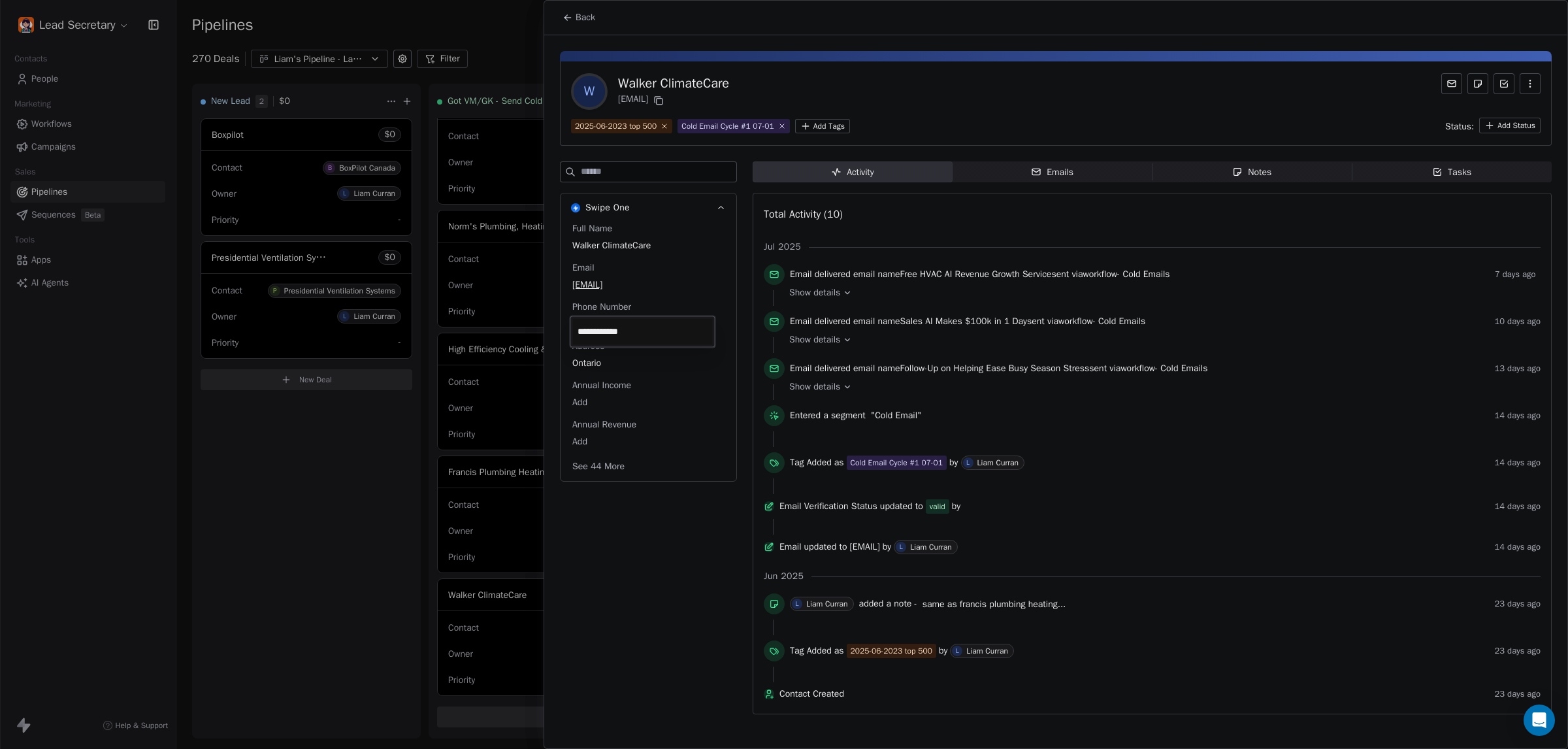 click on "Lead Secretary Contacts People Marketing Workflows Campaigns Sales Pipelines Sequences Beta Tools Apps AI Agents Help & Support Pipelines  New Pipeline 270 Deals Liam's Pipeline - Large Businesses Only Filter  Edit View Sort:  Last Activity Date New Lead 2 $ 0 Boxpilot $ 0 Contact B BoxPilot Canada Owner L Liam Curran Priority - Presidential Ventilation Systems $ 0 Contact P Presidential Ventilation Systems Owner L Liam Curran Priority - New Deal Got VM/GK - Send Cold Email 144 $ 0 Amos Service and Supply LLC $ 0 Contact A Amos Service and Supply LLC Owner L Liam Curran Priority Low Woodbridge GTA ClimateCare $ 0 Contact W Woodbridge GTA ClimateCare Owner L Liam Curran Priority Low BORTS HVAC $ 0 Contact B BORTS HVAC Owner L Liam Curran Priority Low Spurr Heating & Air Conditioning $ 0 Contact C Chad Owner L Liam Curran Priority Medium Polar Bear Cooling & Heating $ 0 Contact M Matt or Matthew Owner L Liam Curran Priority Low BG Services $ 0 Contact S Stephen Hill Owner L Liam Curran Priority High $ 0 K L $" at bounding box center (784, 374) 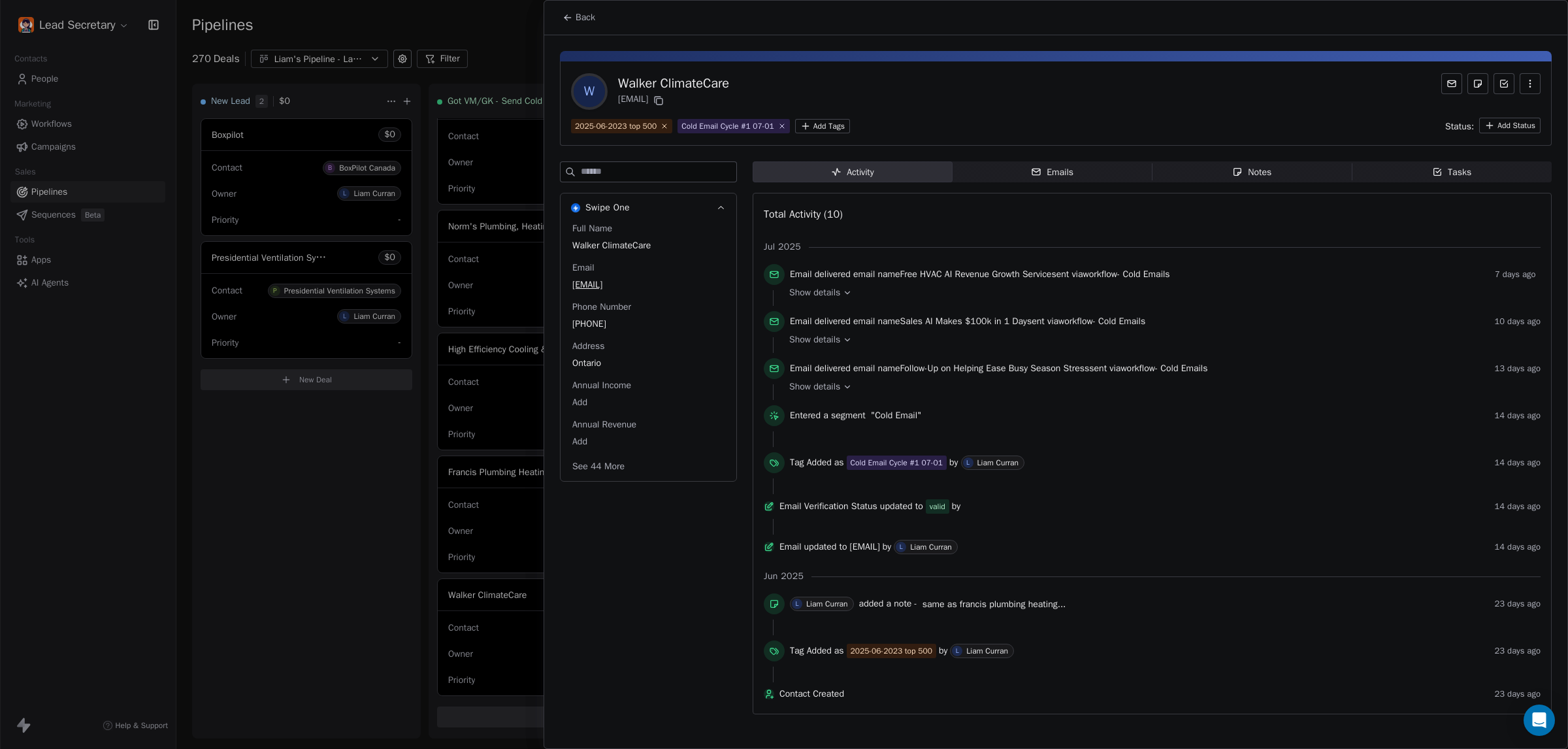 click on "Back" at bounding box center [585, 18] 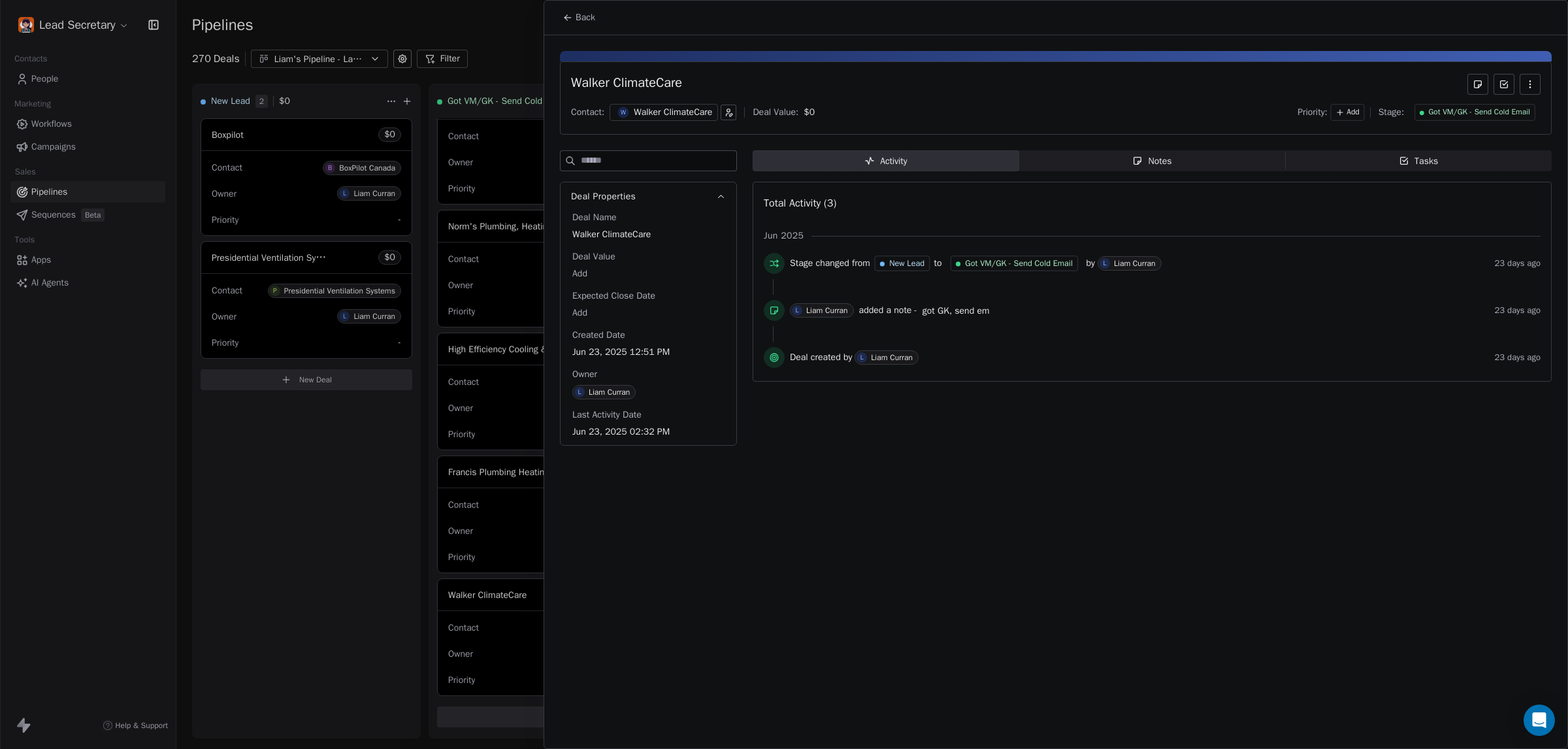 click on "Got VM/GK - Send Cold Email" at bounding box center [1479, 112] 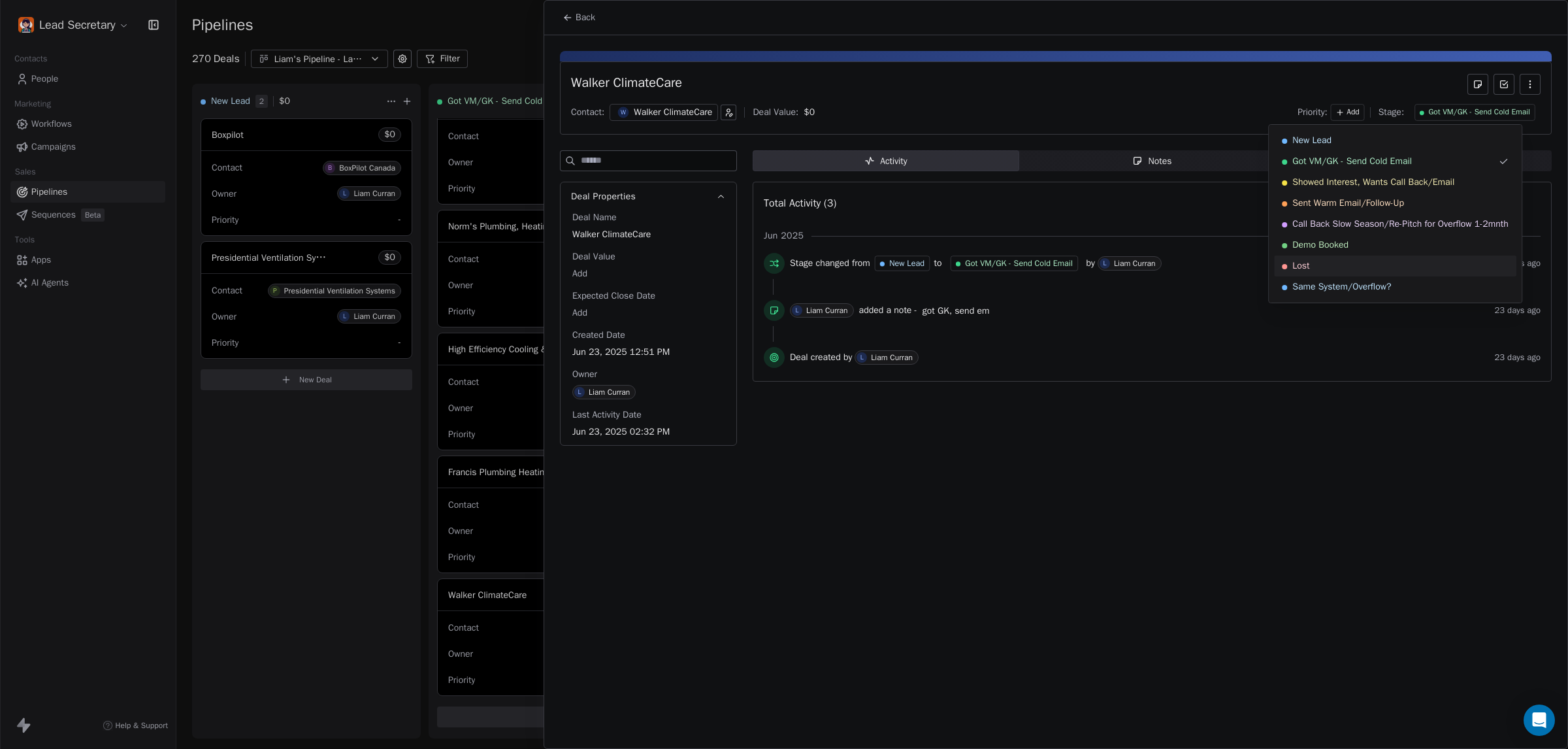 click on "Lost" at bounding box center [1395, 266] 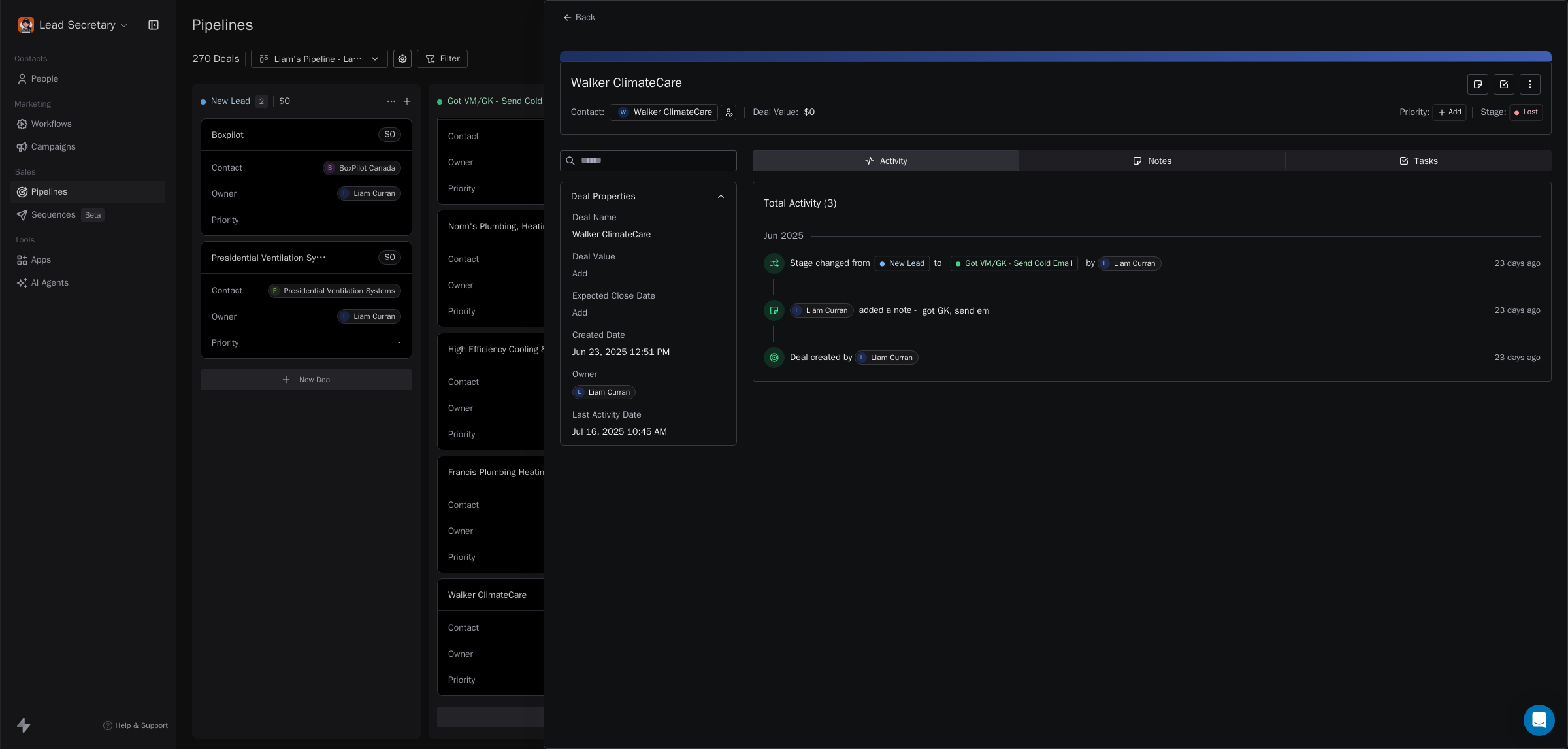 click at bounding box center (784, 374) 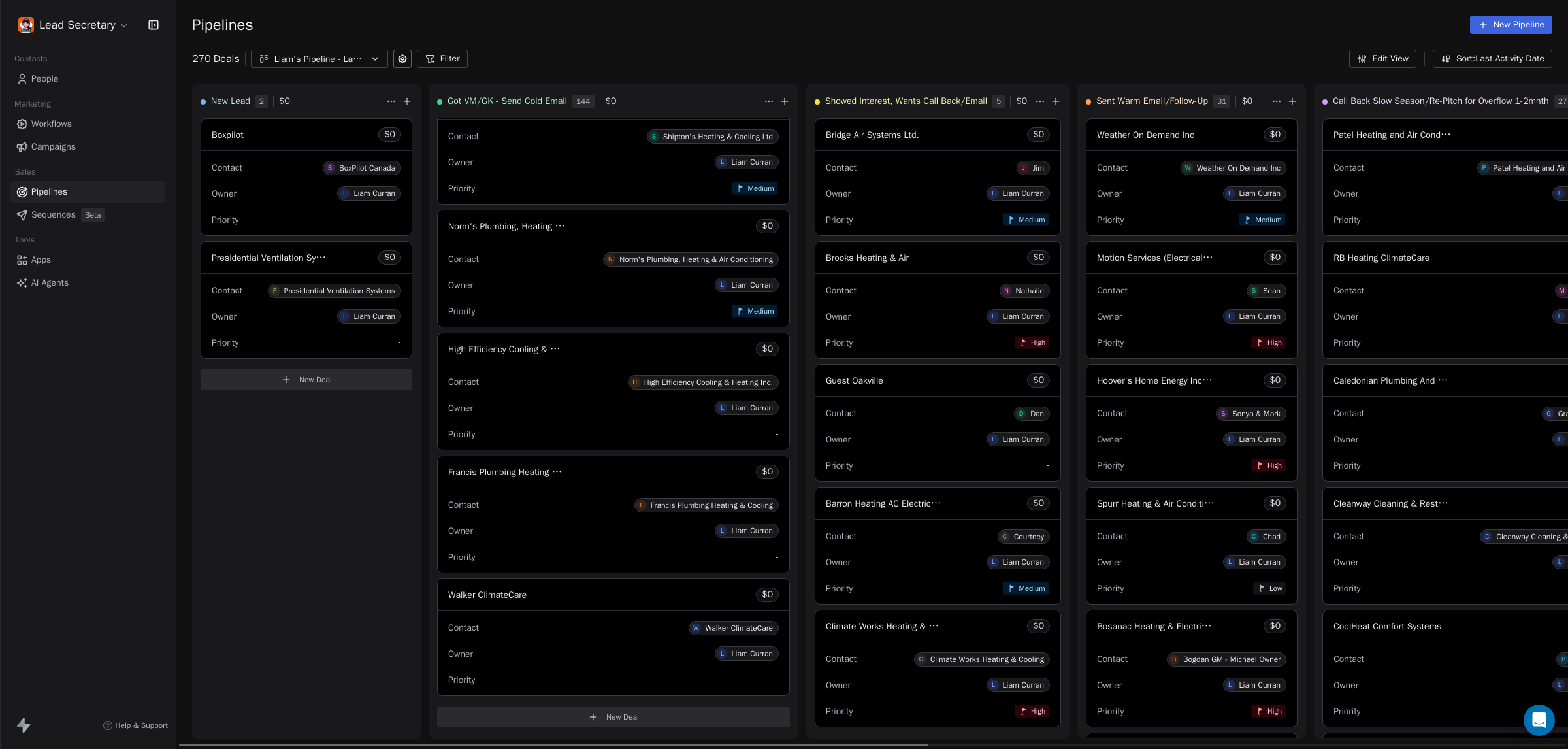 click on "Francis Plumbing Heating & Cooling $ 0" at bounding box center [613, 472] 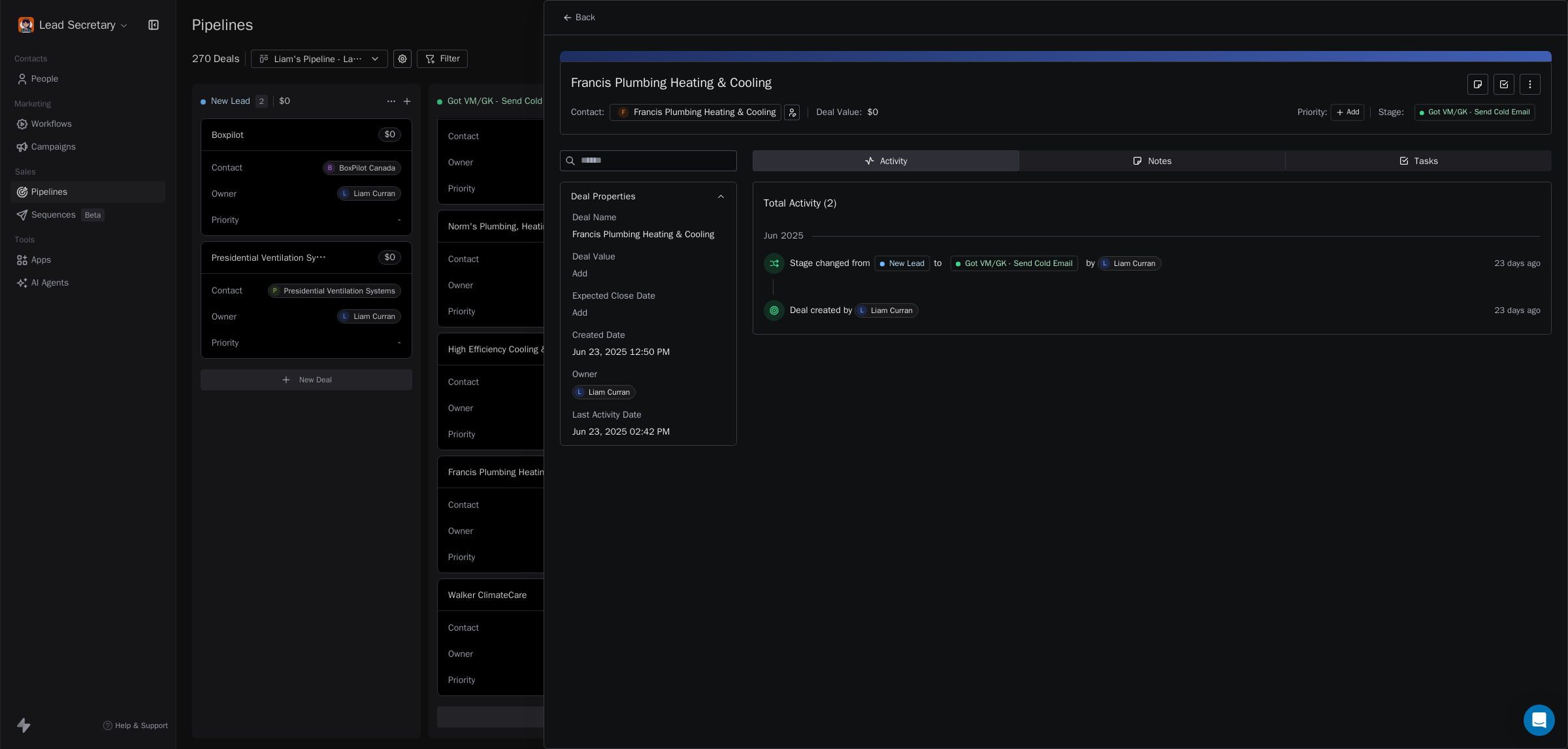 click on "Francis Plumbing Heating & Cooling" at bounding box center (704, 112) 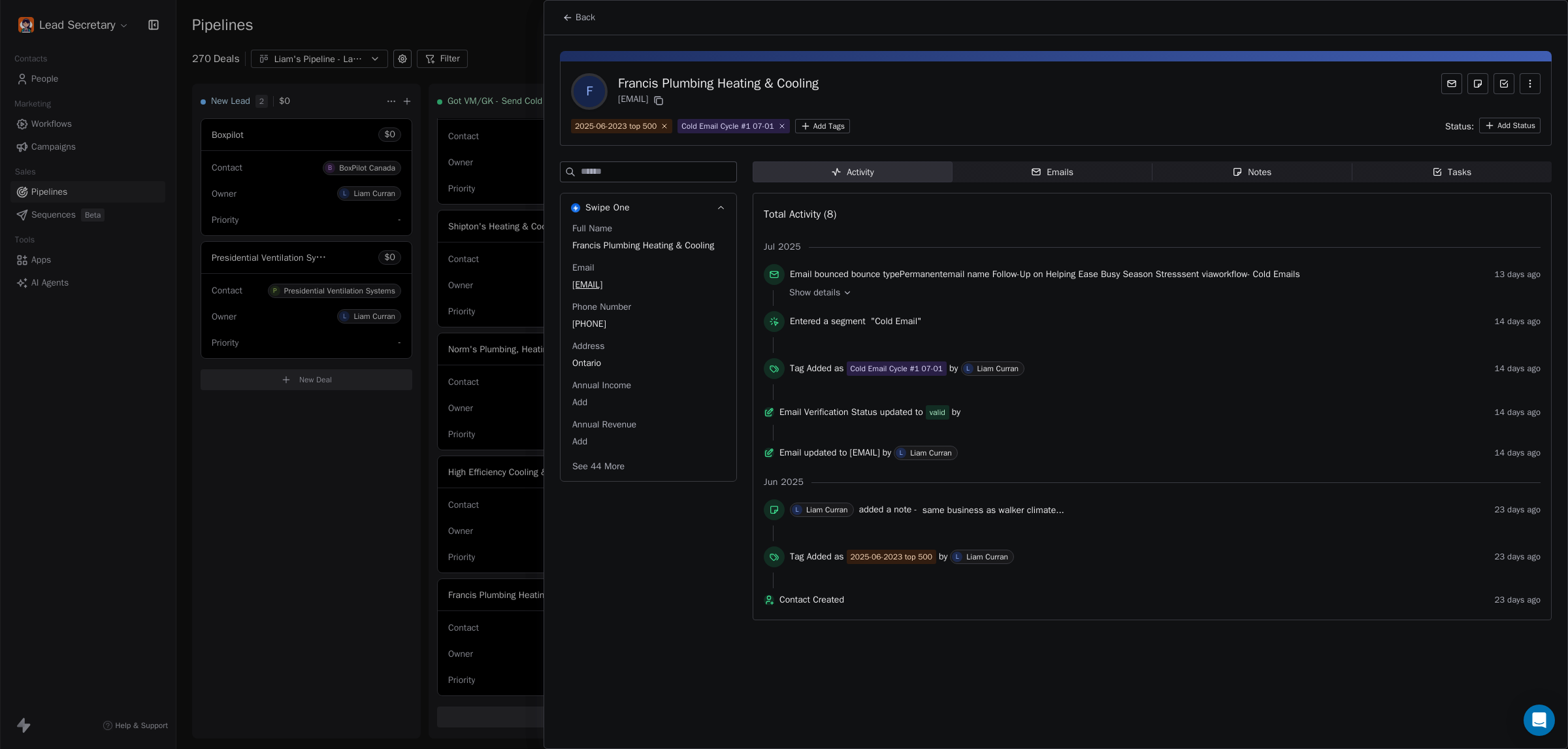 scroll, scrollTop: 17037, scrollLeft: 0, axis: vertical 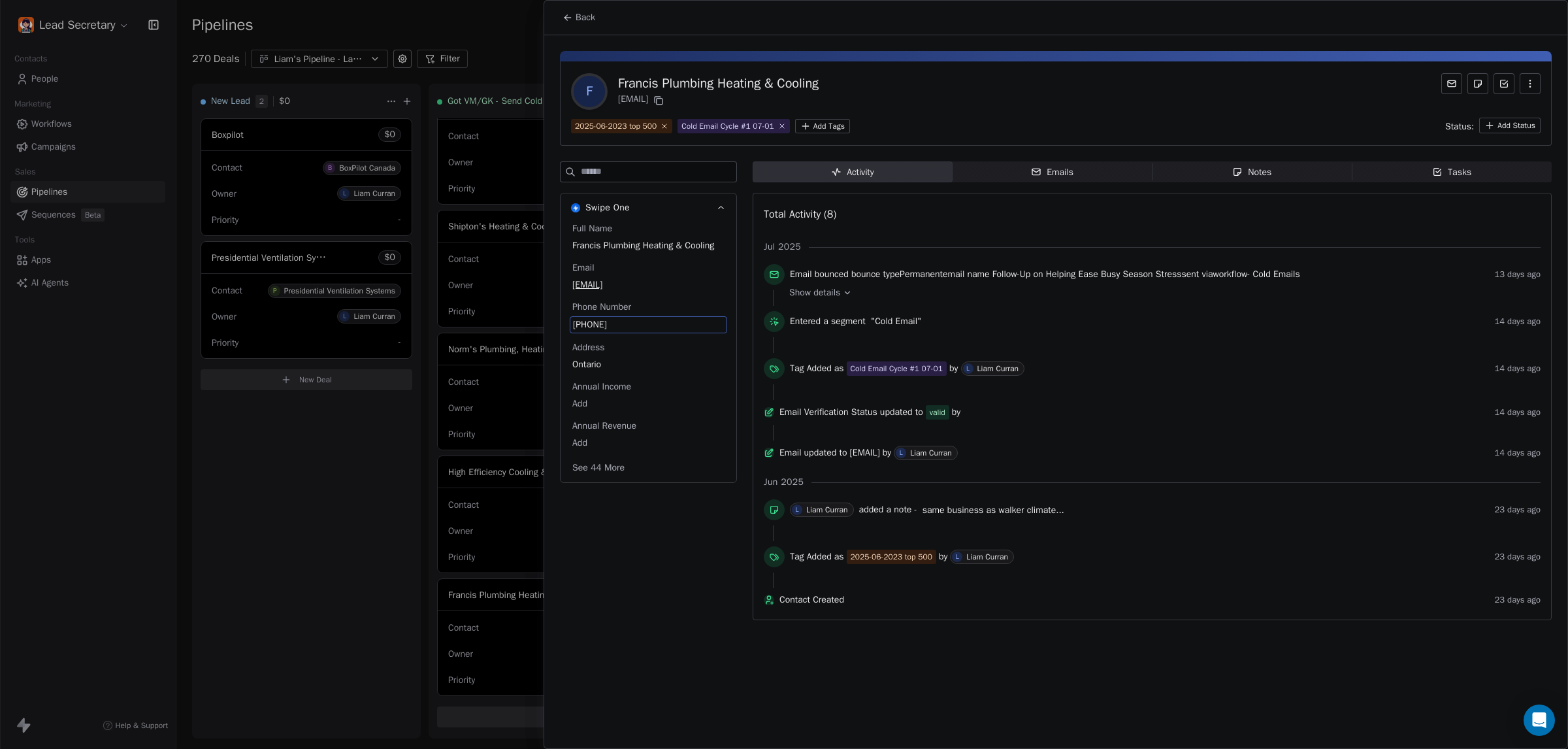 click on "[PHONE]" at bounding box center [648, 325] 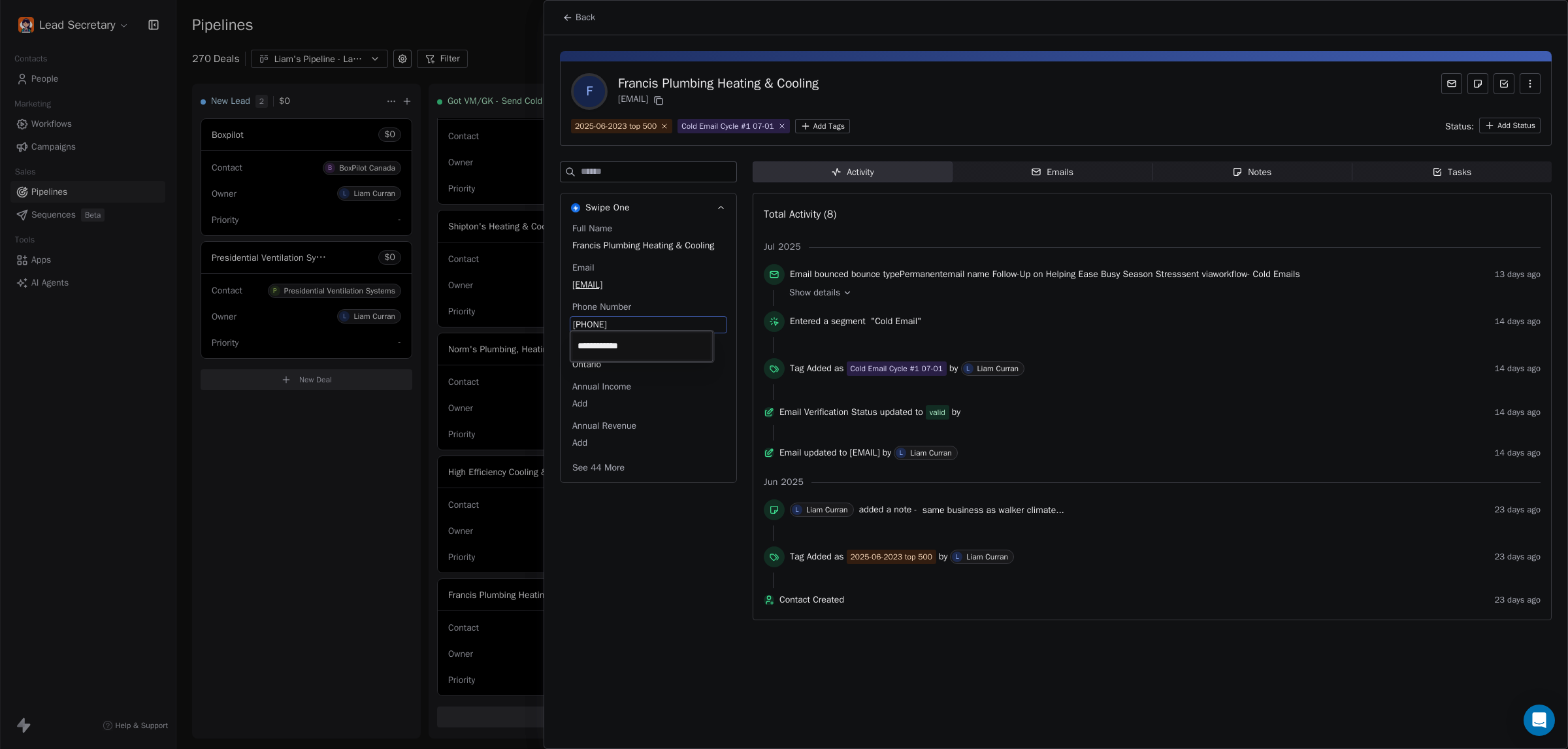 click on "Lead Secretary Contacts People Marketing Workflows Campaigns Sales Pipelines Sequences Beta Tools Apps AI Agents Help & Support Pipelines  New Pipeline 270 Deals Liam's Pipeline - Large Businesses Only Filter  Edit View Sort:  Last Activity Date New Lead 2 $ 0 Boxpilot $ 0 Contact B BoxPilot Canada Owner L Liam Curran Priority - Presidential Ventilation Systems $ 0 Contact P Presidential Ventilation Systems Owner L Liam Curran Priority - New Deal Got VM/GK - Send Cold Email 143 $ 0 Amos Service and Supply LLC $ 0 Contact A Amos Service and Supply LLC Owner L Liam Curran Priority Low Woodbridge GTA ClimateCare $ 0 Contact W Woodbridge GTA ClimateCare Owner L Liam Curran Priority Low BORTS HVAC $ 0 Contact B BORTS HVAC Owner L Liam Curran Priority Low Spurr Heating & Air Conditioning $ 0 Contact C Chad Owner L Liam Curran Priority Medium Polar Bear Cooling & Heating $ 0 Contact M Matt or Matthew Owner L Liam Curran Priority Low BG Services $ 0 Contact S Stephen Hill Owner L Liam Curran Priority High $ 0 K L $" at bounding box center (784, 374) 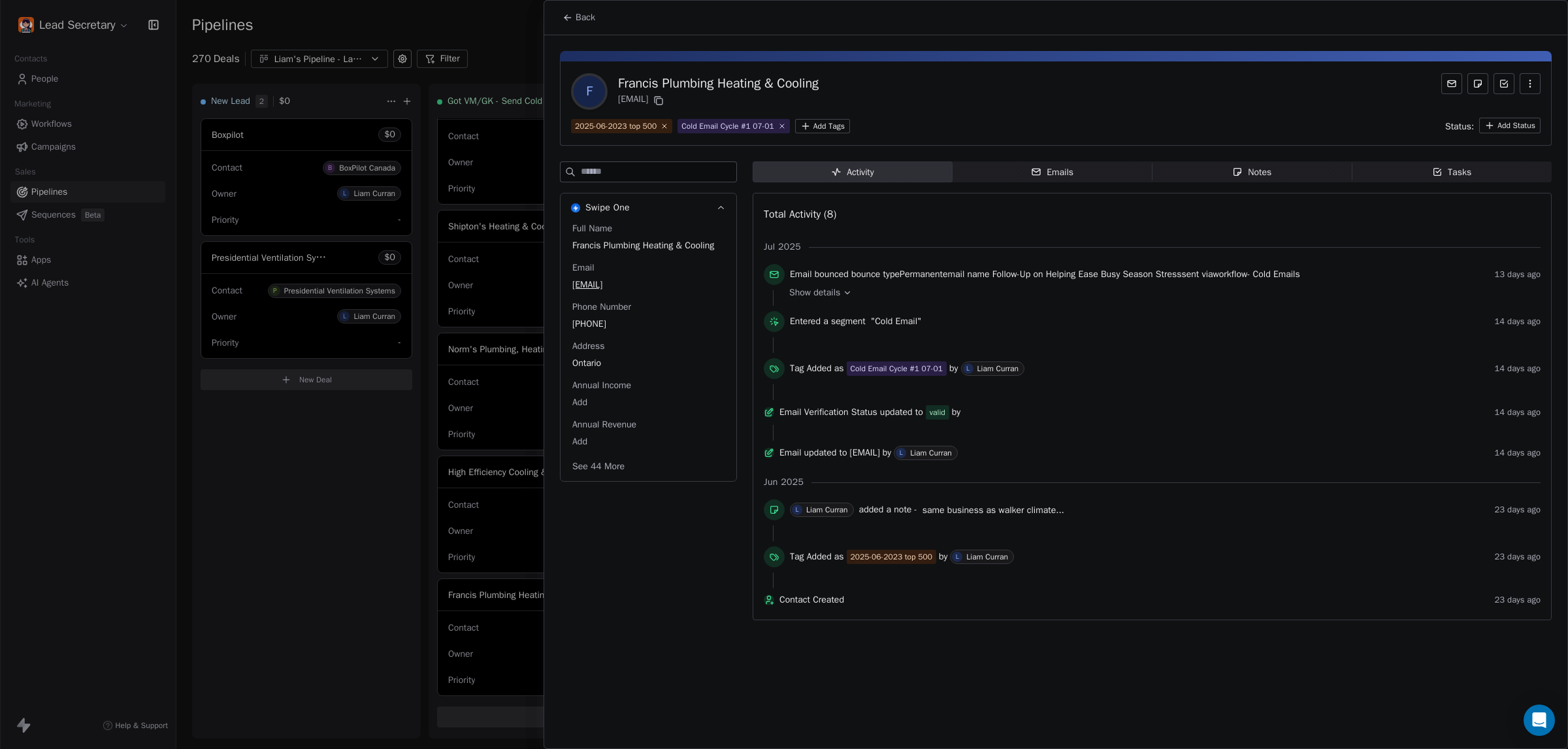 click on "Back" at bounding box center (585, 18) 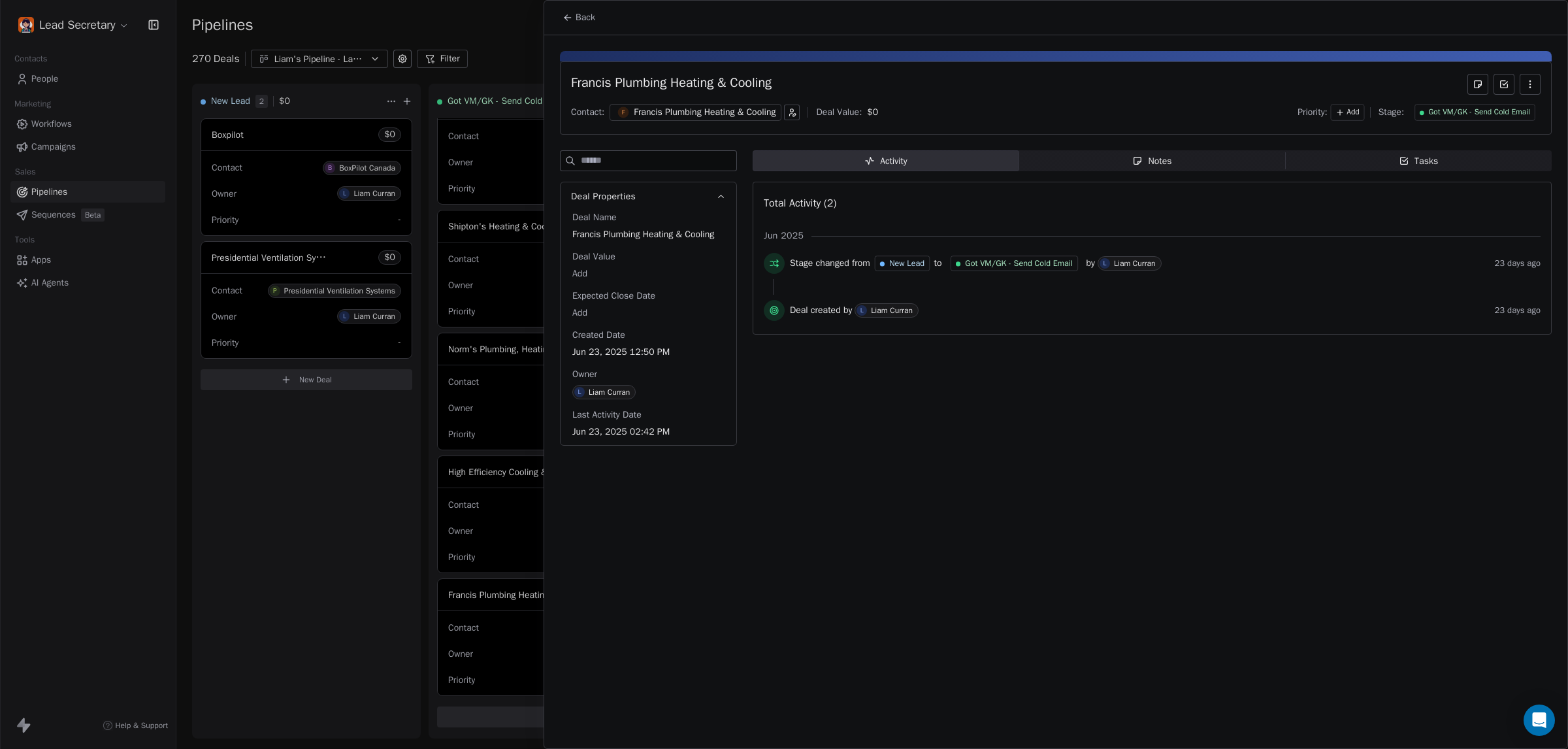 click on "Activity Activity   Notes   Notes Tasks Tasks Total Activity (2) [MONTH] [YEAR] Stage changed from New Lead to Got VM/GK - Send Cold Email by L [LAST_NAME] [DAYS_AGO] Deal created by L [LAST_NAME] [DAYS_AGO]" at bounding box center (1152, 302) 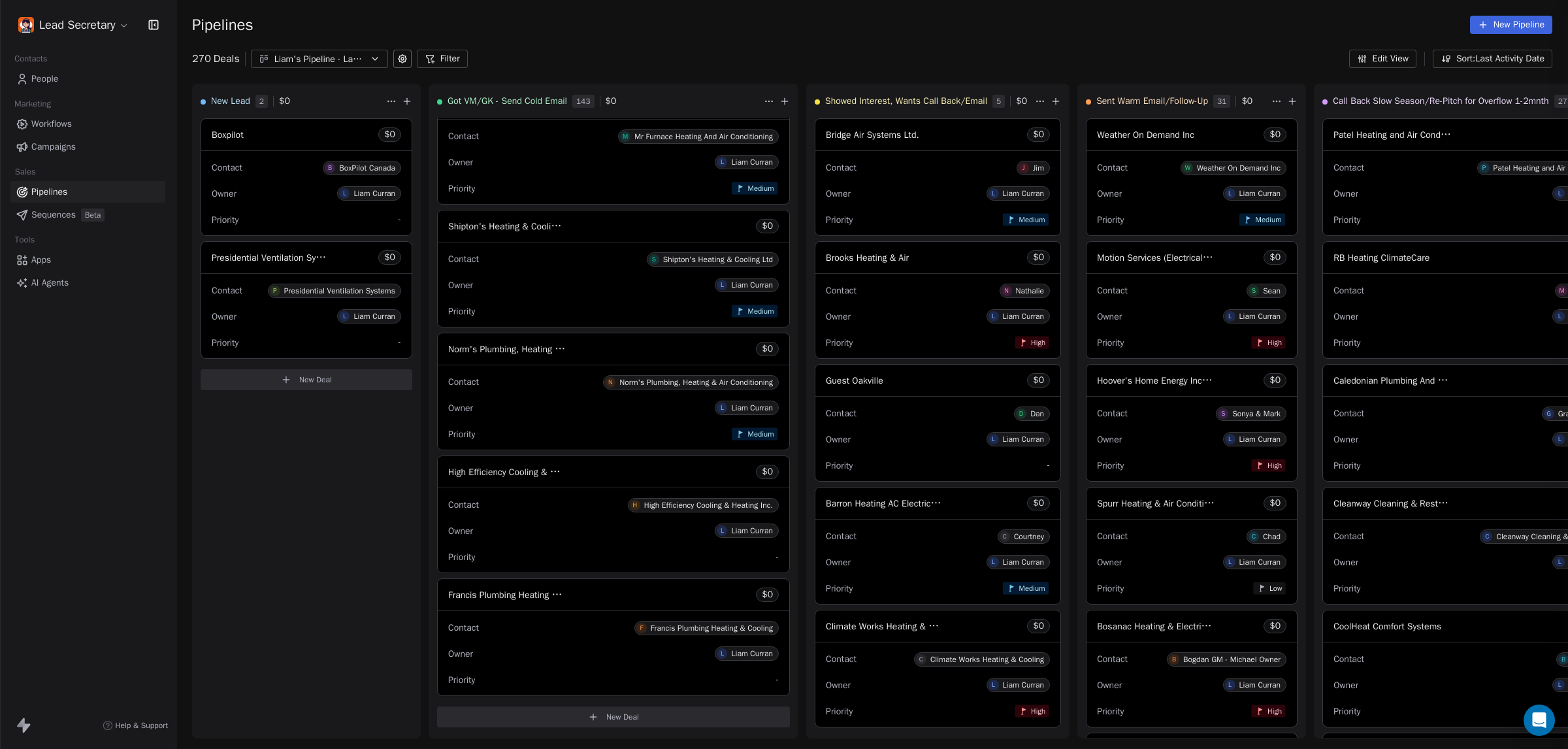 click at bounding box center [784, 374] 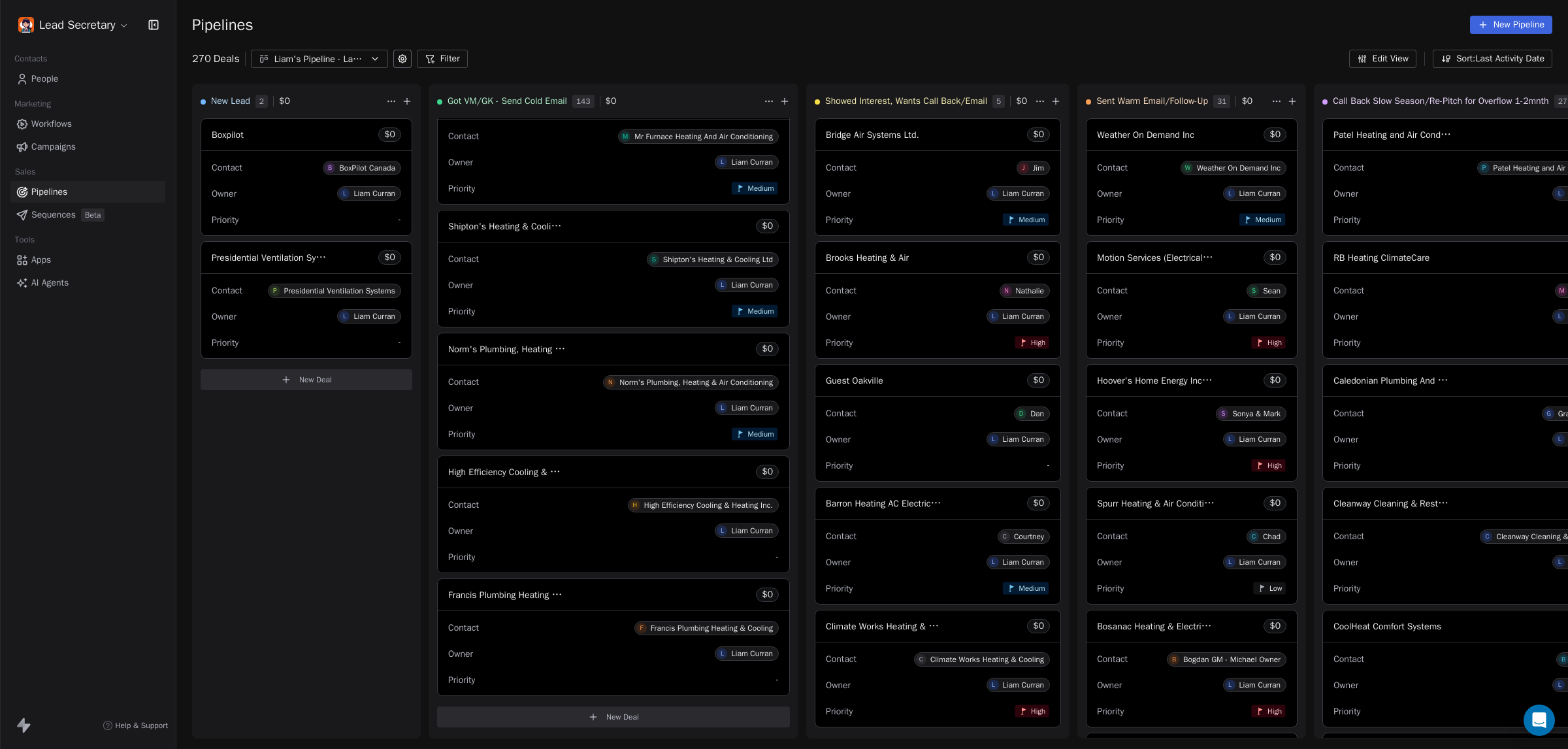 click on "H" at bounding box center [635, 505] 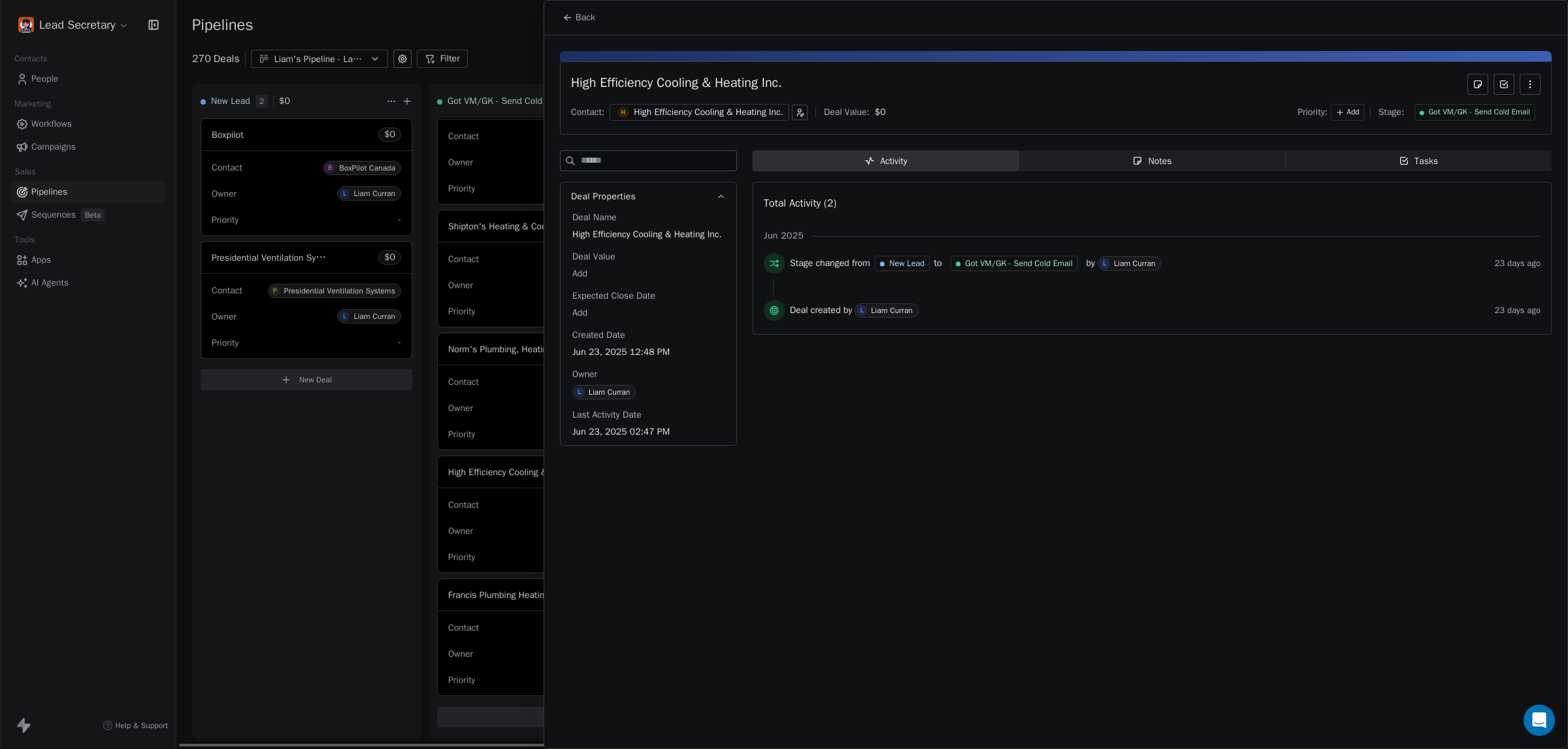 click on "High Efficiency Cooling & Heating Inc." at bounding box center (708, 112) 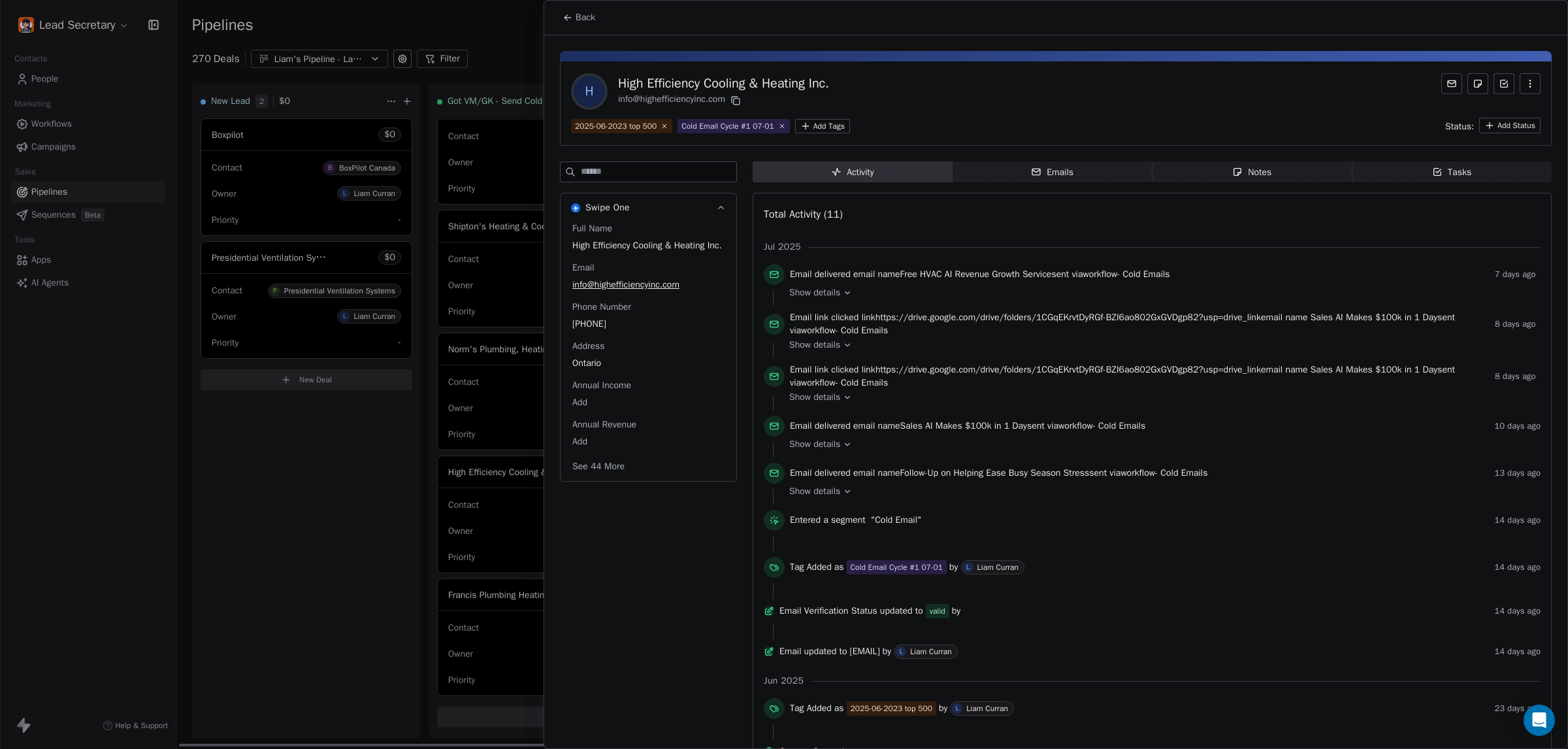 click on "[PHONE]" at bounding box center (648, 324) 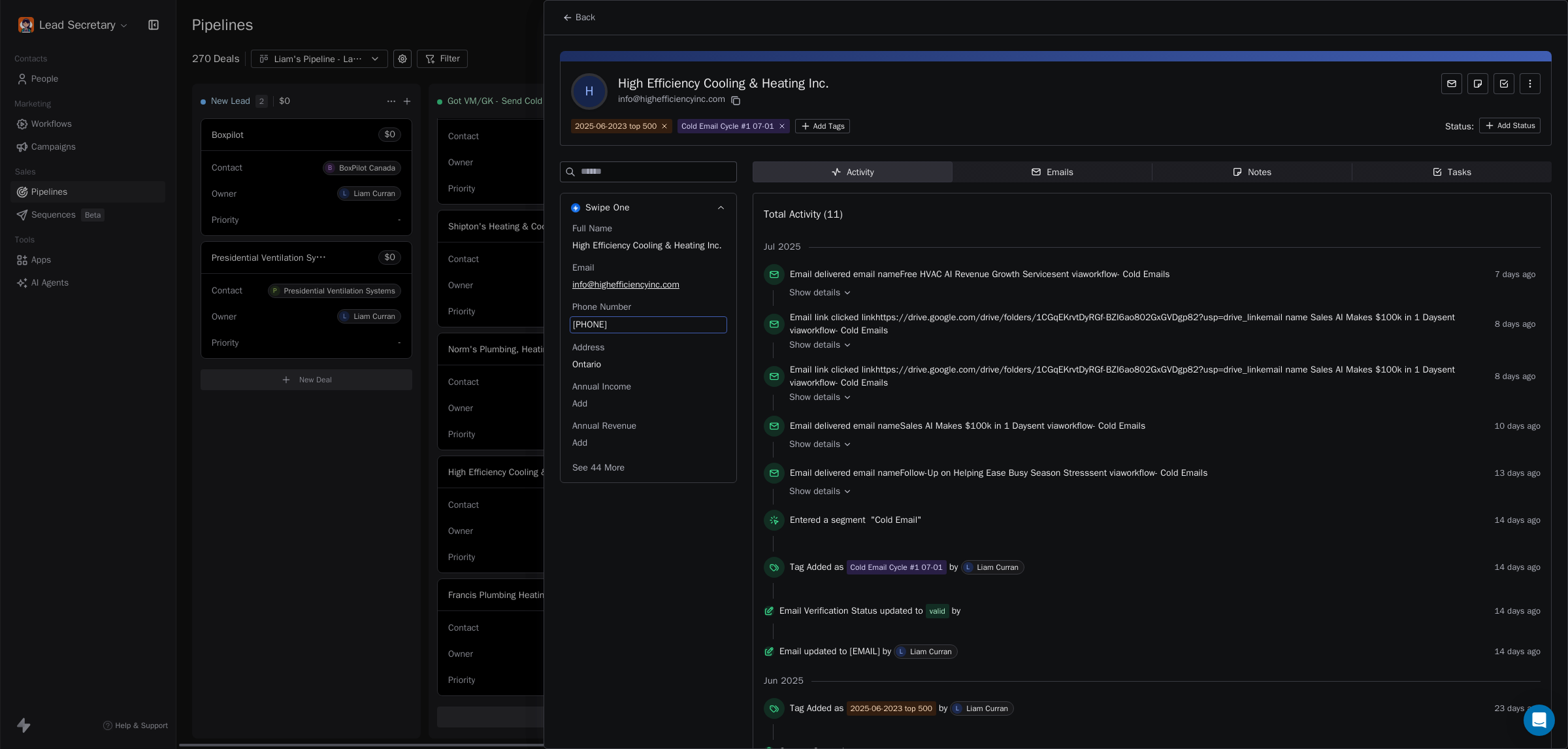 click on "[PHONE]" at bounding box center [648, 325] 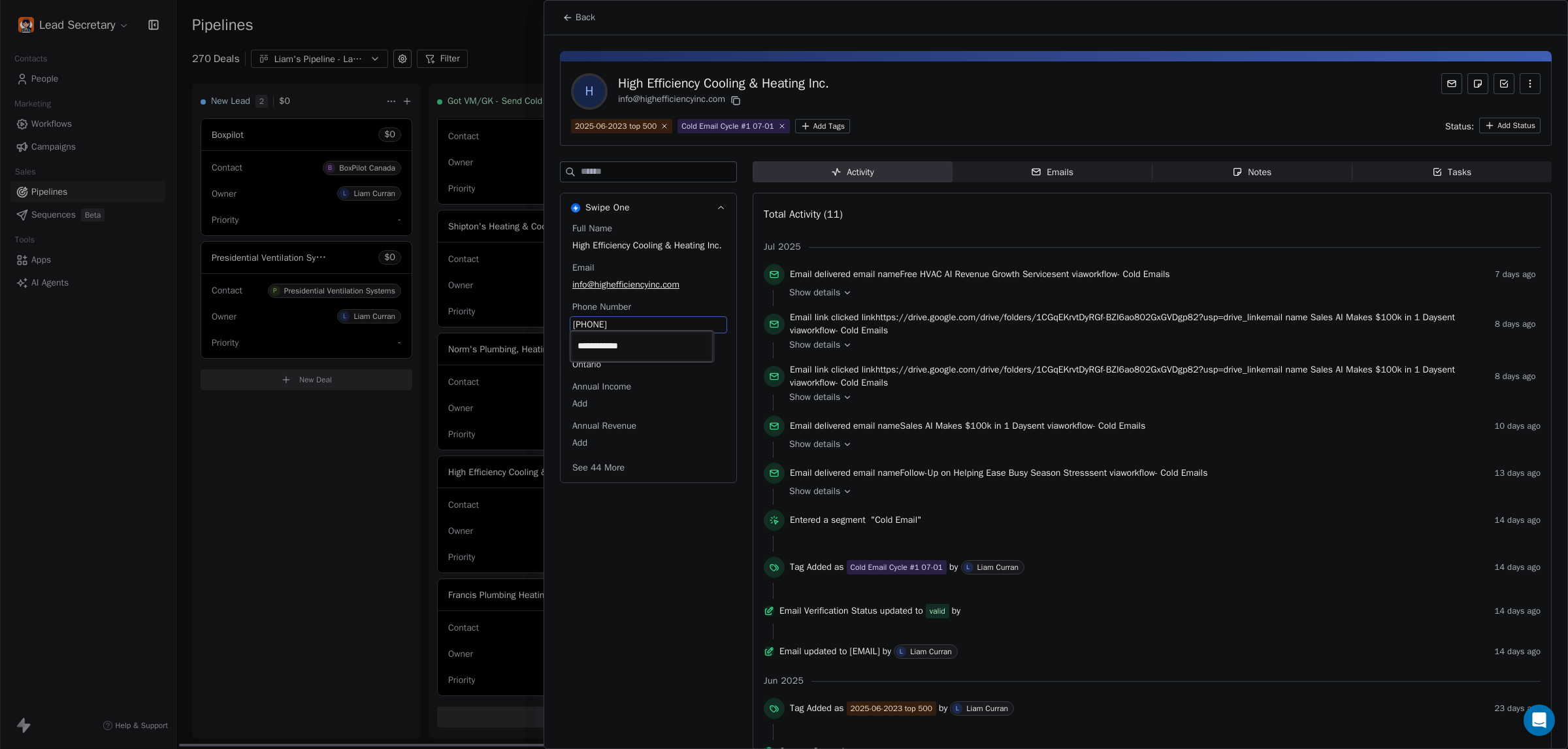 click on "Lead Secretary Contacts People Marketing Workflows Campaigns Sales Pipelines Sequences Beta Tools Apps AI Agents Help & Support Pipelines  New Pipeline 270 Deals Liam's Pipeline - Large Businesses Only Filter  Edit View Sort:  Last Activity Date New Lead 2 $ 0 Boxpilot $ 0 Contact B BoxPilot Canada Owner L Liam Curran Priority - Presidential Ventilation Systems $ 0 Contact P Presidential Ventilation Systems Owner L Liam Curran Priority - New Deal Got VM/GK - Send Cold Email 143 $ 0 Amos Service and Supply LLC $ 0 Contact A Amos Service and Supply LLC Owner L Liam Curran Priority Low Woodbridge GTA ClimateCare $ 0 Contact W Woodbridge GTA ClimateCare Owner L Liam Curran Priority Low BORTS HVAC $ 0 Contact B BORTS HVAC Owner L Liam Curran Priority Low Spurr Heating & Air Conditioning $ 0 Contact C Chad Owner L Liam Curran Priority Medium Polar Bear Cooling & Heating $ 0 Contact M Matt or Matthew Owner L Liam Curran Priority Low BG Services $ 0 Contact S Stephen Hill Owner L Liam Curran Priority High $ 0 K L $" at bounding box center (784, 374) 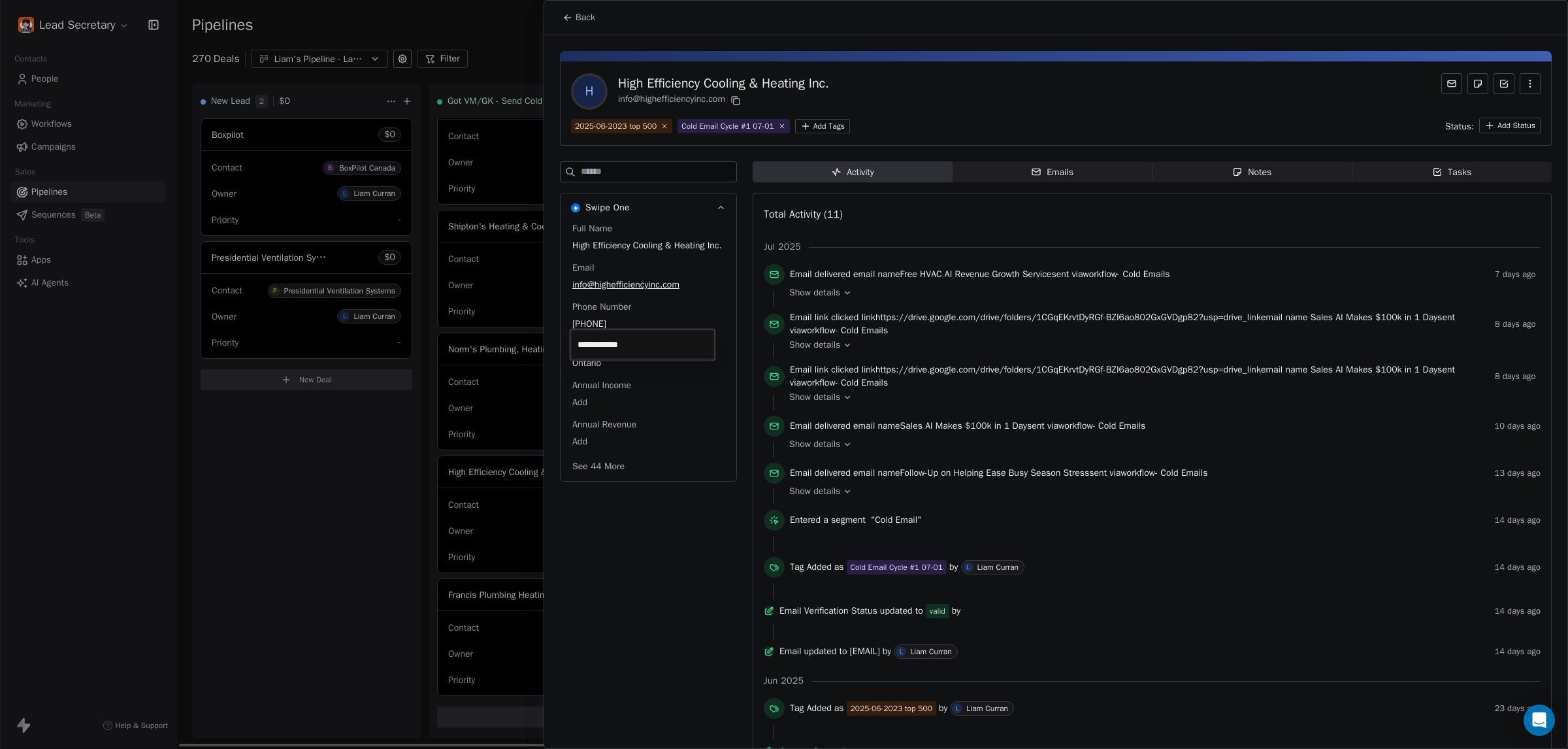 click on "Lead Secretary Contacts People Marketing Workflows Campaigns Sales Pipelines Sequences Beta Tools Apps AI Agents Help & Support Pipelines  New Pipeline 270 Deals Liam's Pipeline - Large Businesses Only Filter  Edit View Sort:  Last Activity Date New Lead 2 $ 0 Boxpilot $ 0 Contact B BoxPilot Canada Owner L Liam Curran Priority - Presidential Ventilation Systems $ 0 Contact P Presidential Ventilation Systems Owner L Liam Curran Priority - New Deal Got VM/GK - Send Cold Email 143 $ 0 Amos Service and Supply LLC $ 0 Contact A Amos Service and Supply LLC Owner L Liam Curran Priority Low Woodbridge GTA ClimateCare $ 0 Contact W Woodbridge GTA ClimateCare Owner L Liam Curran Priority Low BORTS HVAC $ 0 Contact B BORTS HVAC Owner L Liam Curran Priority Low Spurr Heating & Air Conditioning $ 0 Contact C Chad Owner L Liam Curran Priority Medium Polar Bear Cooling & Heating $ 0 Contact M Matt or Matthew Owner L Liam Curran Priority Low BG Services $ 0 Contact S Stephen Hill Owner L Liam Curran Priority High $ 0 K L $" at bounding box center (784, 374) 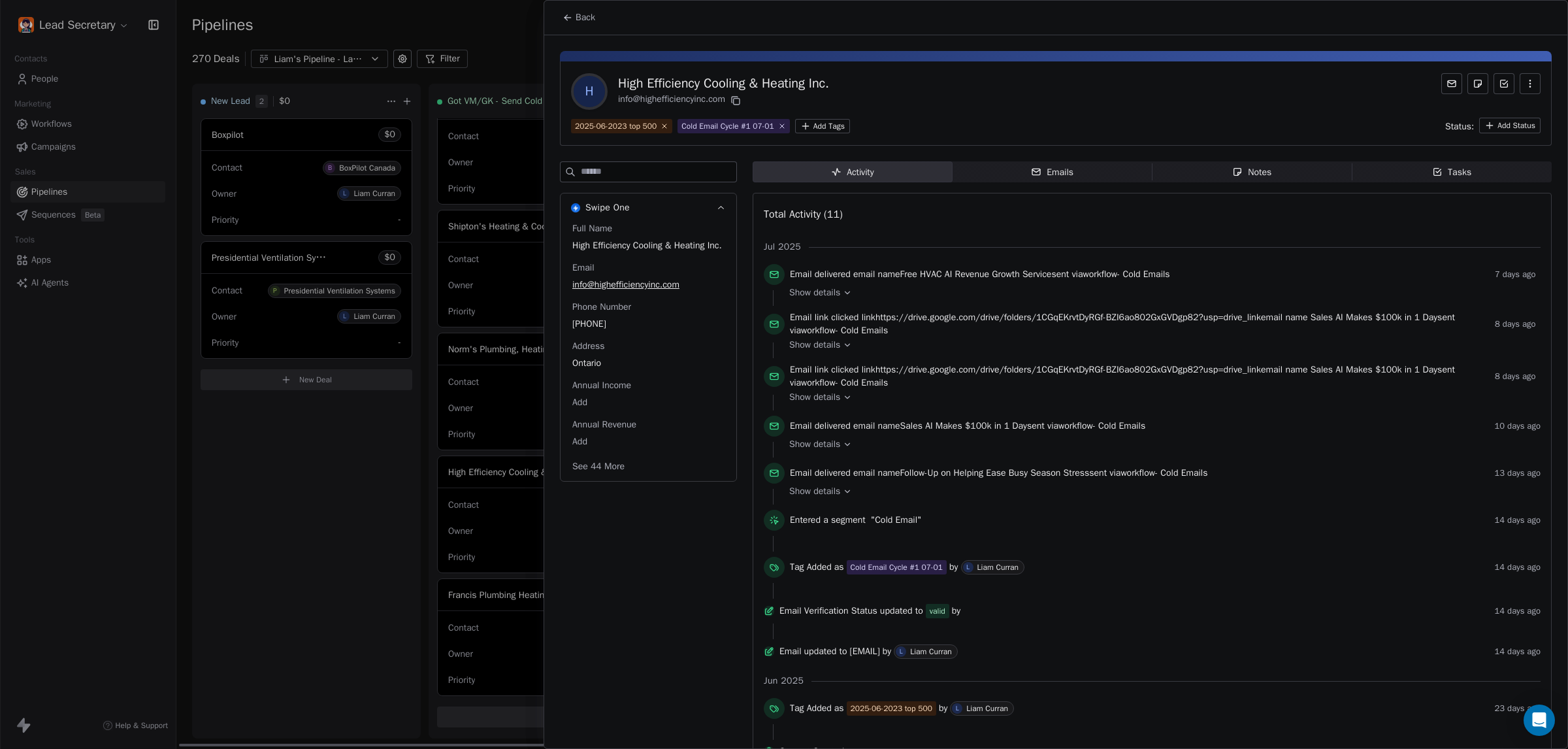 click on "[COMPANY] [COMPANY] Email [EMAIL]" at bounding box center [1056, 92] 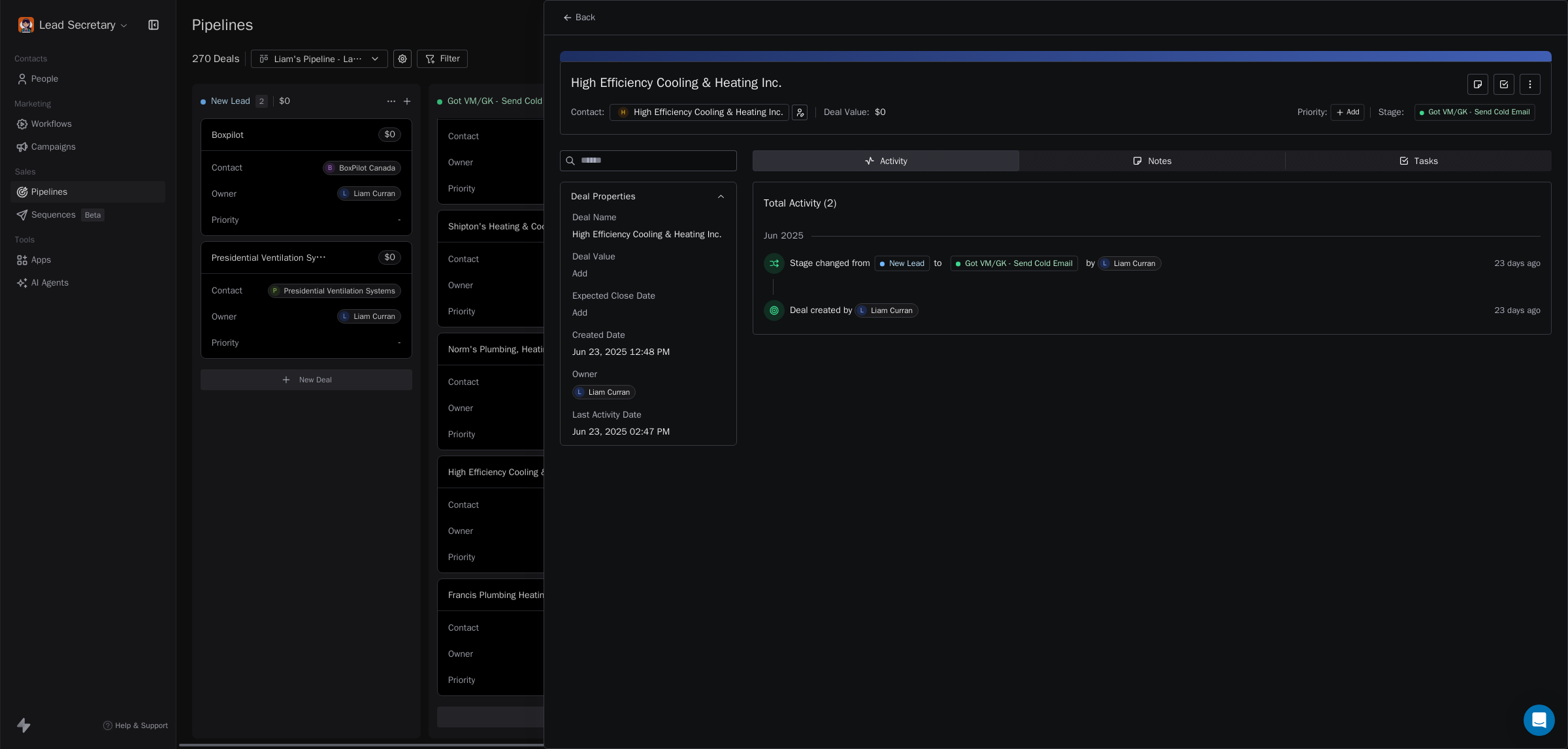 click on "Notes   Notes" at bounding box center (1152, 161) 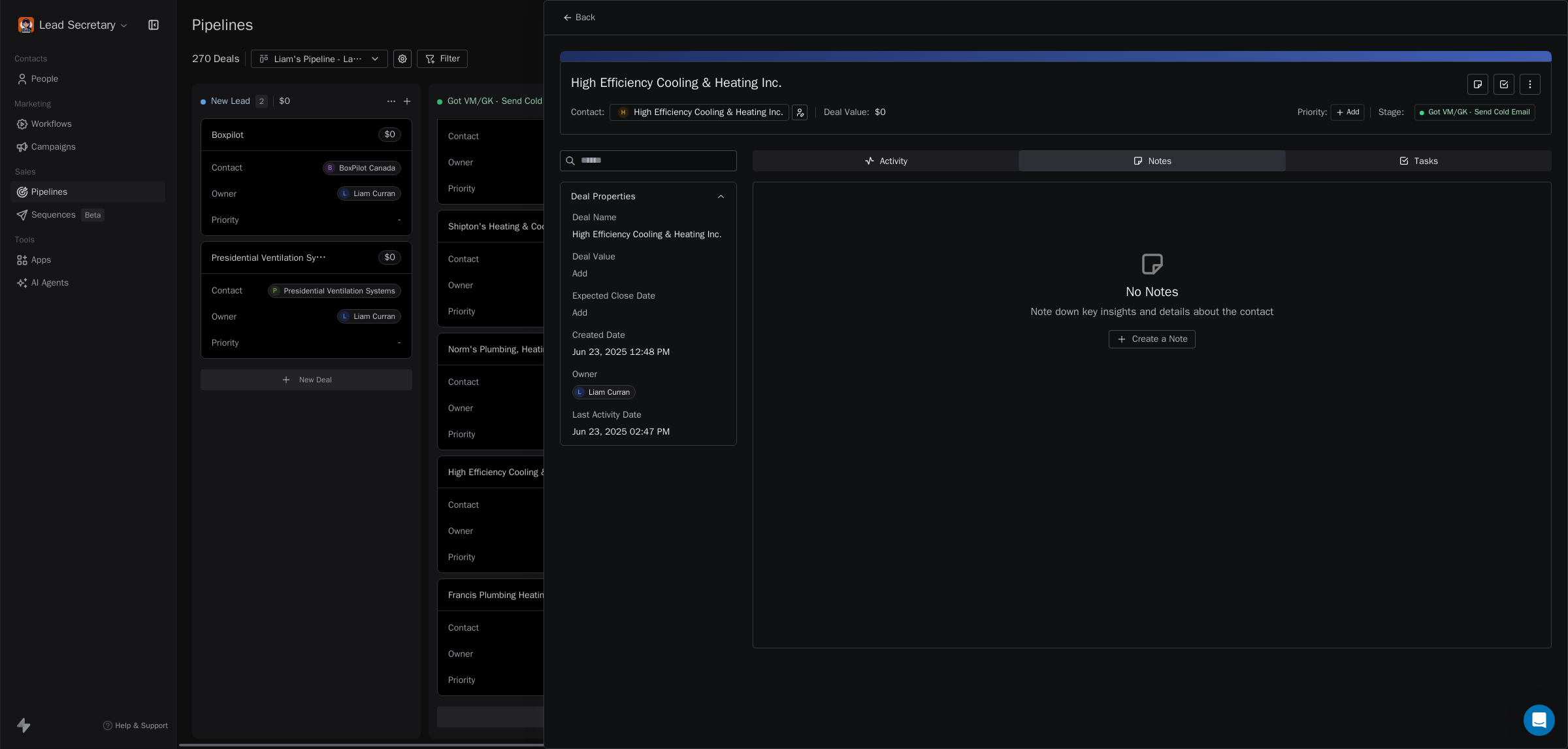 click on "Create a Note" at bounding box center (1160, 339) 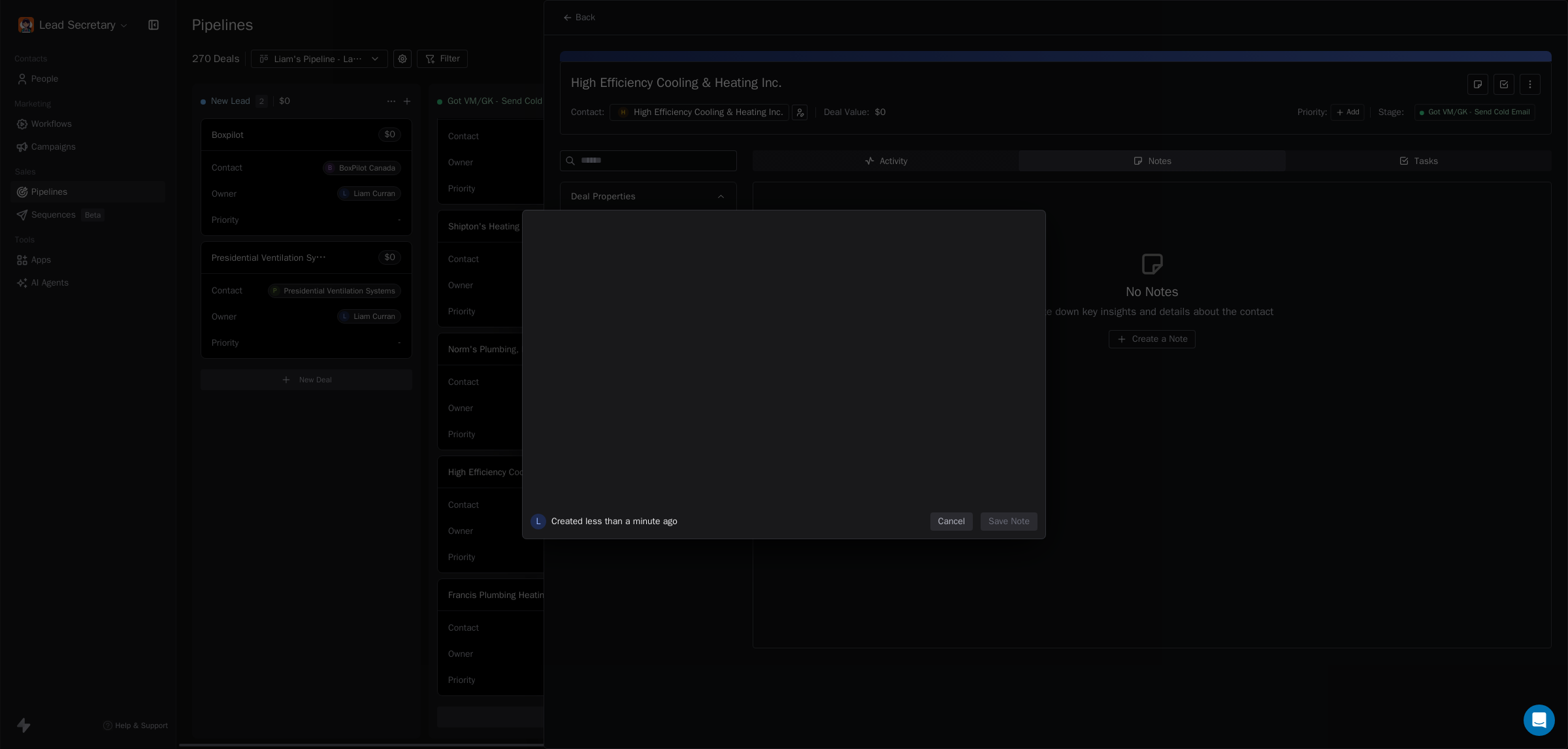 type 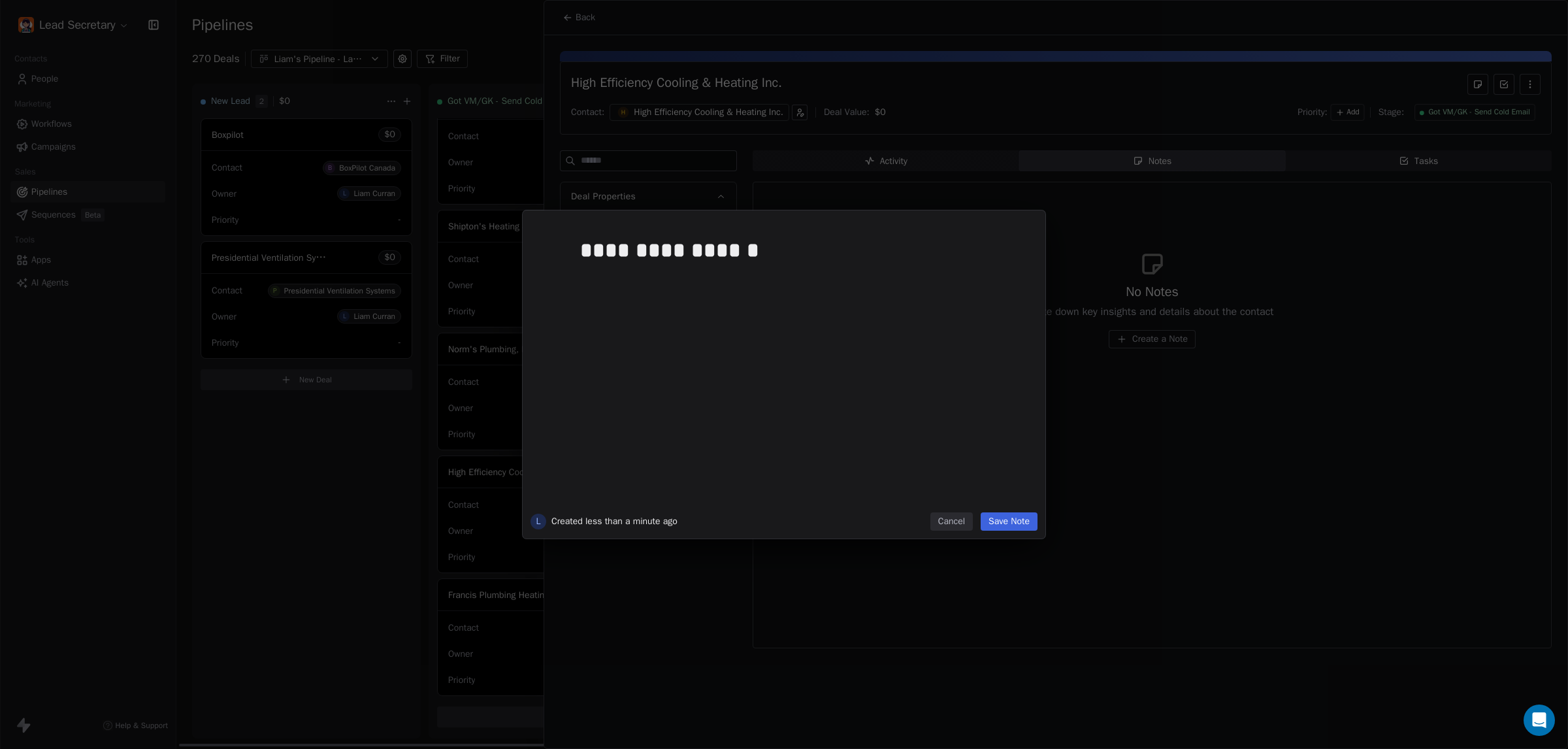 click on "Save Note" at bounding box center [1009, 522] 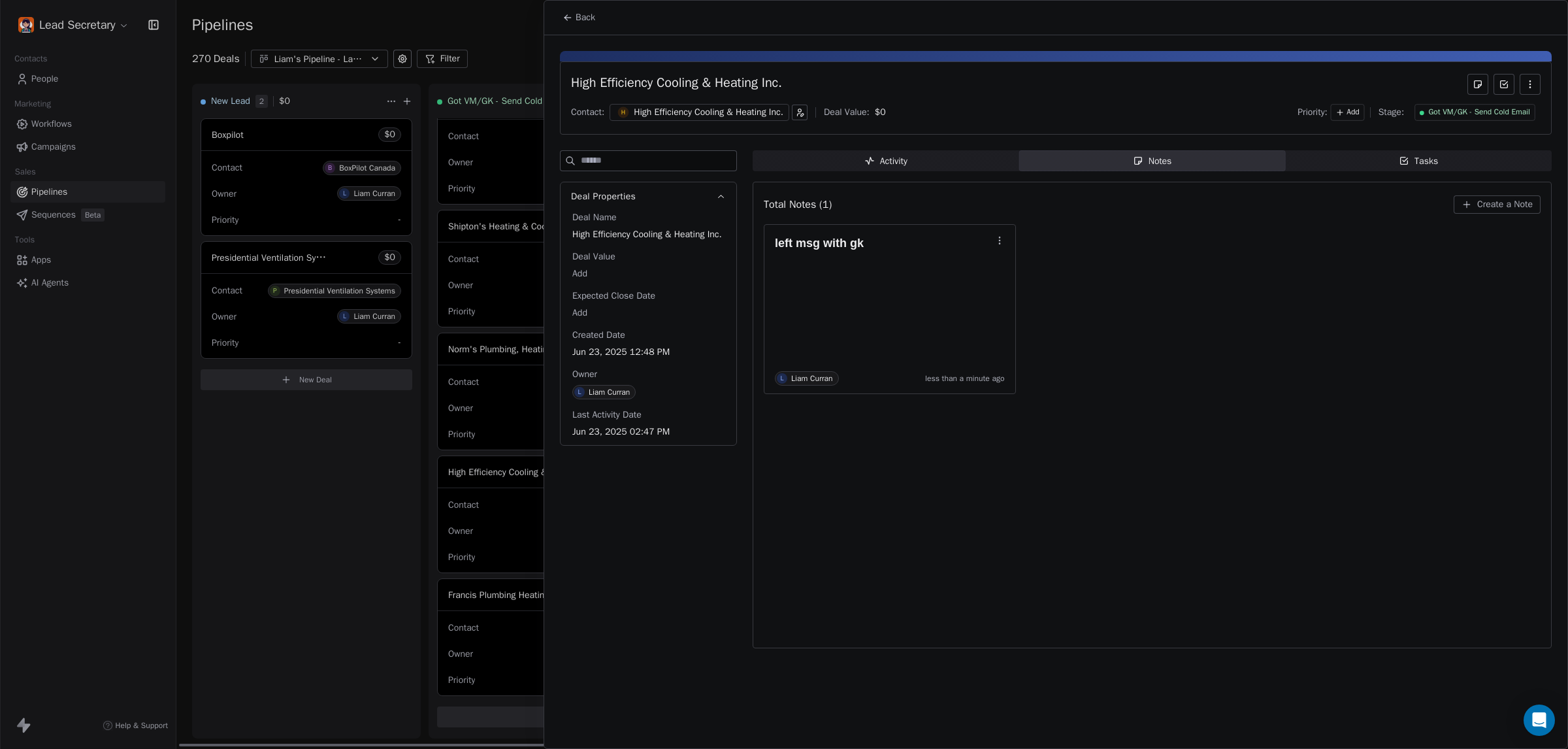 click at bounding box center (784, 374) 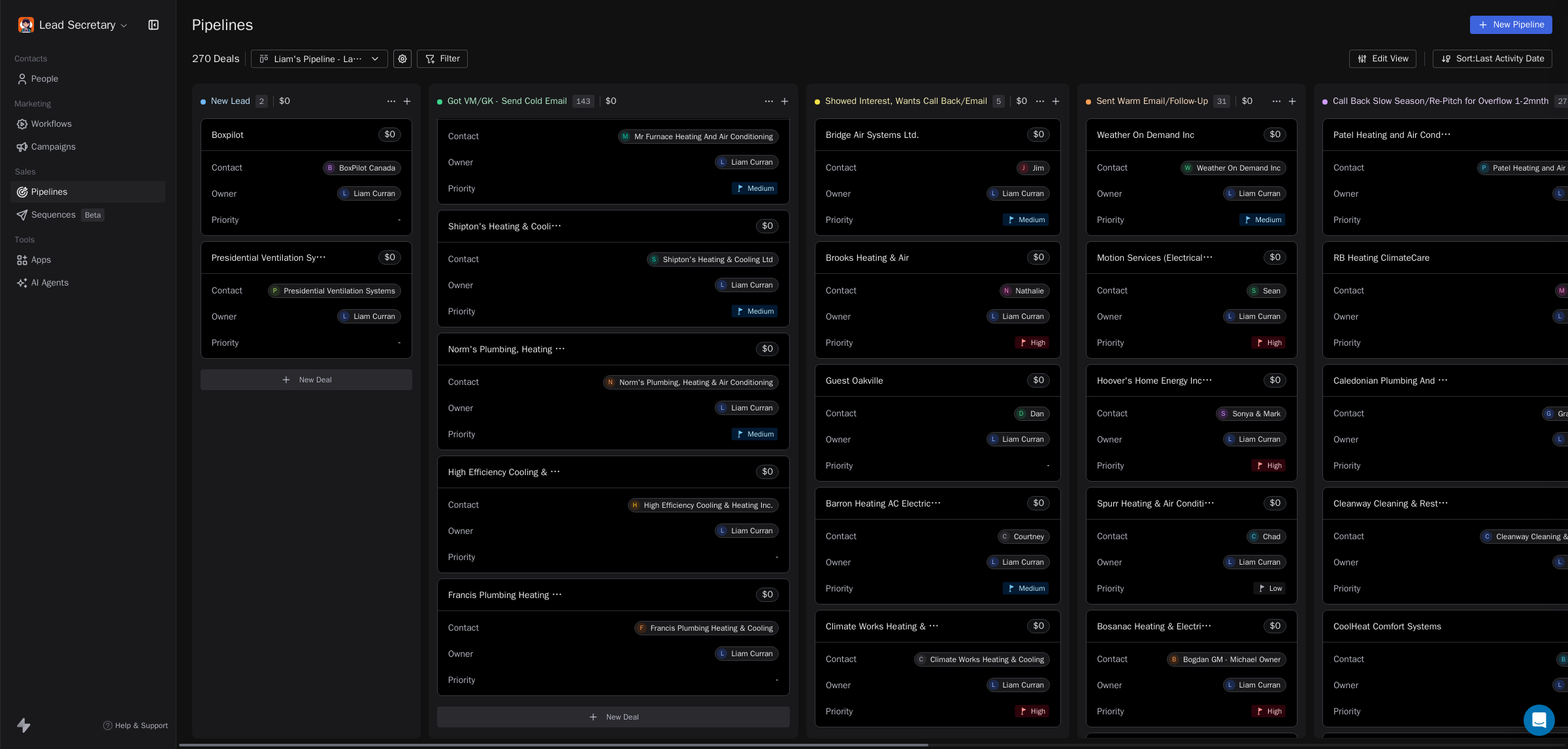 click at bounding box center (784, 374) 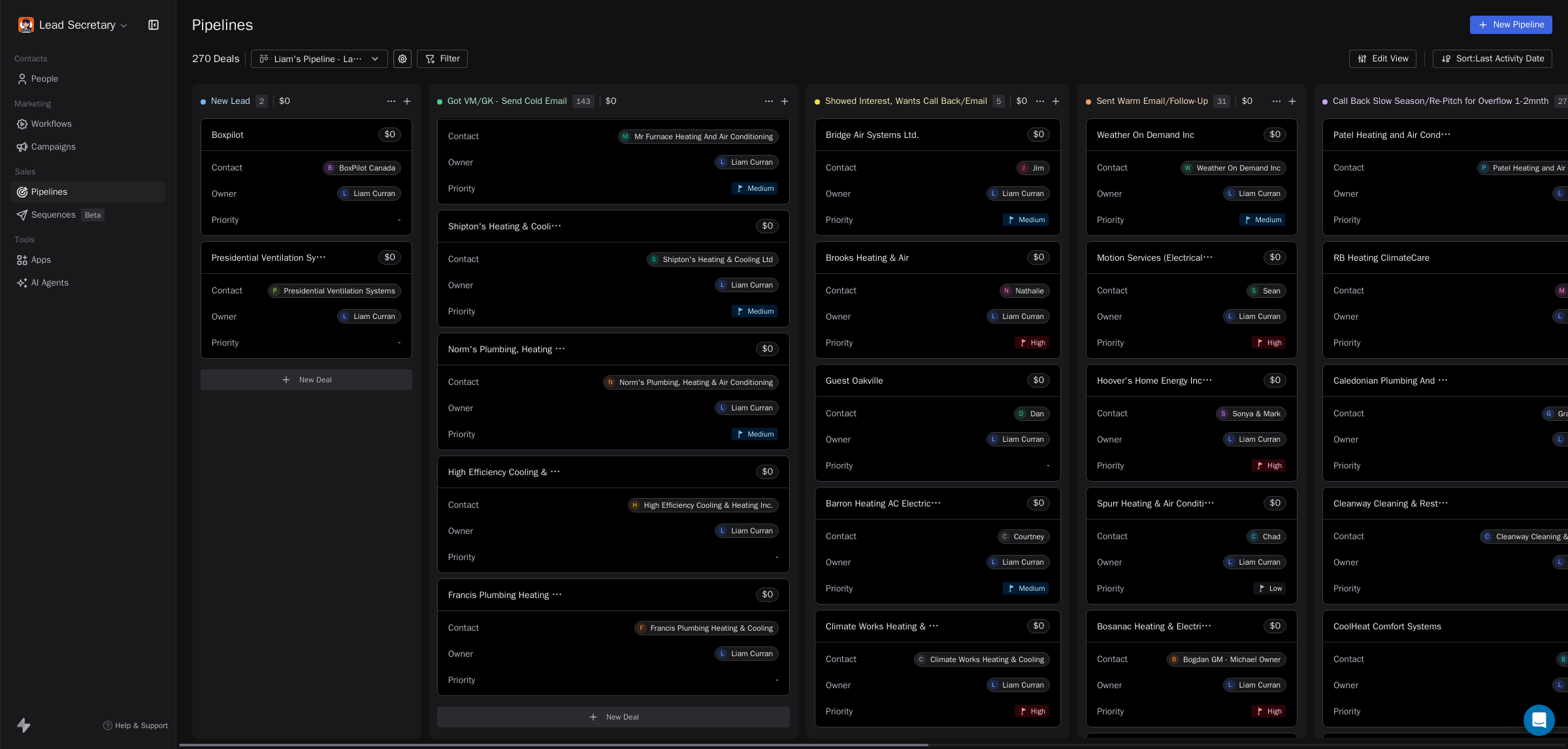 click on "Contact N Norm's Plumbing, Heating & Air Conditioning" at bounding box center (613, 381) 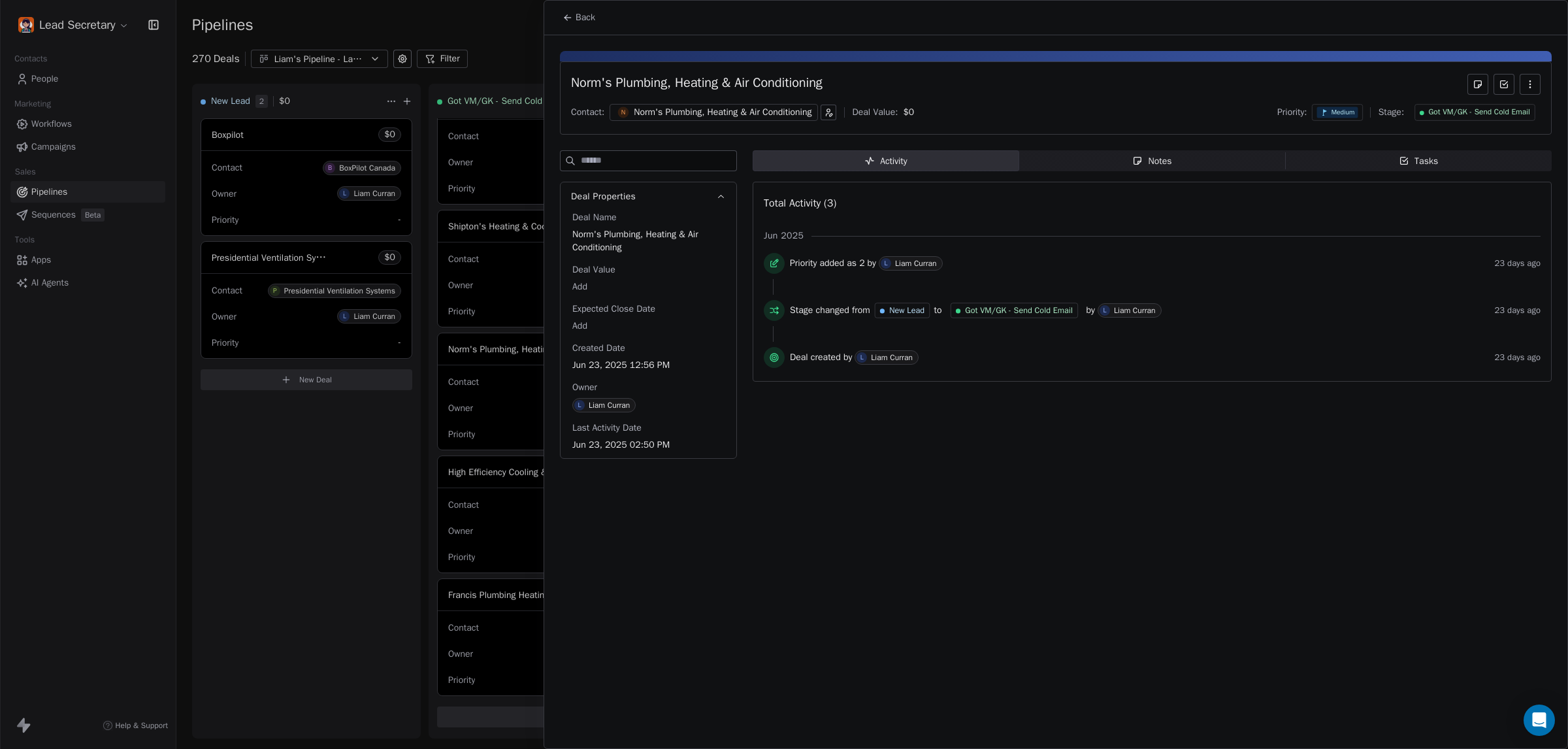 click on "Norm's Plumbing, Heating & Air Conditioning" at bounding box center [723, 112] 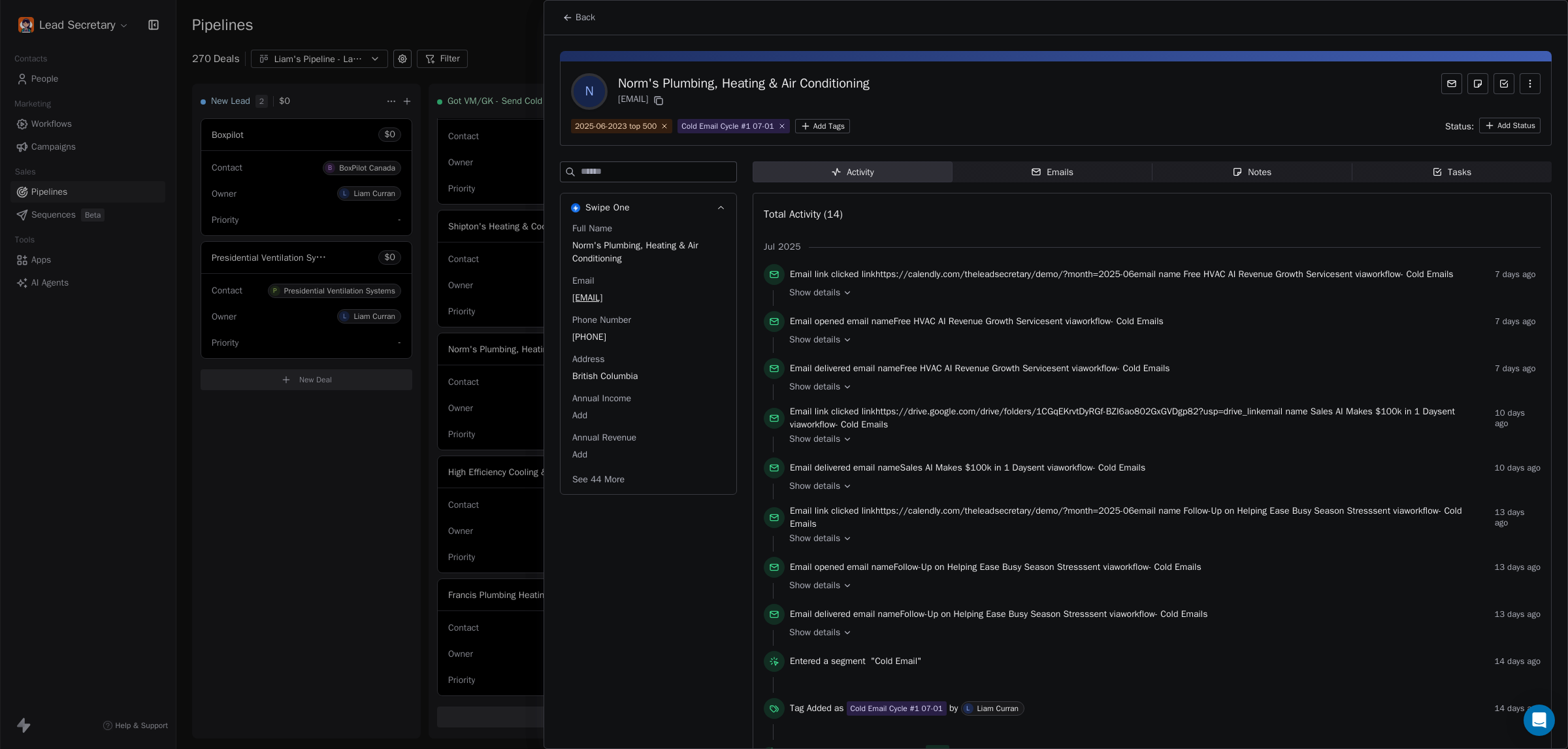 click on "[PHONE]" at bounding box center [648, 337] 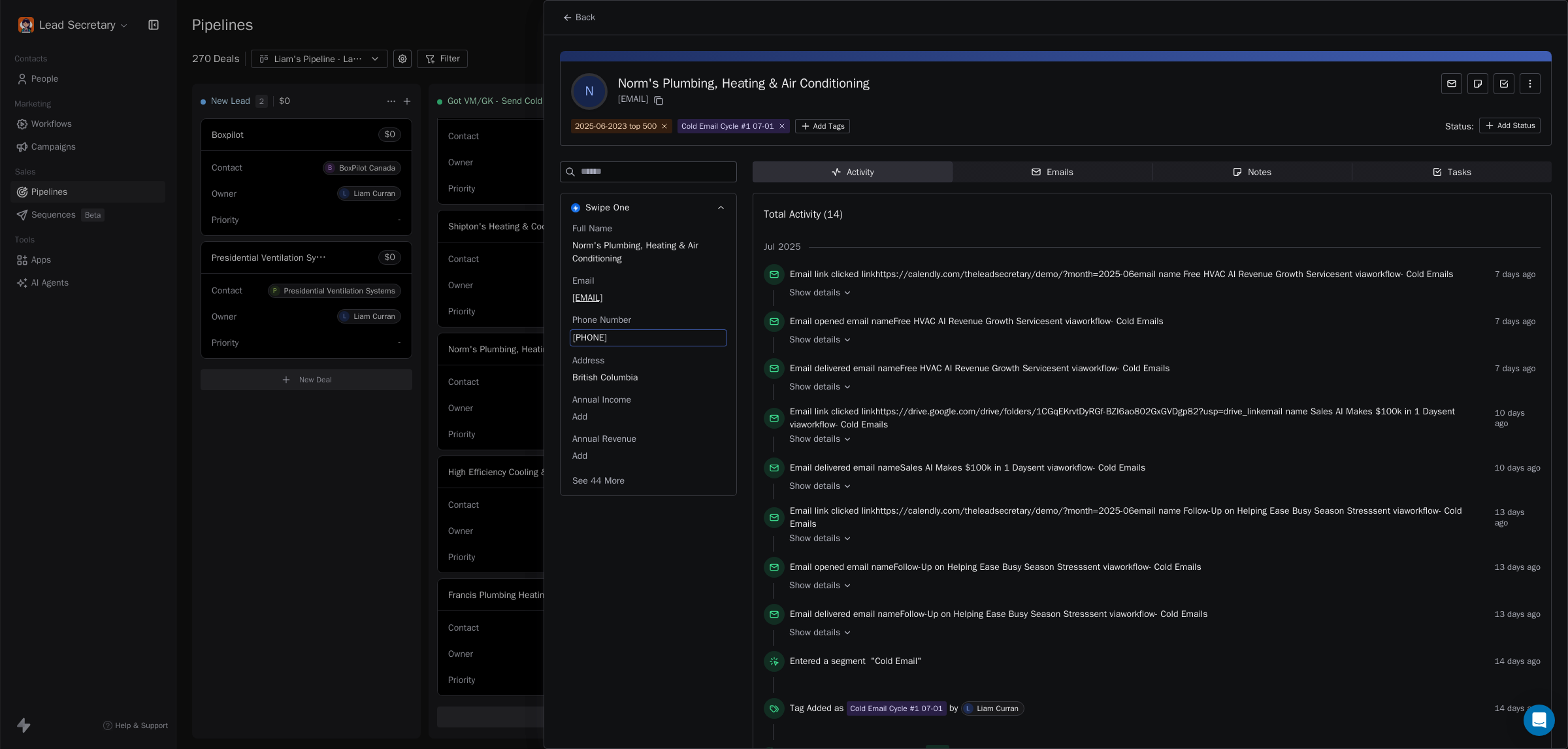 click on "[PHONE]" at bounding box center [648, 338] 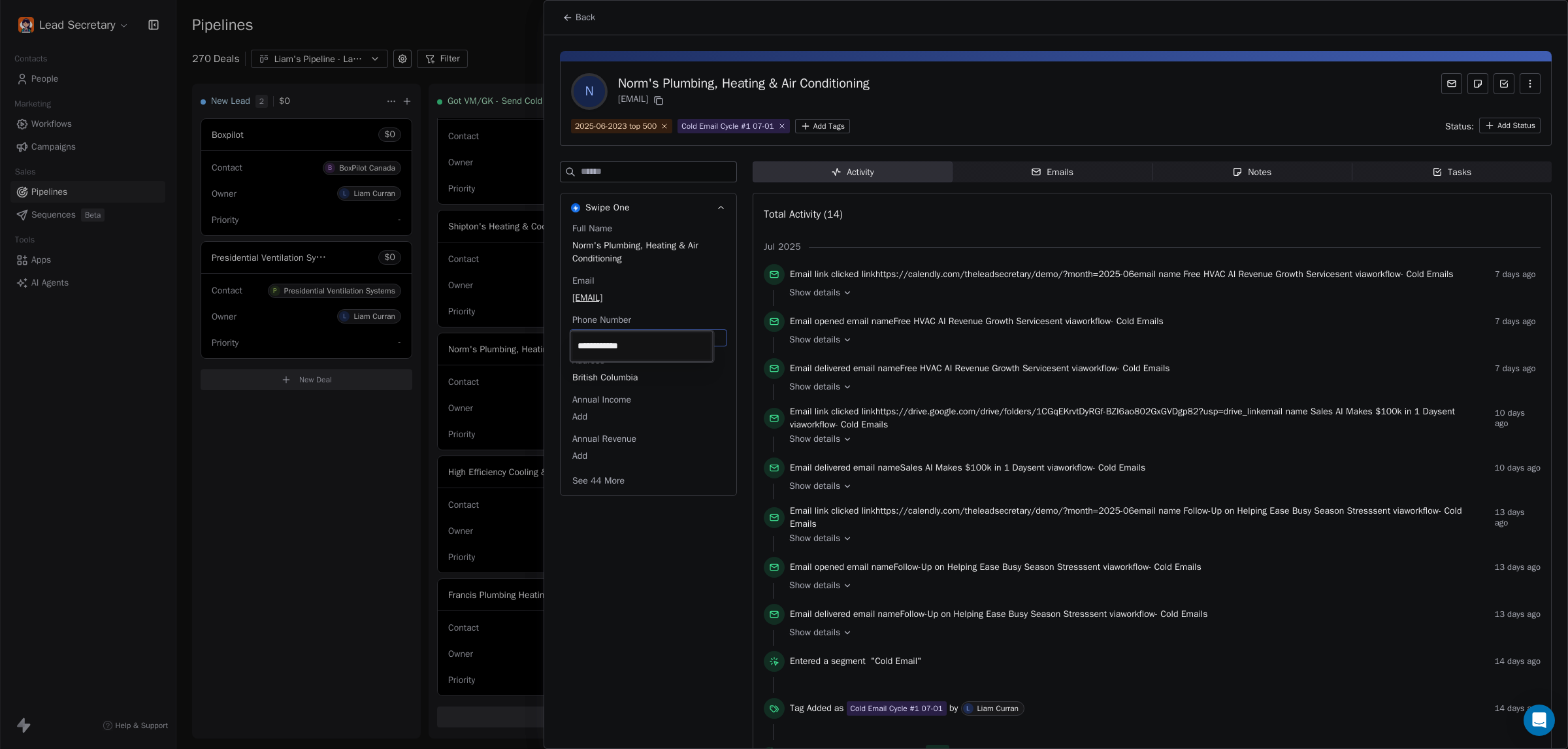 click on "Lead Secretary Contacts People Marketing Workflows Campaigns Sales Pipelines Sequences Beta Tools Apps AI Agents Help & Support Pipelines  New Pipeline 270 Deals Liam's Pipeline - Large Businesses Only Filter  Edit View Sort:  Last Activity Date New Lead 2 $ 0 Boxpilot $ 0 Contact B BoxPilot Canada Owner L Liam Curran Priority - Presidential Ventilation Systems $ 0 Contact P Presidential Ventilation Systems Owner L Liam Curran Priority - New Deal Got VM/GK - Send Cold Email 143 $ 0 Amos Service and Supply LLC $ 0 Contact A Amos Service and Supply LLC Owner L Liam Curran Priority Low Woodbridge GTA ClimateCare $ 0 Contact W Woodbridge GTA ClimateCare Owner L Liam Curran Priority Low BORTS HVAC $ 0 Contact B BORTS HVAC Owner L Liam Curran Priority Low Spurr Heating & Air Conditioning $ 0 Contact C Chad Owner L Liam Curran Priority Medium Polar Bear Cooling & Heating $ 0 Contact M Matt or Matthew Owner L Liam Curran Priority Low BG Services $ 0 Contact S Stephen Hill Owner L Liam Curran Priority High $ 0 K L $" at bounding box center (784, 374) 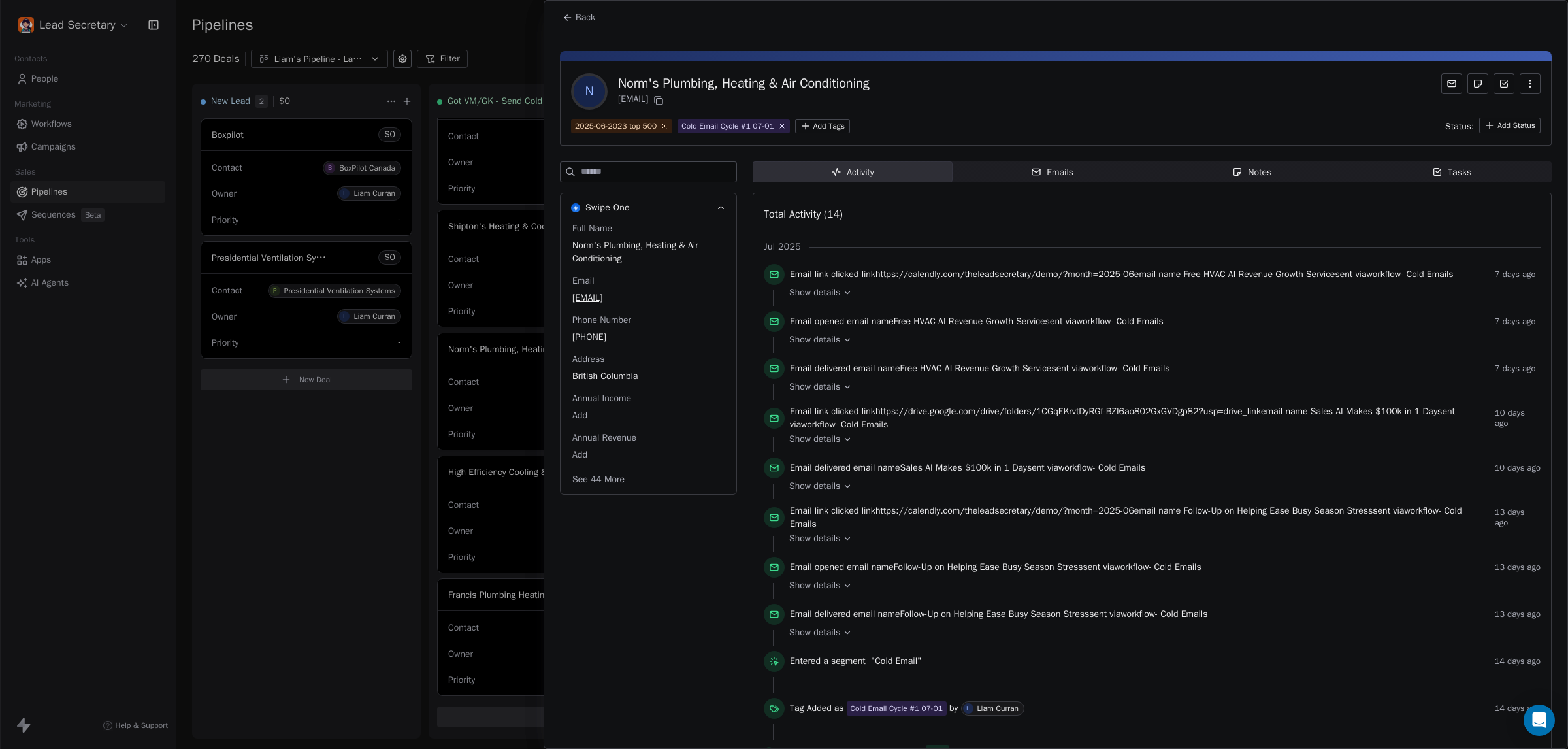 click at bounding box center (784, 374) 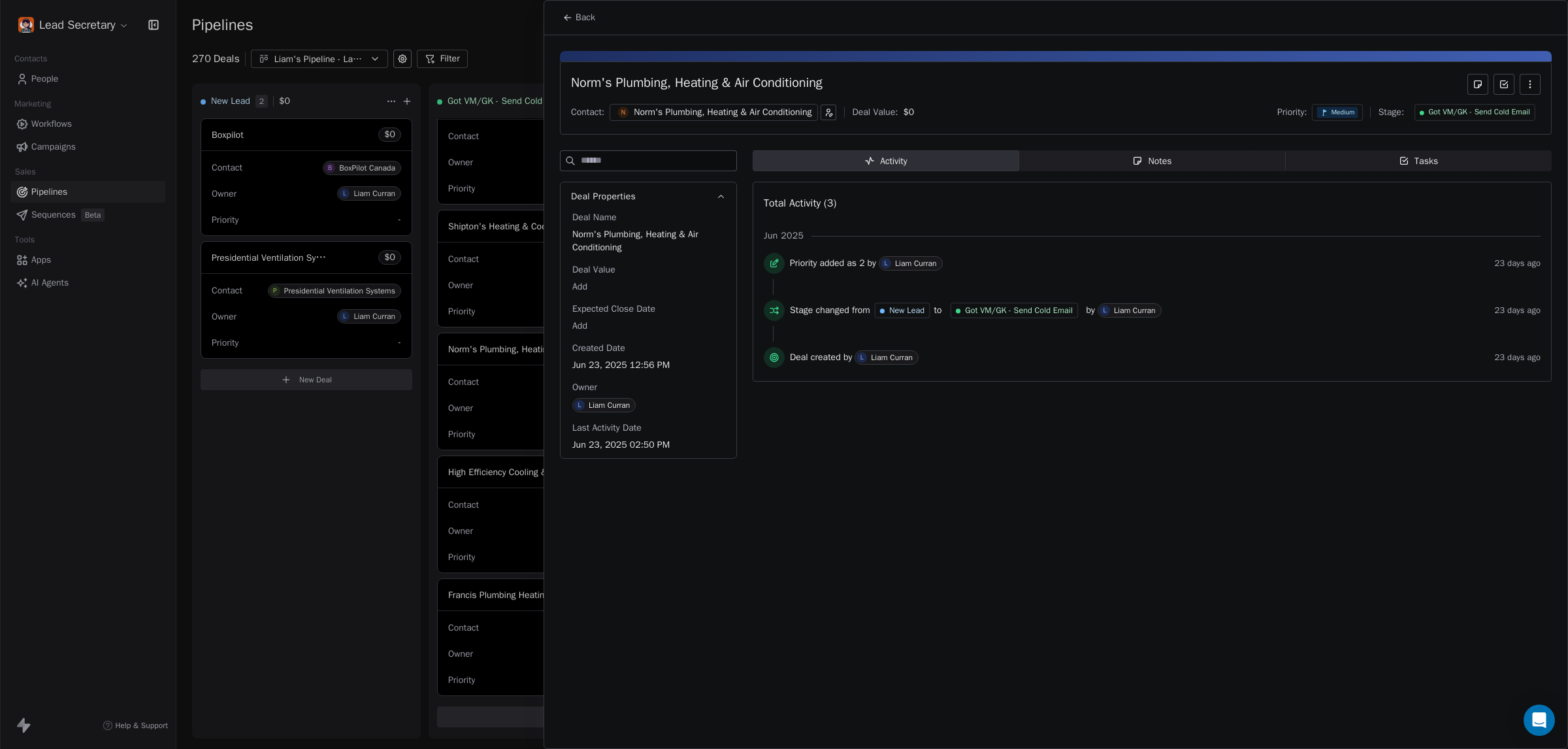 click at bounding box center (784, 374) 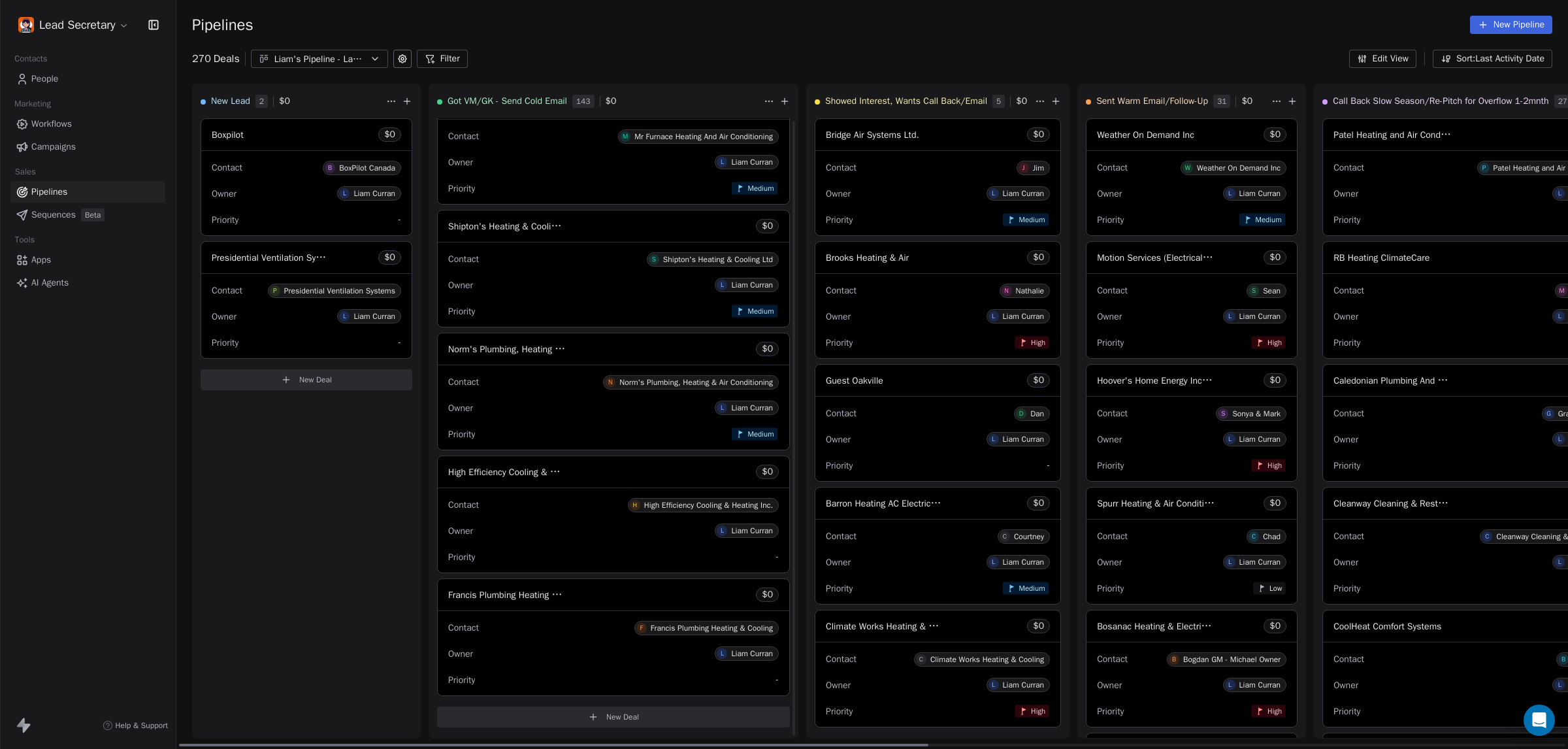 scroll, scrollTop: 16873, scrollLeft: 0, axis: vertical 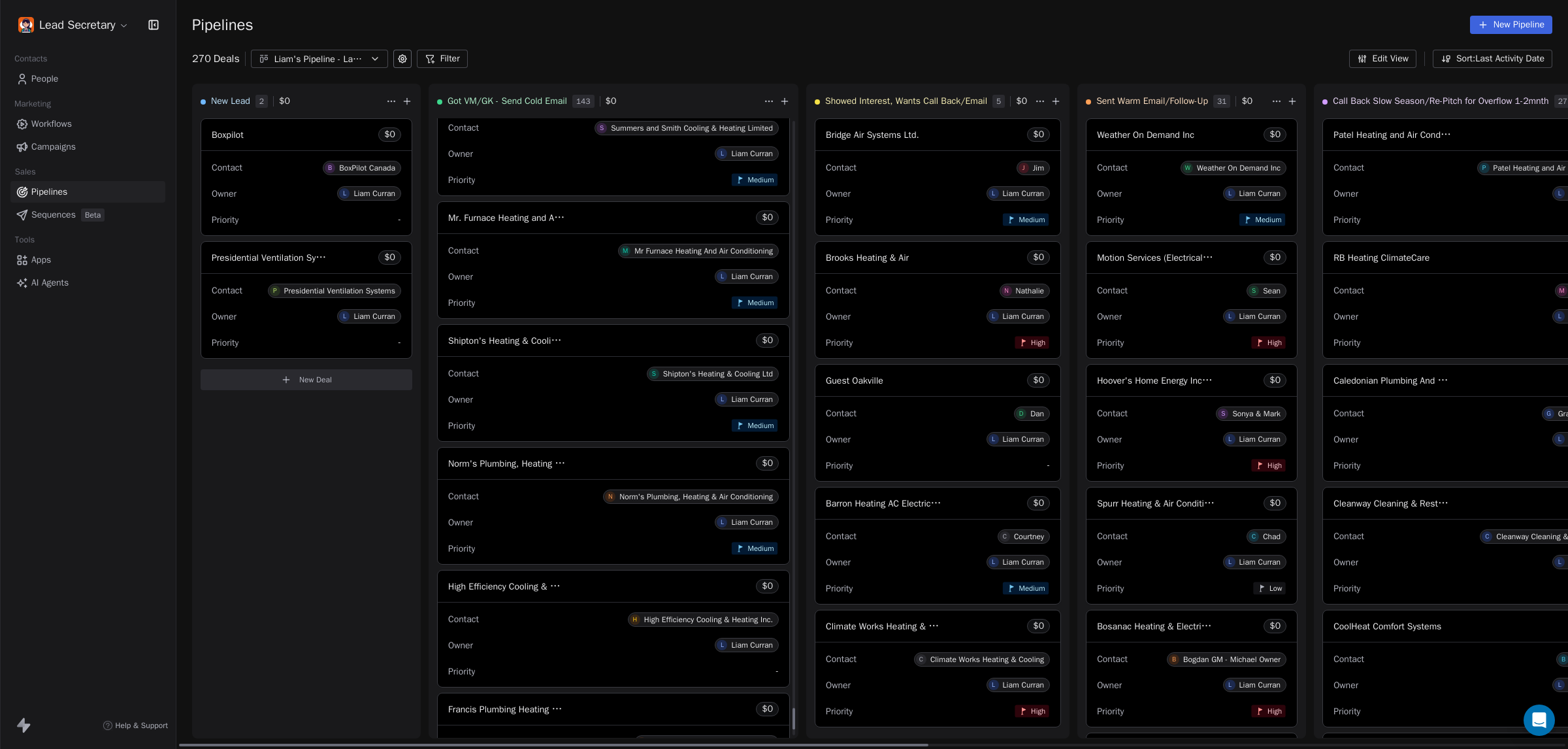 click on "Shipton's Heating & Cooling Ltd $ 0" at bounding box center [613, 341] 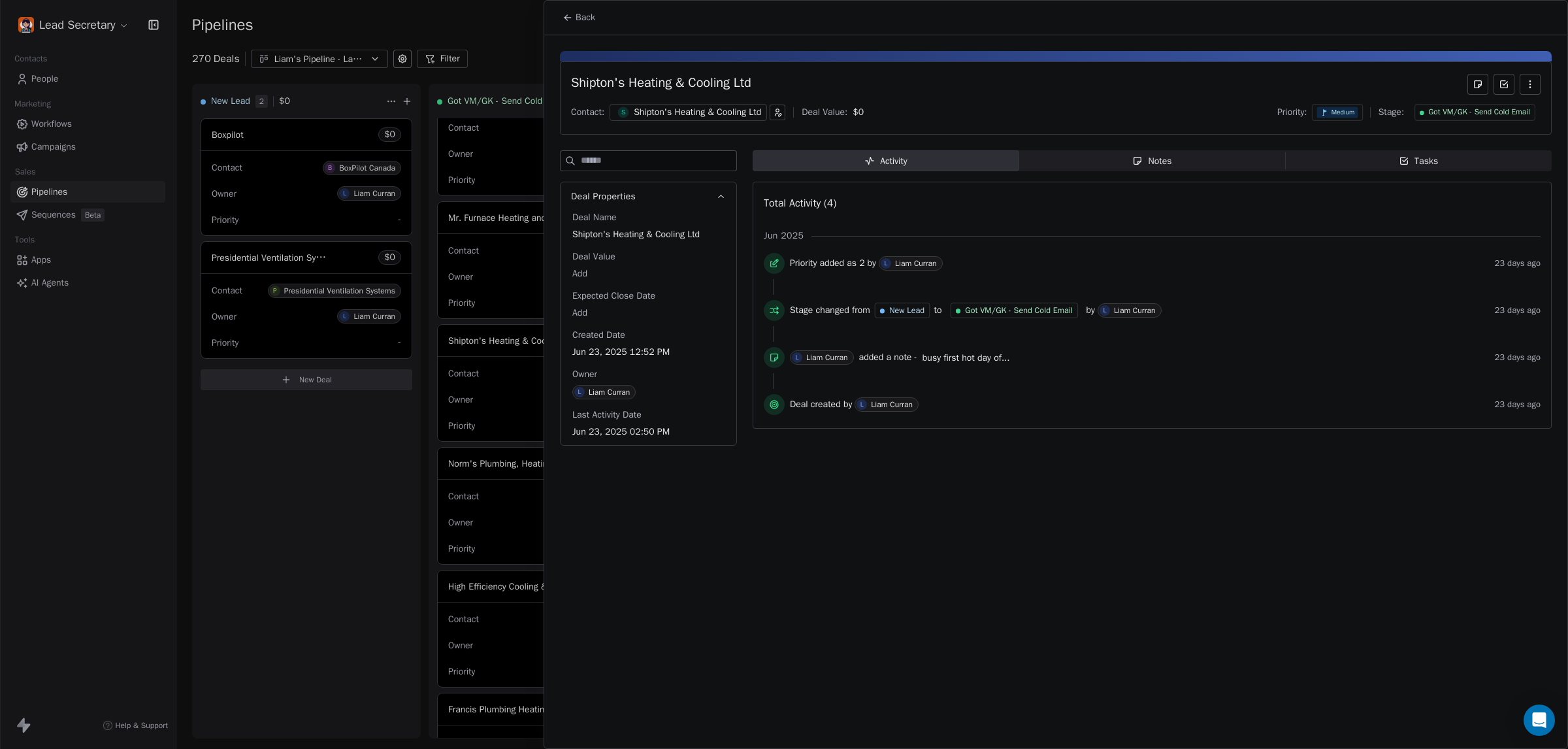 click on "Shipton's Heating & Cooling Ltd" at bounding box center (697, 112) 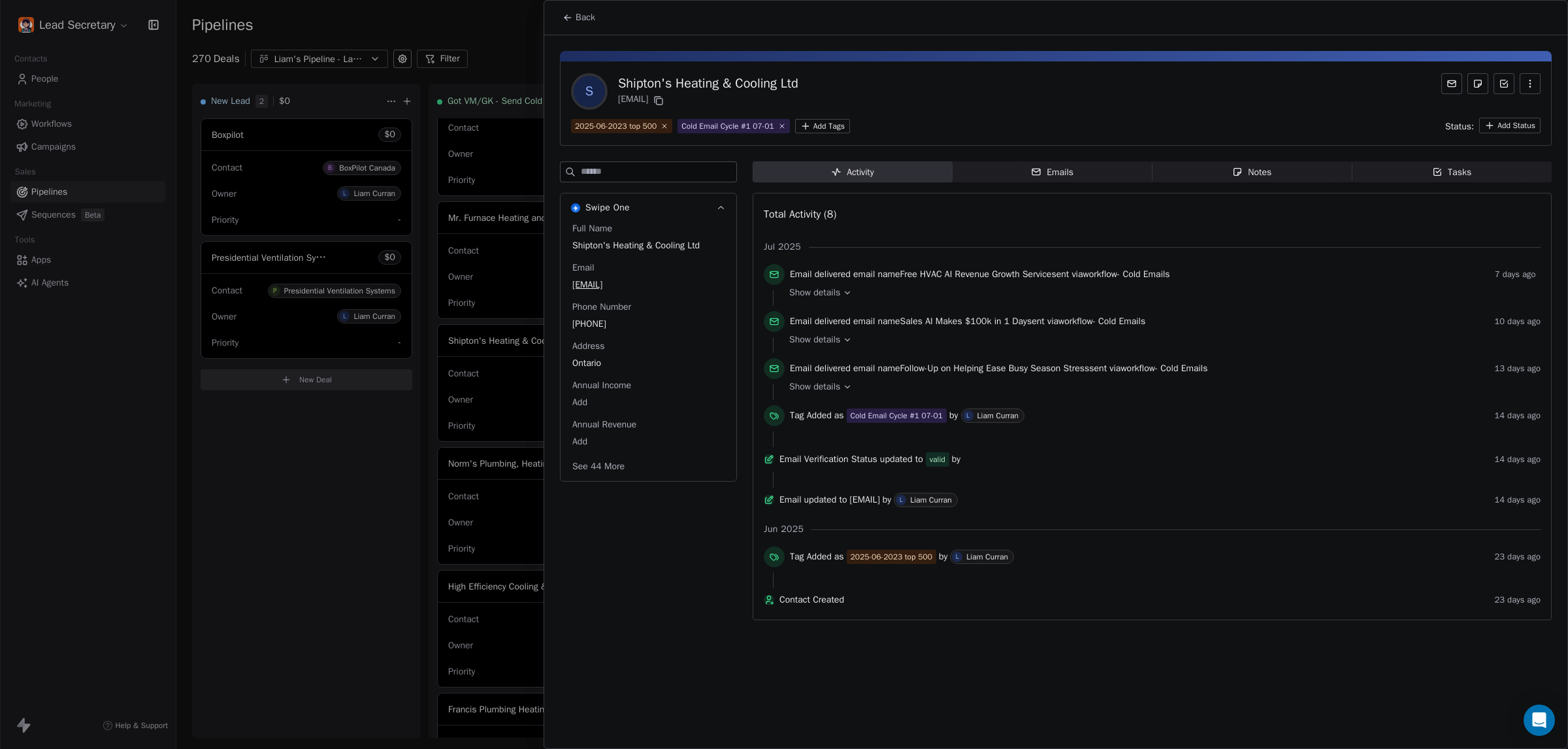 click on "[PHONE]" at bounding box center [648, 324] 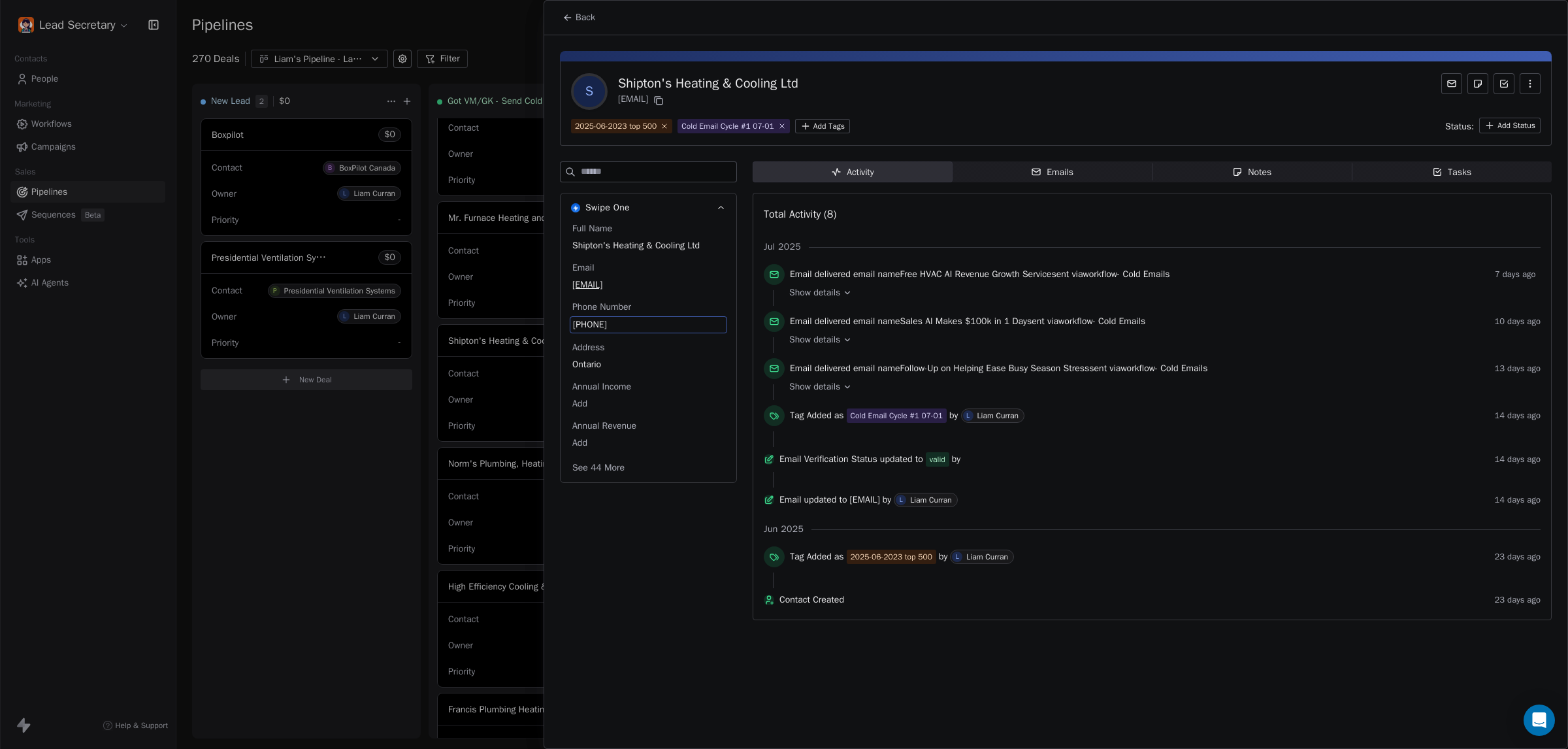 click on "[PHONE]" at bounding box center [648, 325] 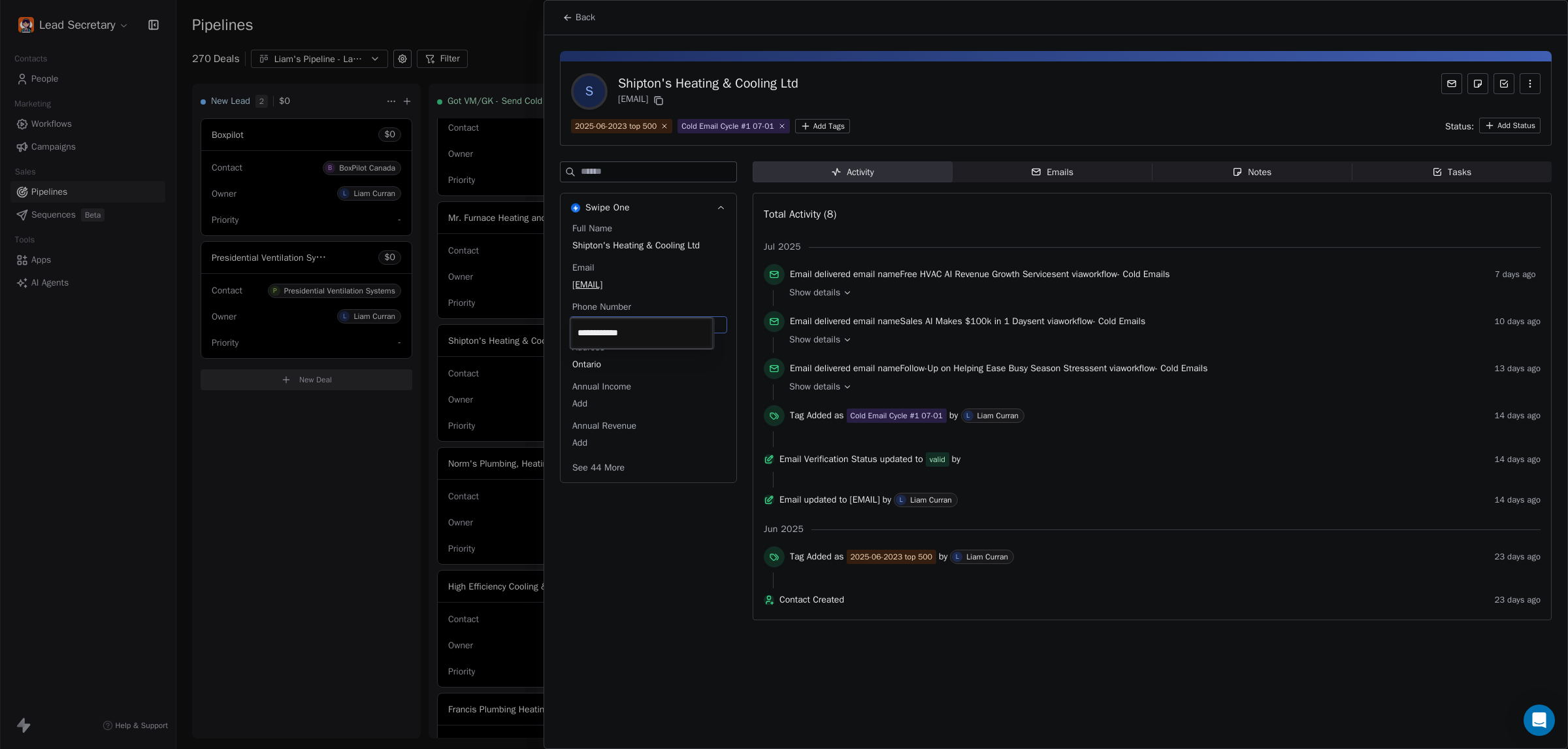 click on "Lead Secretary Contacts People Marketing Workflows Campaigns Sales Pipelines Sequences Beta Tools Apps AI Agents Help & Support Pipelines  New Pipeline 270 Deals Liam's Pipeline - Large Businesses Only Filter  Edit View Sort:  Last Activity Date New Lead 2 $ 0 Boxpilot $ 0 Contact B BoxPilot Canada Owner L Liam Curran Priority - Presidential Ventilation Systems $ 0 Contact P Presidential Ventilation Systems Owner L Liam Curran Priority - New Deal Got VM/GK - Send Cold Email 143 $ 0 Amos Service and Supply LLC $ 0 Contact A Amos Service and Supply LLC Owner L Liam Curran Priority Low Woodbridge GTA ClimateCare $ 0 Contact W Woodbridge GTA ClimateCare Owner L Liam Curran Priority Low BORTS HVAC $ 0 Contact B BORTS HVAC Owner L Liam Curran Priority Low Spurr Heating & Air Conditioning $ 0 Contact C Chad Owner L Liam Curran Priority Medium Polar Bear Cooling & Heating $ 0 Contact M Matt or Matthew Owner L Liam Curran Priority Low BG Services $ 0 Contact S Stephen Hill Owner L Liam Curran Priority High $ 0 K L $" at bounding box center [784, 374] 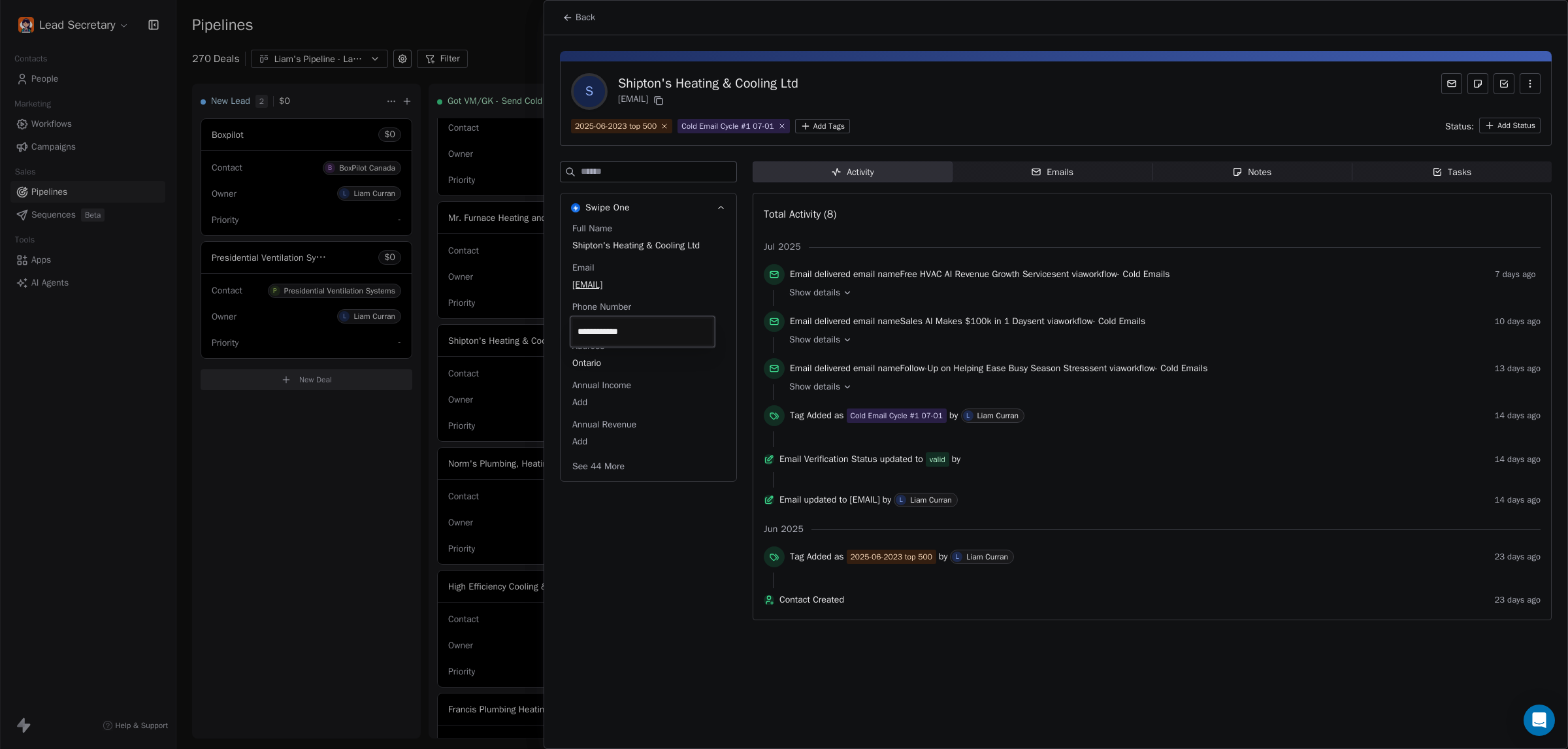 click on "Back" at bounding box center (585, 18) 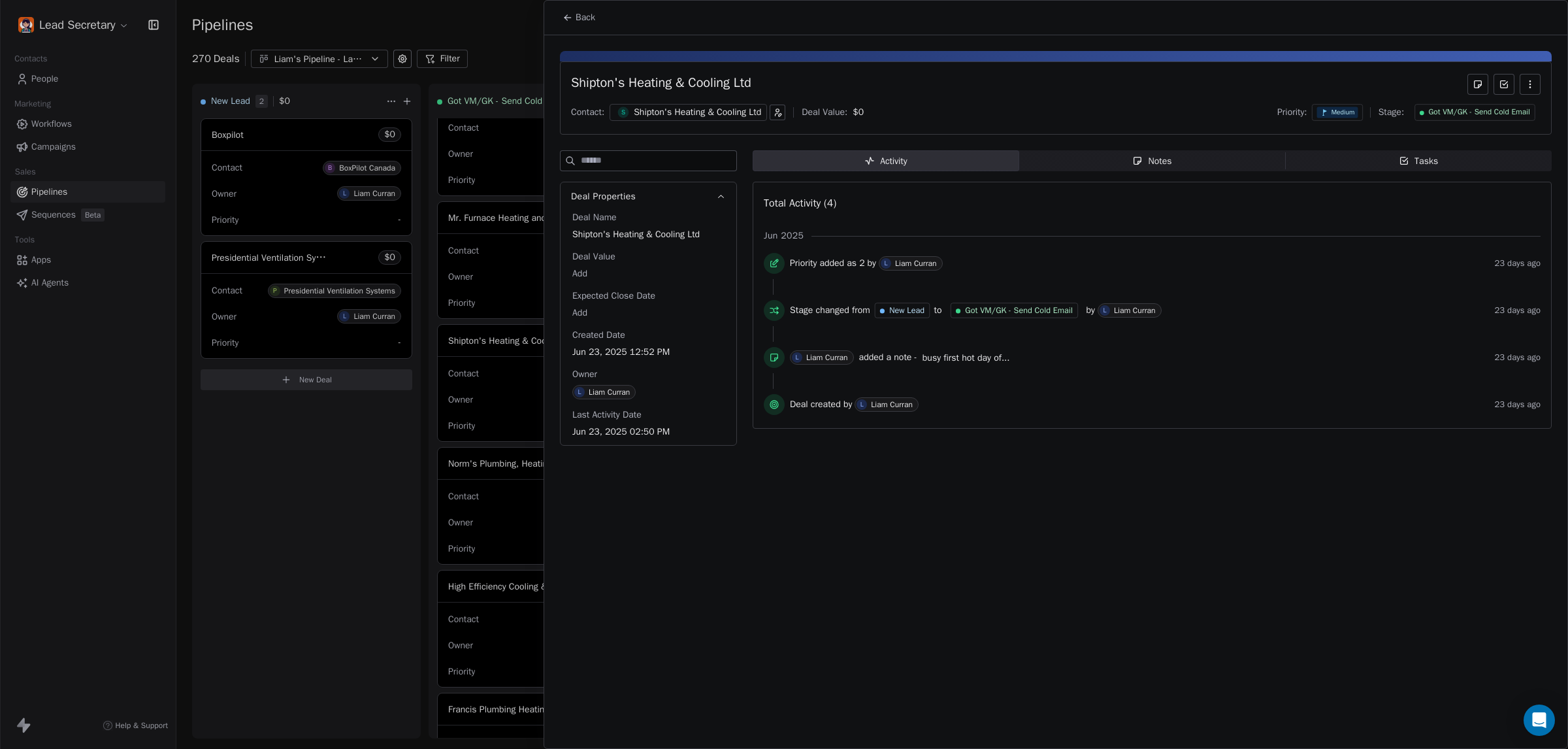 click on "Notes   Notes" at bounding box center [1152, 161] 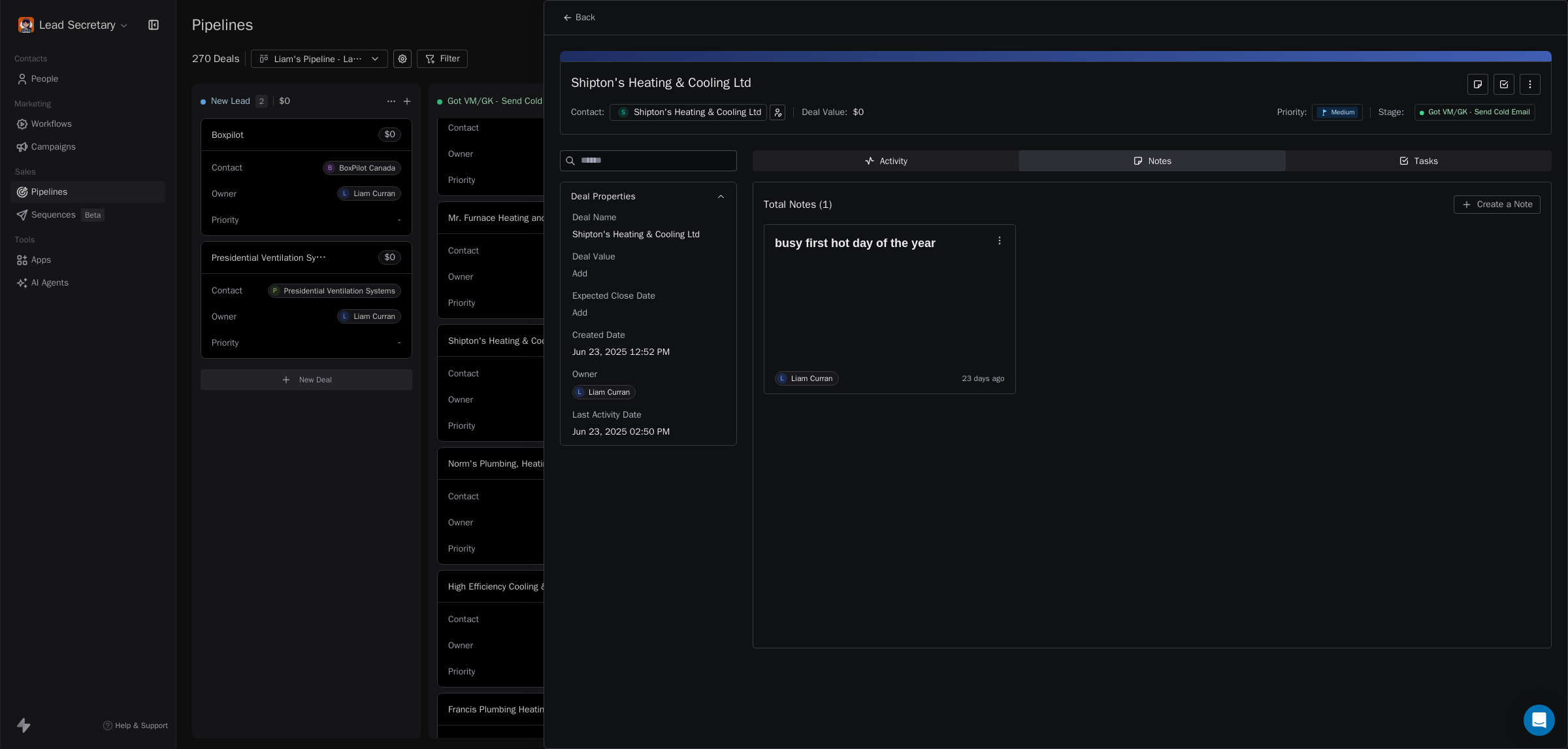 click on "Create a Note" at bounding box center [1505, 205] 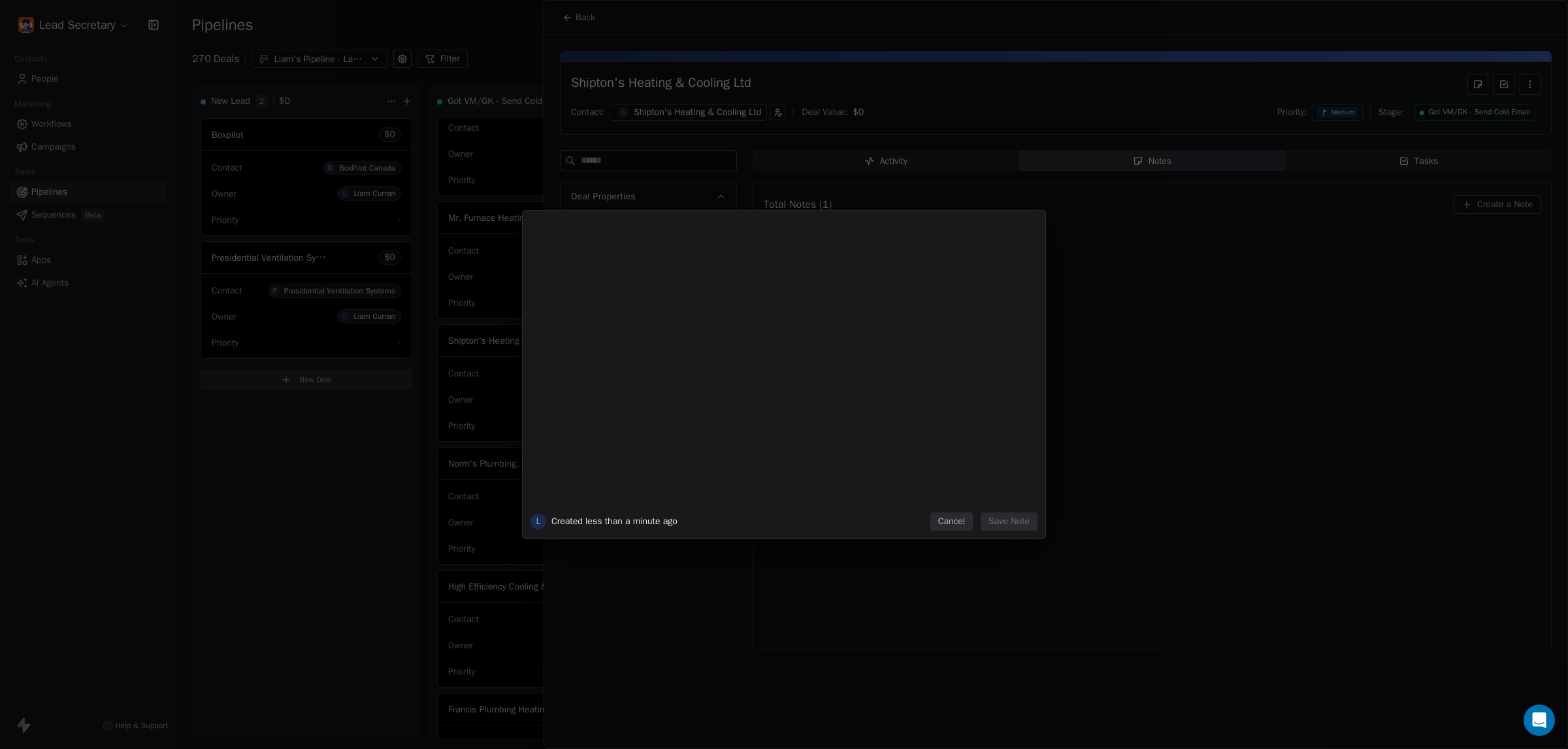 type 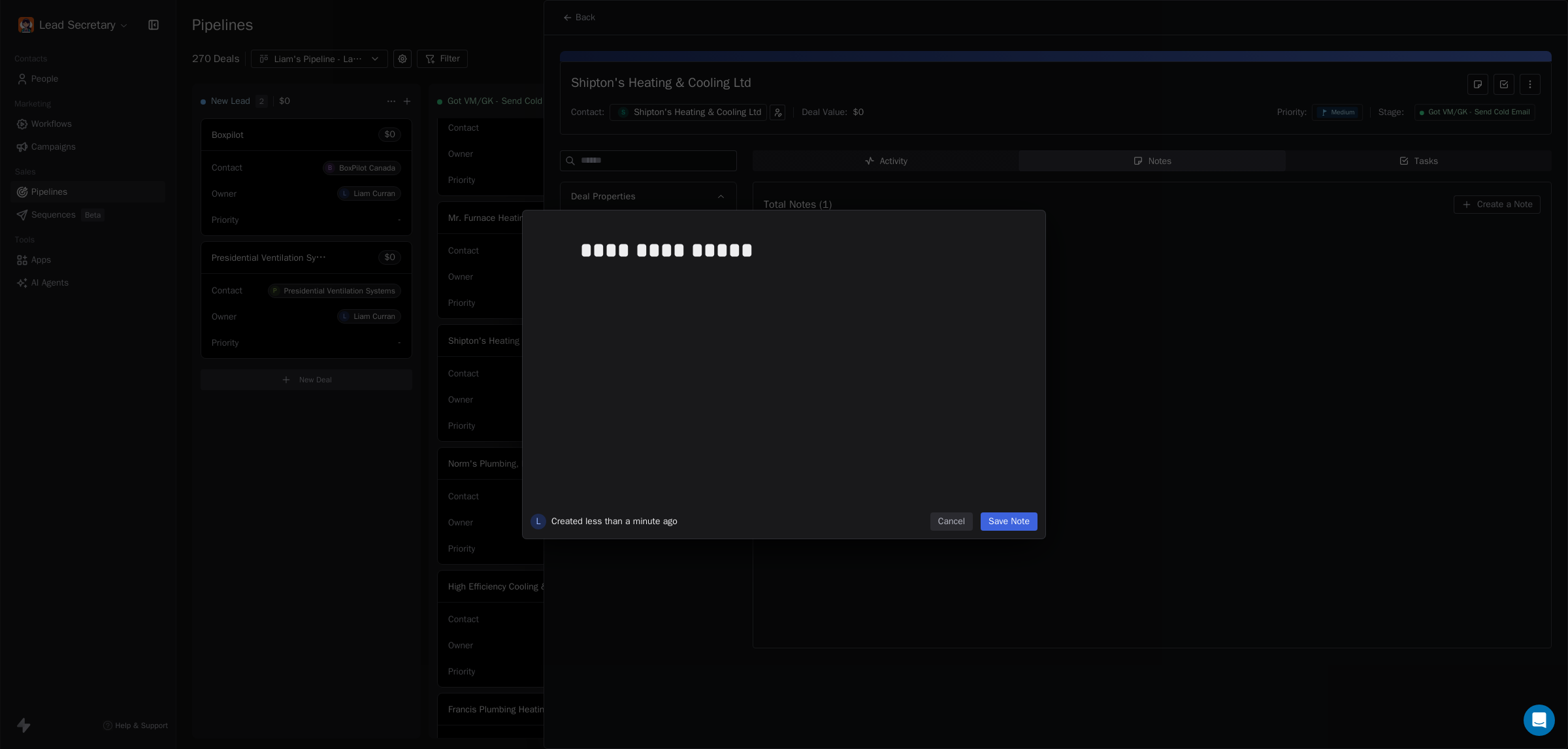 click on "**********" at bounding box center [784, 365] 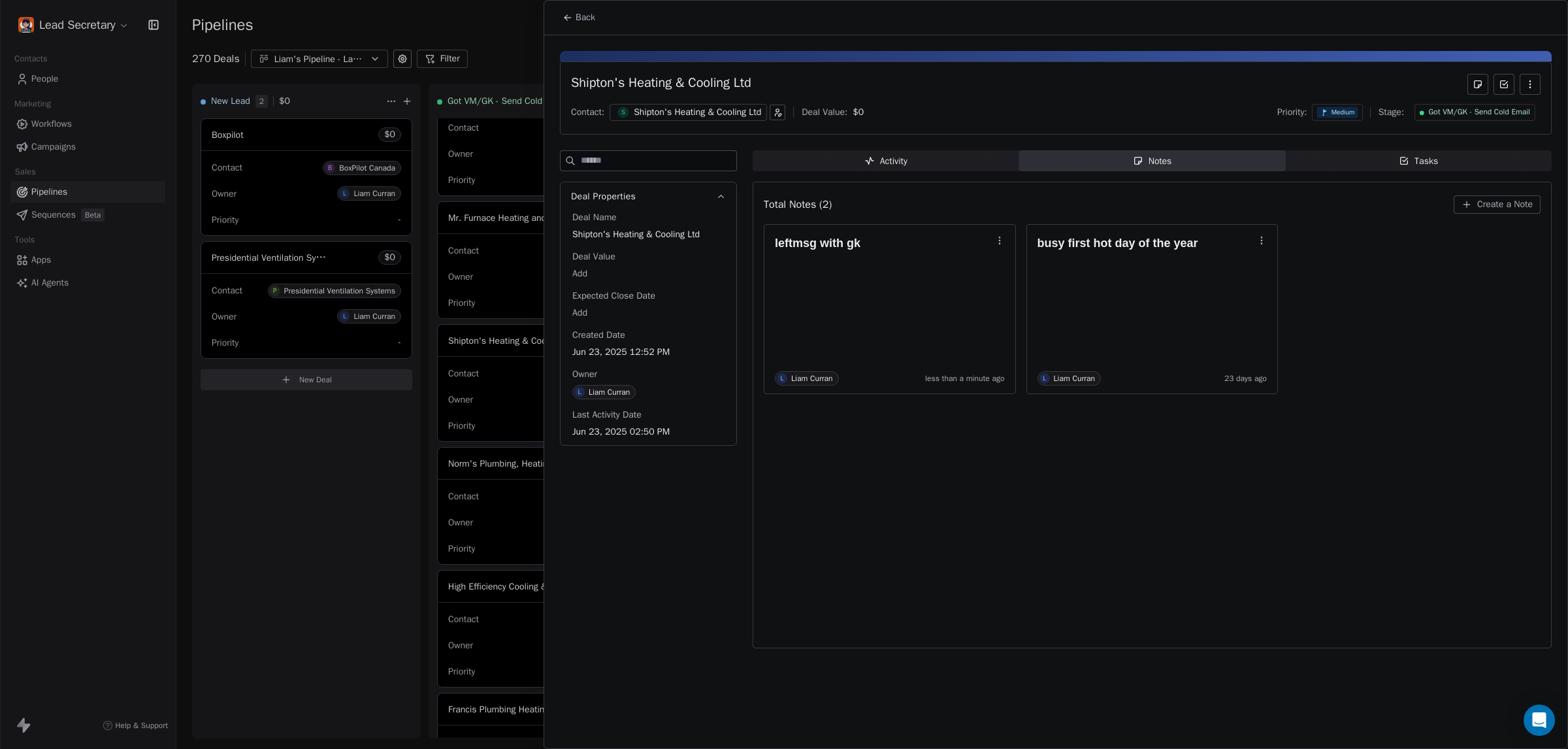 click at bounding box center [784, 374] 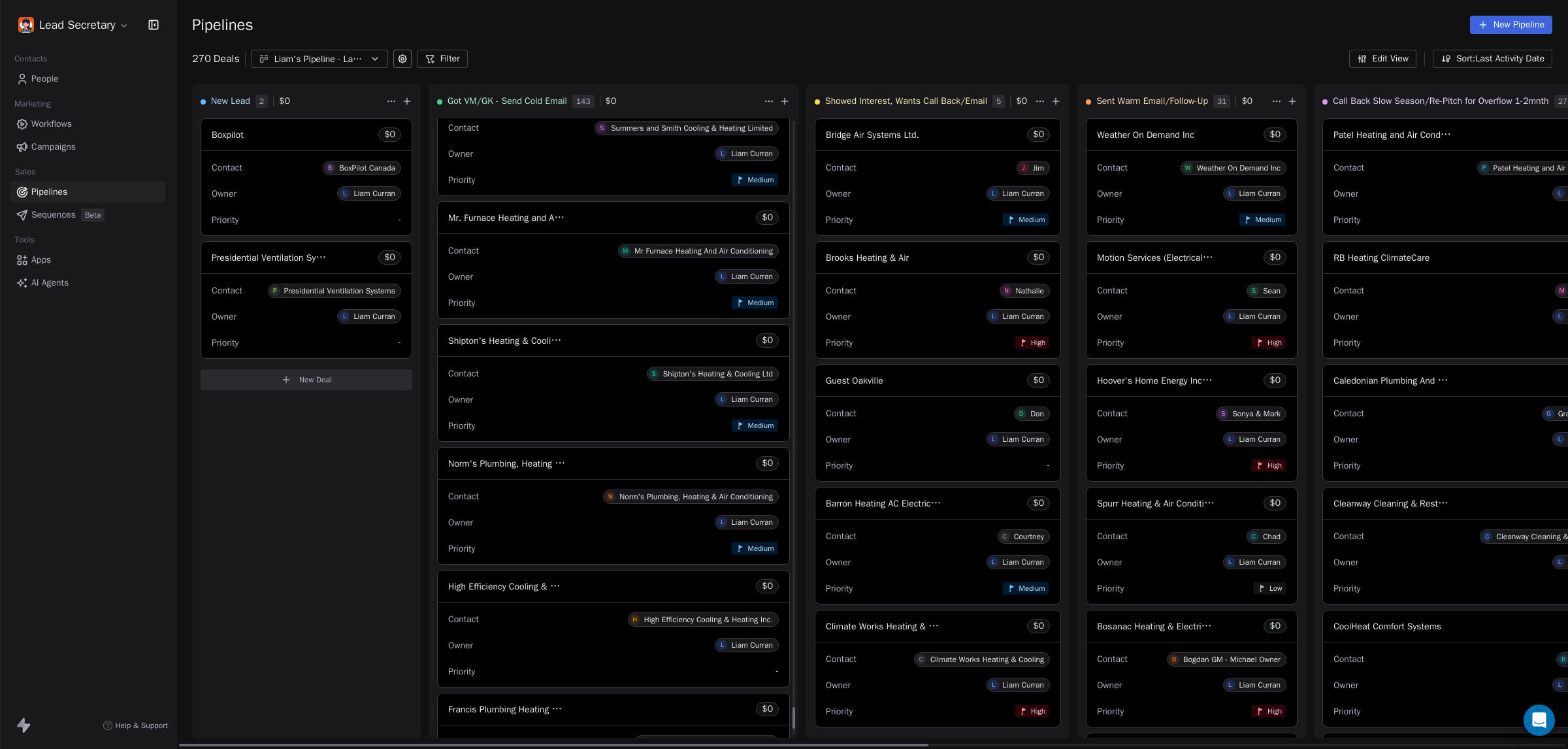 scroll, scrollTop: 16710, scrollLeft: 0, axis: vertical 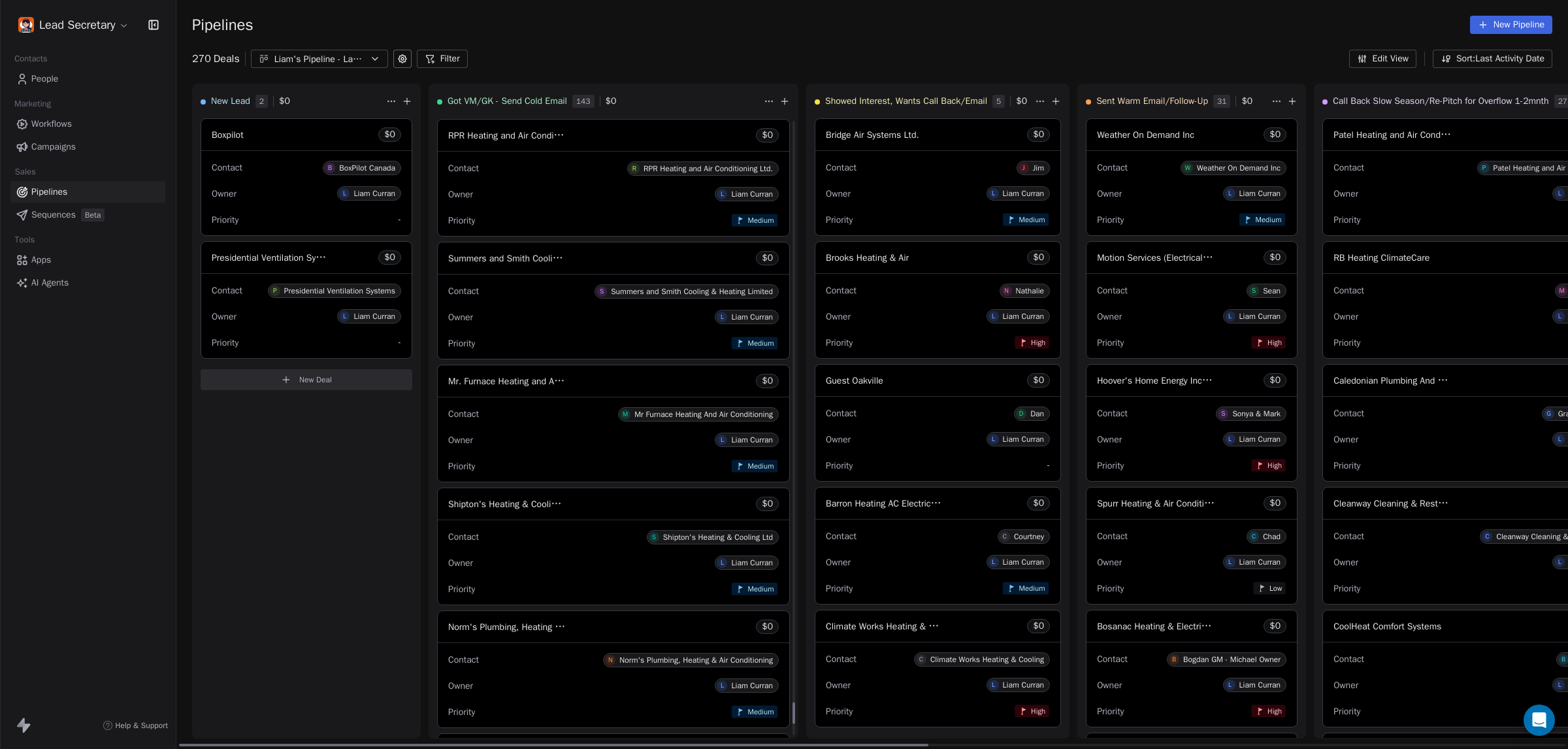 click on "Mr. Furnace Heating and Air Conditioning" at bounding box center (530, 381) 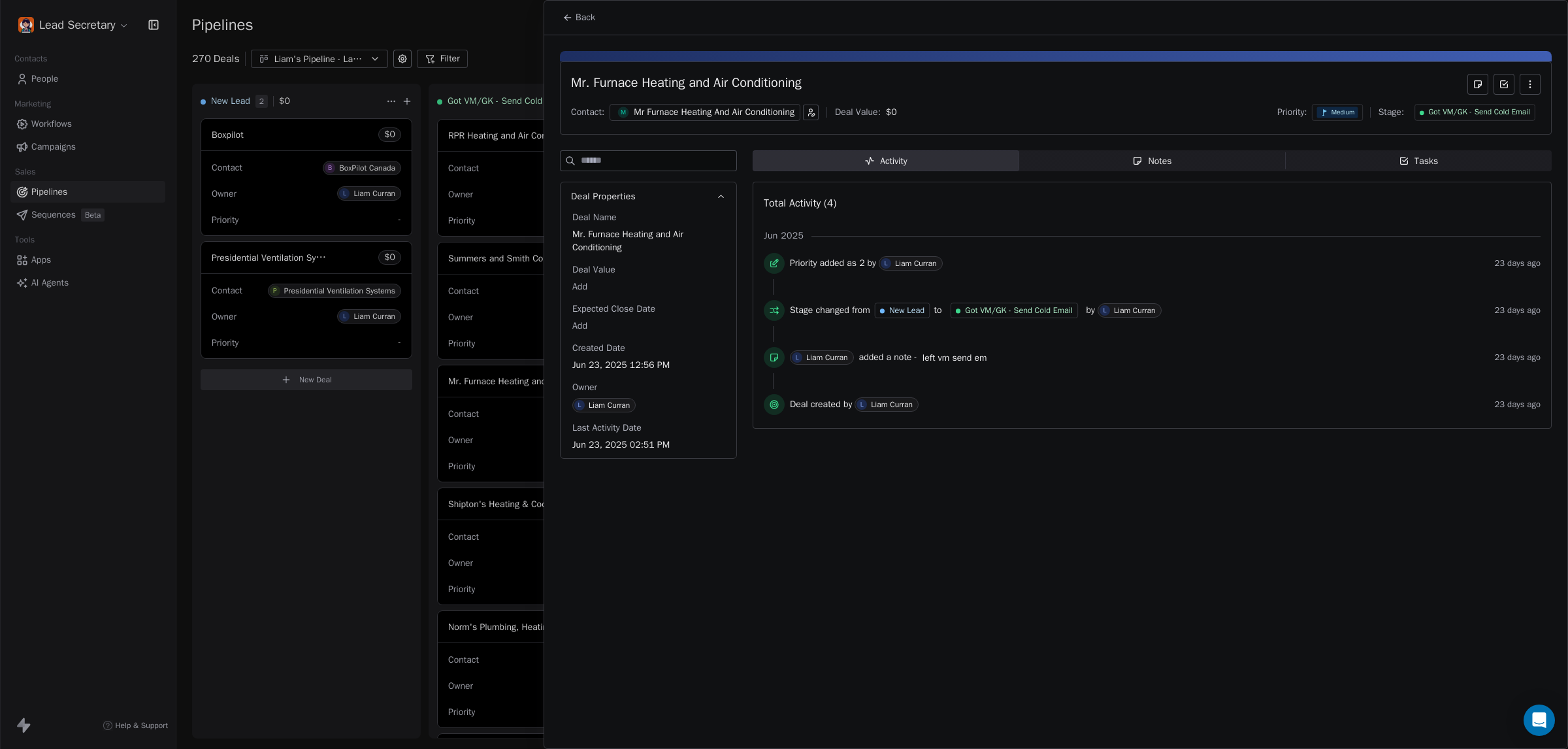 drag, startPoint x: 671, startPoint y: 82, endPoint x: 671, endPoint y: 96, distance: 14 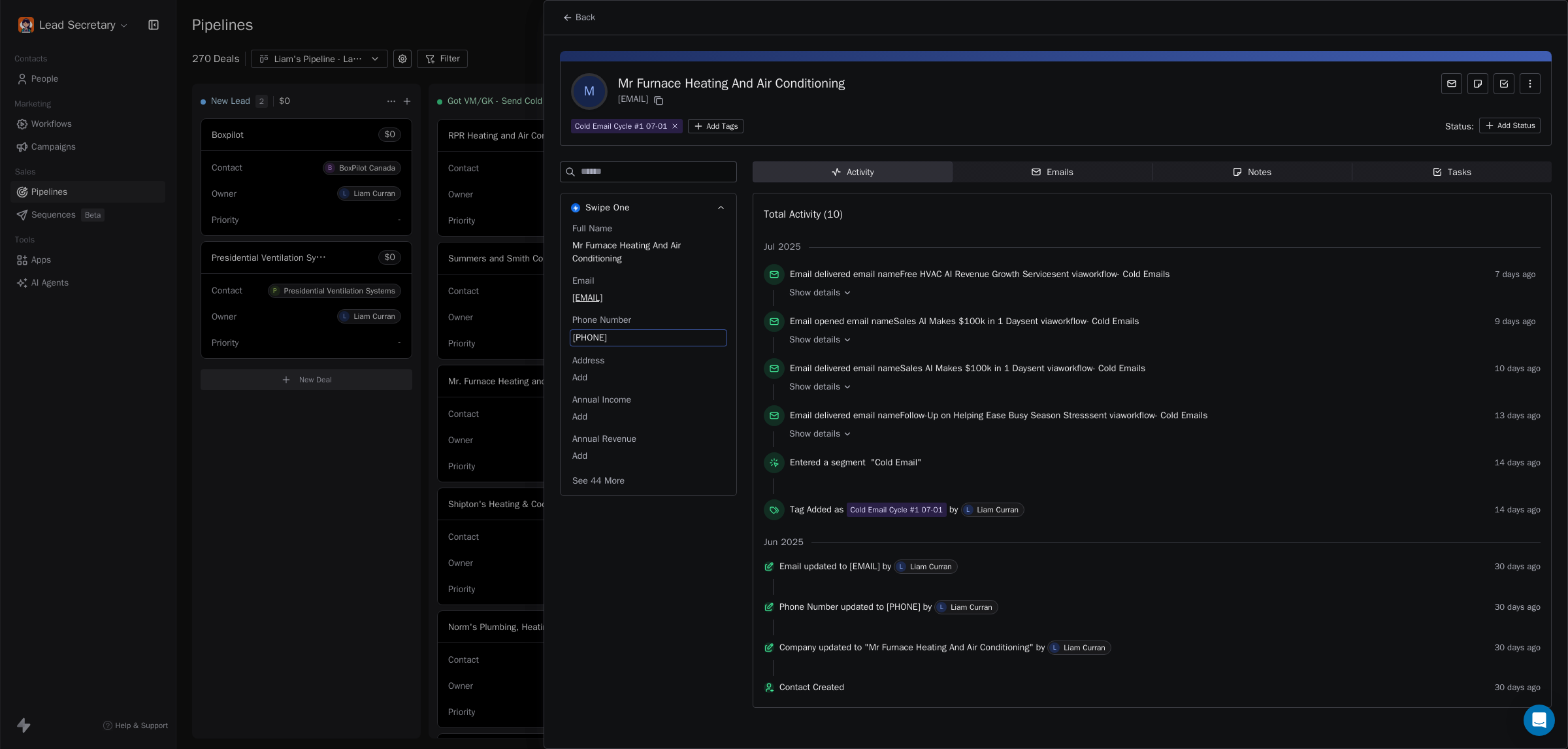 click on "[PHONE]" at bounding box center [648, 338] 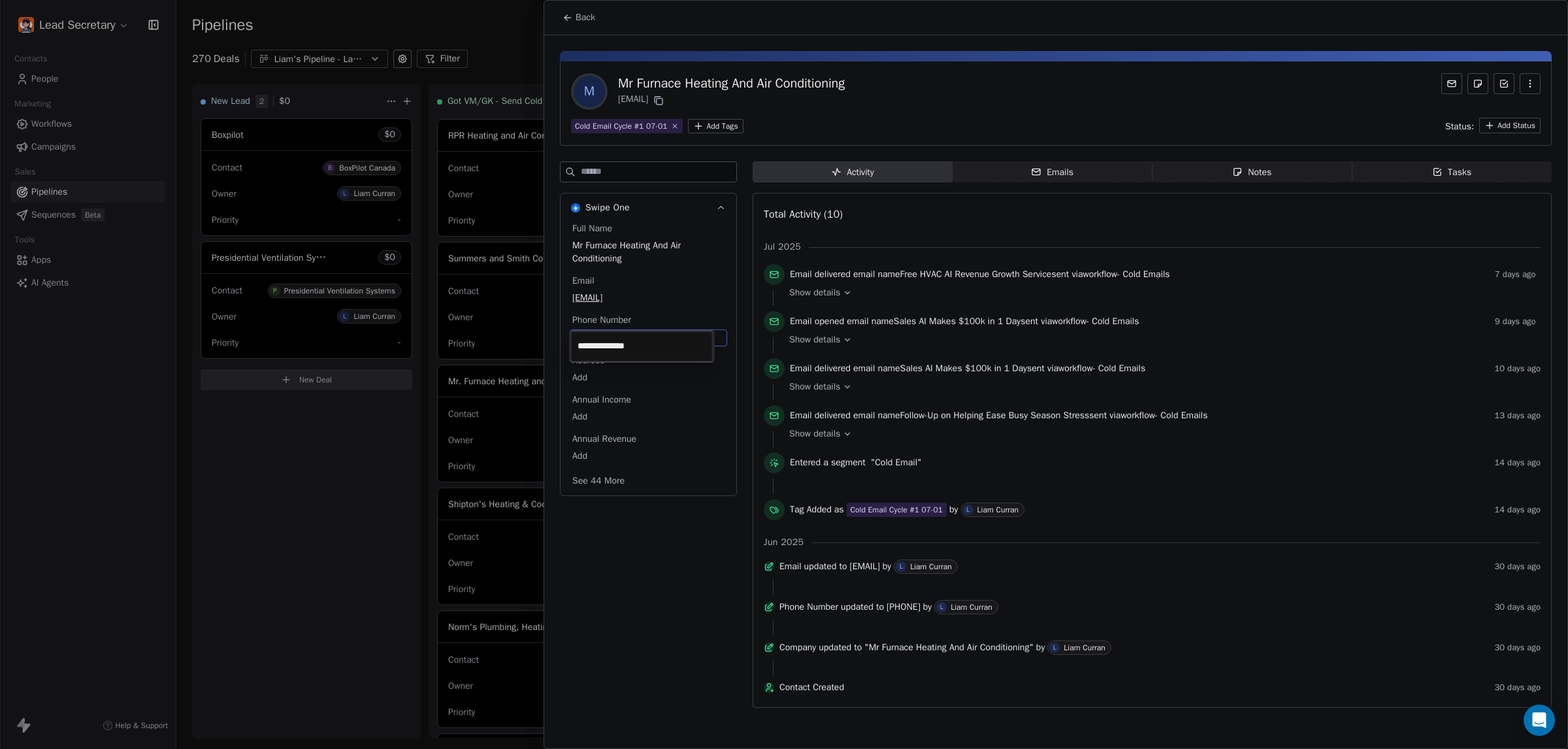 click on "Lead Secretary Contacts People Marketing Workflows Campaigns Sales Pipelines Sequences Beta Tools Apps AI Agents Help & Support Pipelines  New Pipeline 270 Deals Liam's Pipeline - Large Businesses Only Filter  Edit View Sort:  Last Activity Date New Lead 2 $ 0 Boxpilot $ 0 Contact B BoxPilot Canada Owner L Liam Curran Priority - Presidential Ventilation Systems $ 0 Contact P Presidential Ventilation Systems Owner L Liam Curran Priority - New Deal Got VM/GK - Send Cold Email 143 $ 0 Amos Service and Supply LLC $ 0 Contact A Amos Service and Supply LLC Owner L Liam Curran Priority Low Woodbridge GTA ClimateCare $ 0 Contact W Woodbridge GTA ClimateCare Owner L Liam Curran Priority Low BORTS HVAC $ 0 Contact B BORTS HVAC Owner L Liam Curran Priority Low Spurr Heating & Air Conditioning $ 0 Contact C Chad Owner L Liam Curran Priority Medium Polar Bear Cooling & Heating $ 0 Contact M Matt or Matthew Owner L Liam Curran Priority Low BG Services $ 0 Contact S Stephen Hill Owner L Liam Curran Priority High $ 0 K L $" at bounding box center (784, 374) 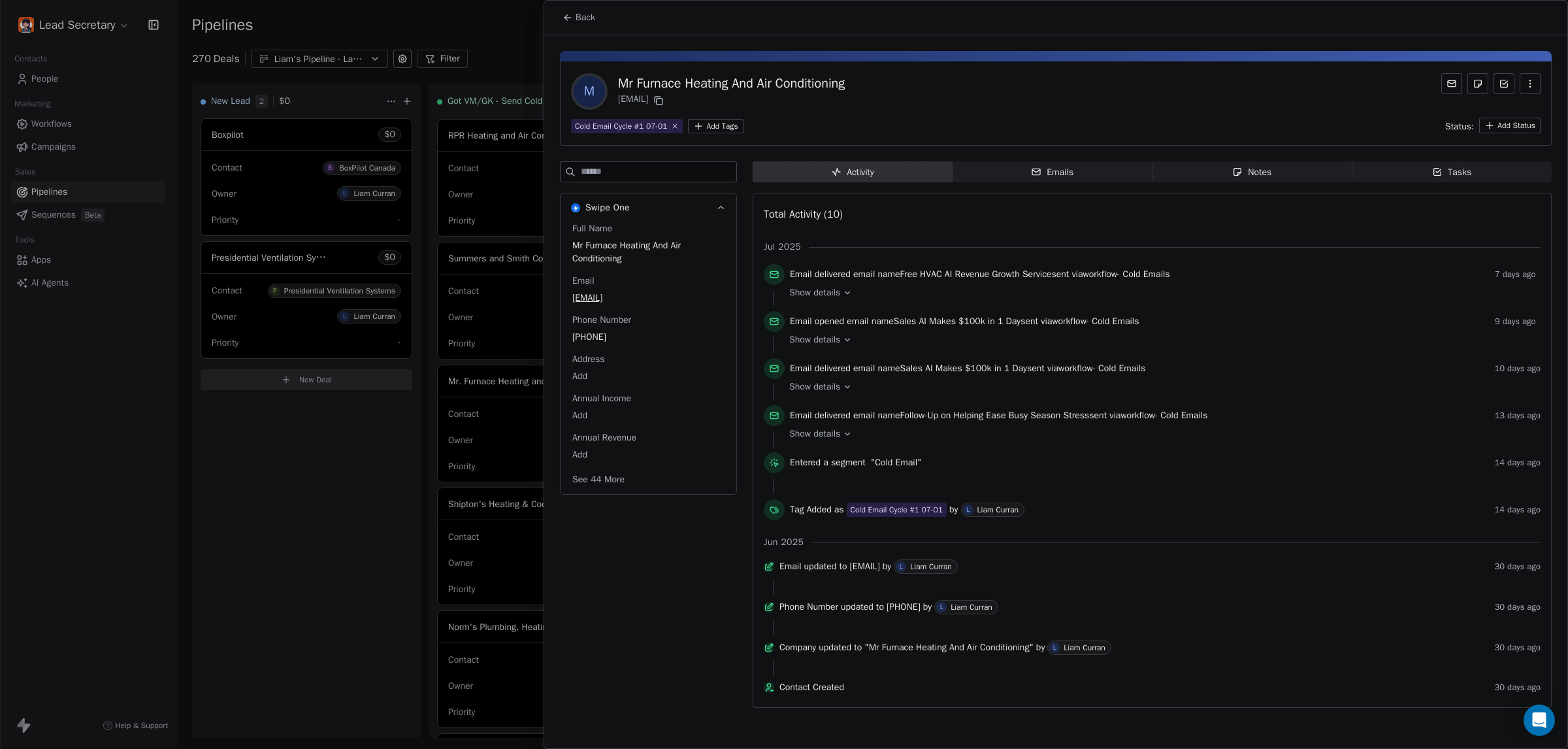 click at bounding box center (784, 374) 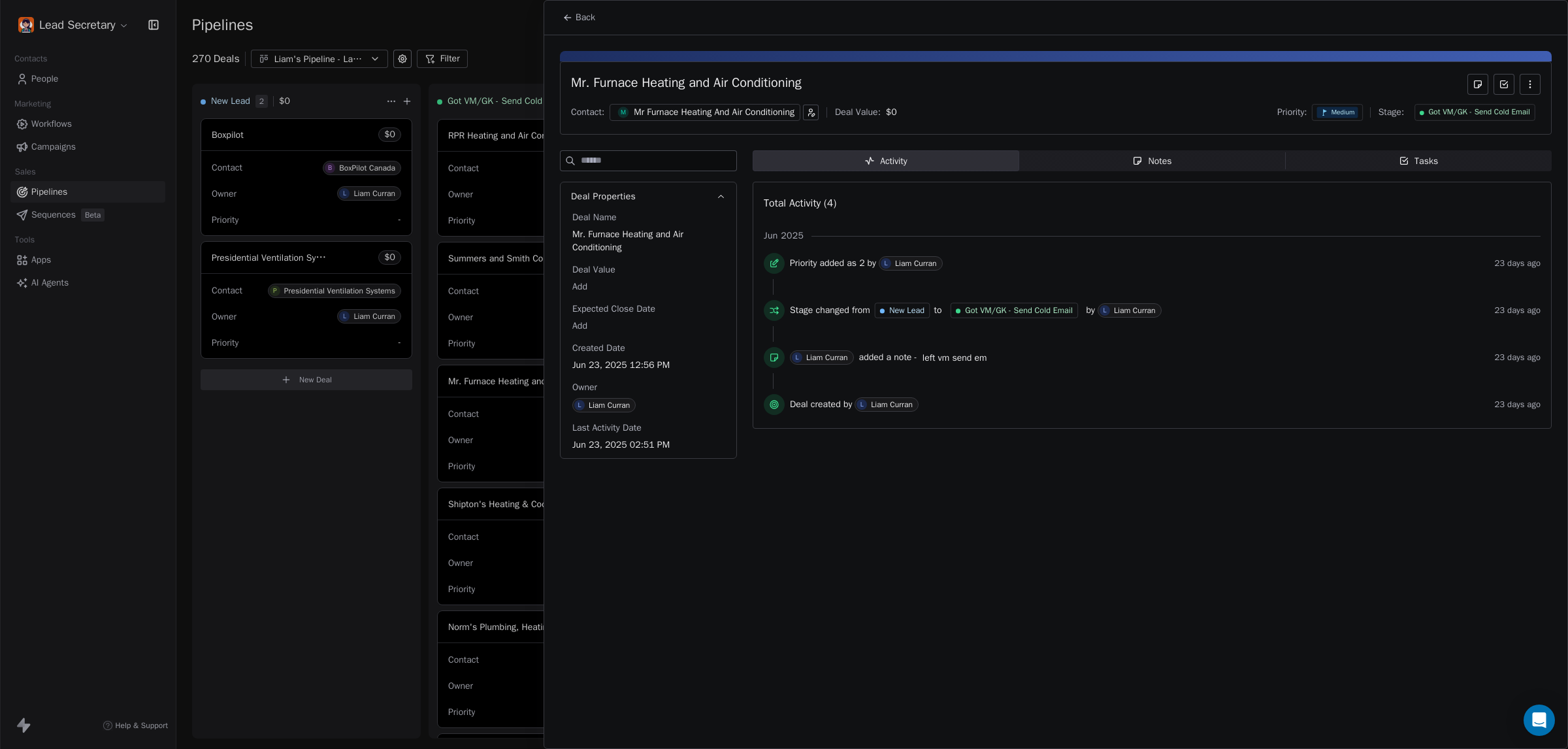 click at bounding box center [784, 374] 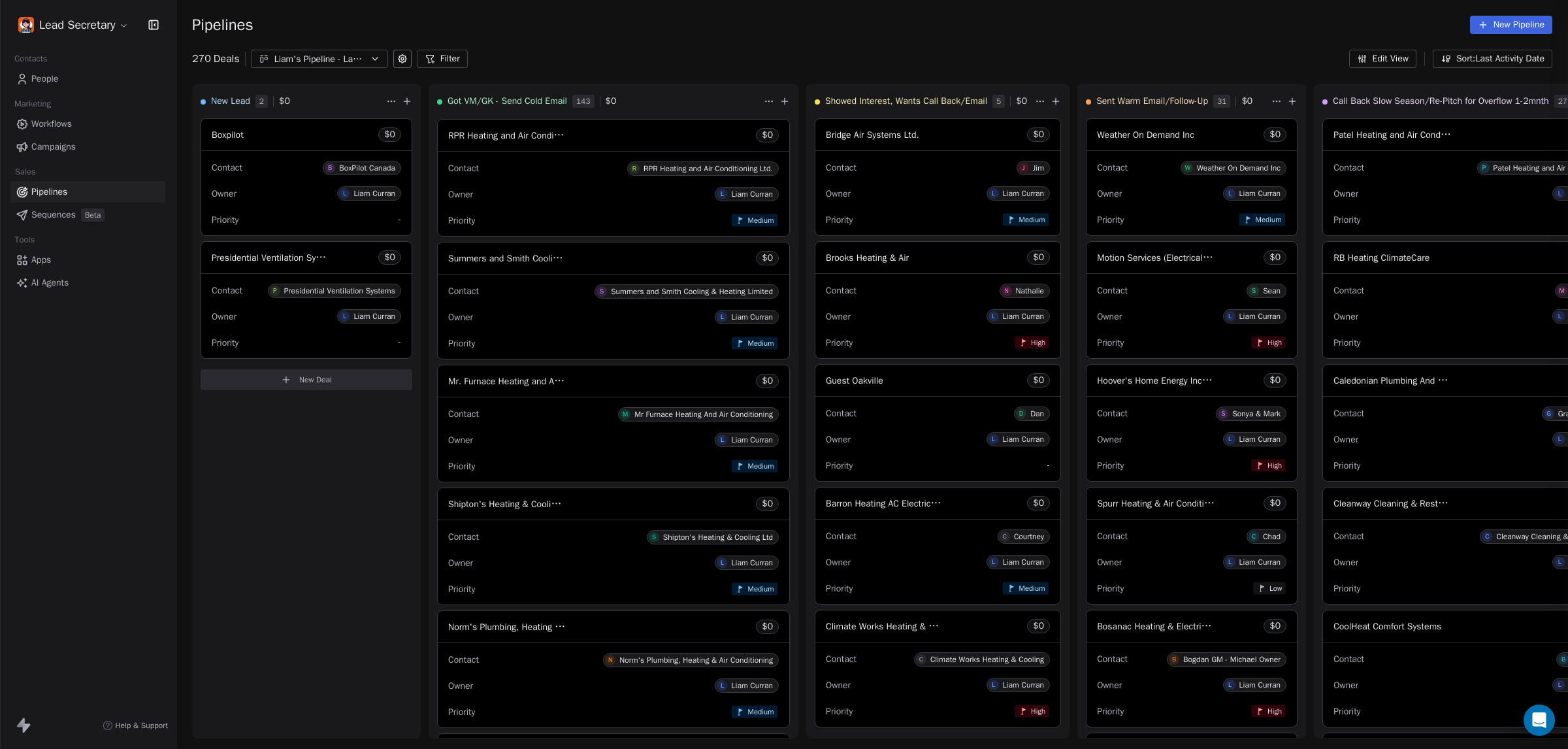 click at bounding box center (784, 374) 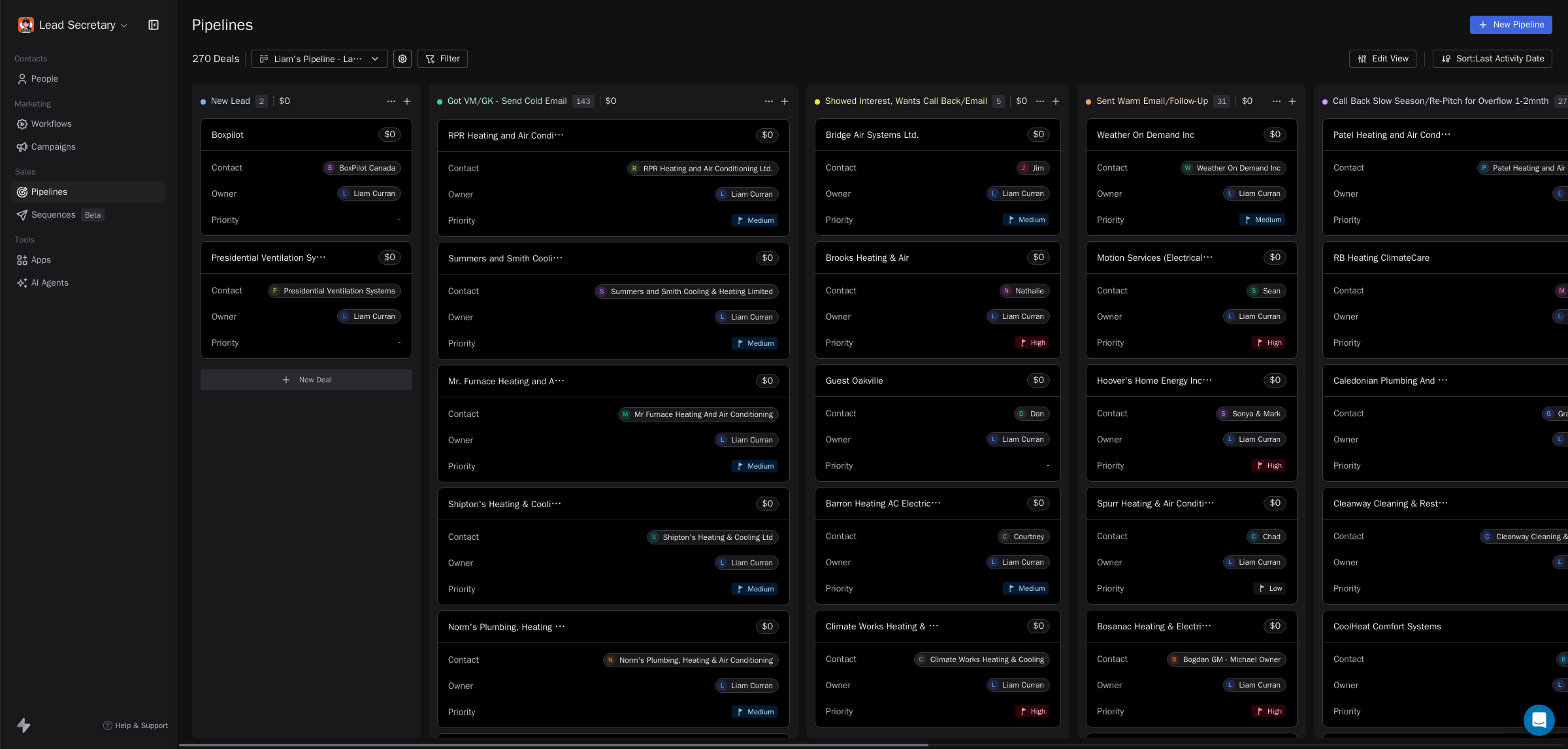 click on "Contact S Summers and Smith Cooling & Heating Limited" at bounding box center (613, 290) 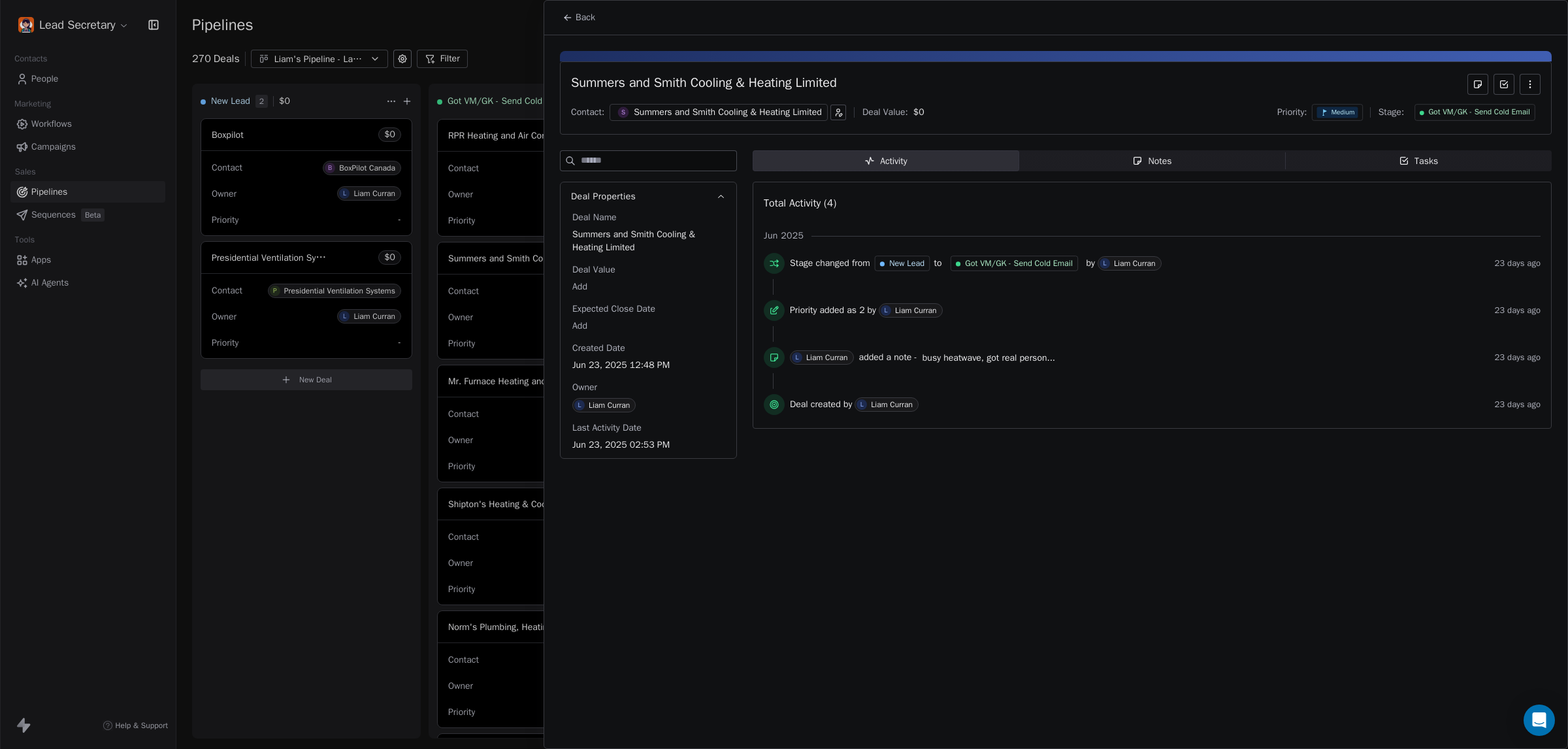 click on "Summers and Smith Cooling & Heating Limited" at bounding box center (728, 112) 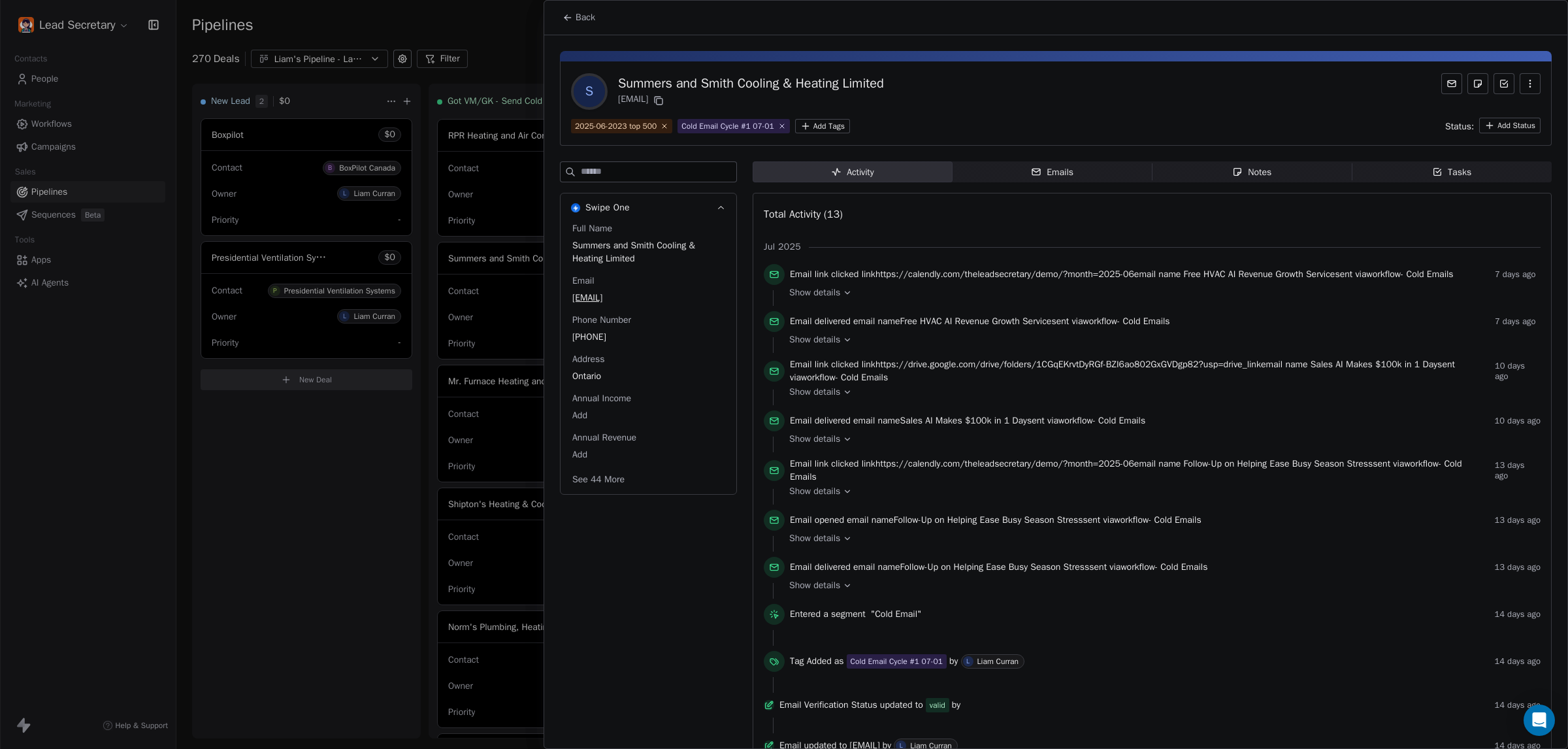click on "[PHONE]" at bounding box center (648, 337) 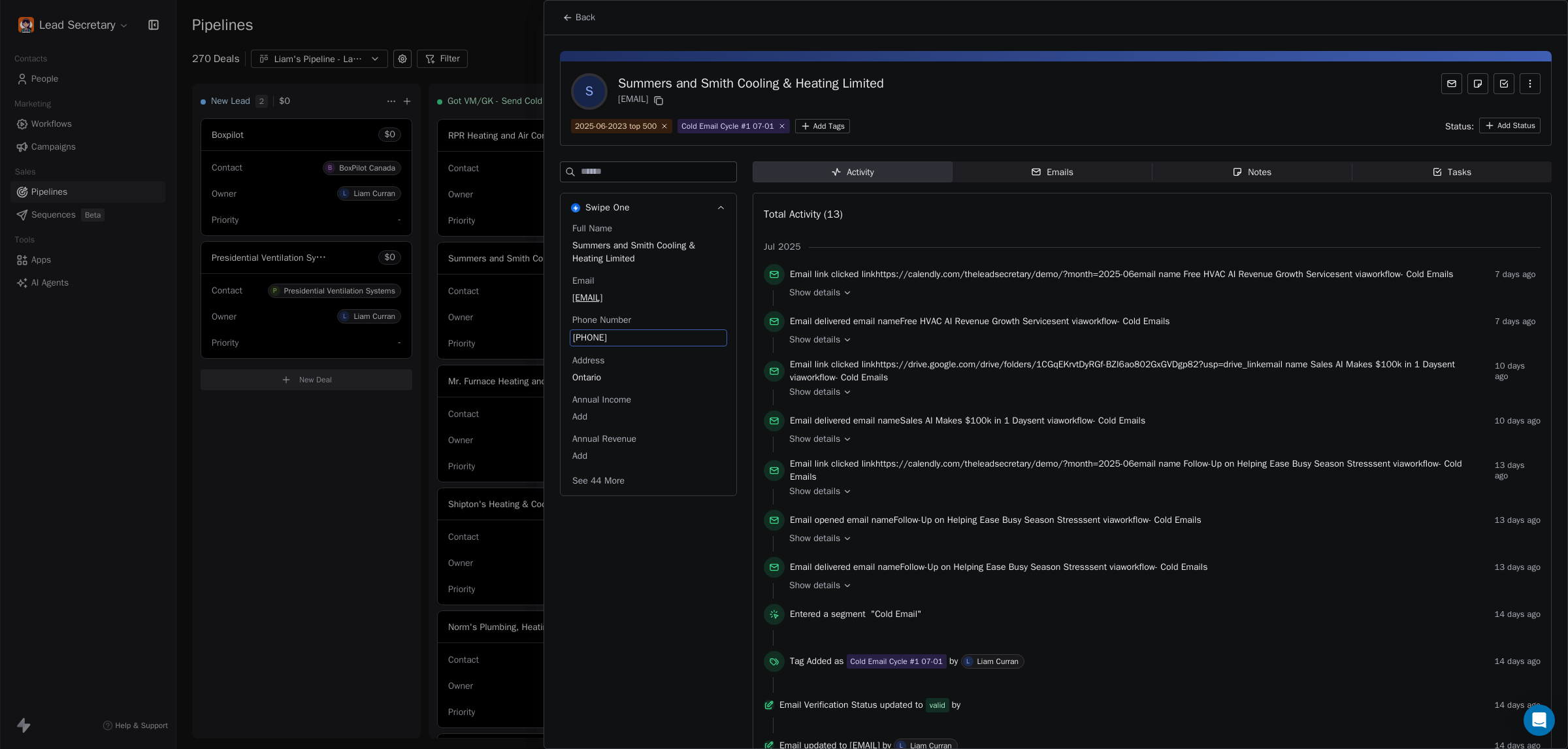 click on "[PHONE]" at bounding box center [648, 338] 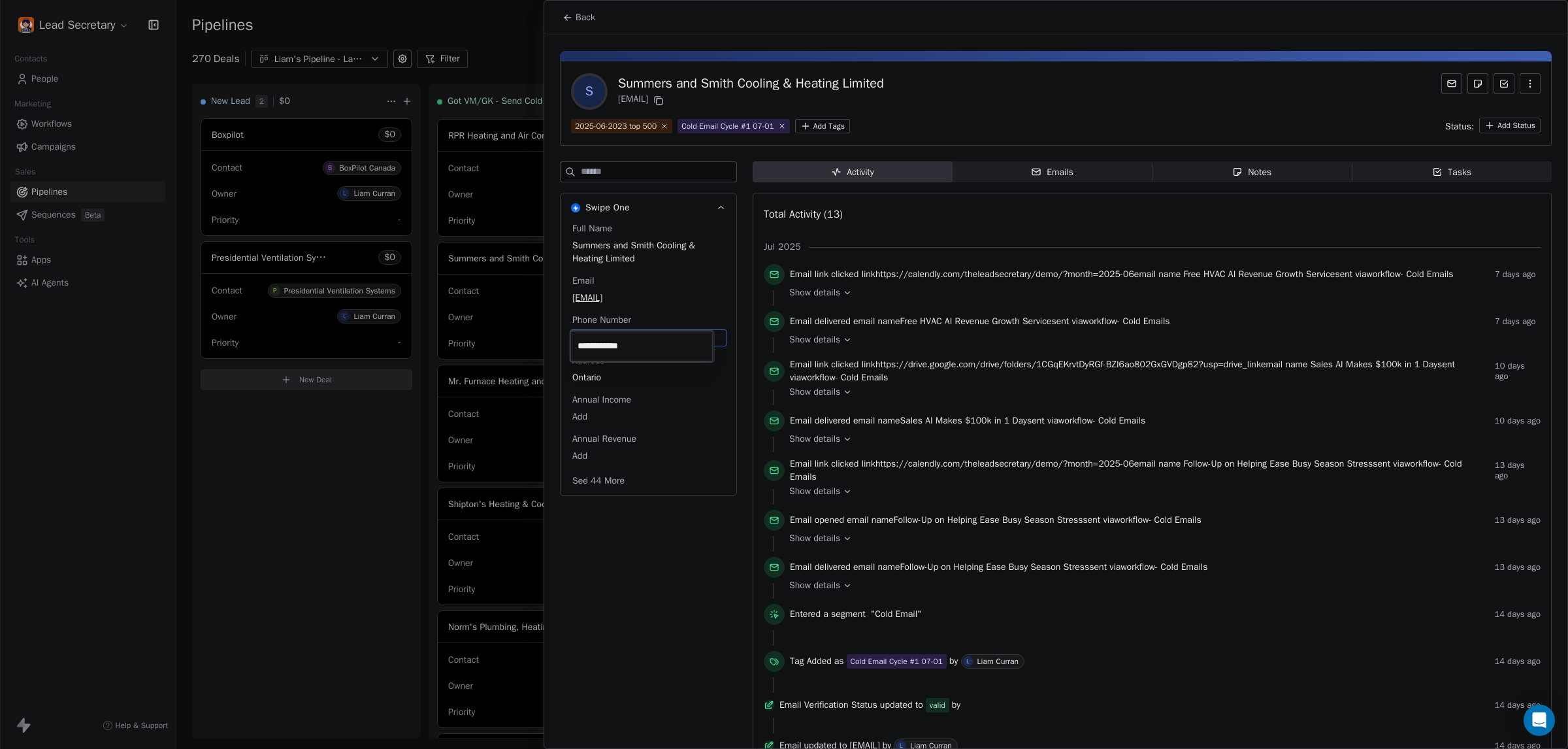 click on "Lead Secretary Contacts People Marketing Workflows Campaigns Sales Pipelines Sequences Beta Tools Apps AI Agents Help & Support Pipelines  New Pipeline 270 Deals Liam's Pipeline - Large Businesses Only Filter  Edit View Sort:  Last Activity Date New Lead 2 $ 0 Boxpilot $ 0 Contact B BoxPilot Canada Owner L Liam Curran Priority - Presidential Ventilation Systems $ 0 Contact P Presidential Ventilation Systems Owner L Liam Curran Priority - New Deal Got VM/GK - Send Cold Email 143 $ 0 Amos Service and Supply LLC $ 0 Contact A Amos Service and Supply LLC Owner L Liam Curran Priority Low Woodbridge GTA ClimateCare $ 0 Contact W Woodbridge GTA ClimateCare Owner L Liam Curran Priority Low BORTS HVAC $ 0 Contact B BORTS HVAC Owner L Liam Curran Priority Low Spurr Heating & Air Conditioning $ 0 Contact C Chad Owner L Liam Curran Priority Medium Polar Bear Cooling & Heating $ 0 Contact M Matt or Matthew Owner L Liam Curran Priority Low BG Services $ 0 Contact S Stephen Hill Owner L Liam Curran Priority High $ 0 K L $" at bounding box center [784, 374] 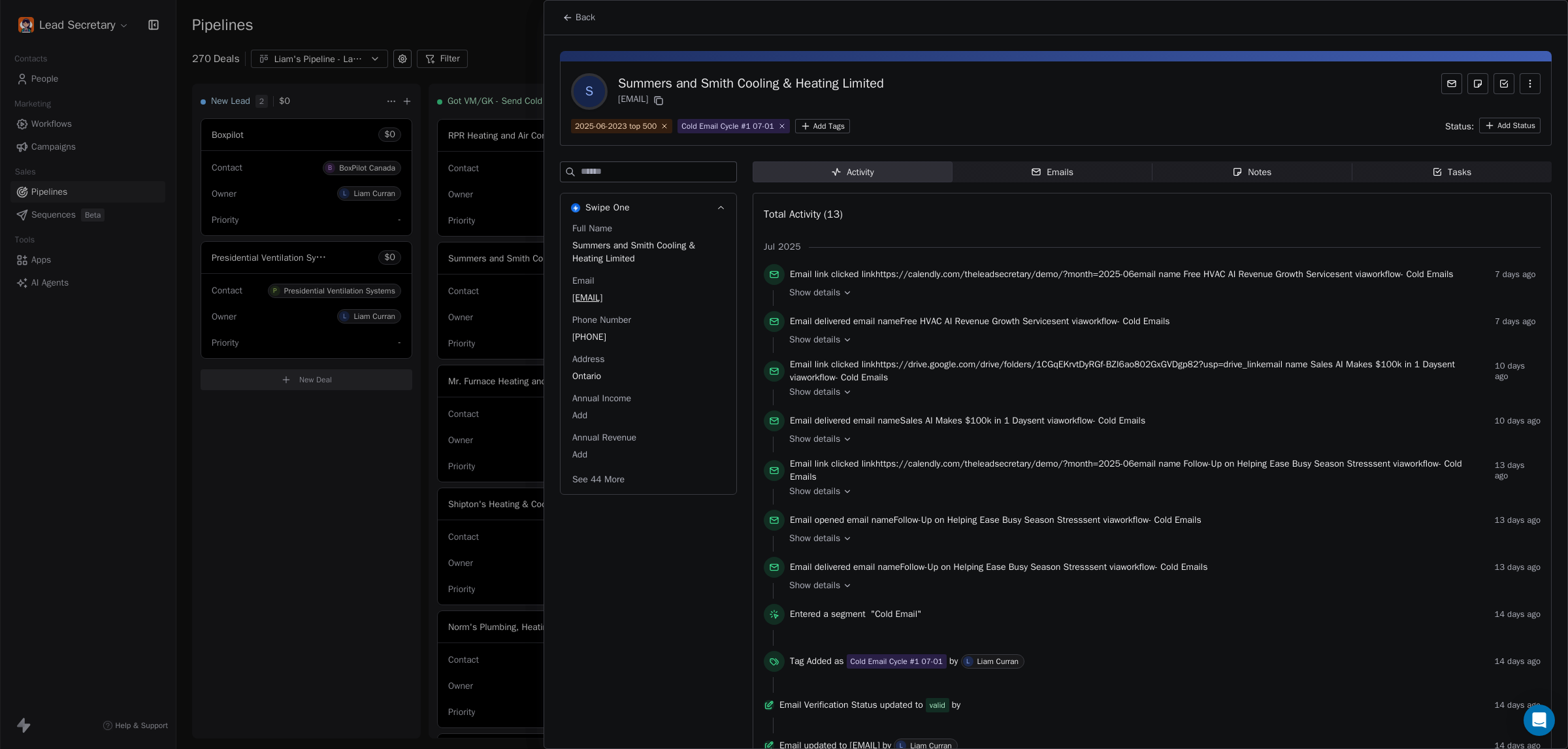 click on "Back" at bounding box center [585, 18] 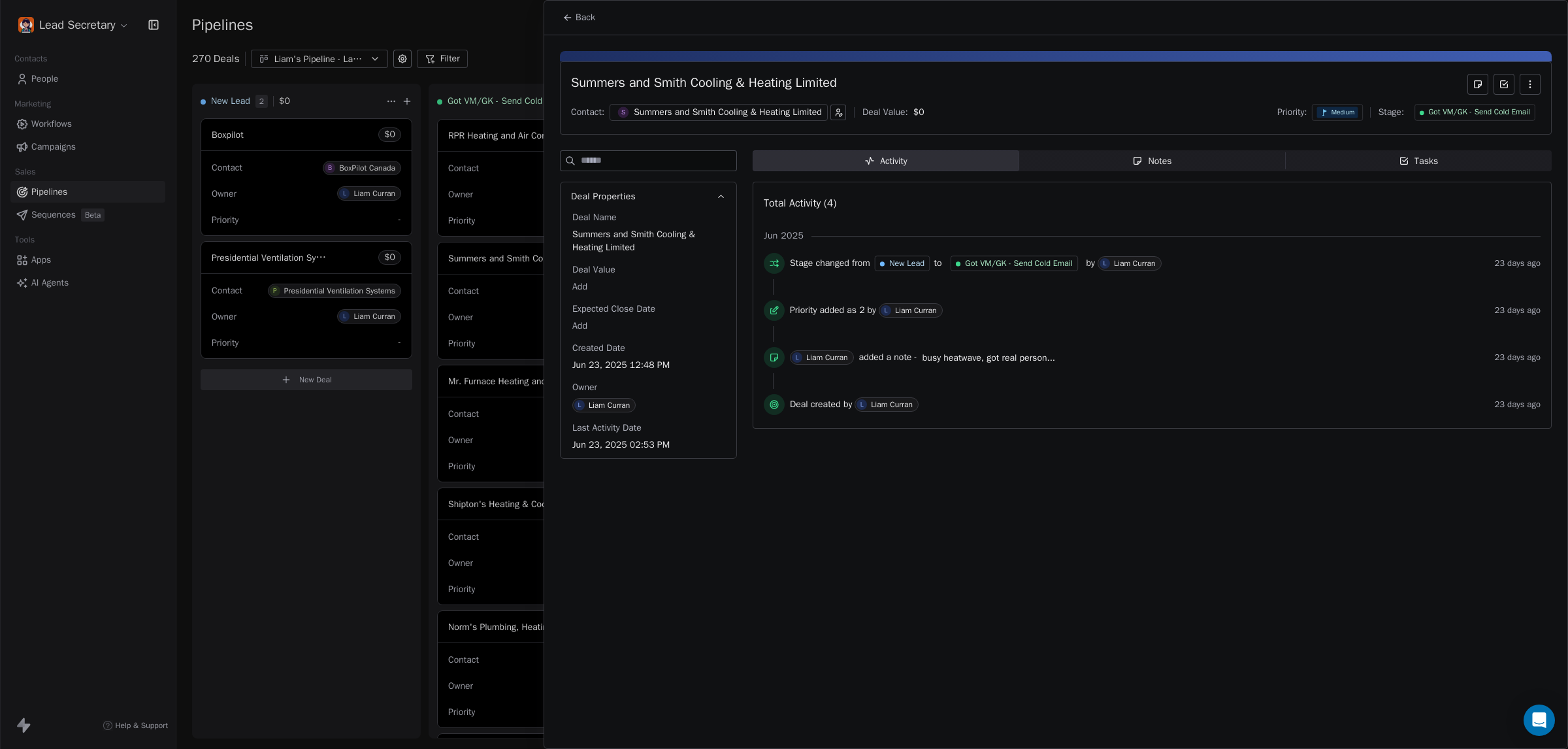 click on "Notes" at bounding box center [1152, 161] 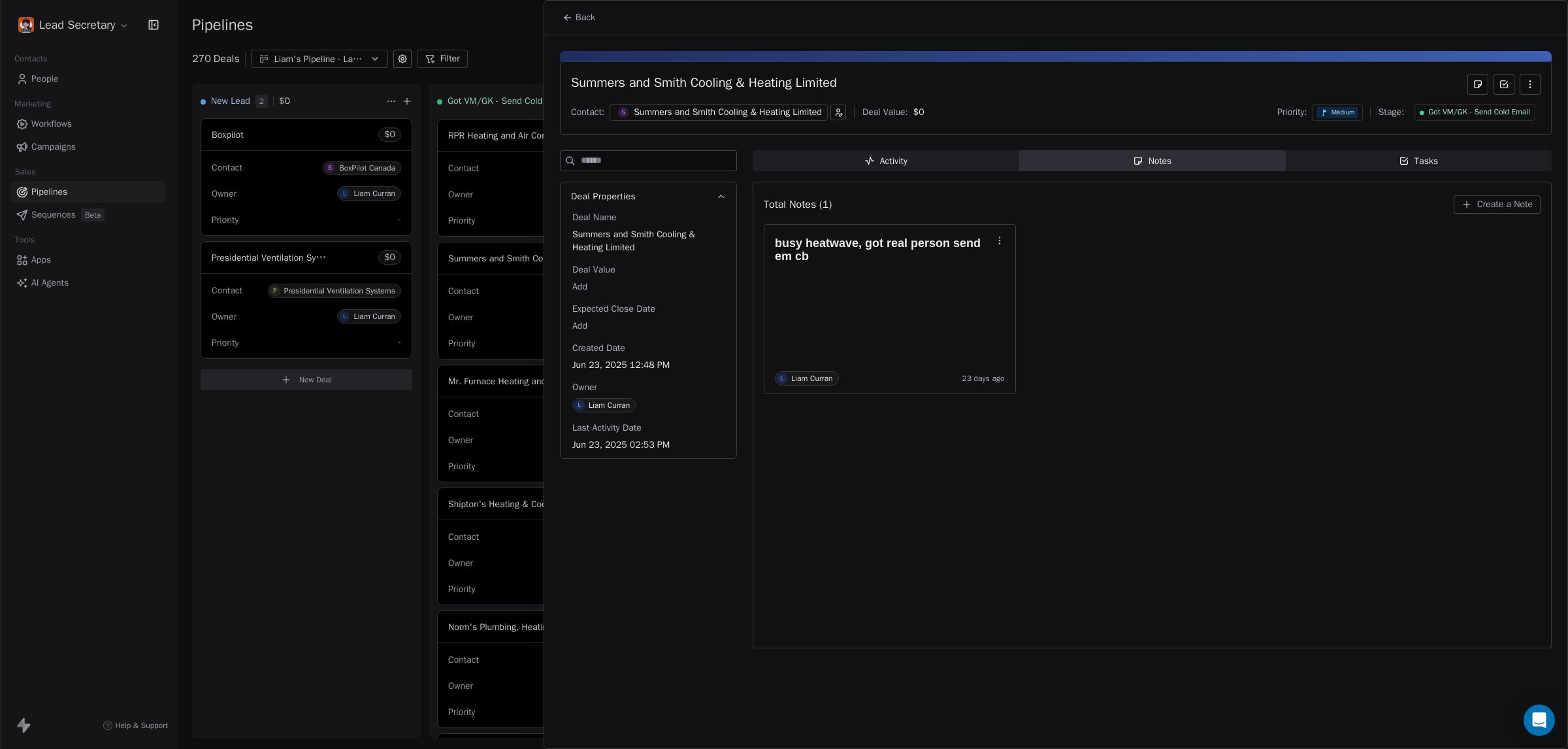 click on "Create a Note" at bounding box center (1505, 205) 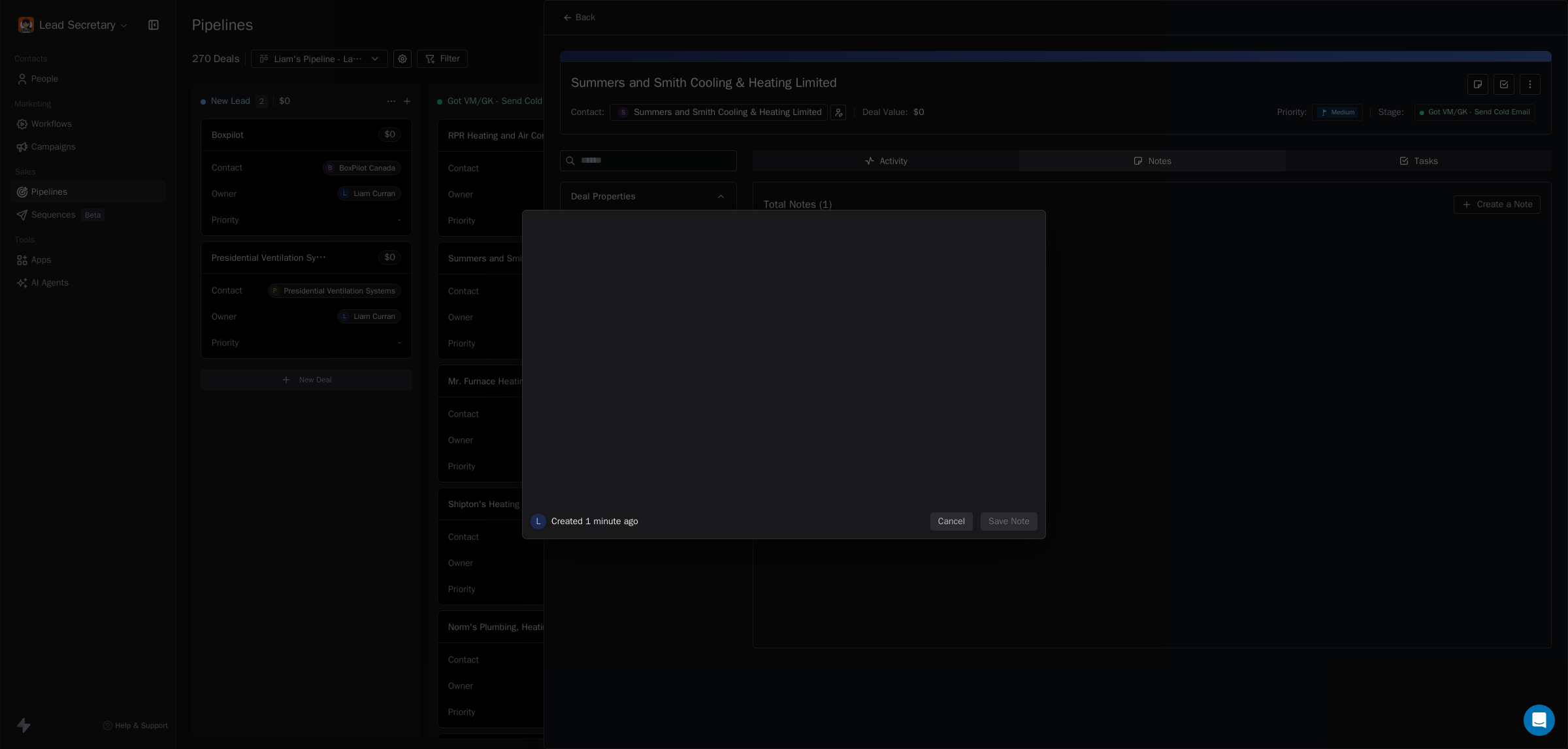 type 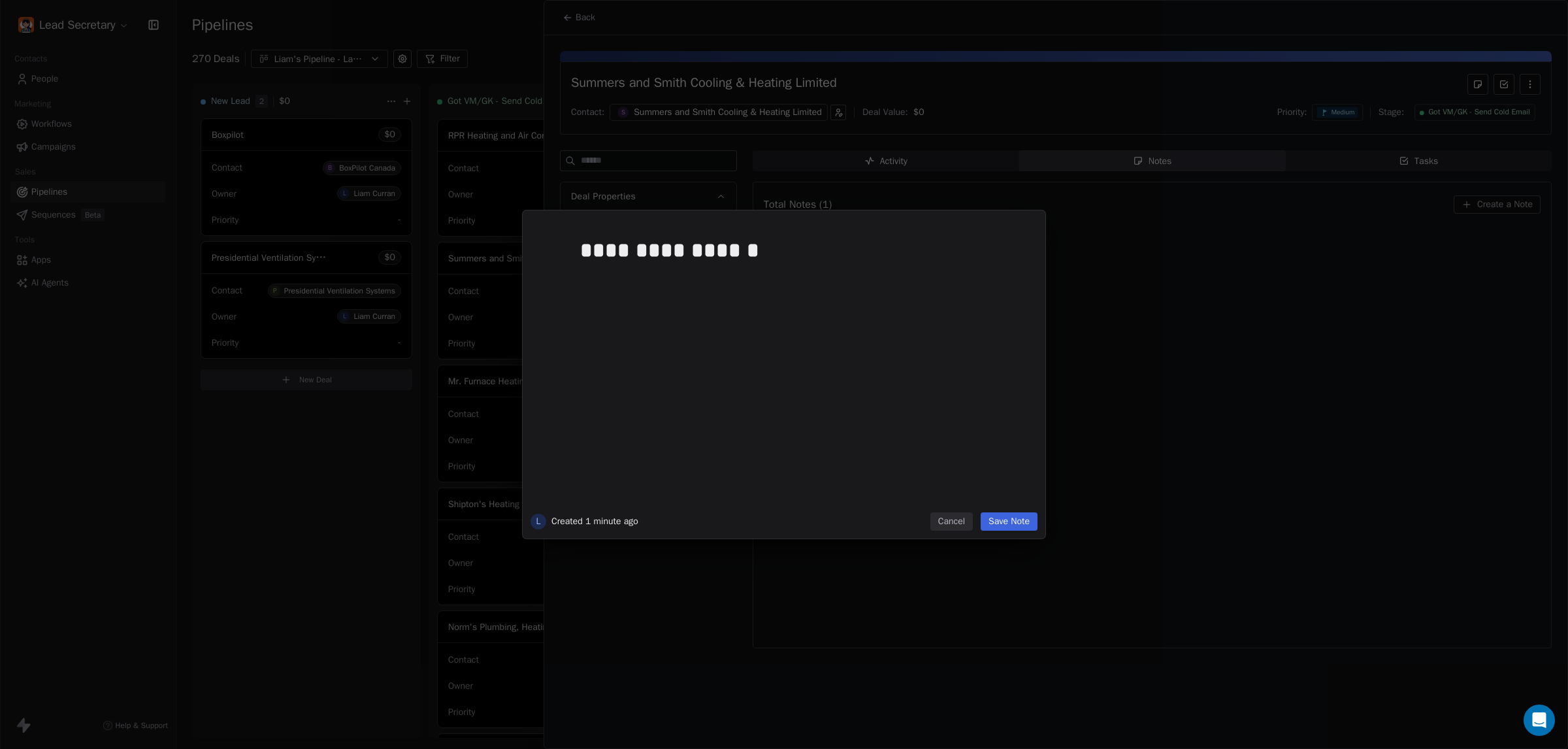 click on "**********" at bounding box center (784, 374) 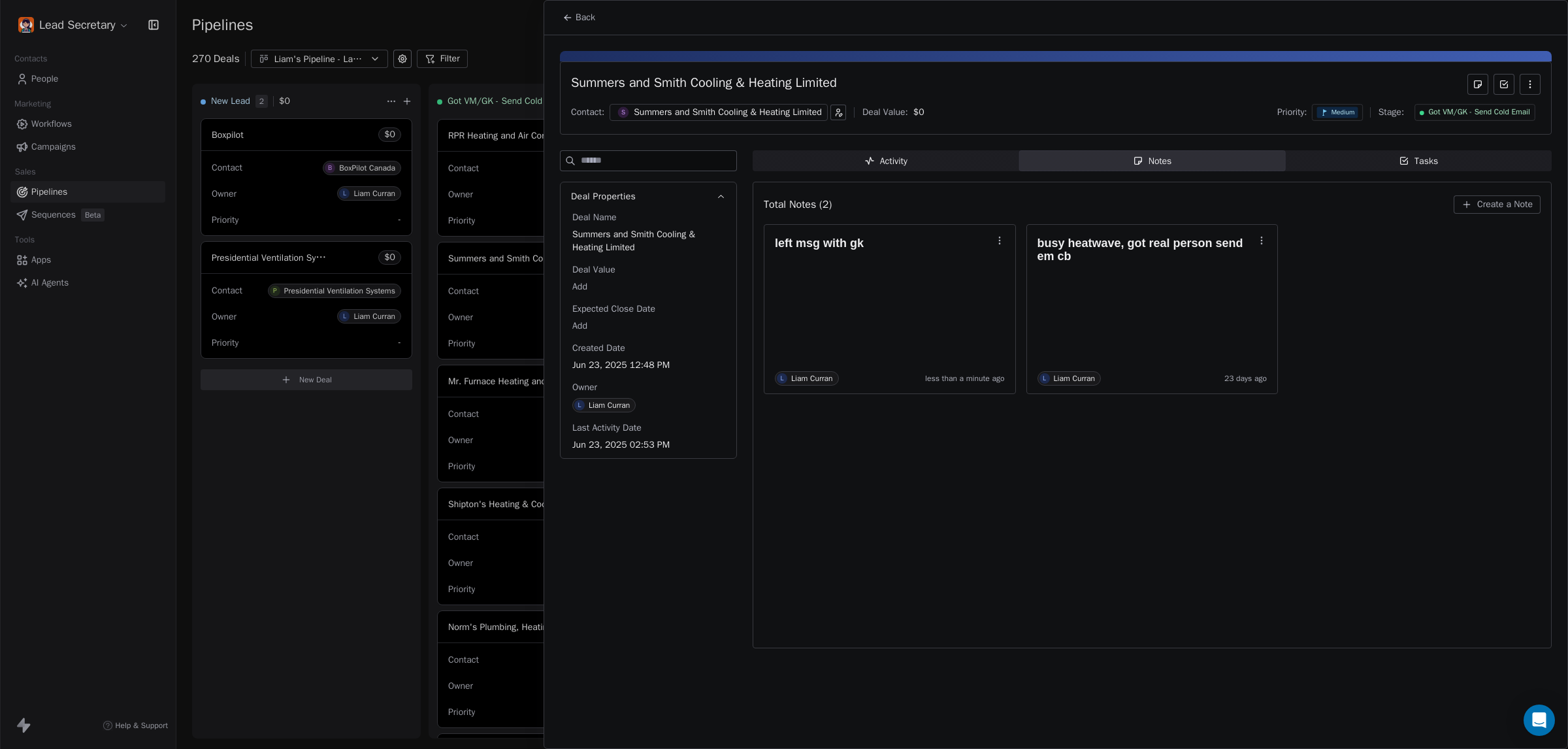 click at bounding box center [784, 374] 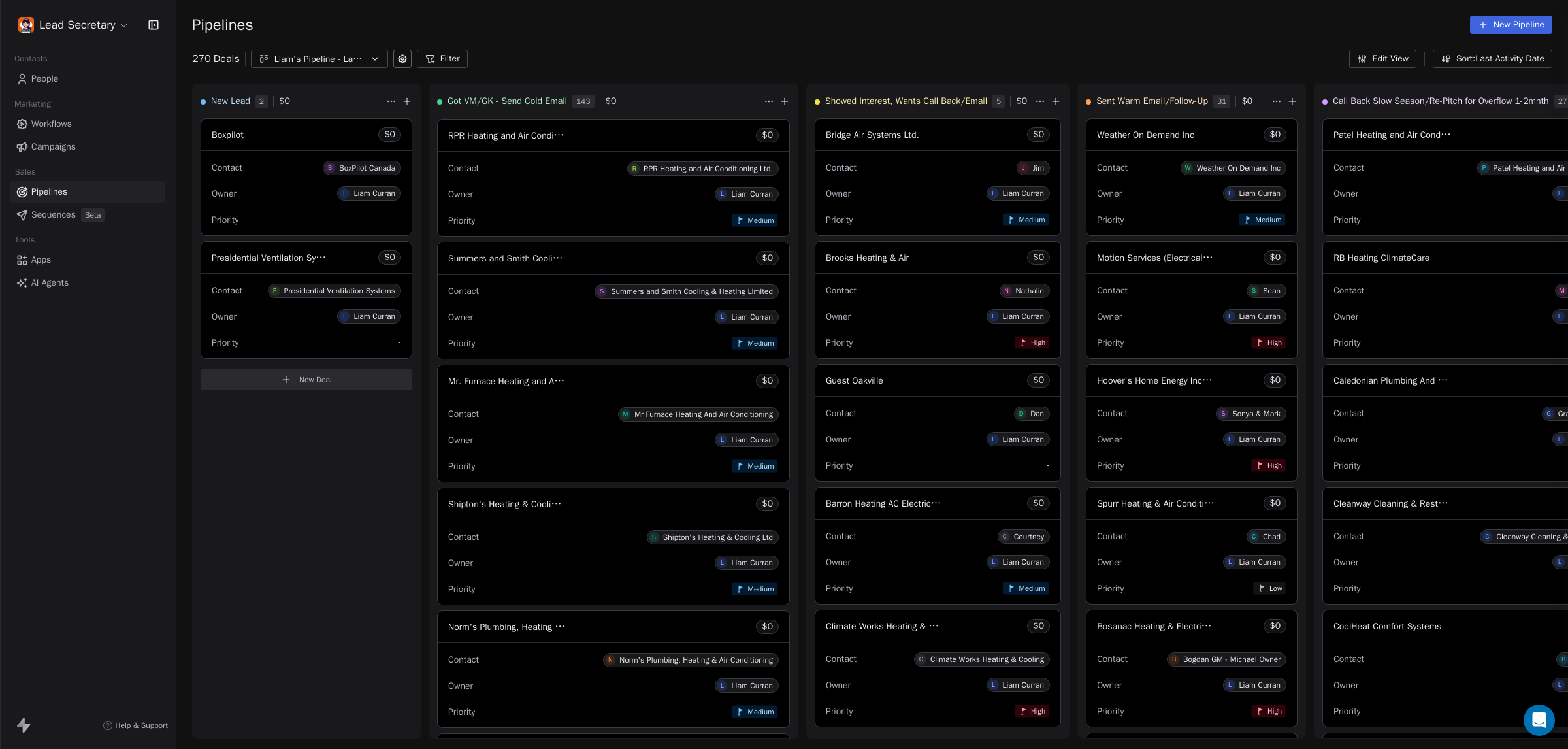click at bounding box center (784, 374) 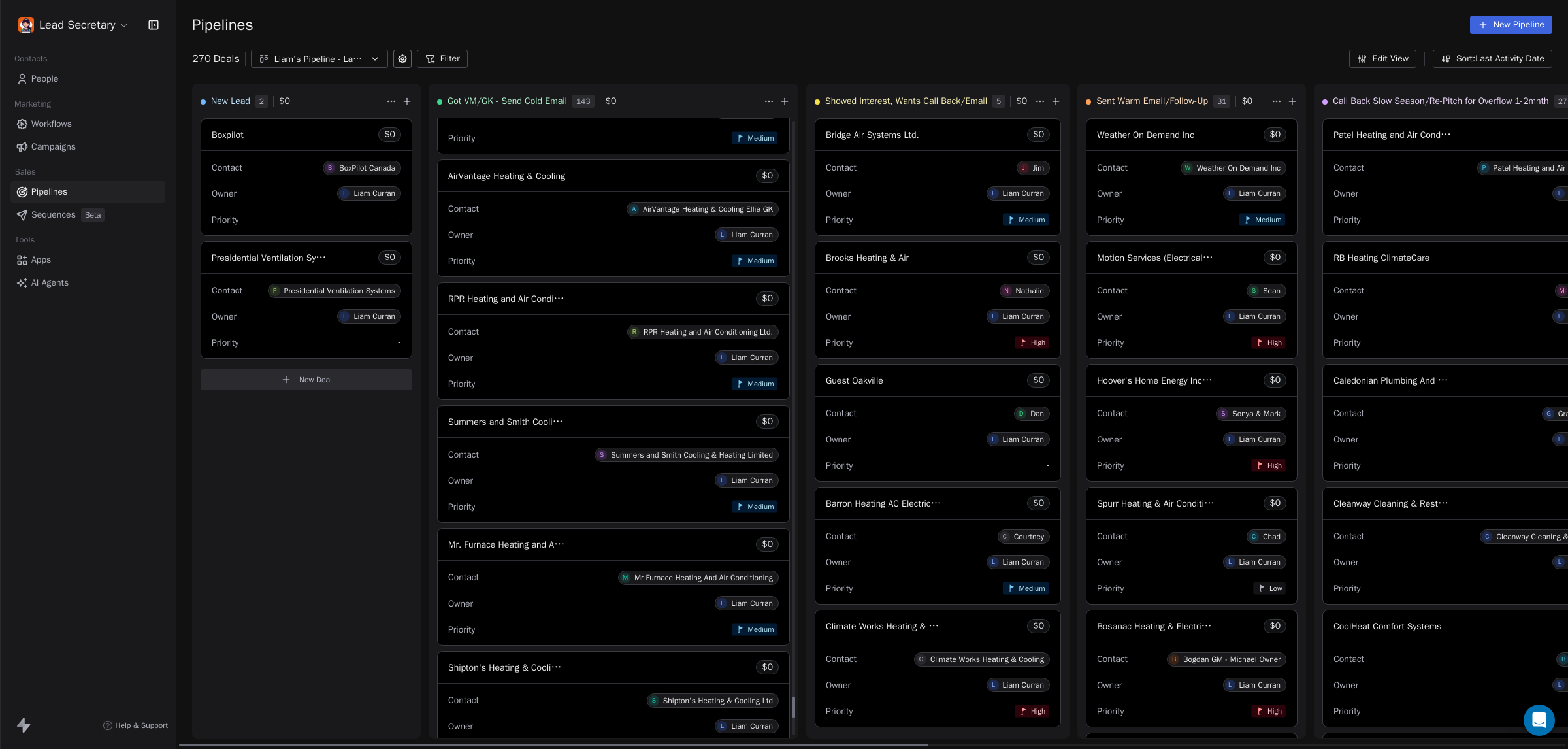 scroll, scrollTop: 16465, scrollLeft: 0, axis: vertical 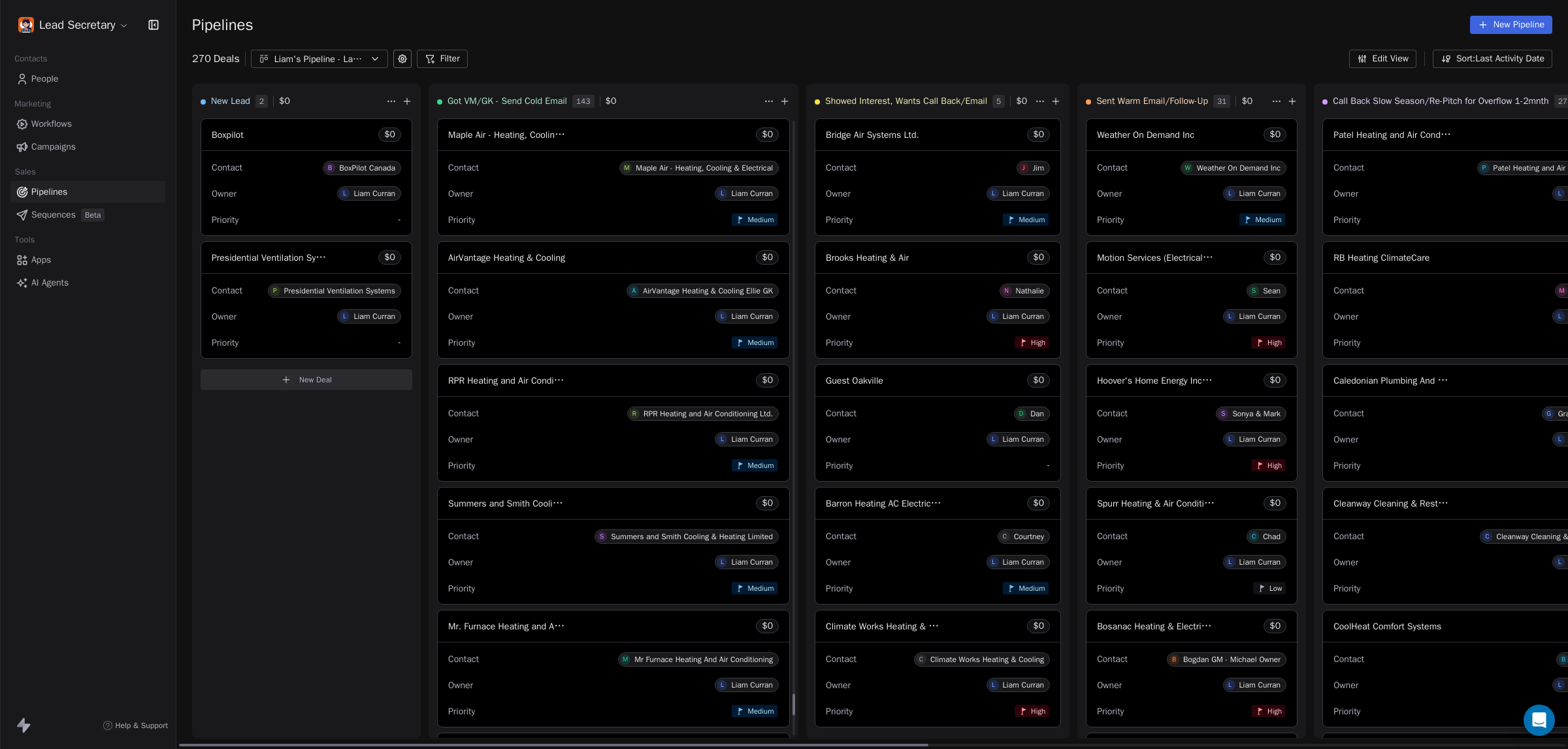 click on "RPR Heating and Air Conditioning Ltd. $ 0" at bounding box center [613, 380] 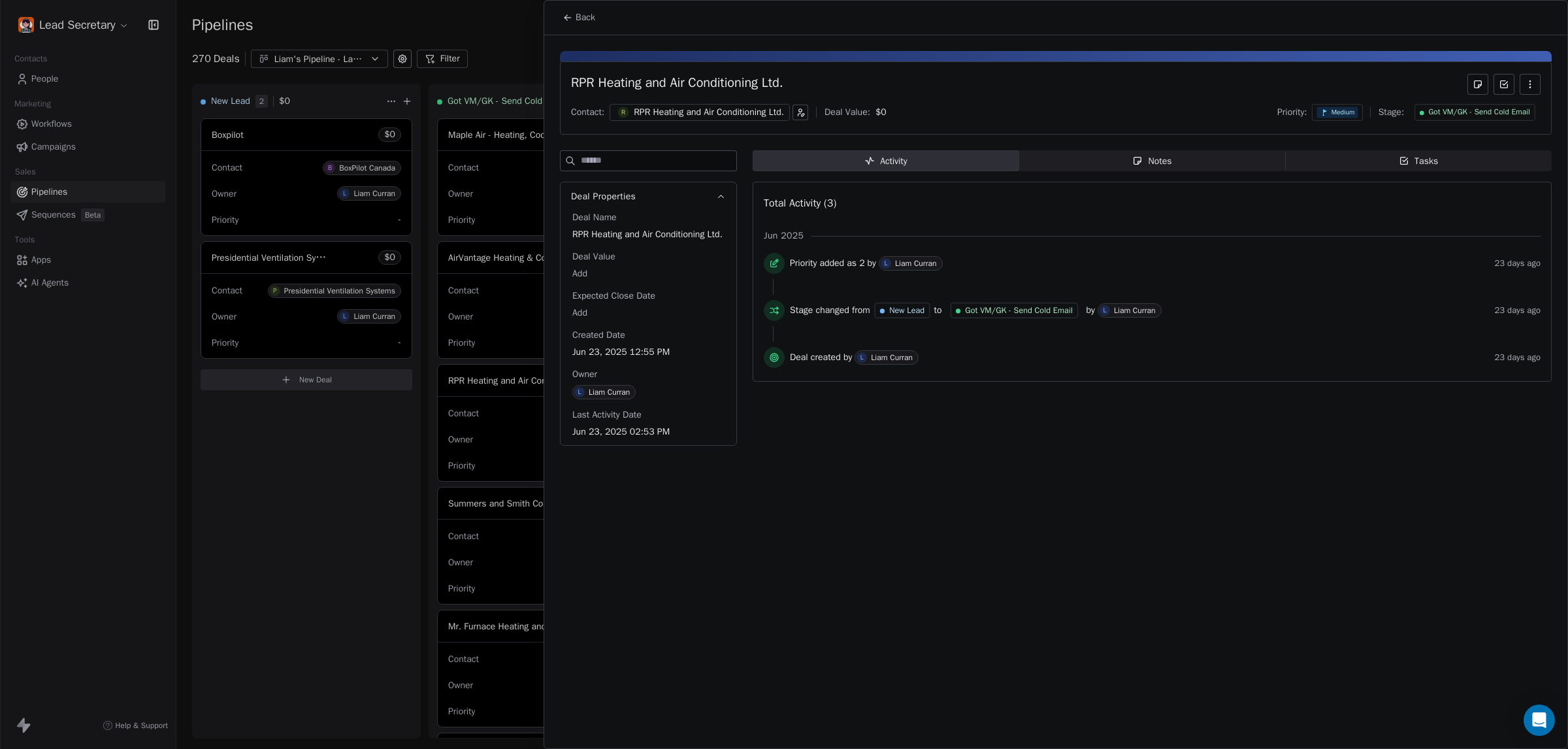 click on "RPR Heating and Air Conditioning Ltd." at bounding box center [709, 112] 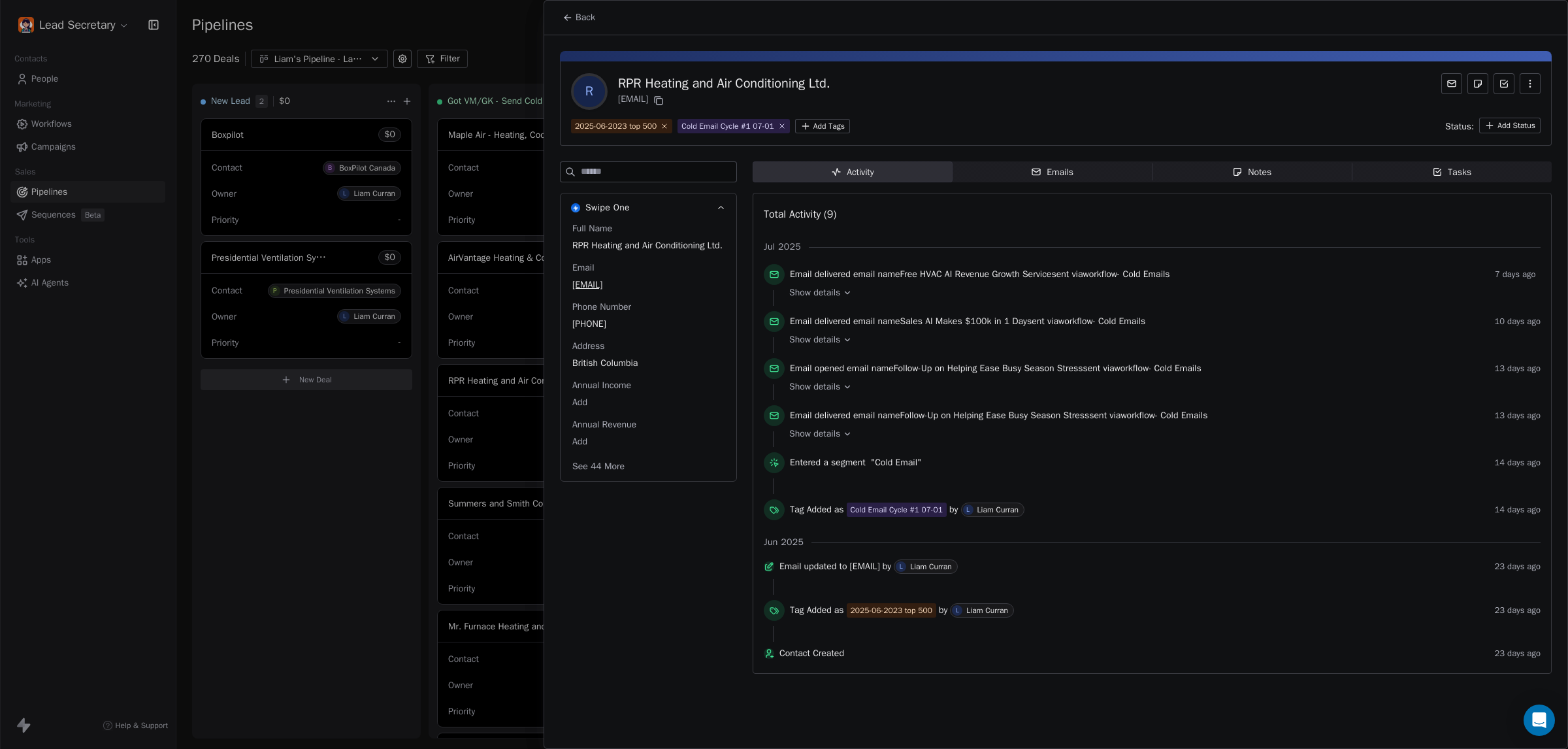 click at bounding box center [784, 374] 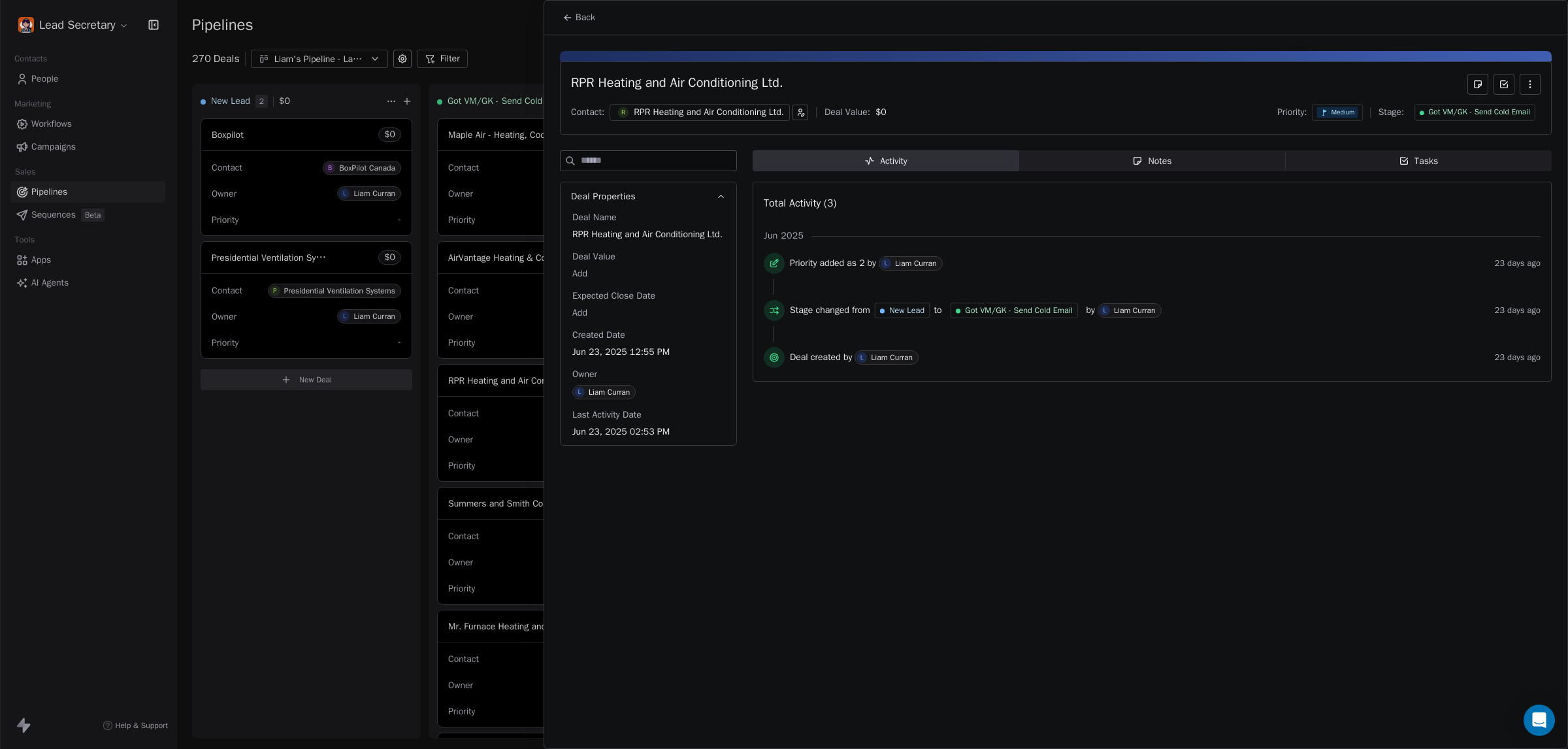 click at bounding box center [784, 374] 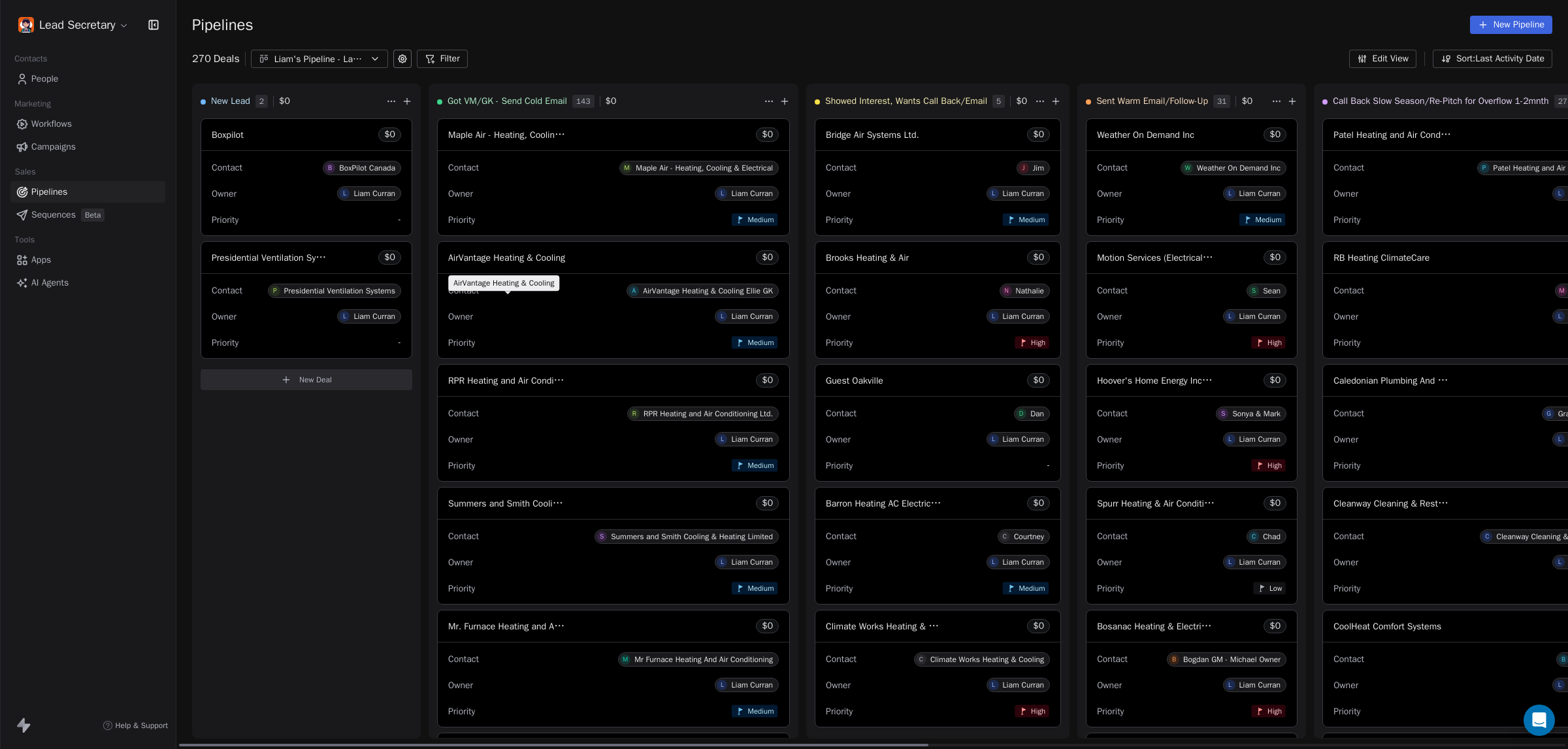 click on "AirVantage Heating & Cooling" at bounding box center [506, 258] 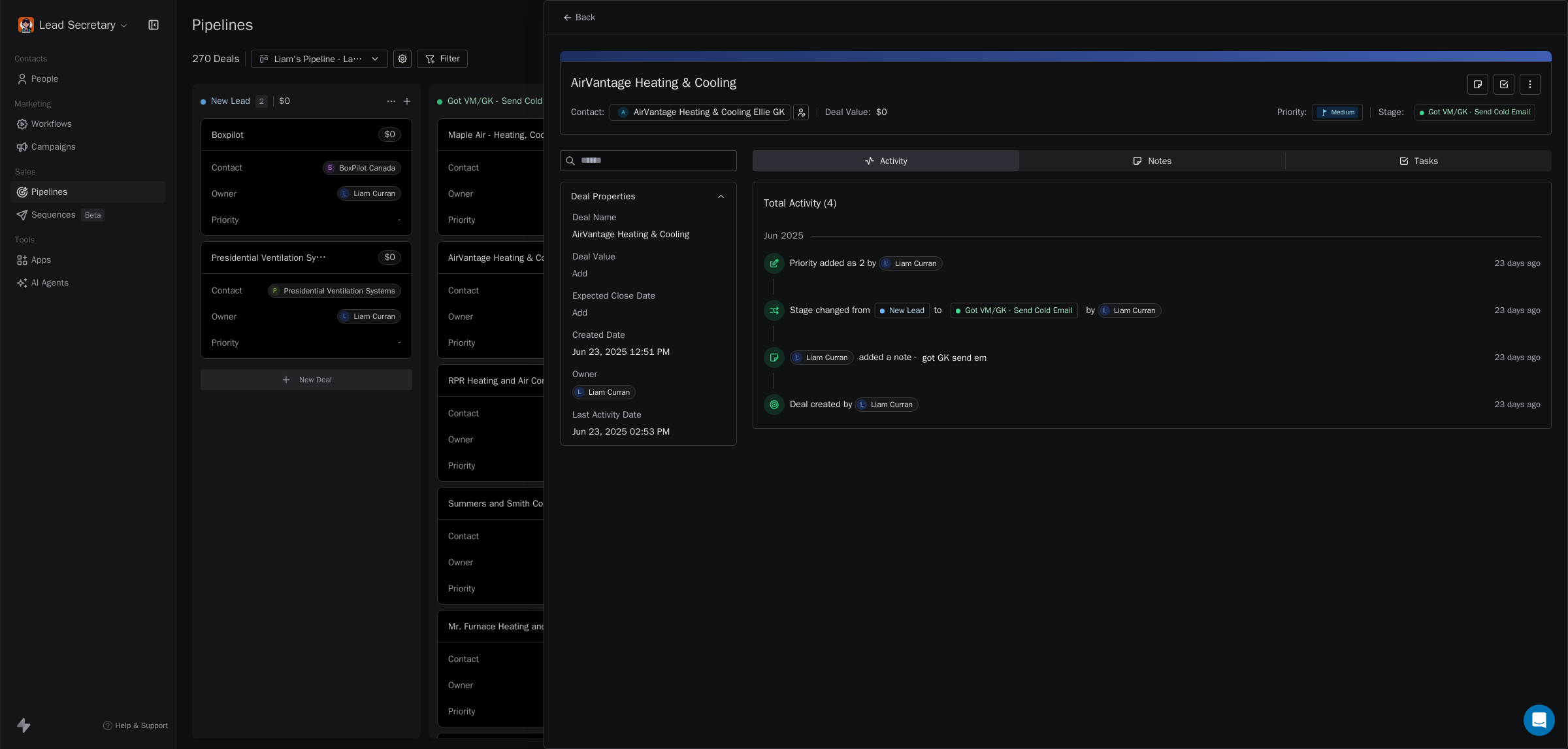 click on "AirVantage Heating & Cooling Ellie GK" at bounding box center [709, 112] 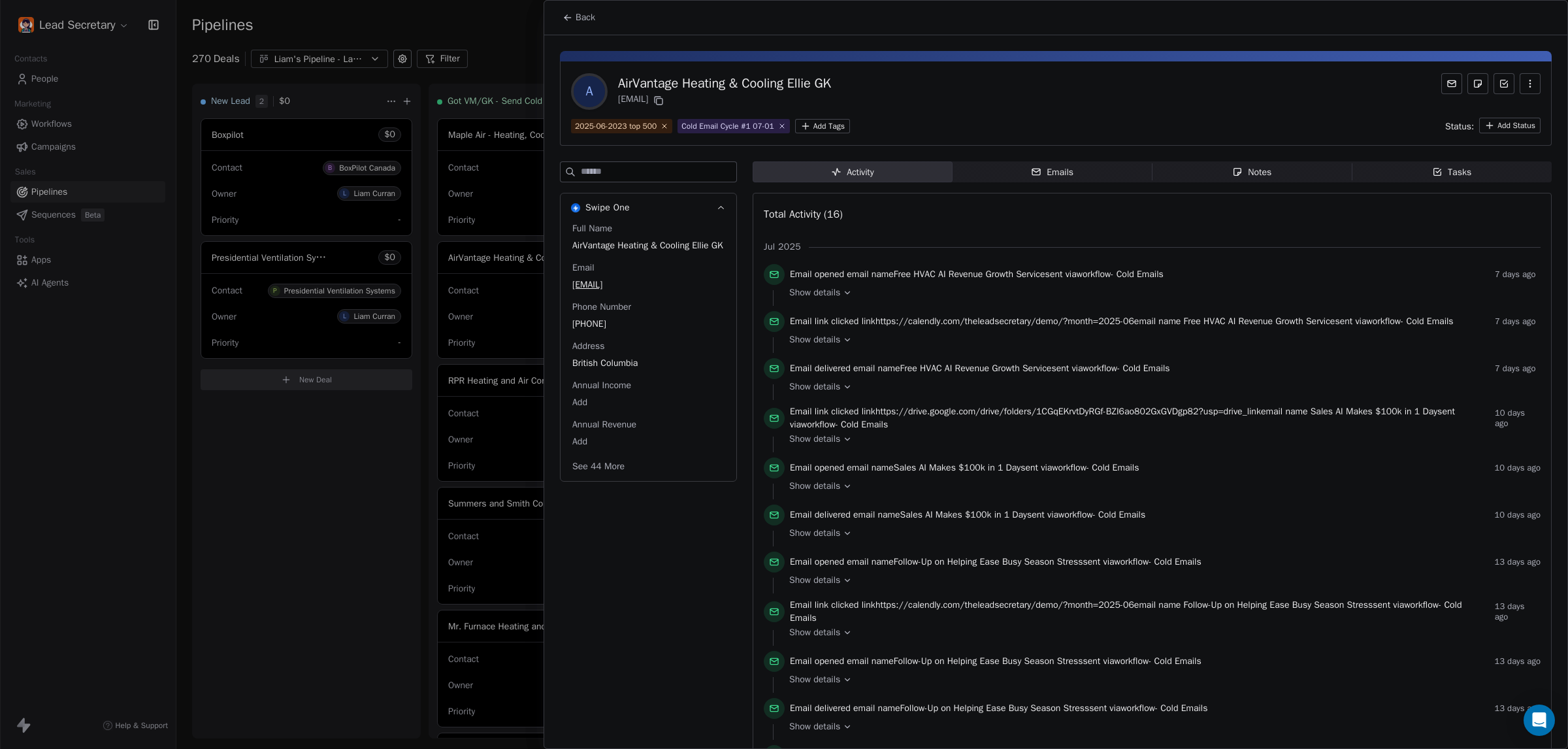 click at bounding box center (784, 374) 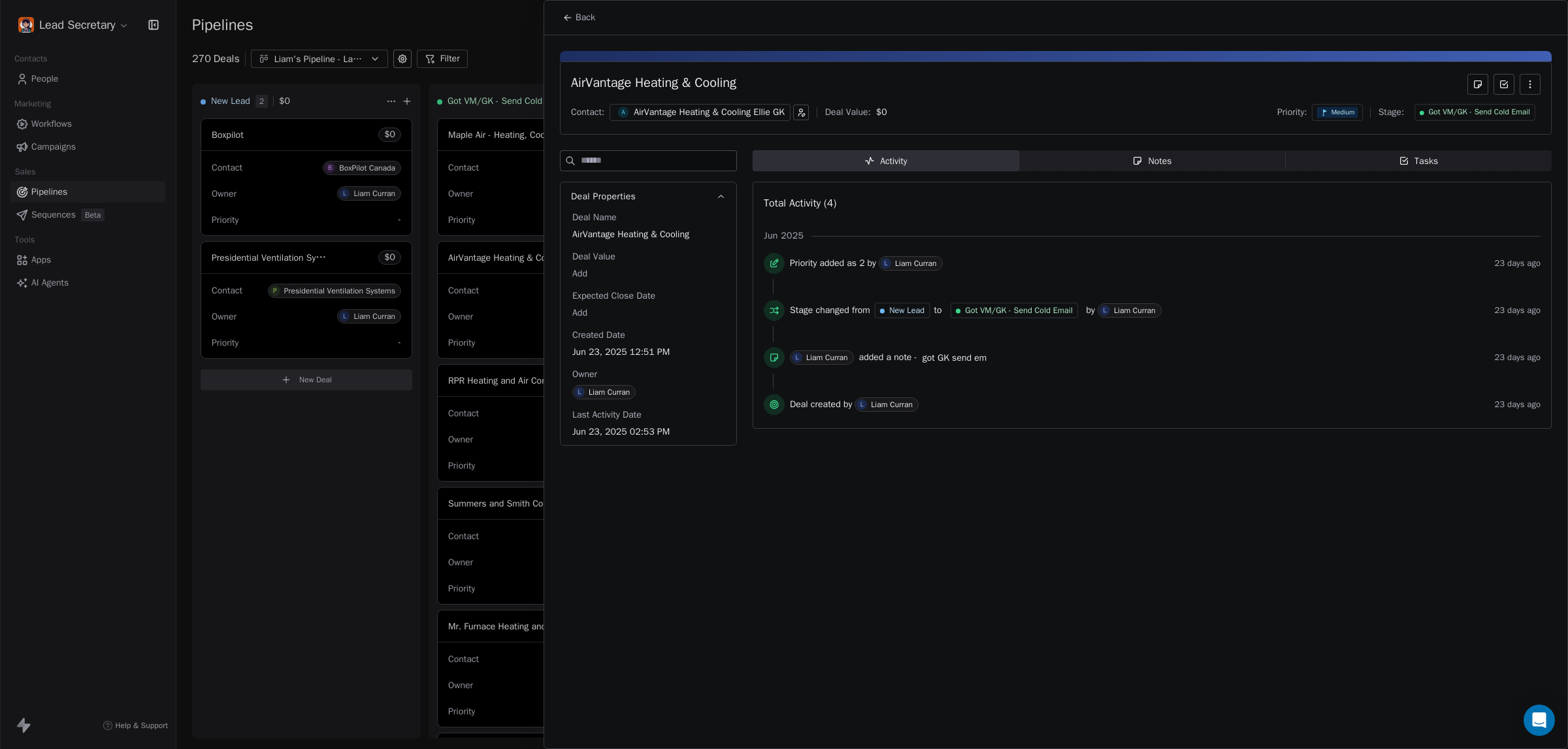 click at bounding box center (784, 374) 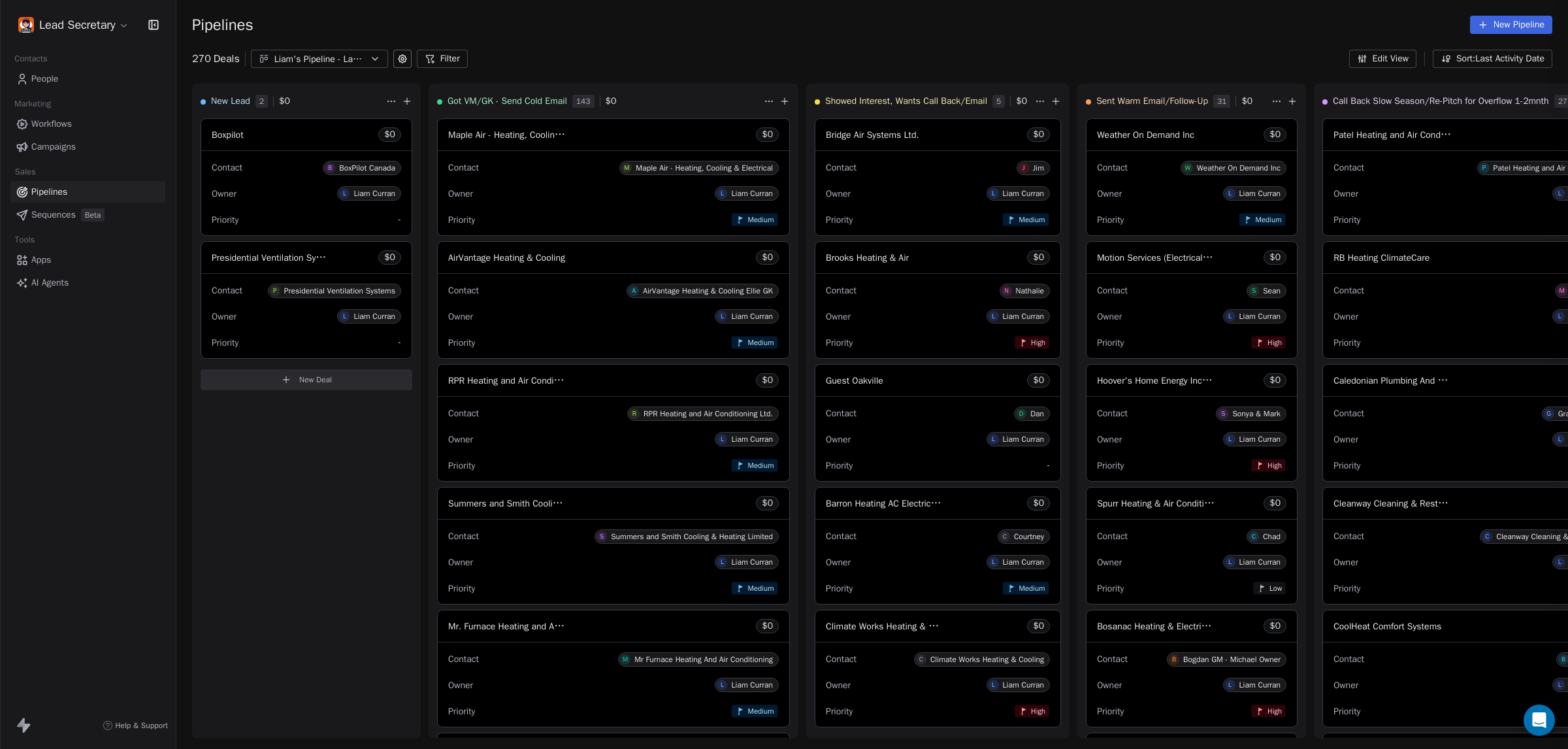 click at bounding box center [784, 374] 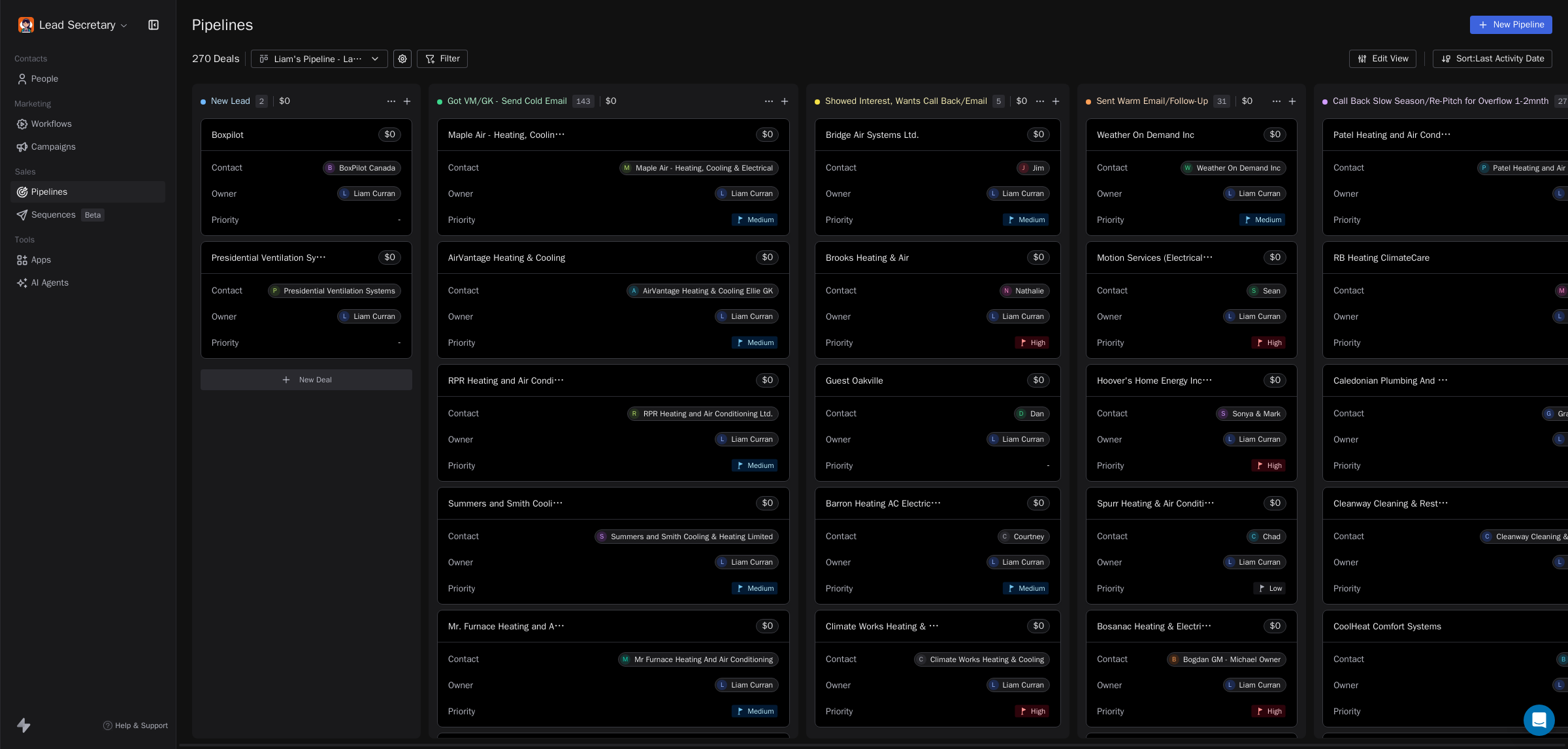 click on "RPR Heating and Air Conditioning Ltd." at bounding box center (523, 380) 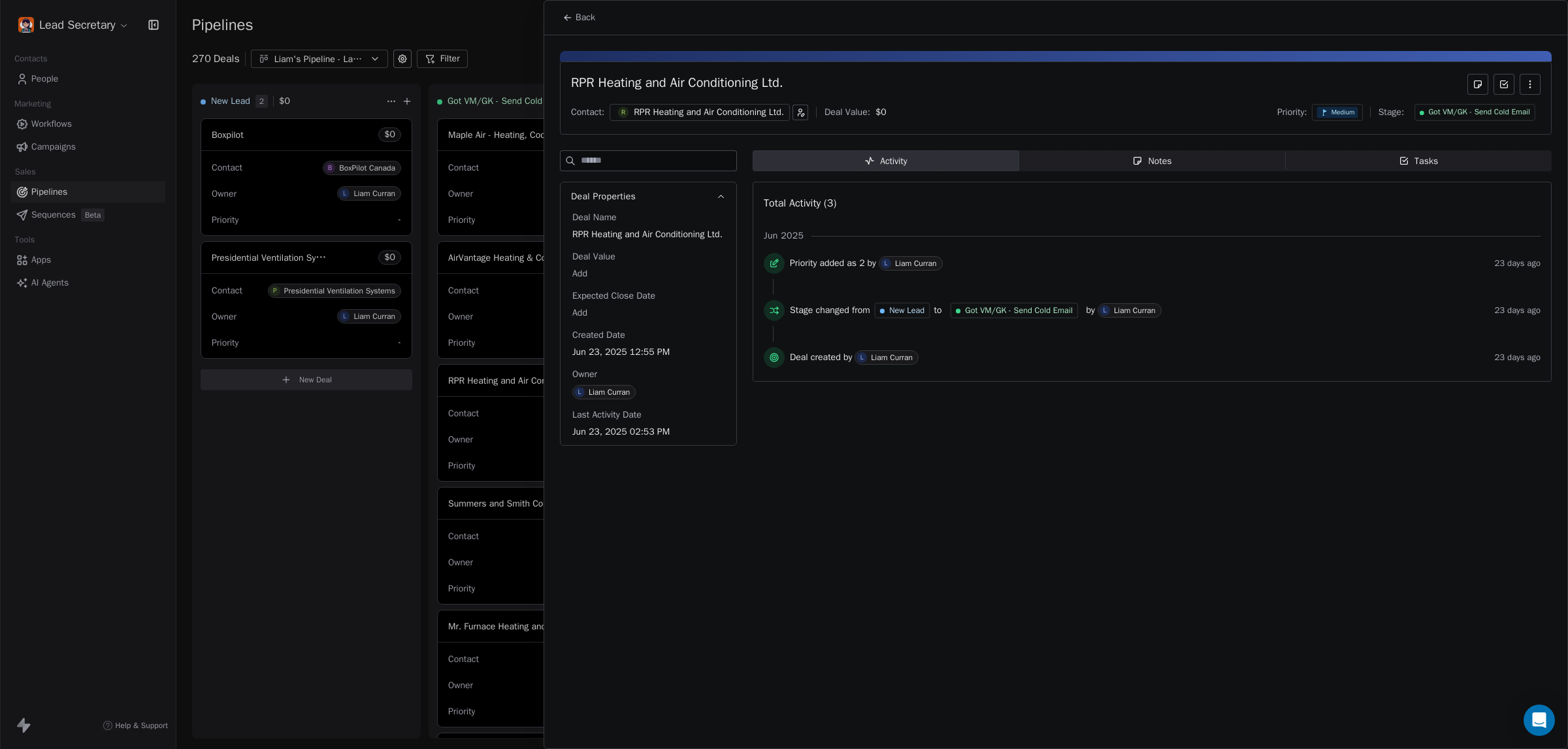click on "RPR Heating and Air Conditioning Ltd." at bounding box center [709, 112] 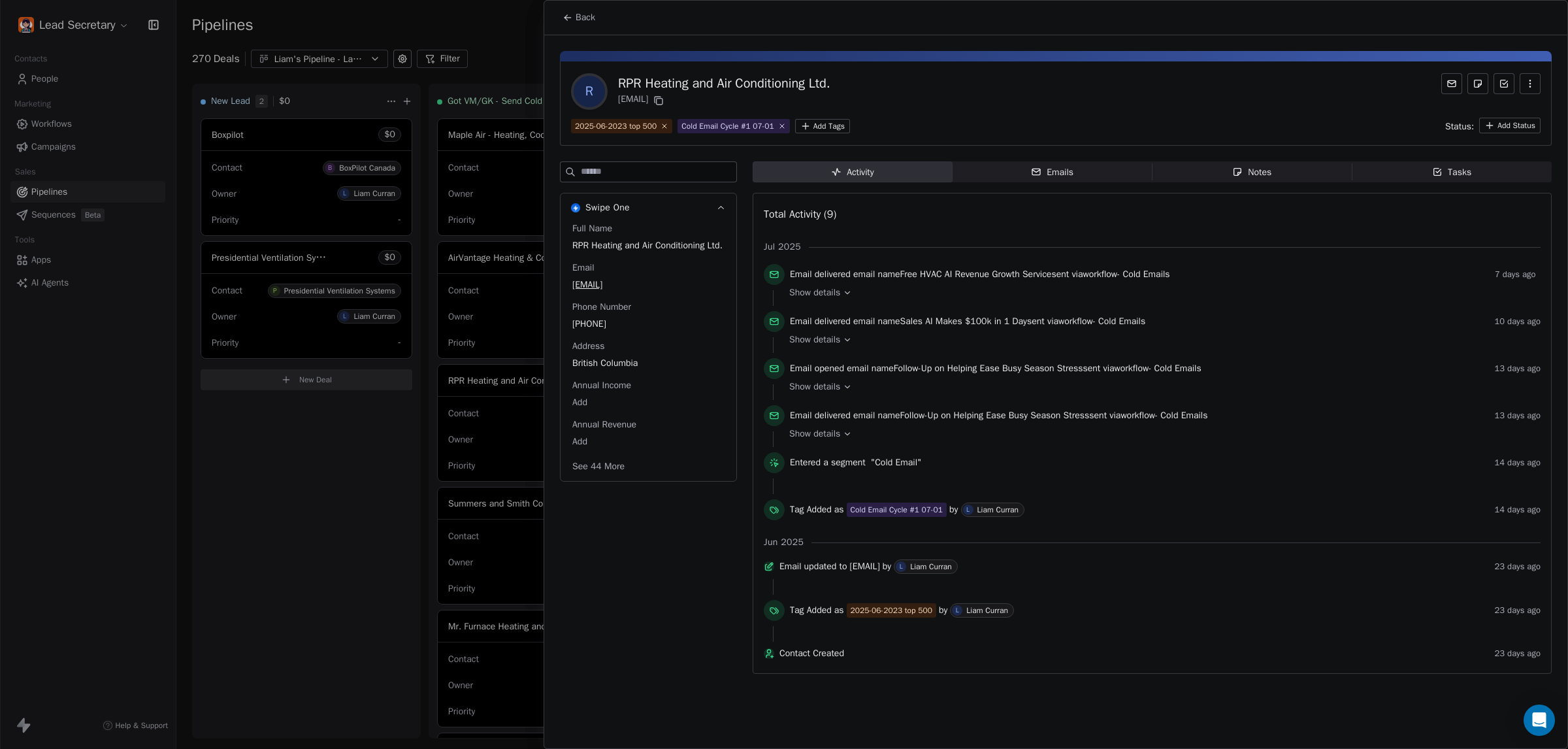 click on "[PHONE]" at bounding box center [648, 324] 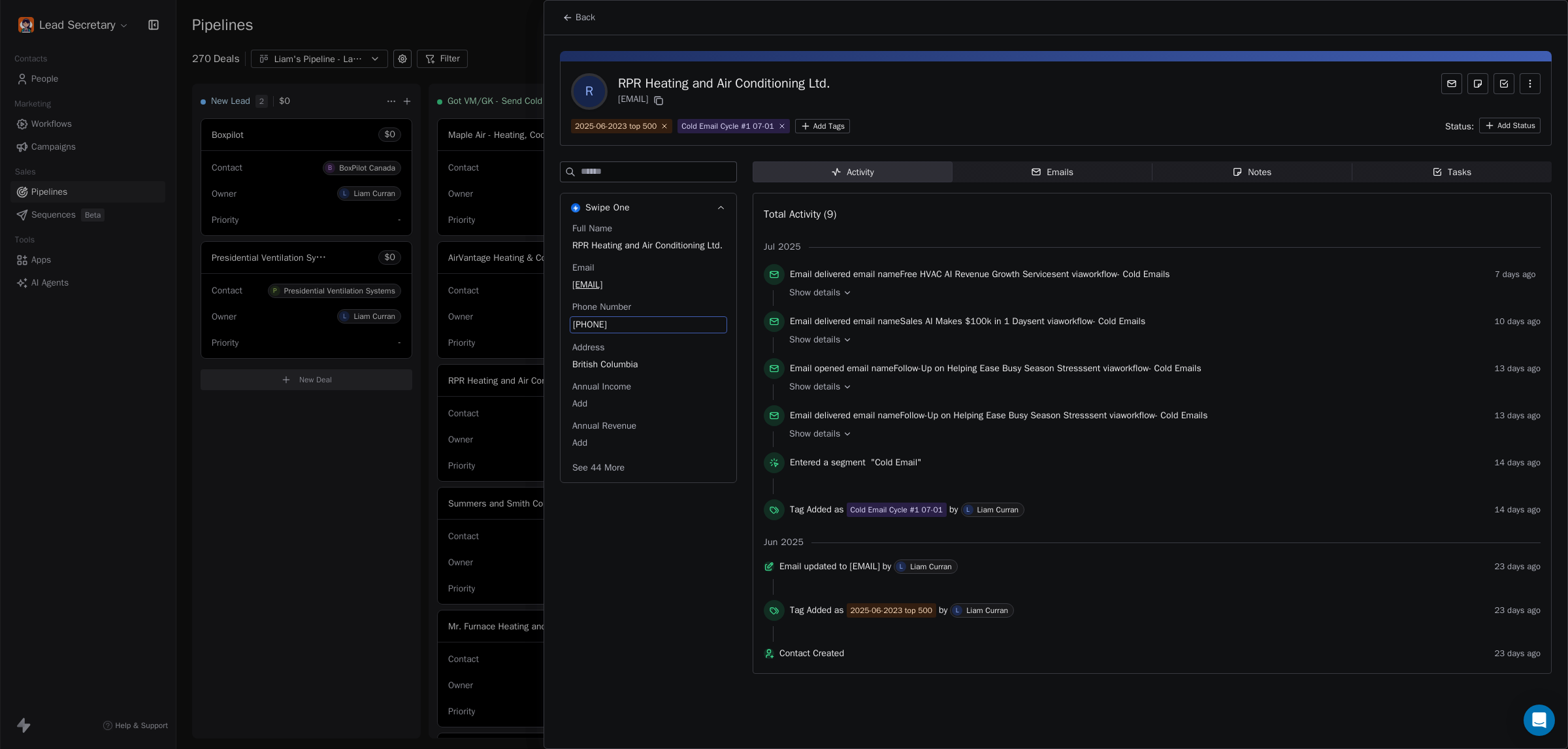 click on "[PHONE]" at bounding box center [648, 325] 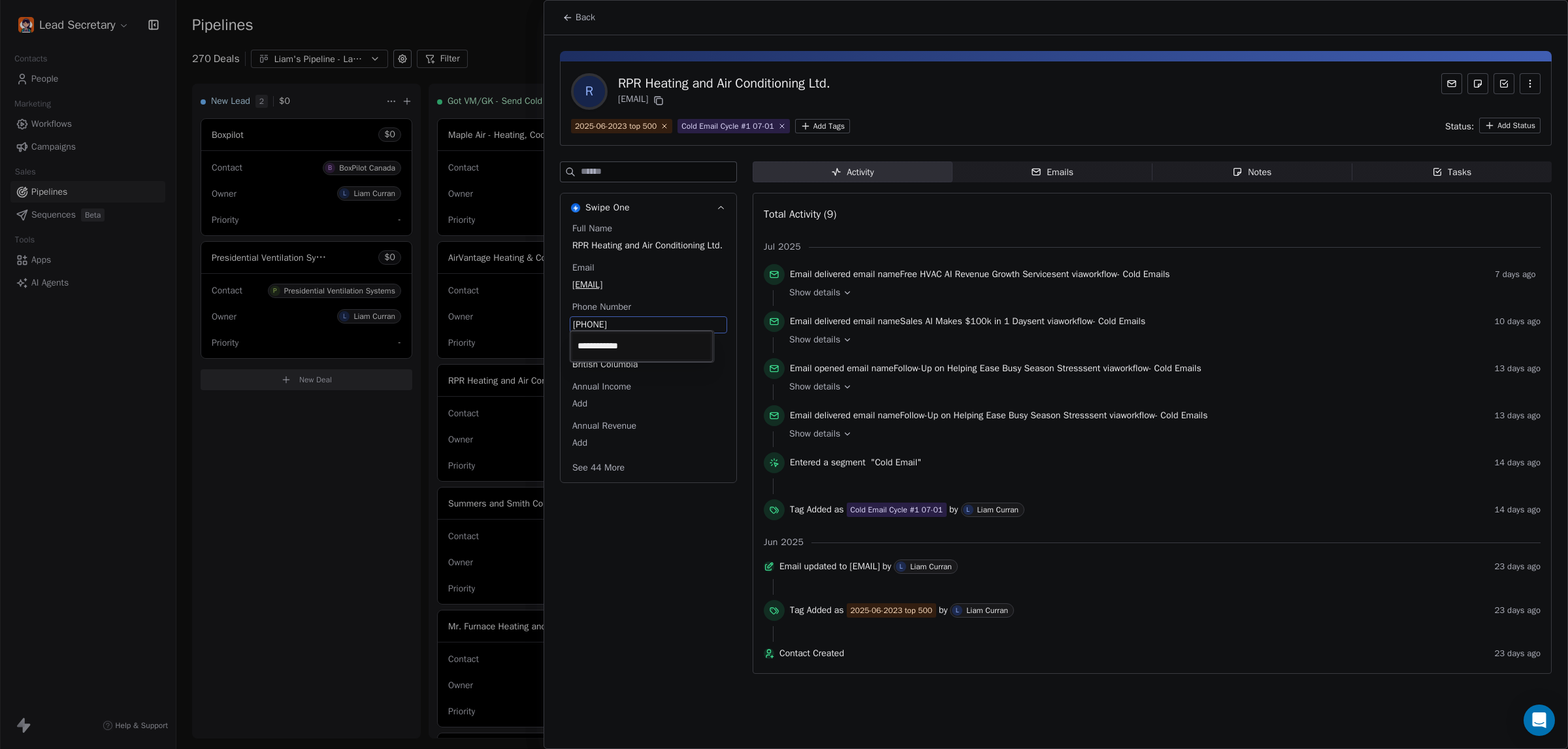 click on "**********" at bounding box center (642, 346) 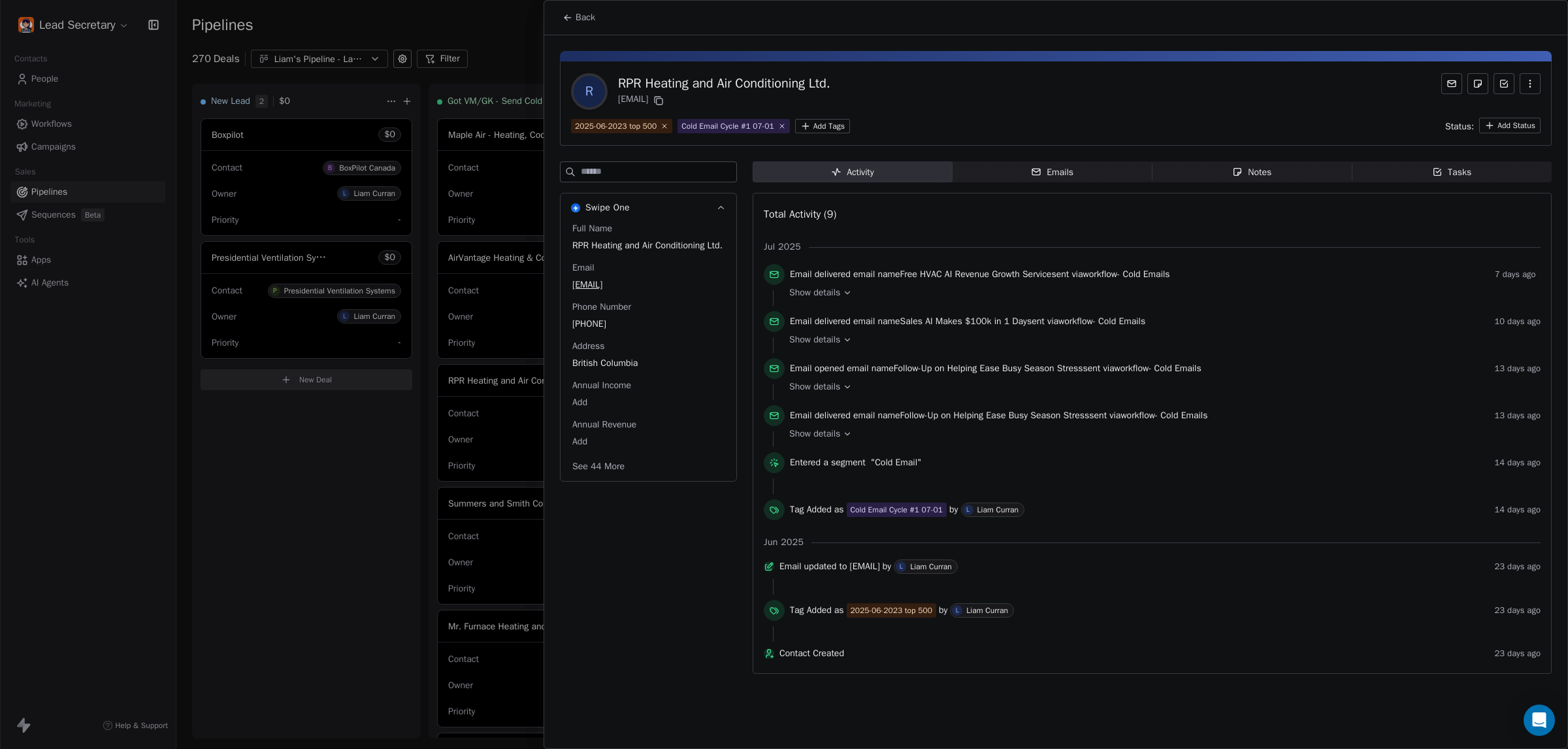 click on "Back" at bounding box center (579, 18) 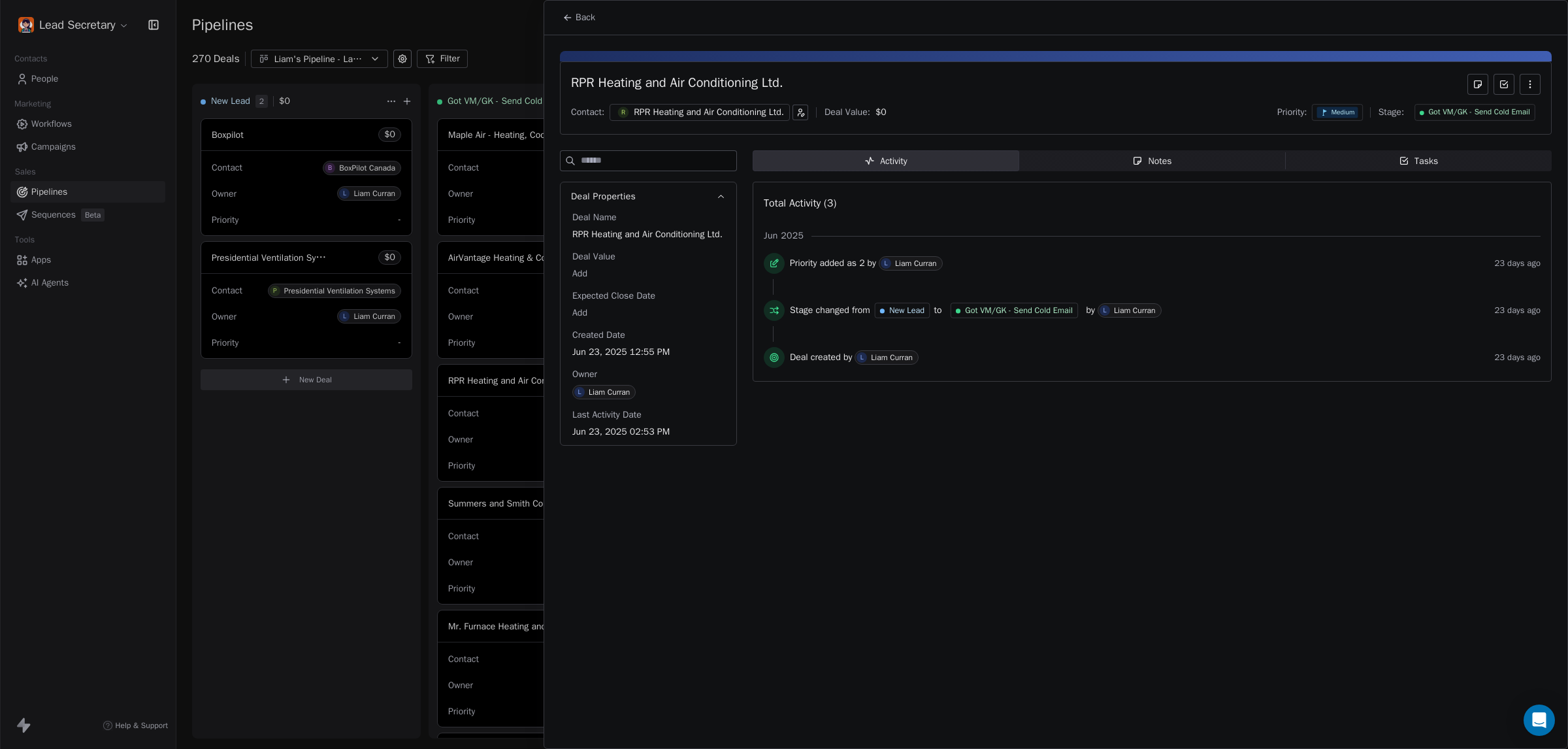 click on "Got VM/GK - Send Cold Email" at bounding box center [1479, 112] 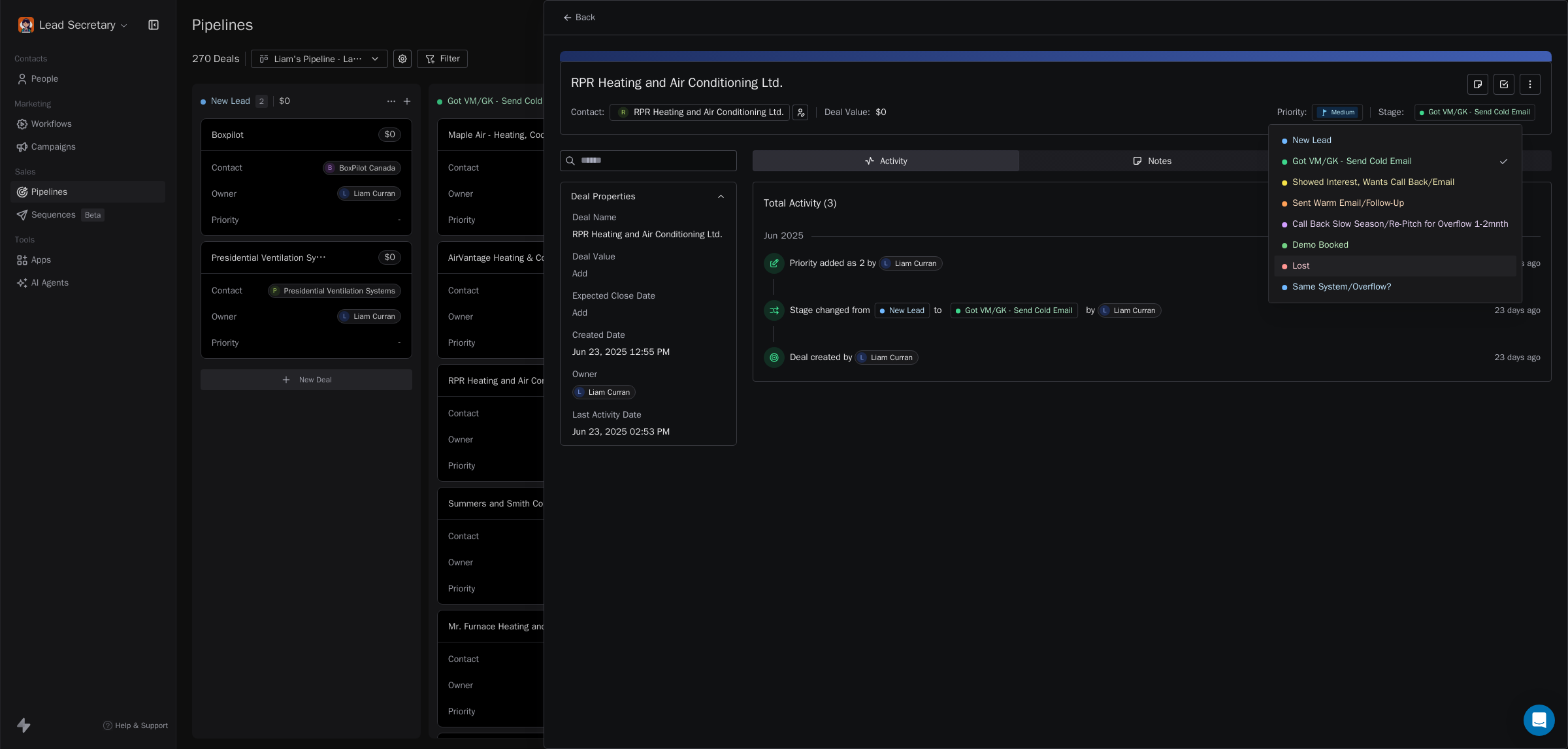 click on "Lost" at bounding box center (1395, 266) 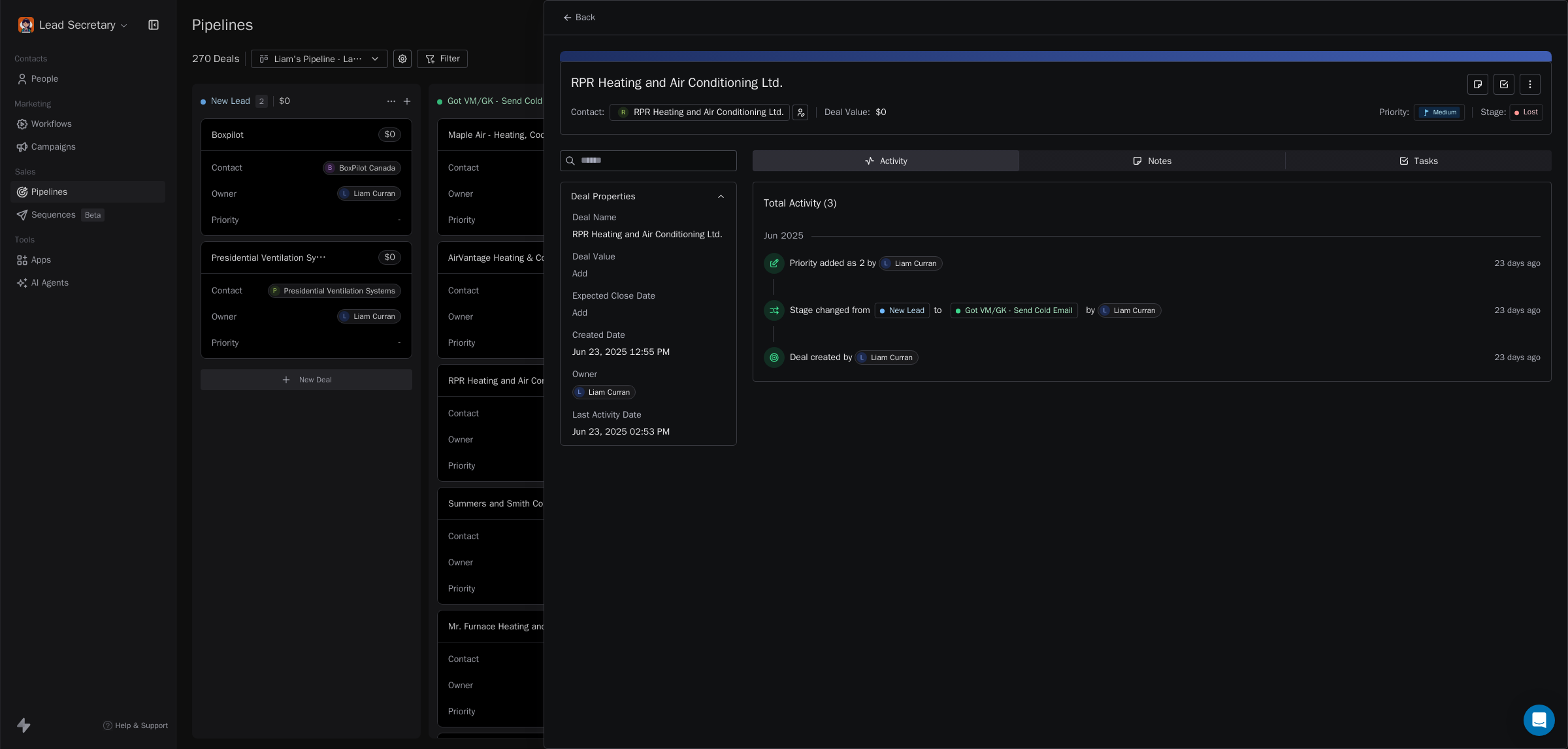 click at bounding box center (784, 374) 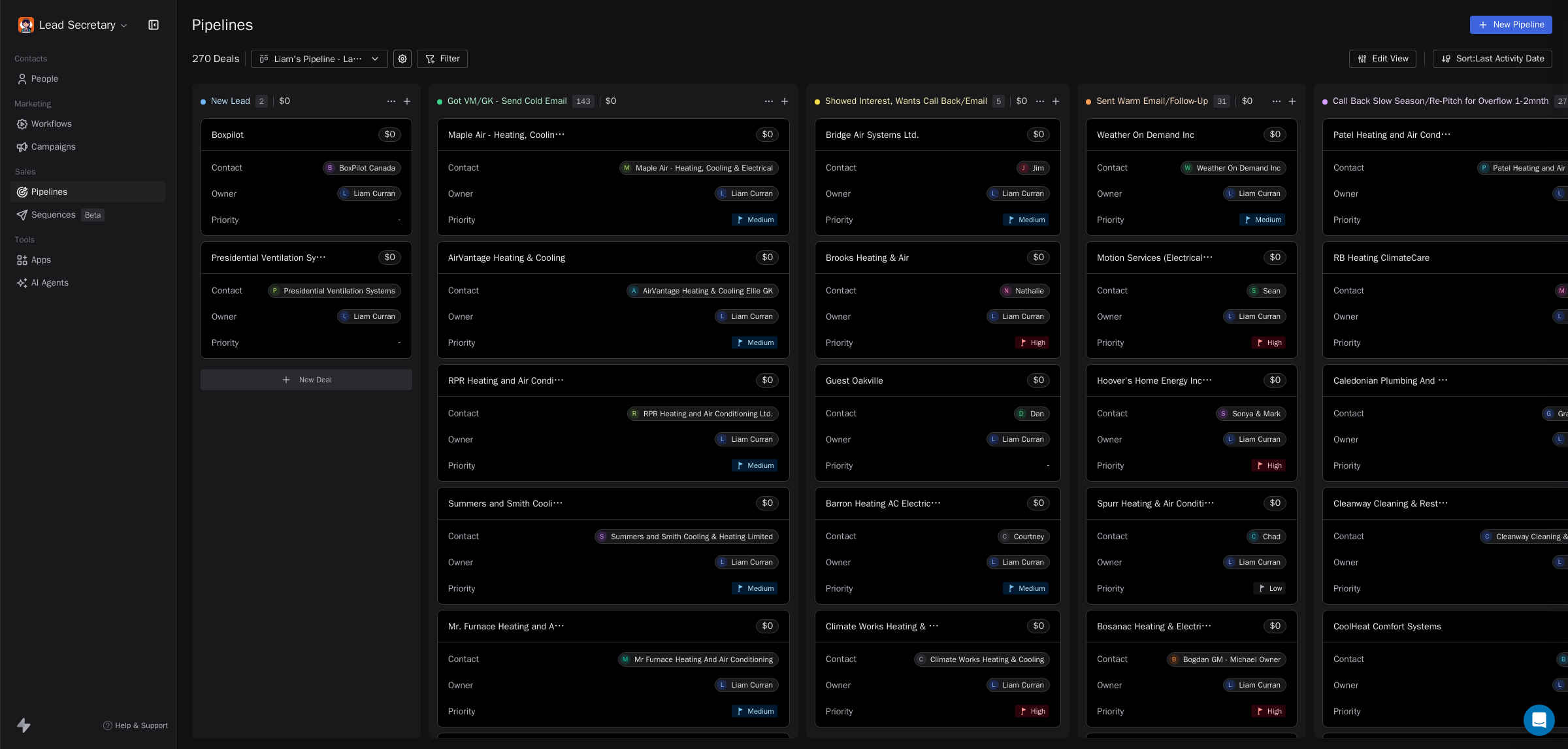 click at bounding box center (784, 374) 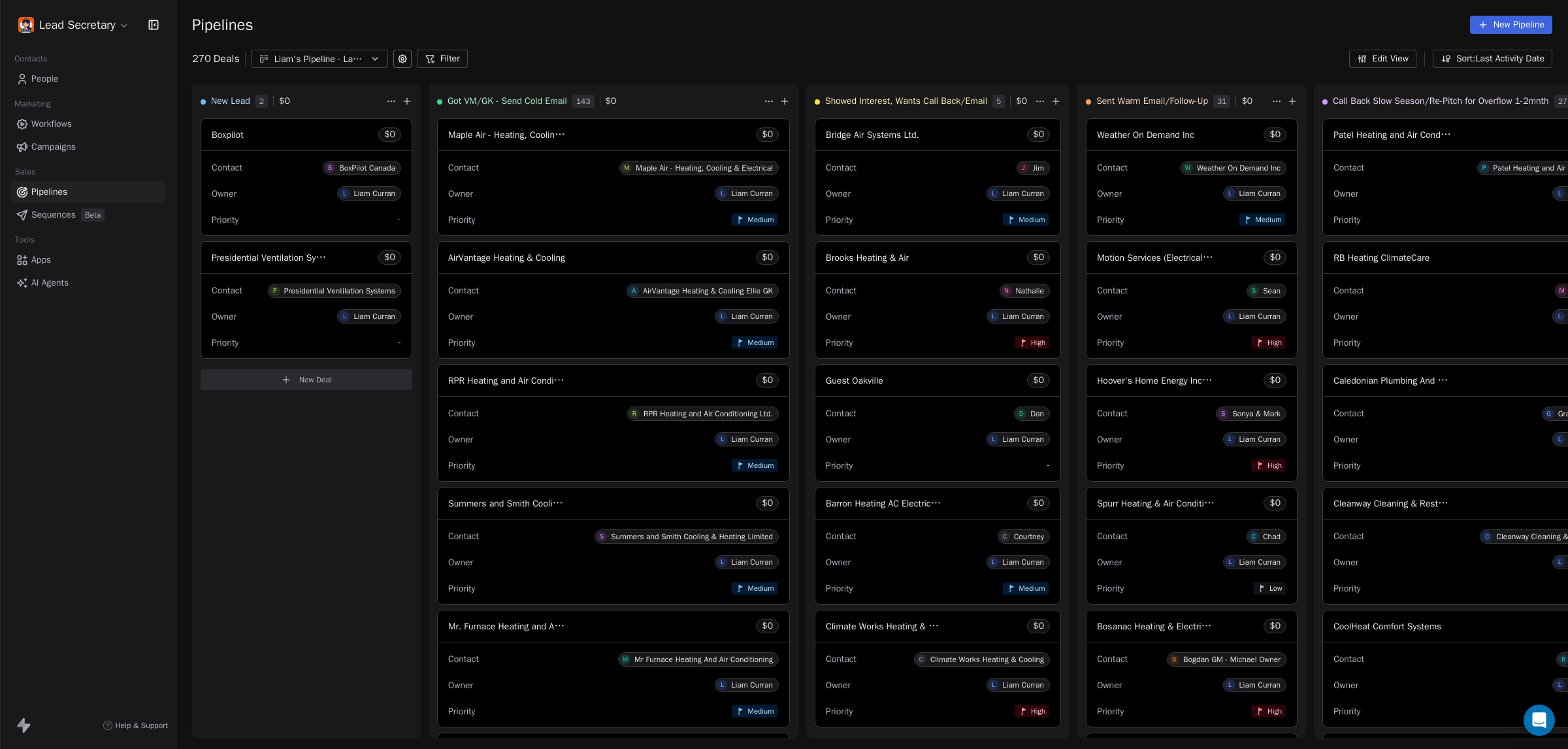 click on "AirVantage Heating & Cooling $ 0" at bounding box center (613, 258) 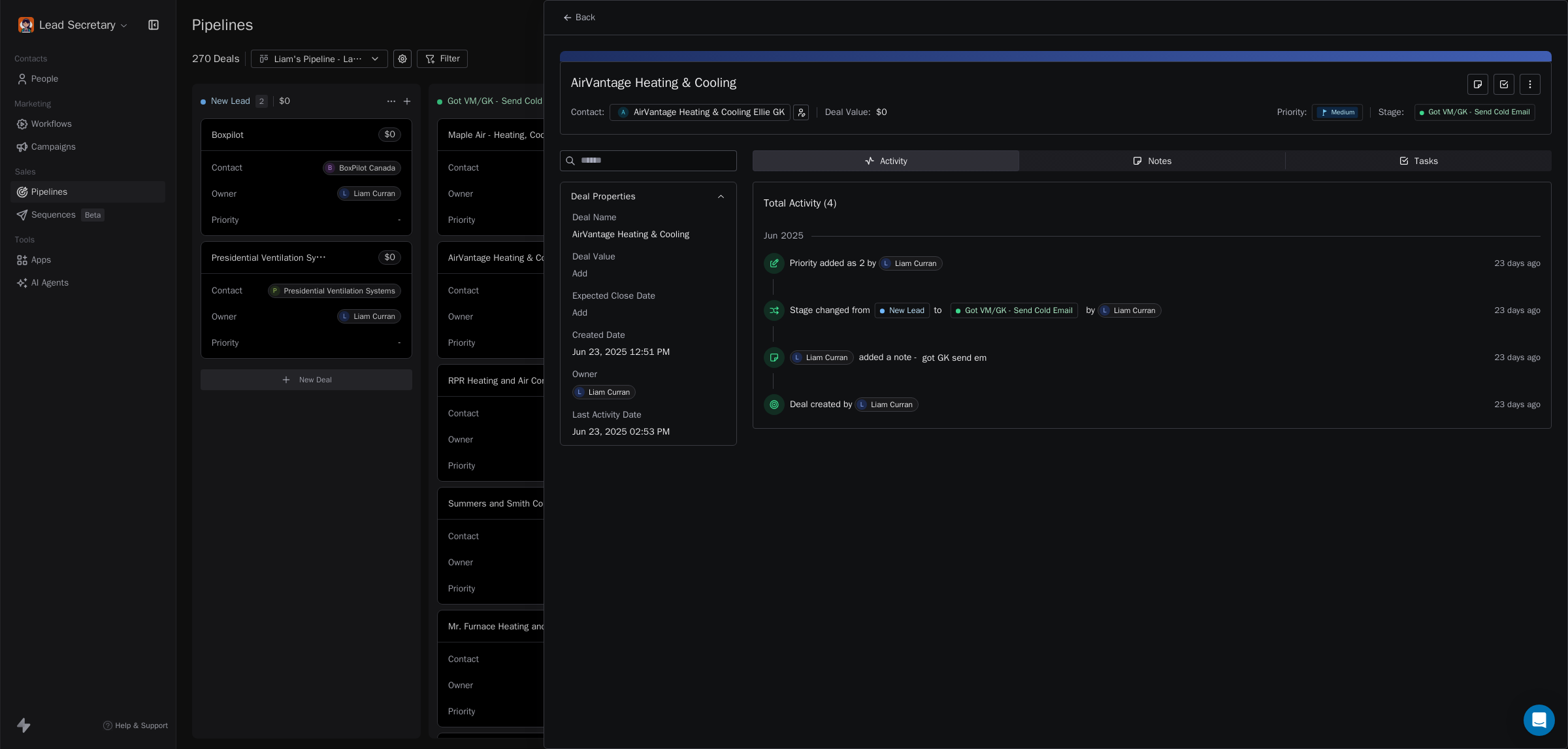 click on "AirVantage Heating & Cooling Ellie GK" at bounding box center [709, 112] 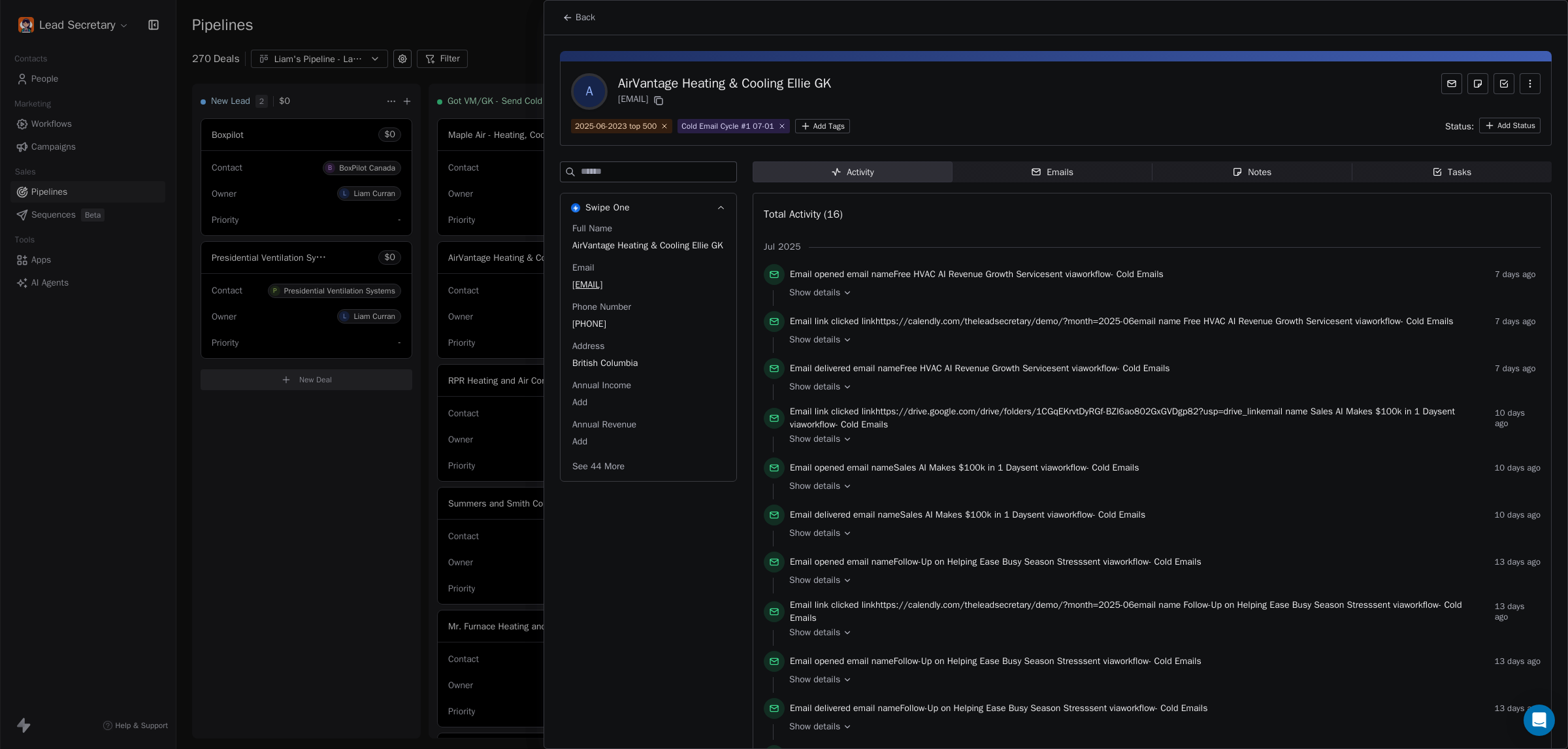 click on "[PHONE]" at bounding box center [648, 324] 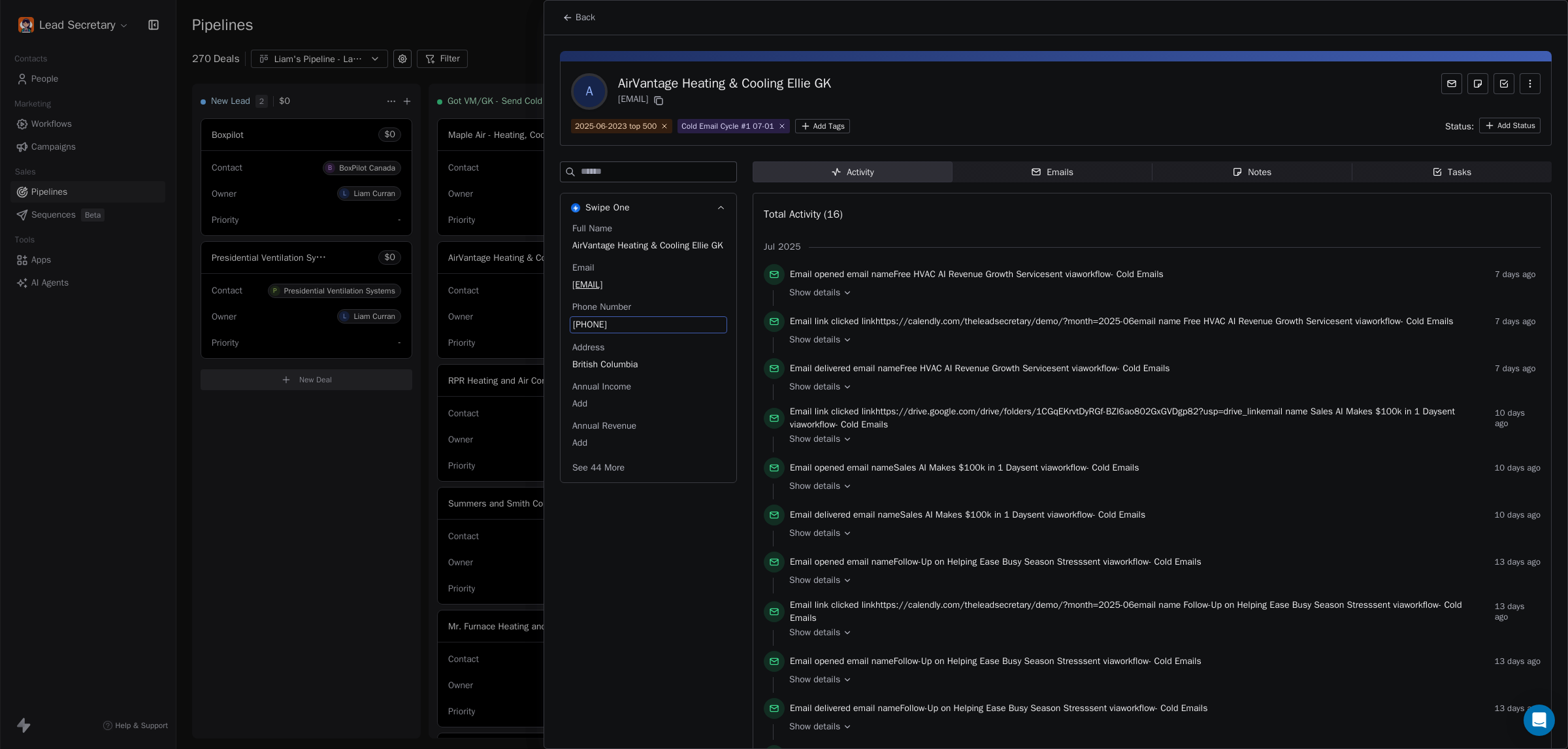 click on "[PHONE]" at bounding box center (648, 325) 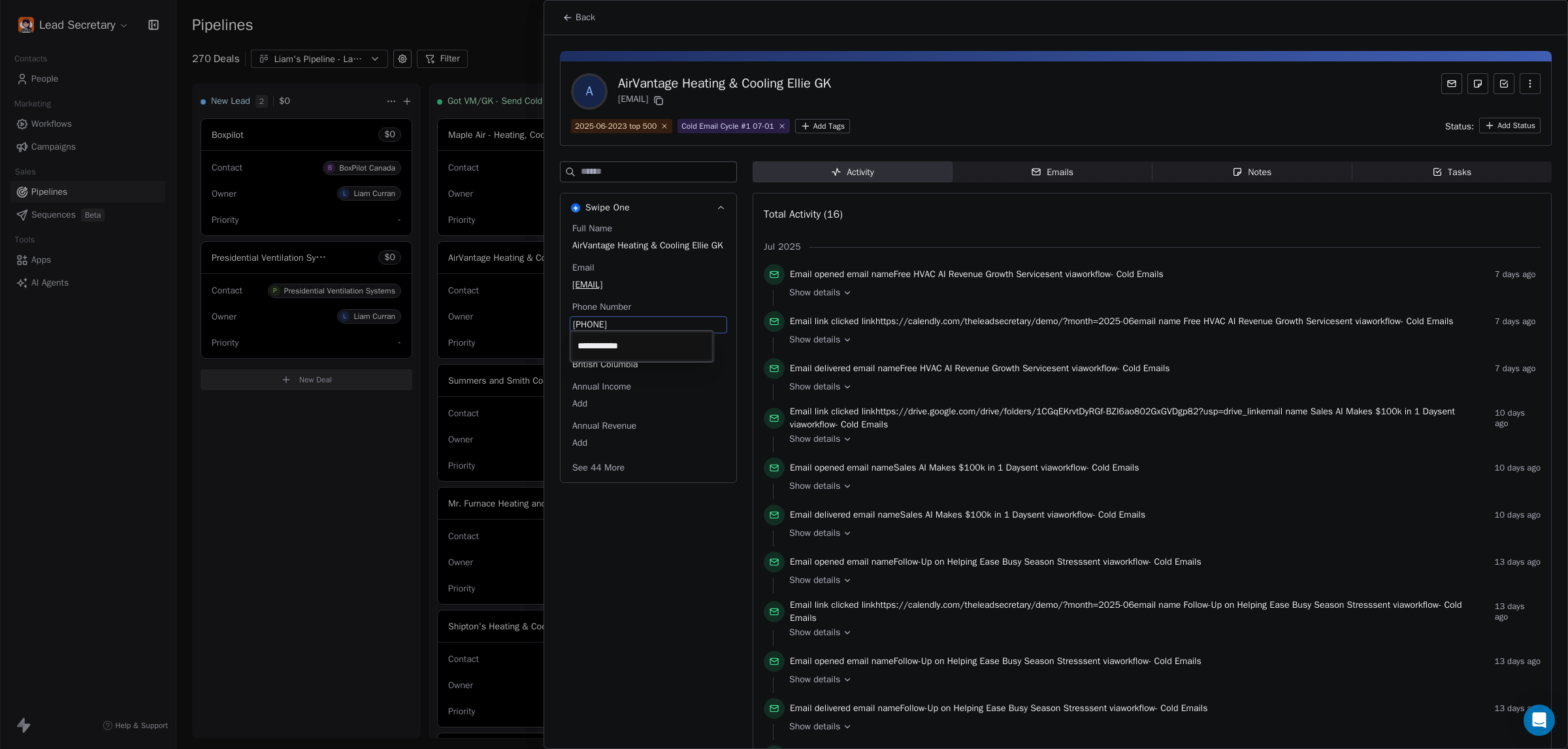 click on "Lead Secretary Contacts People Marketing Workflows Campaigns Sales Pipelines Sequences Beta Tools Apps AI Agents Help & Support Pipelines  New Pipeline 270 Deals Liam's Pipeline - Large Businesses Only Filter  Edit View Sort:  Last Activity Date New Lead 2 $ 0 Boxpilot $ 0 Contact B BoxPilot Canada Owner L Liam Curran Priority - Presidential Ventilation Systems $ 0 Contact P Presidential Ventilation Systems Owner L Liam Curran Priority - New Deal Got VM/GK - Send Cold Email 142 $ 0 Amos Service and Supply LLC $ 0 Contact A Amos Service and Supply LLC Owner L Liam Curran Priority Low Woodbridge GTA ClimateCare $ 0 Contact W Woodbridge GTA ClimateCare Owner L Liam Curran Priority Low BORTS HVAC $ 0 Contact B BORTS HVAC Owner L Liam Curran Priority Low Spurr Heating & Air Conditioning $ 0 Contact C Chad Owner L Liam Curran Priority Medium Polar Bear Cooling & Heating $ 0 Contact M Matt or Matthew Owner L Liam Curran Priority Low BG Services $ 0 Contact S Stephen Hill Owner L Liam Curran Priority High $ 0 K L $" at bounding box center (784, 374) 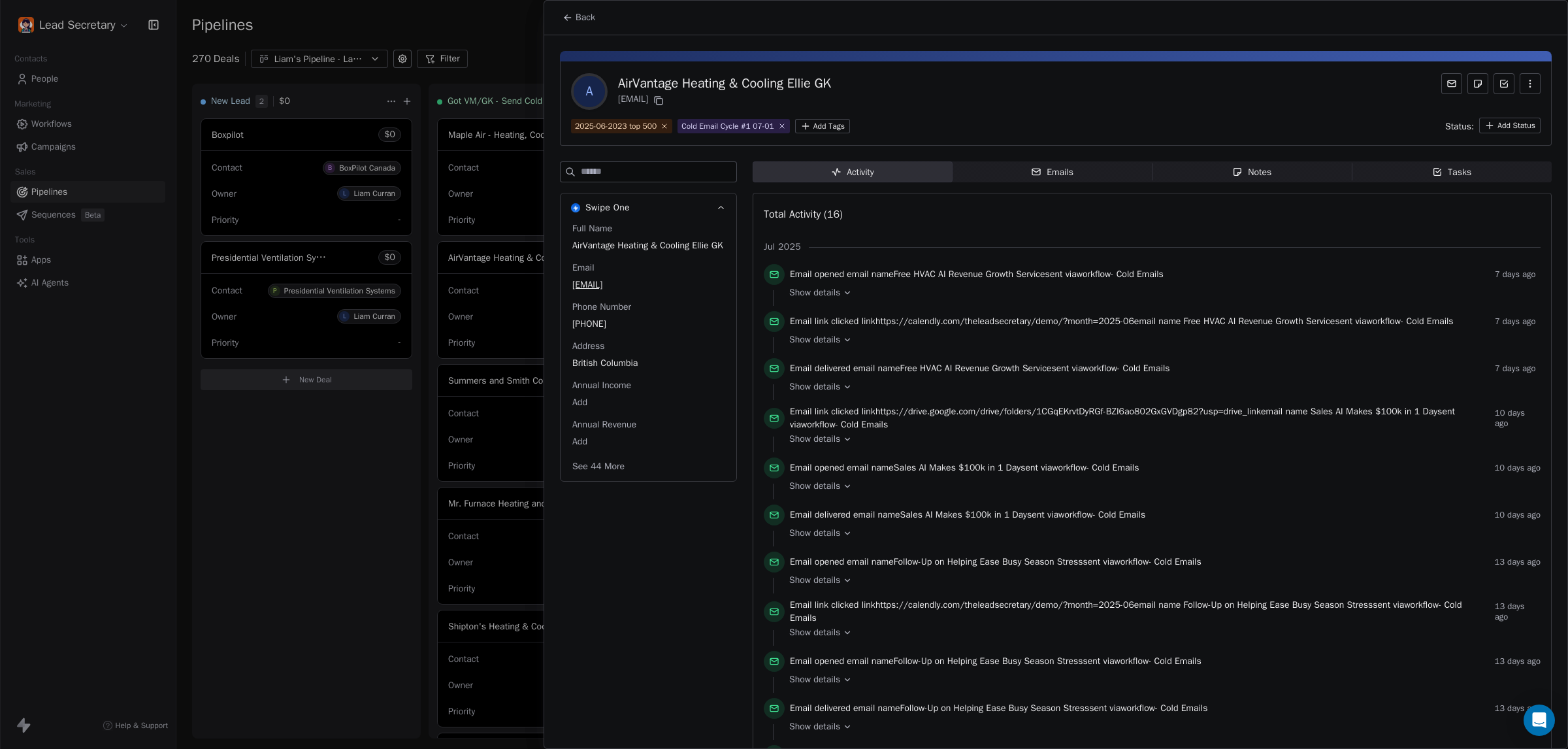 click on "Back" at bounding box center [585, 18] 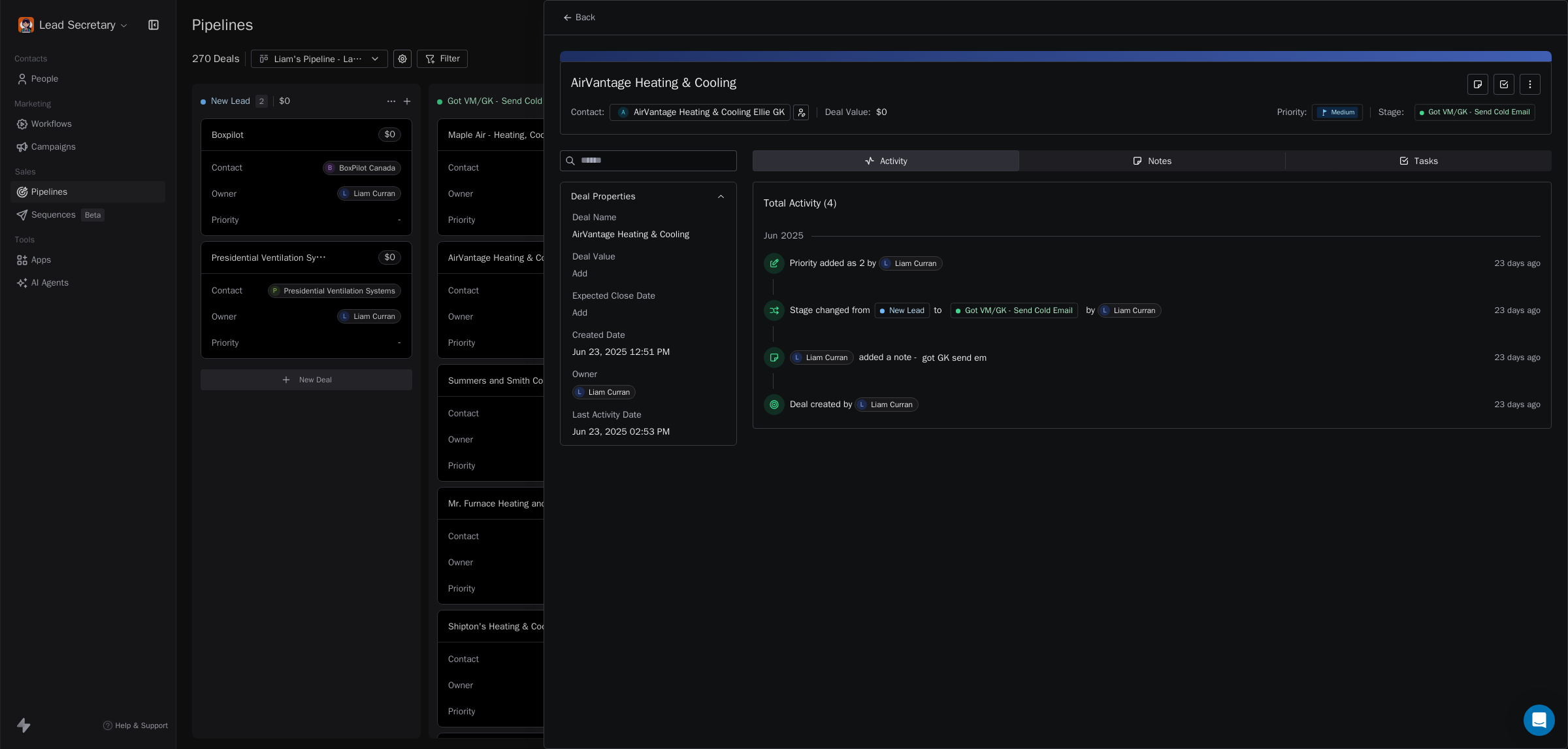 click on "Back" at bounding box center [579, 18] 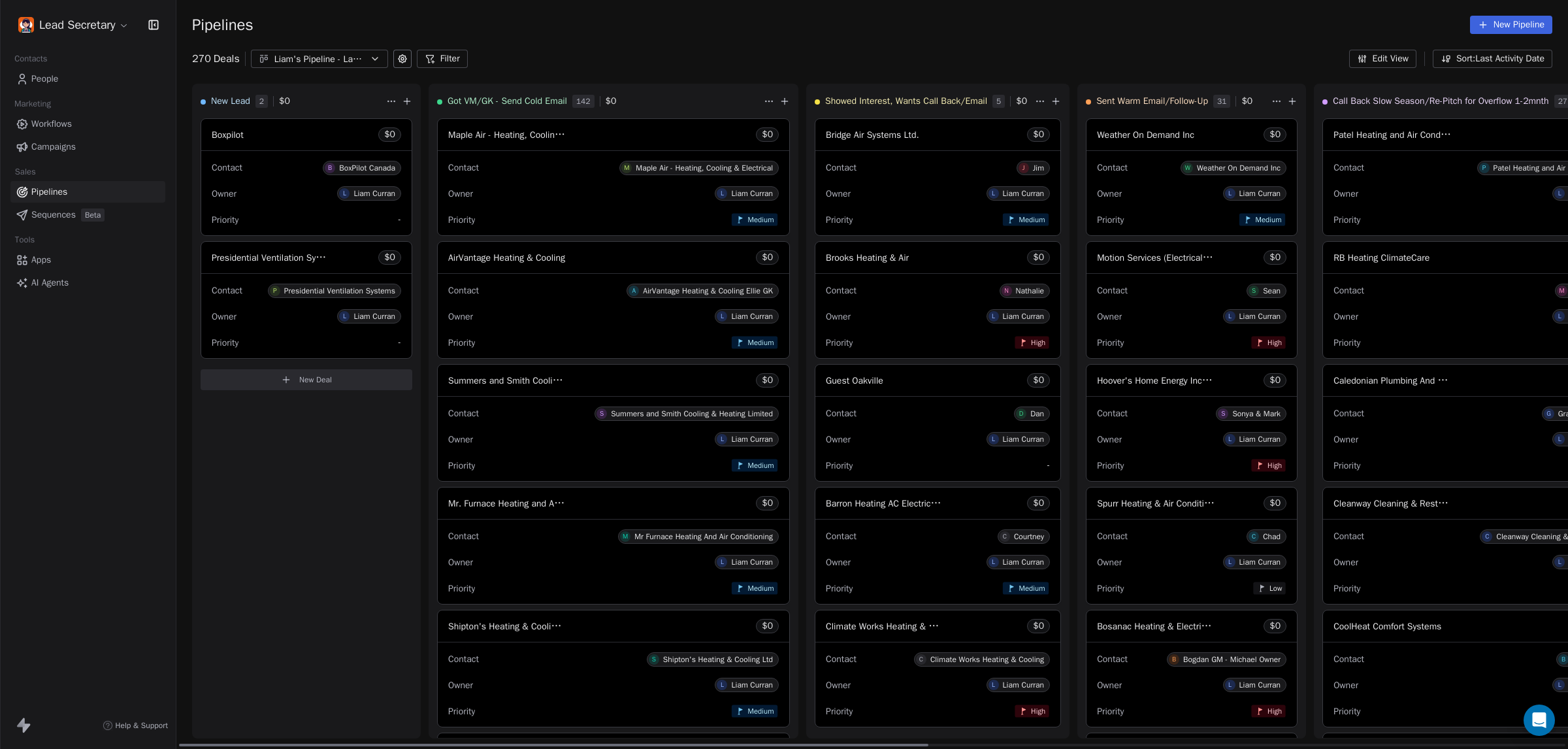 click on "Contact A AirVantage Heating & Cooling Ellie GK Owner L Liam Curran Priority Medium" at bounding box center [613, 316] 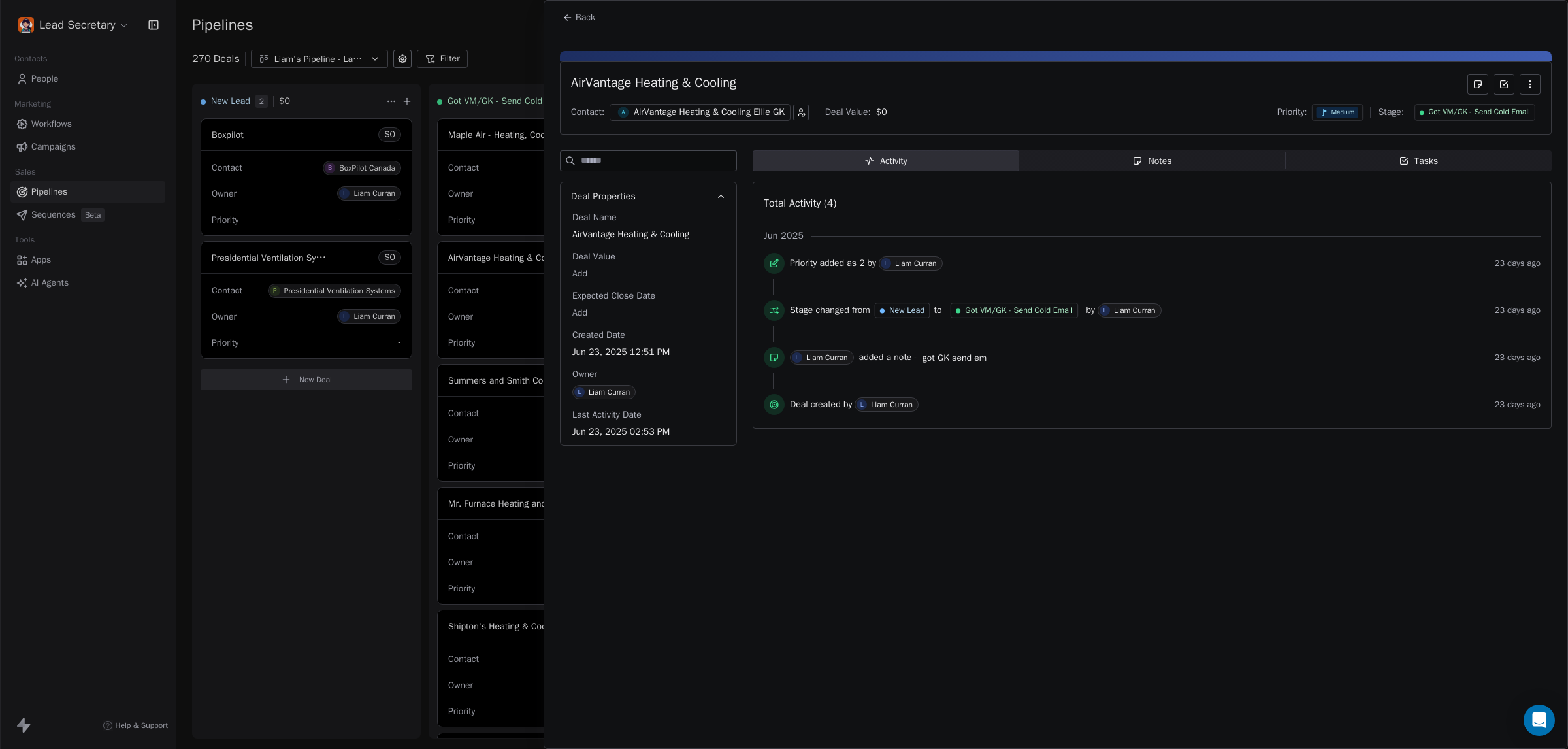 click on "Notes   Notes" at bounding box center (1152, 161) 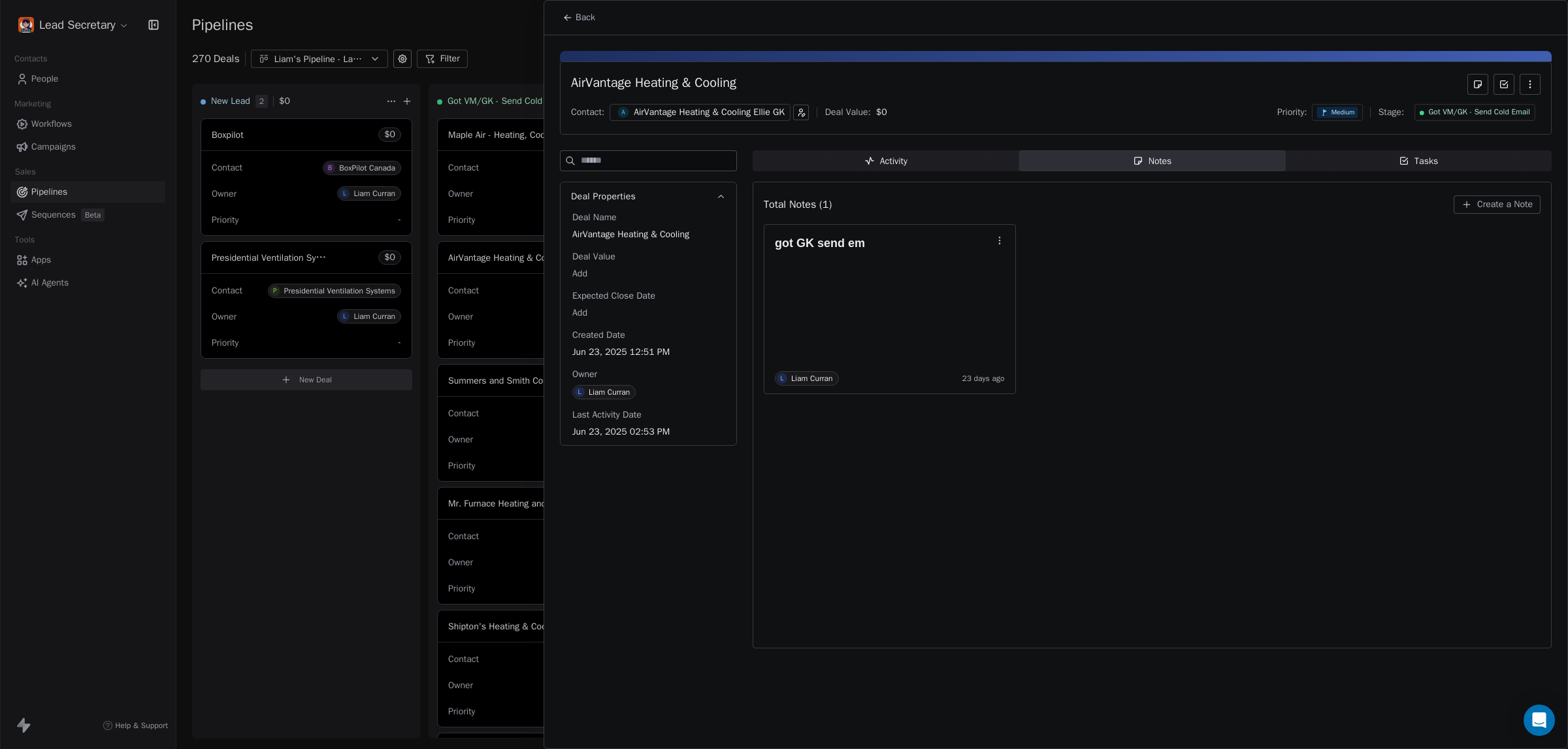 click on "Create a Note" at bounding box center [1497, 205] 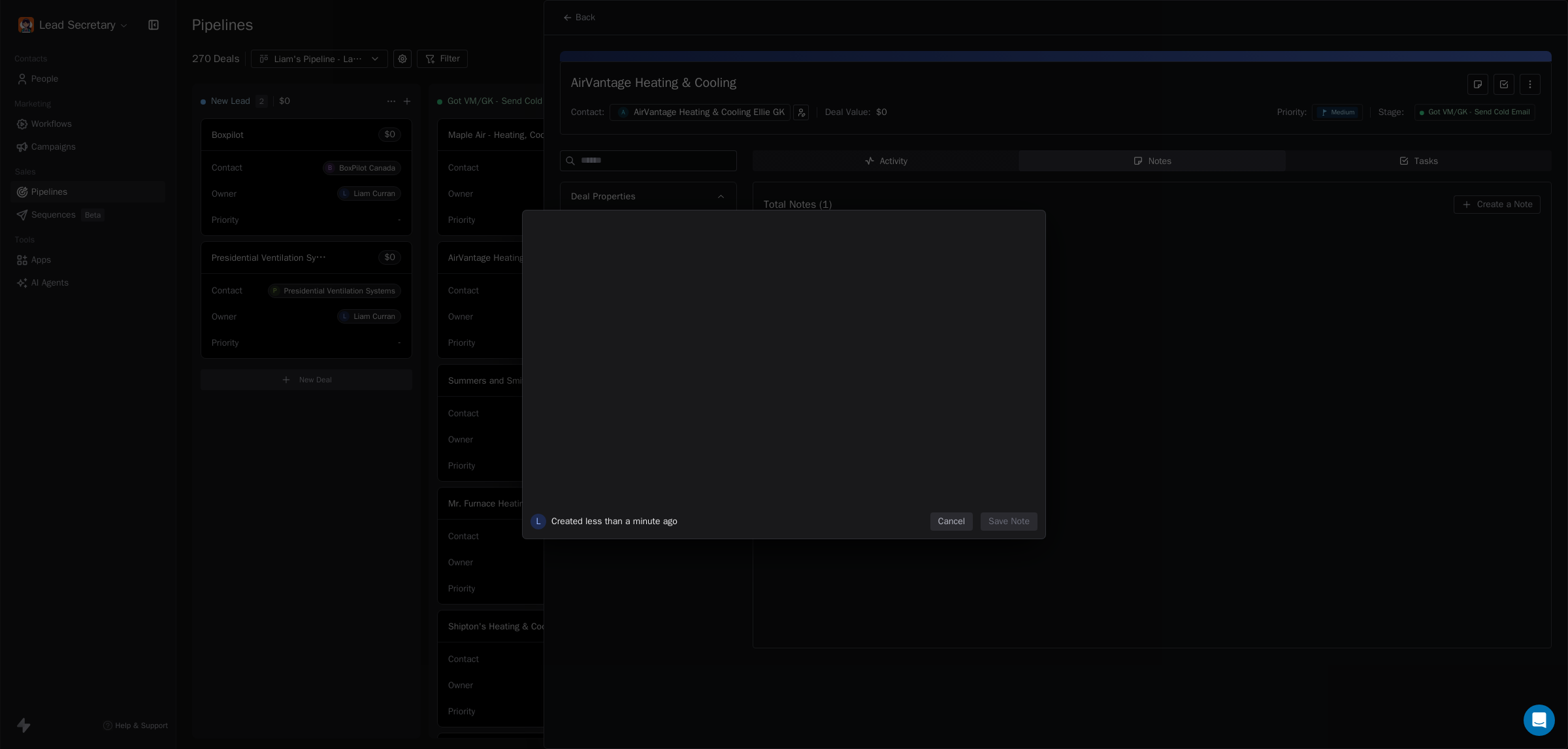 type 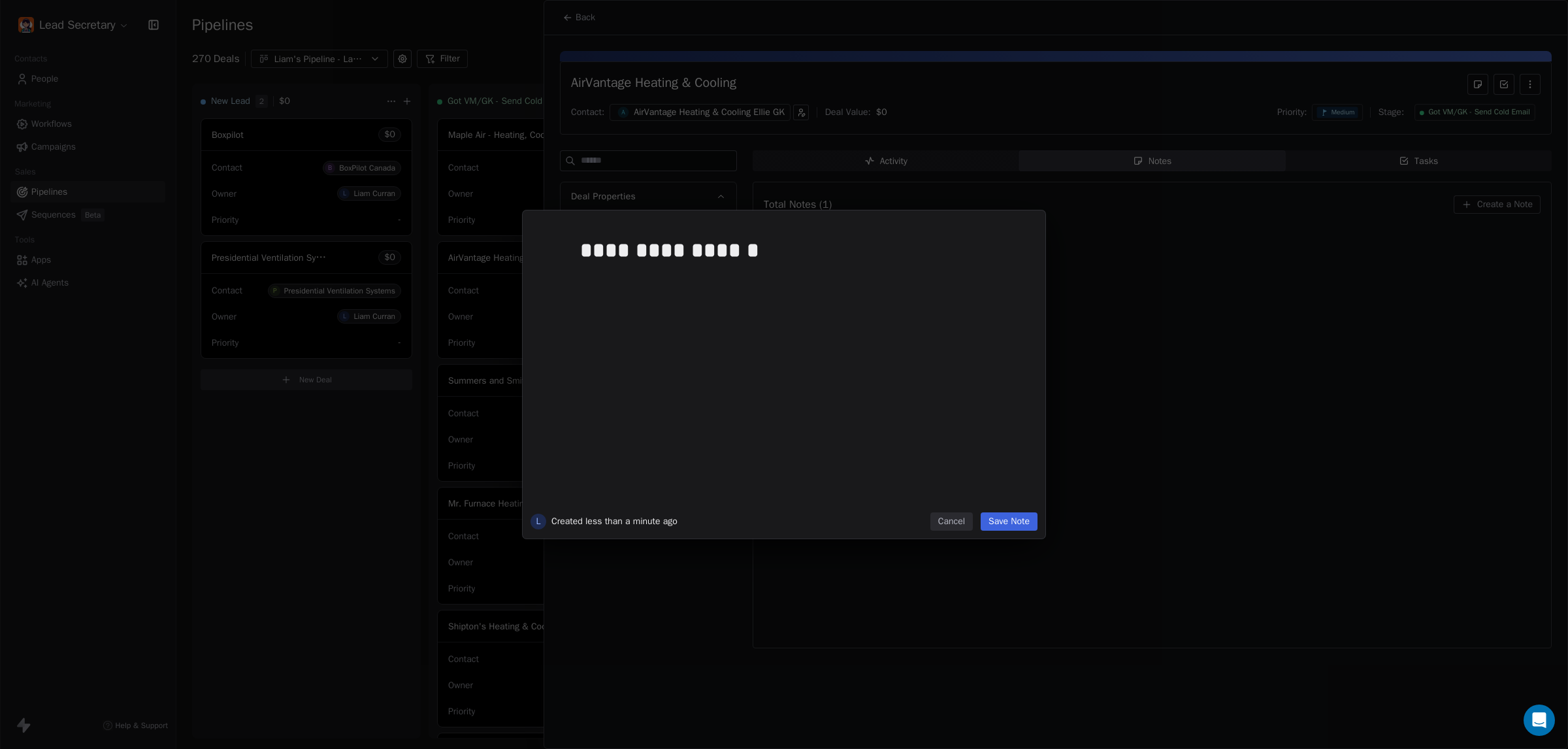 click on "Save Note" at bounding box center (1009, 522) 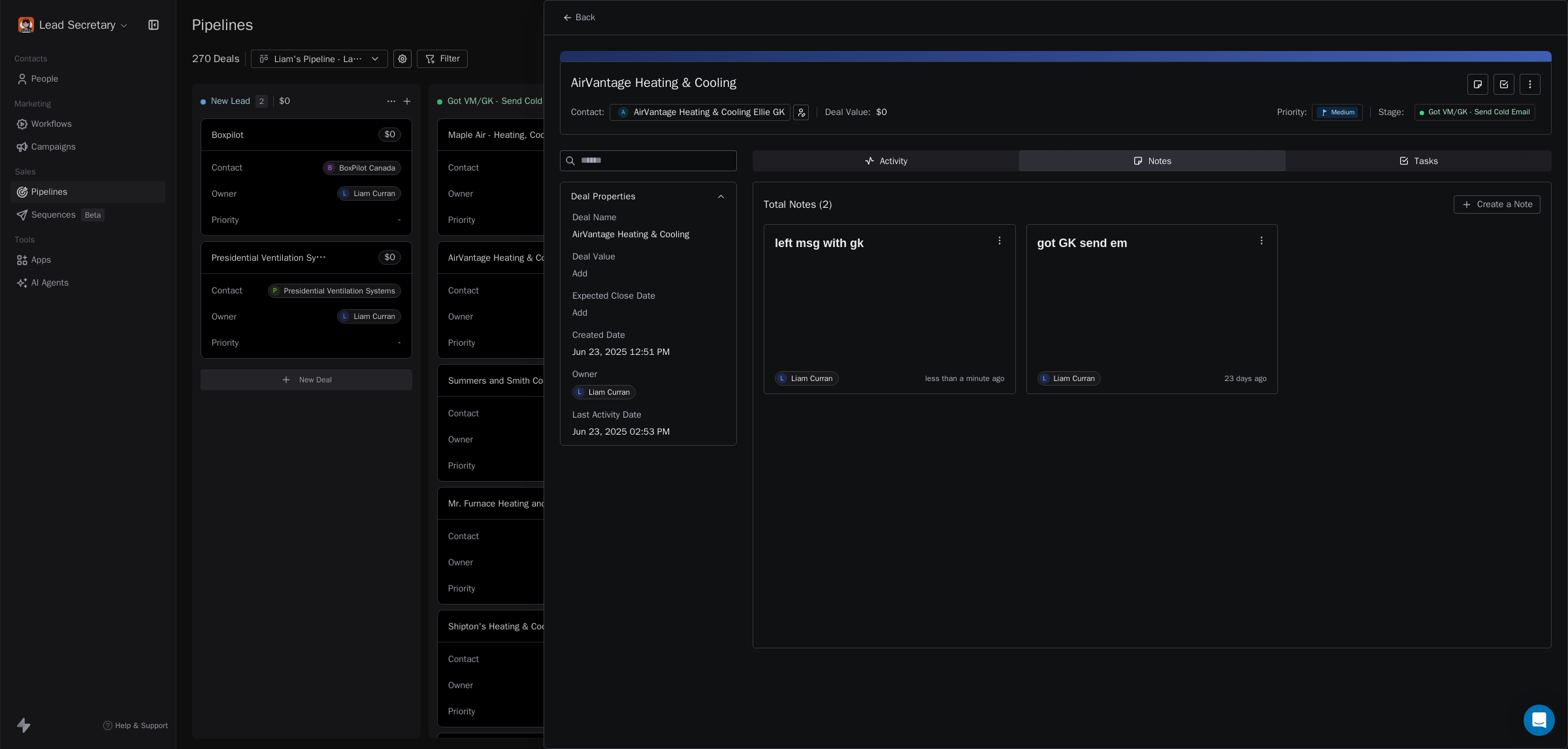 click on "Back" at bounding box center (579, 18) 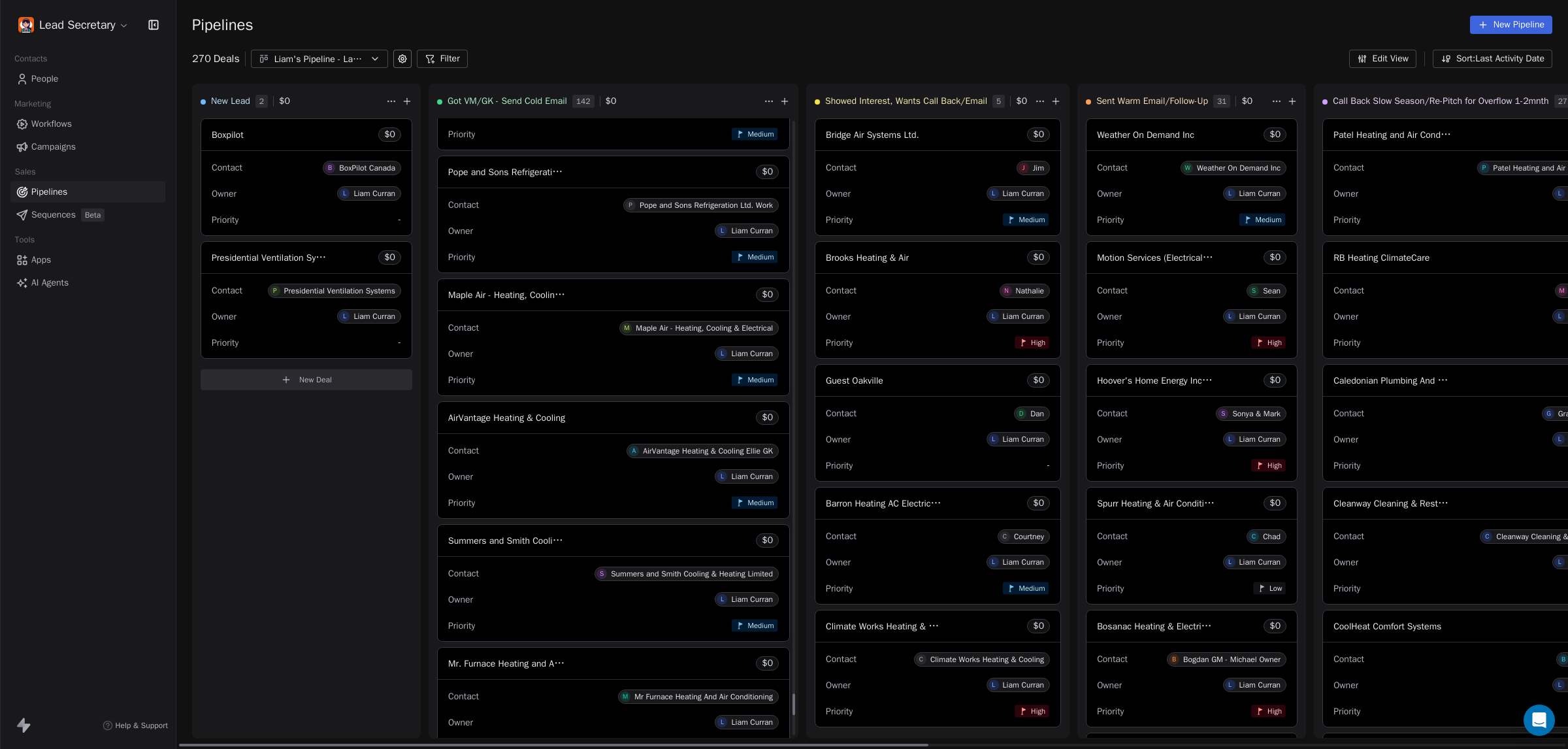 scroll, scrollTop: 16302, scrollLeft: 0, axis: vertical 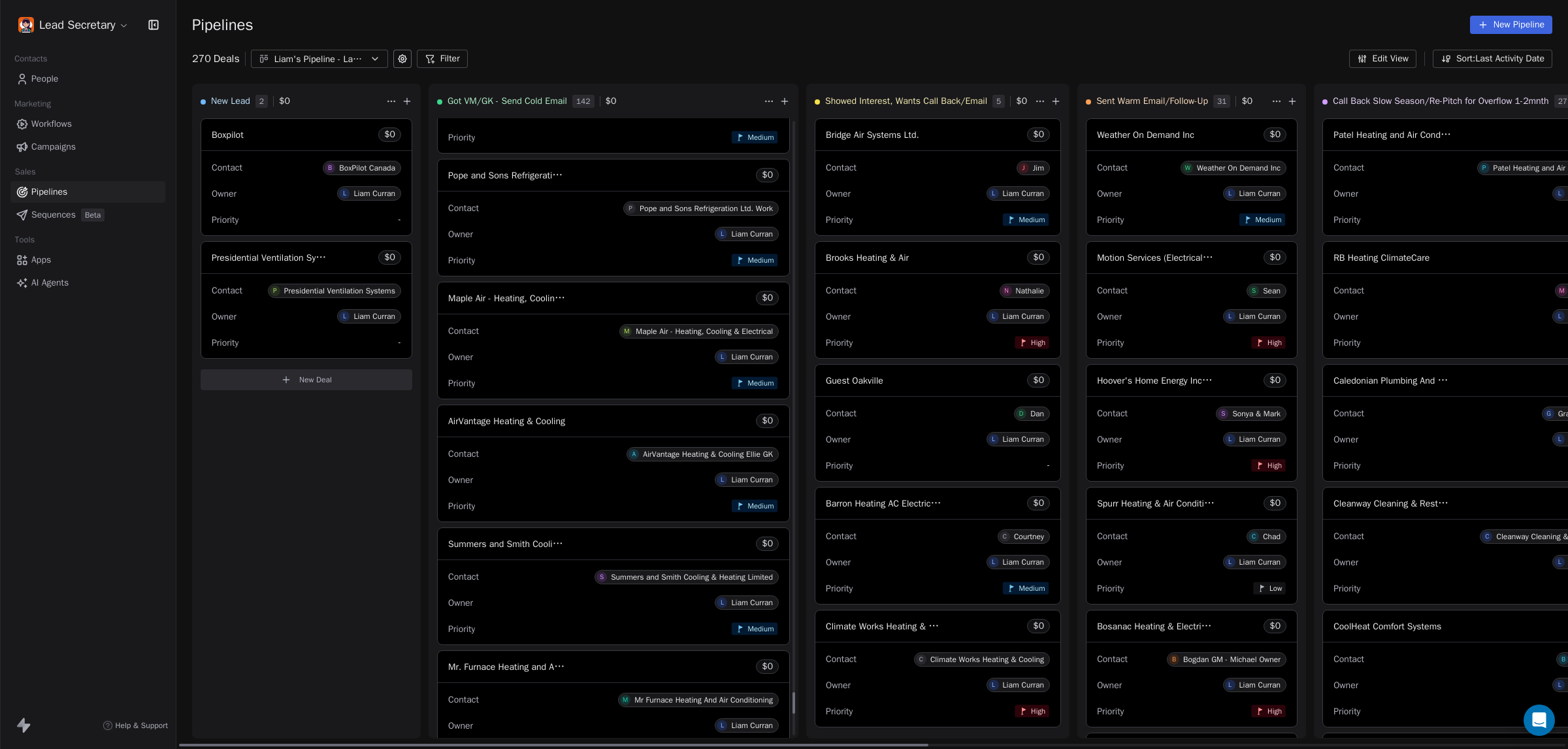 click on "Contact M Maple Air - Heating, Cooling & Electrical" at bounding box center [613, 330] 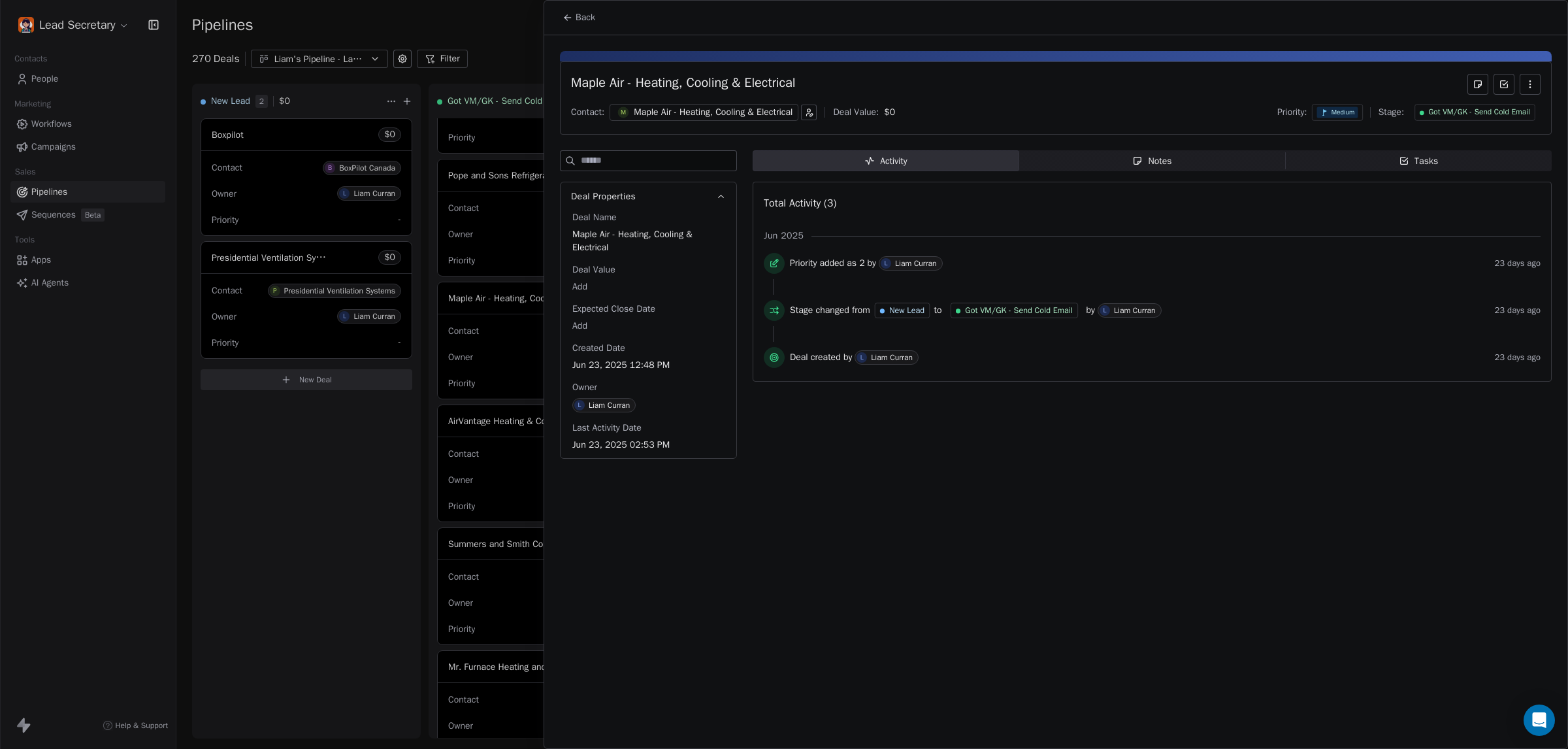 drag, startPoint x: 668, startPoint y: 92, endPoint x: 670, endPoint y: 105, distance: 13.152946 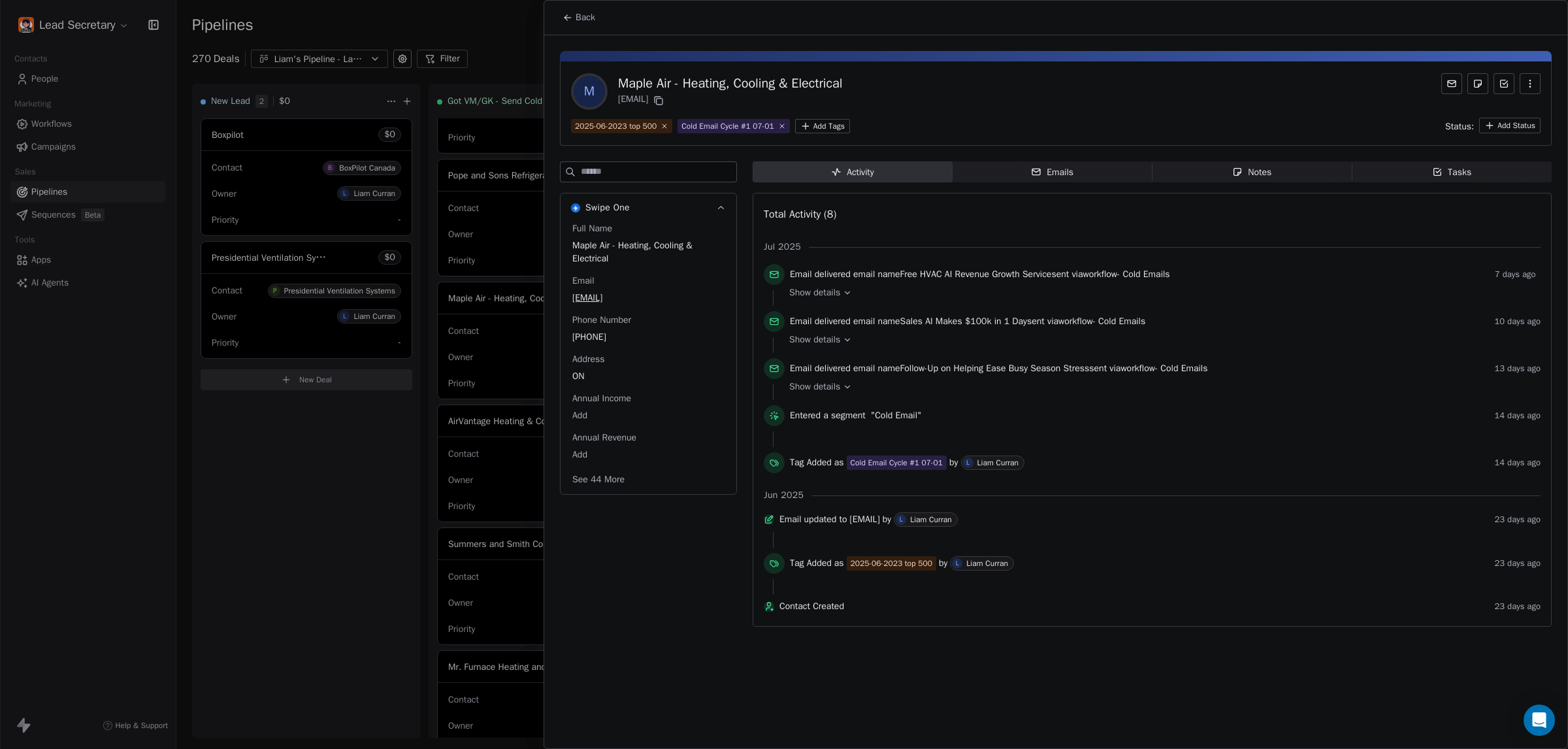 click on "[PHONE]" at bounding box center [648, 337] 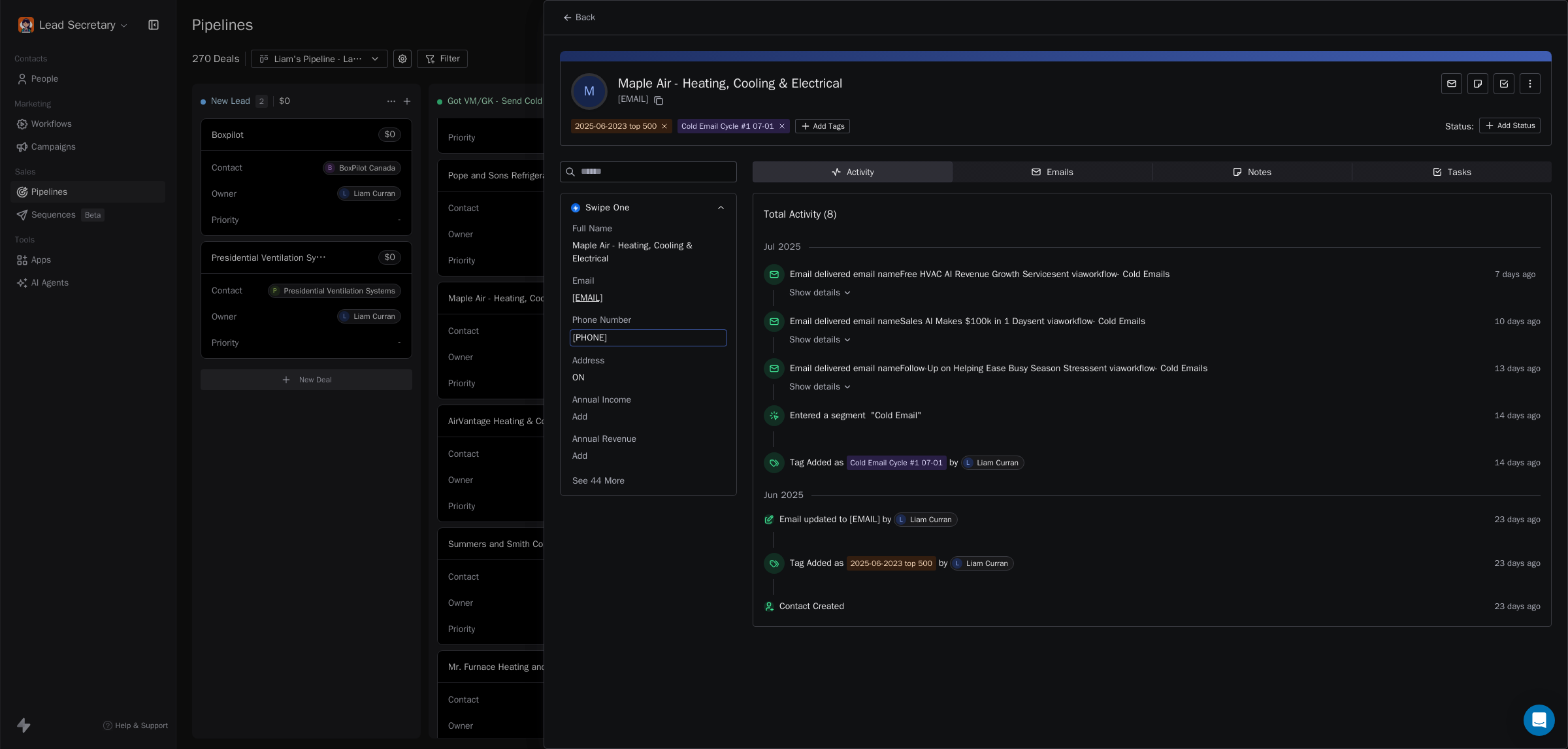 click on "[PHONE]" at bounding box center (648, 338) 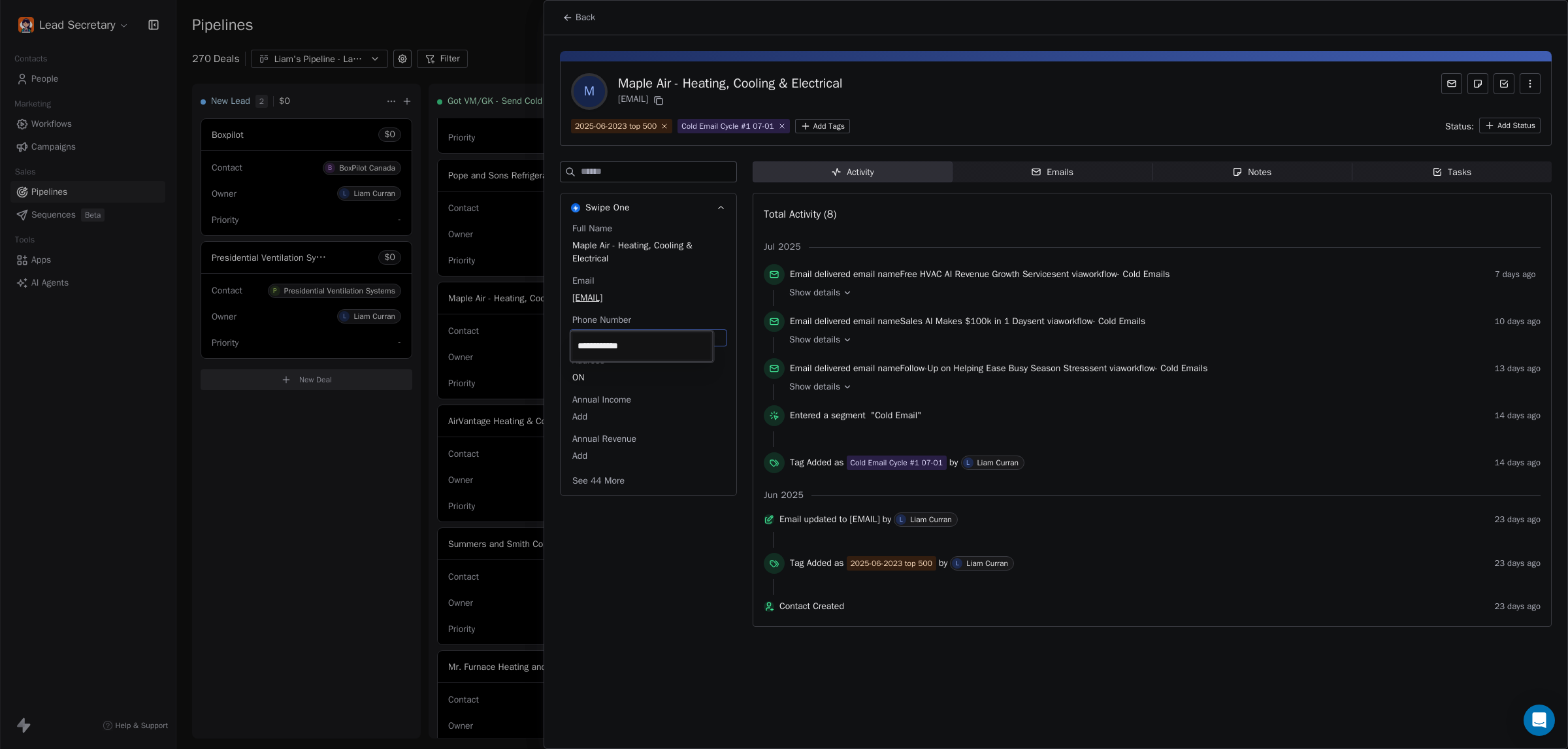 click on "Lead Secretary Contacts People Marketing Workflows Campaigns Sales Pipelines Sequences Beta Tools Apps AI Agents Help & Support Pipelines  New Pipeline 270 Deals Liam's Pipeline - Large Businesses Only Filter  Edit View Sort:  Last Activity Date New Lead 2 $ 0 Boxpilot $ 0 Contact B BoxPilot Canada Owner L Liam Curran Priority - Presidential Ventilation Systems $ 0 Contact P Presidential Ventilation Systems Owner L Liam Curran Priority - New Deal Got VM/GK - Send Cold Email 142 $ 0 Amos Service and Supply LLC $ 0 Contact A Amos Service and Supply LLC Owner L Liam Curran Priority Low Woodbridge GTA ClimateCare $ 0 Contact W Woodbridge GTA ClimateCare Owner L Liam Curran Priority Low BORTS HVAC $ 0 Contact B BORTS HVAC Owner L Liam Curran Priority Low Spurr Heating & Air Conditioning $ 0 Contact C Chad Owner L Liam Curran Priority Medium Polar Bear Cooling & Heating $ 0 Contact M Matt or Matthew Owner L Liam Curran Priority Low BG Services $ 0 Contact S Stephen Hill Owner L Liam Curran Priority High $ 0 K L $" at bounding box center [784, 374] 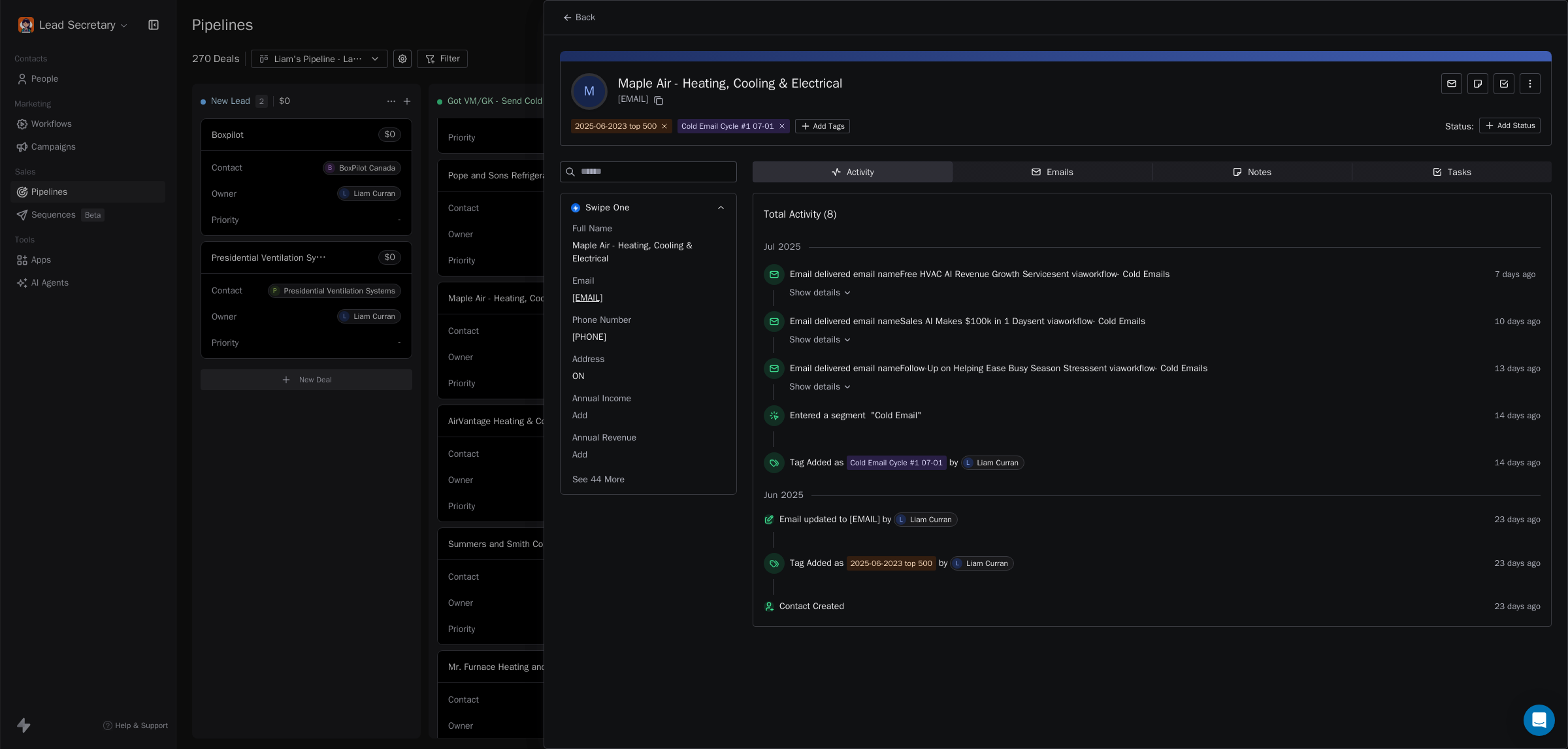 click on "Back" at bounding box center [585, 18] 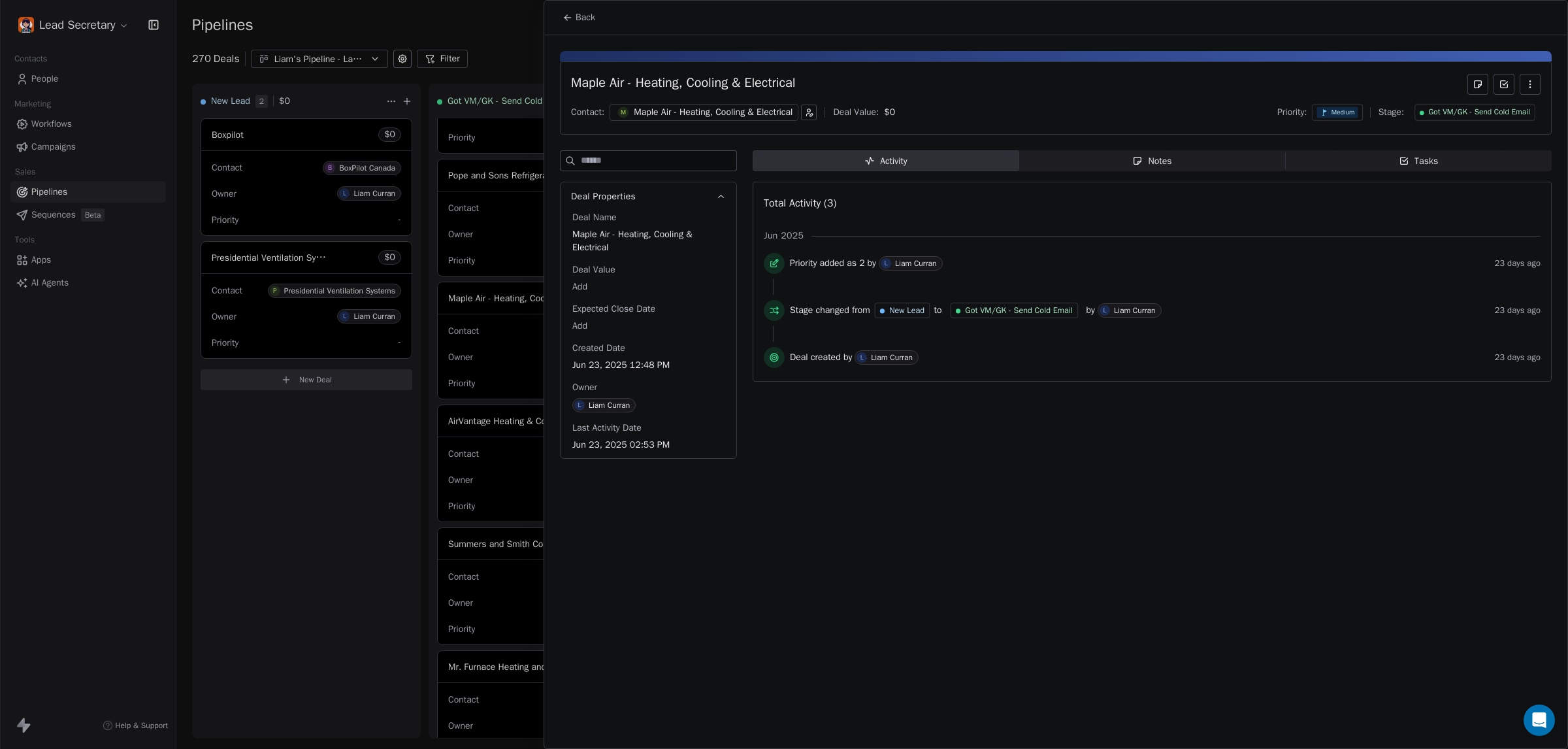 click on "Back" at bounding box center [579, 18] 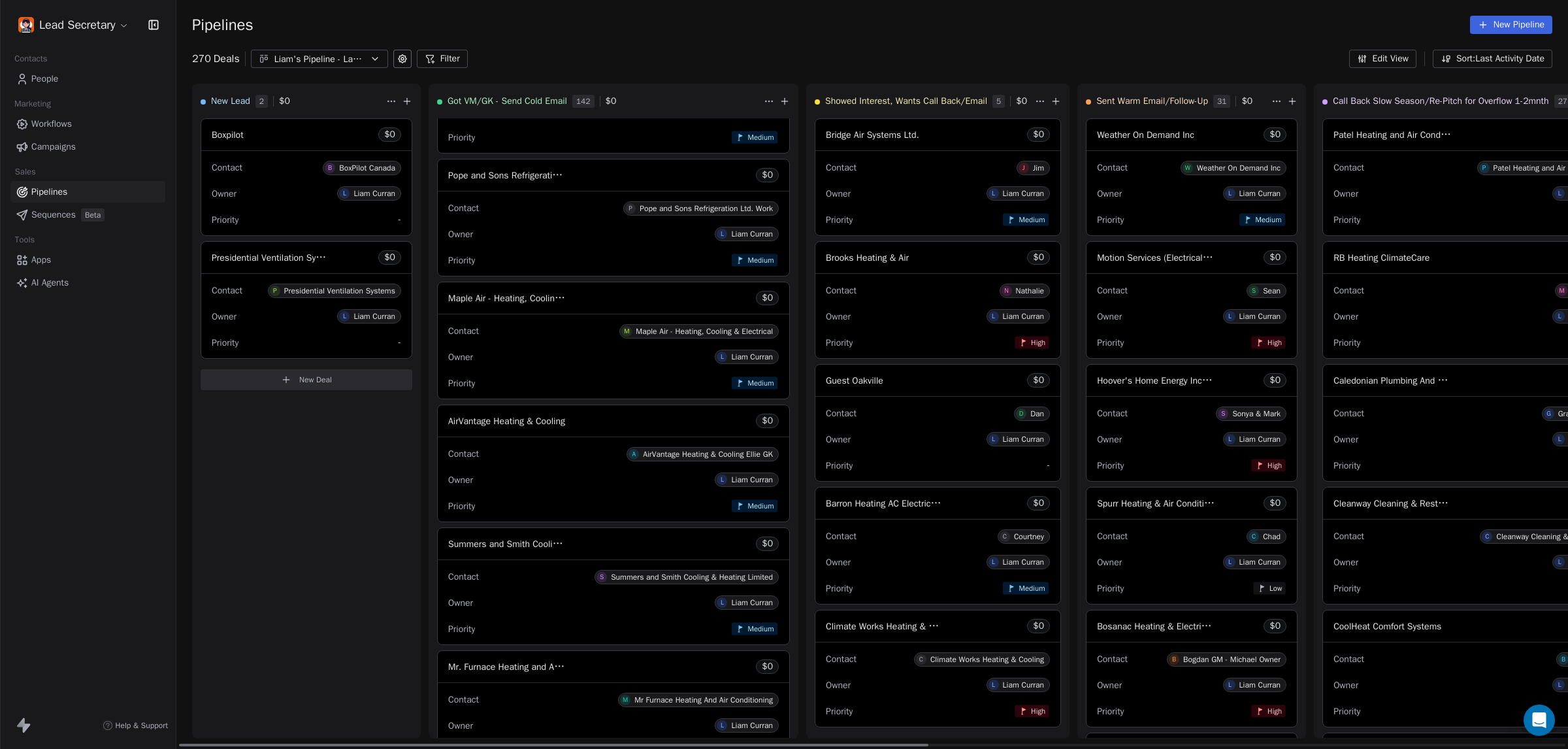 click on "Contact M Maple Air - Heating, Cooling & Electrical" at bounding box center [613, 330] 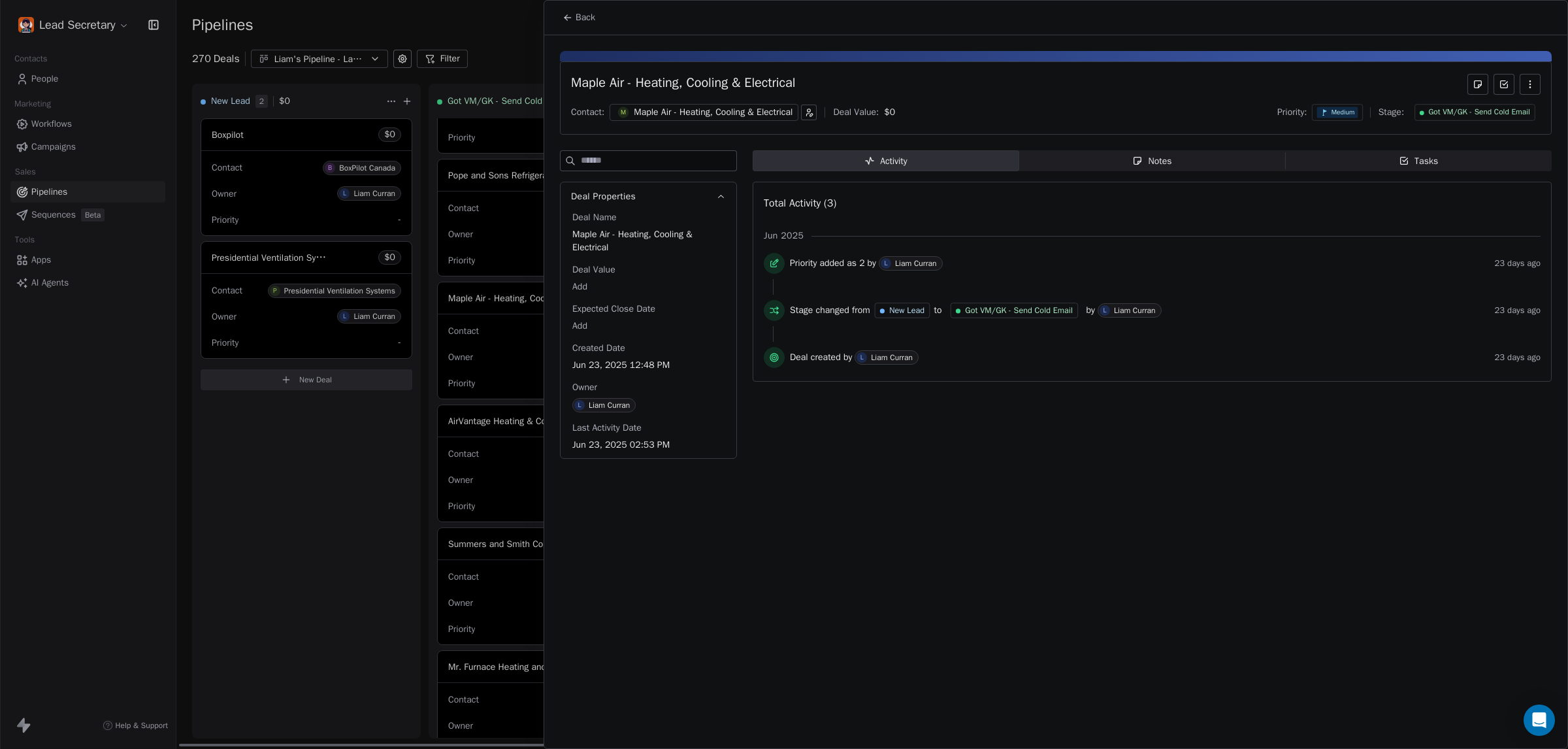 click on "[COMPANY] - Heating, Cooling & Electrical Contact: M [COMPANY] - Heating, Cooling & Electrical Deal Value: $ 0 Priority: Medium Stage: Got VM/GK - Send Cold Email Deal Properties Deal Name [COMPANY] - Heating, Cooling & Electrical Deal Value Add Expected Close Date Add Created Date [MONTH] [DAY], [YEAR] [HOUR]:[MINUTE] [AMPM] Owner L [LAST_NAME] Last Activity Date [MONTH] [DAY], [YEAR] [HOUR]:[MINUTE] [AMPM] Activity Activity   Notes   Notes Tasks Tasks Total Activity (3) [MONTH] [YEAR] Priority added as 2 by L [LAST_NAME] [DAYS_AGO] Stage changed from New Lead to Got VM/GK - Send Cold Email by L [LAST_NAME] [DAYS_AGO] Deal created by L [LAST_NAME] [DAYS_AGO]" at bounding box center (1056, 251) 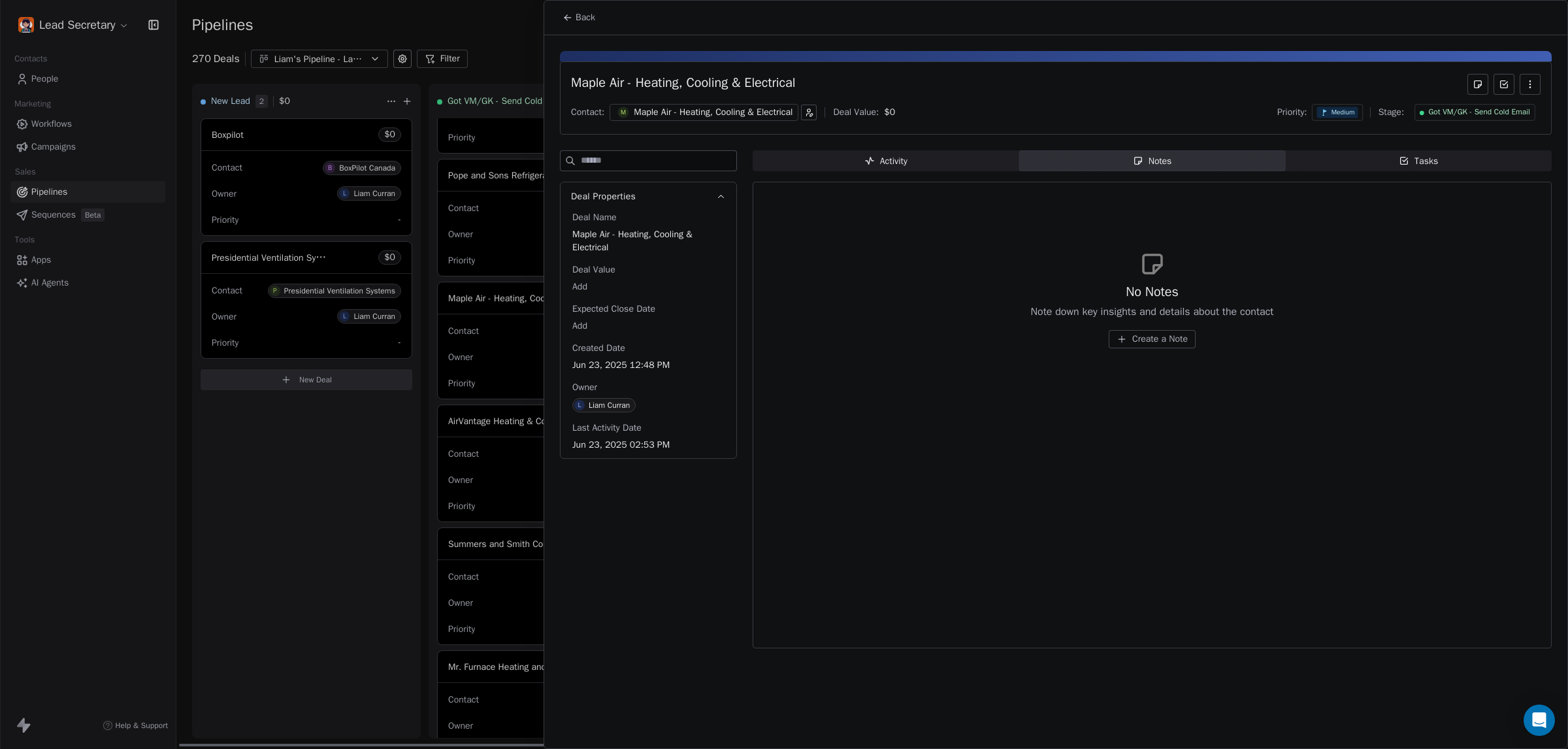 click on "Create a Note" at bounding box center [1152, 339] 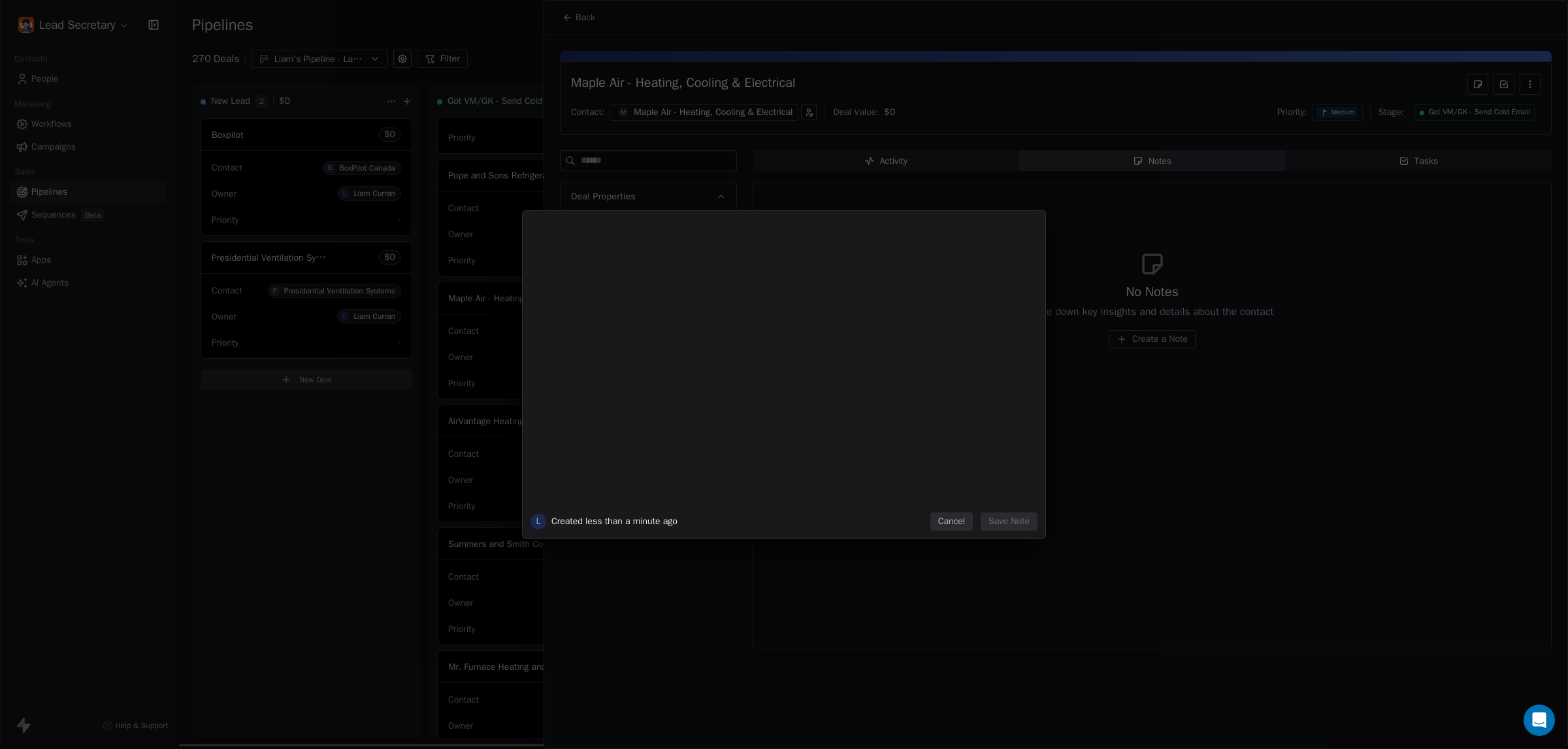 type 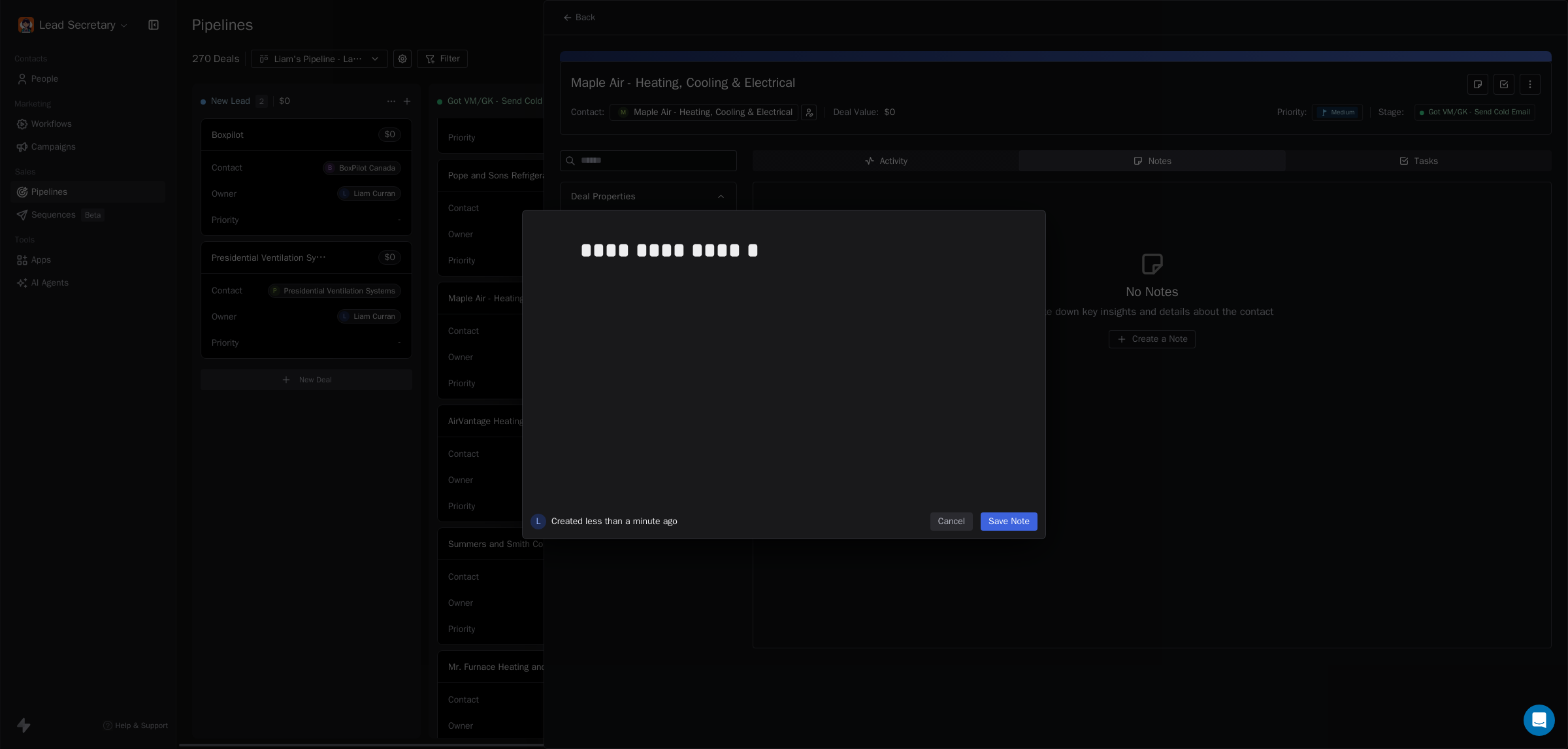 click on "Save Note" at bounding box center [1009, 522] 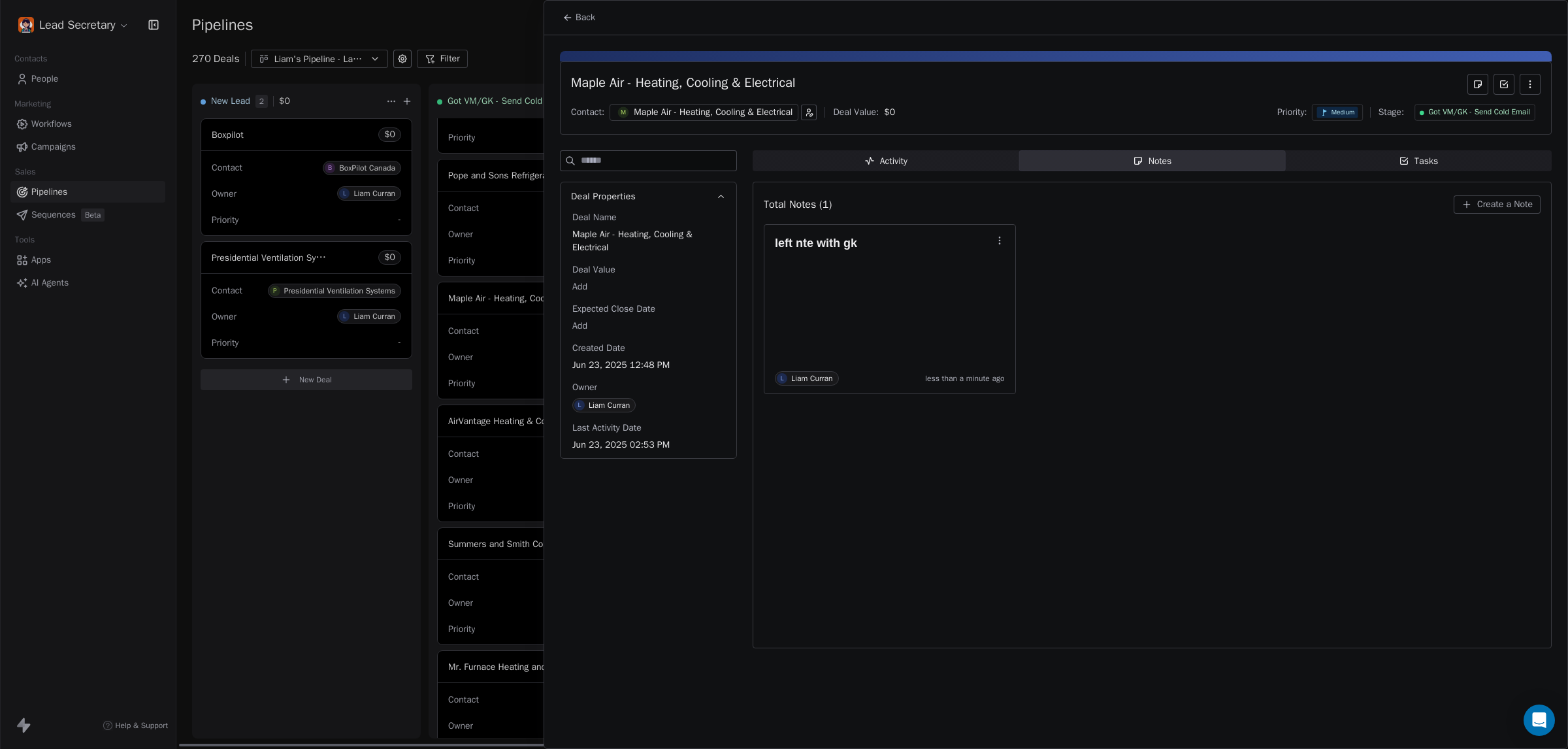 click on "Back" at bounding box center (585, 18) 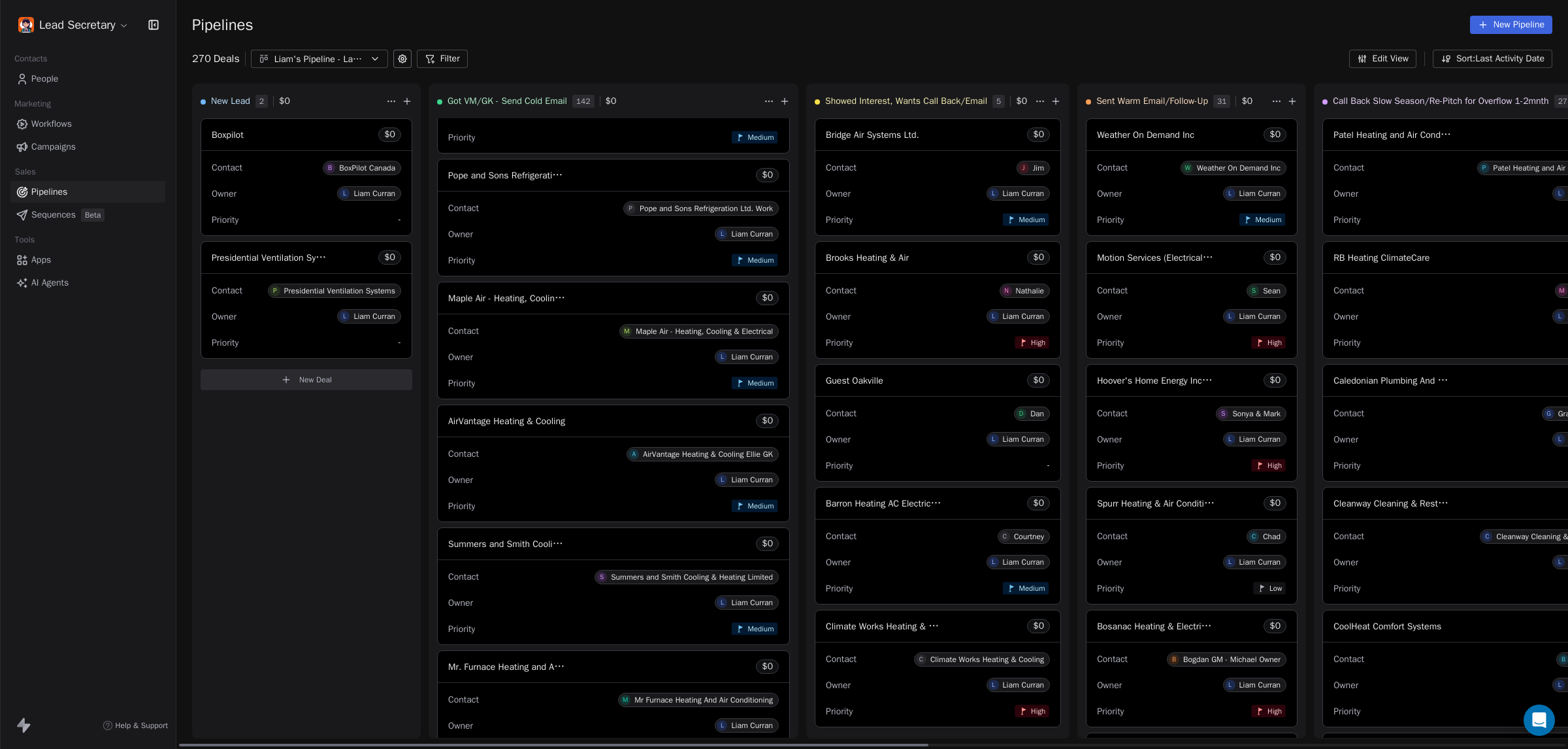 click on "Pope and Sons Refrigeration Ltd. Work" at bounding box center [525, 175] 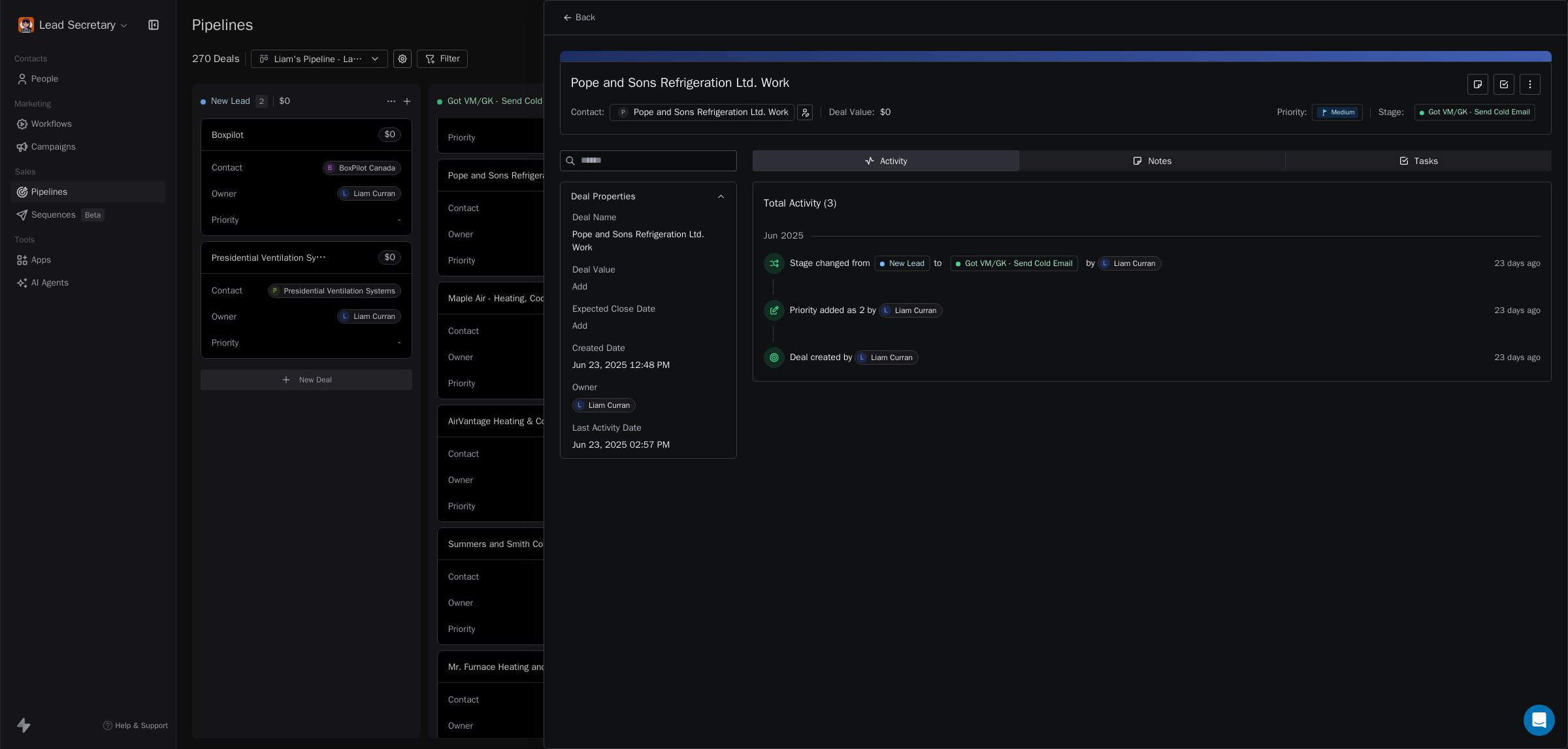 click on "Pope and Sons Refrigeration Ltd. Work" at bounding box center (711, 112) 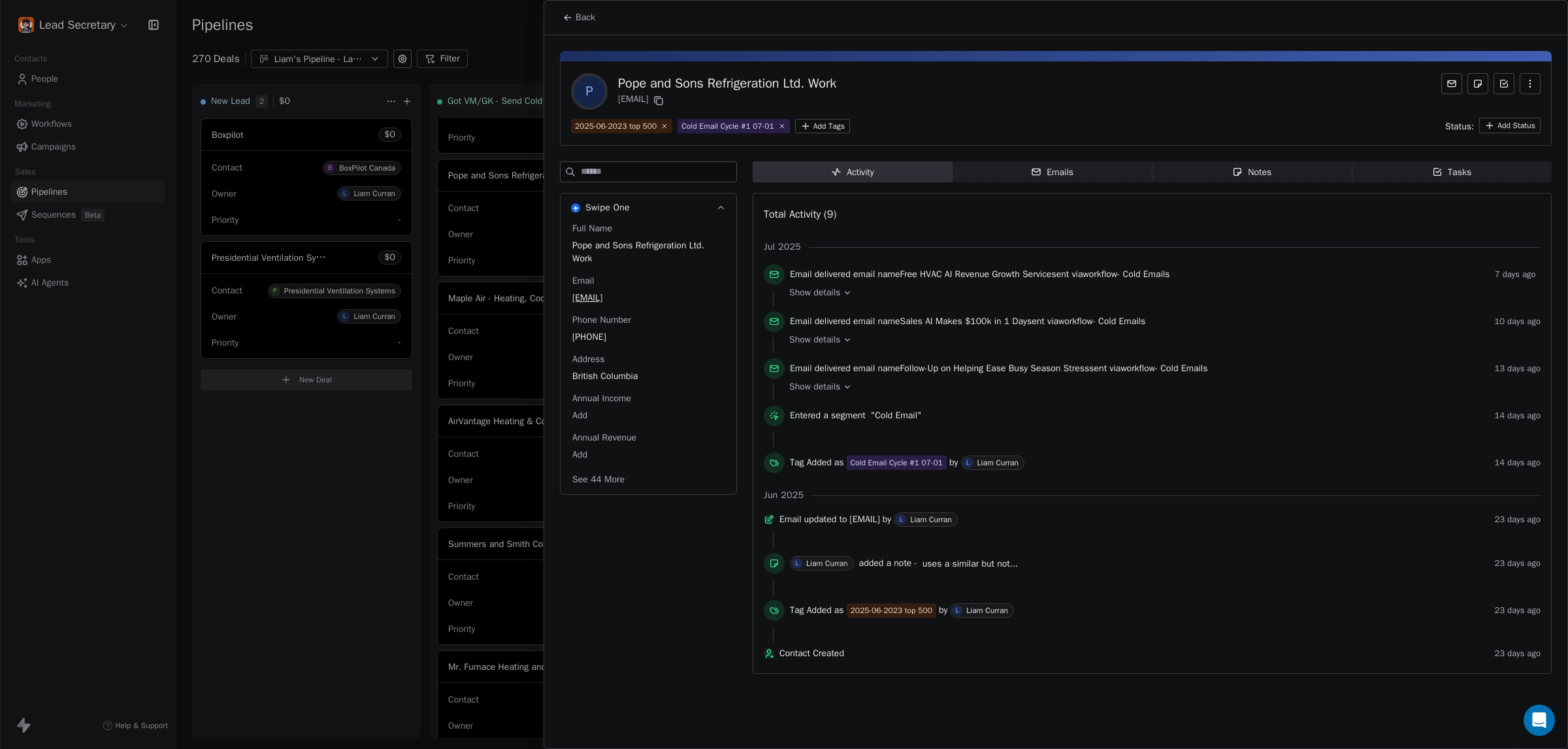 click on "[PHONE]" at bounding box center [648, 337] 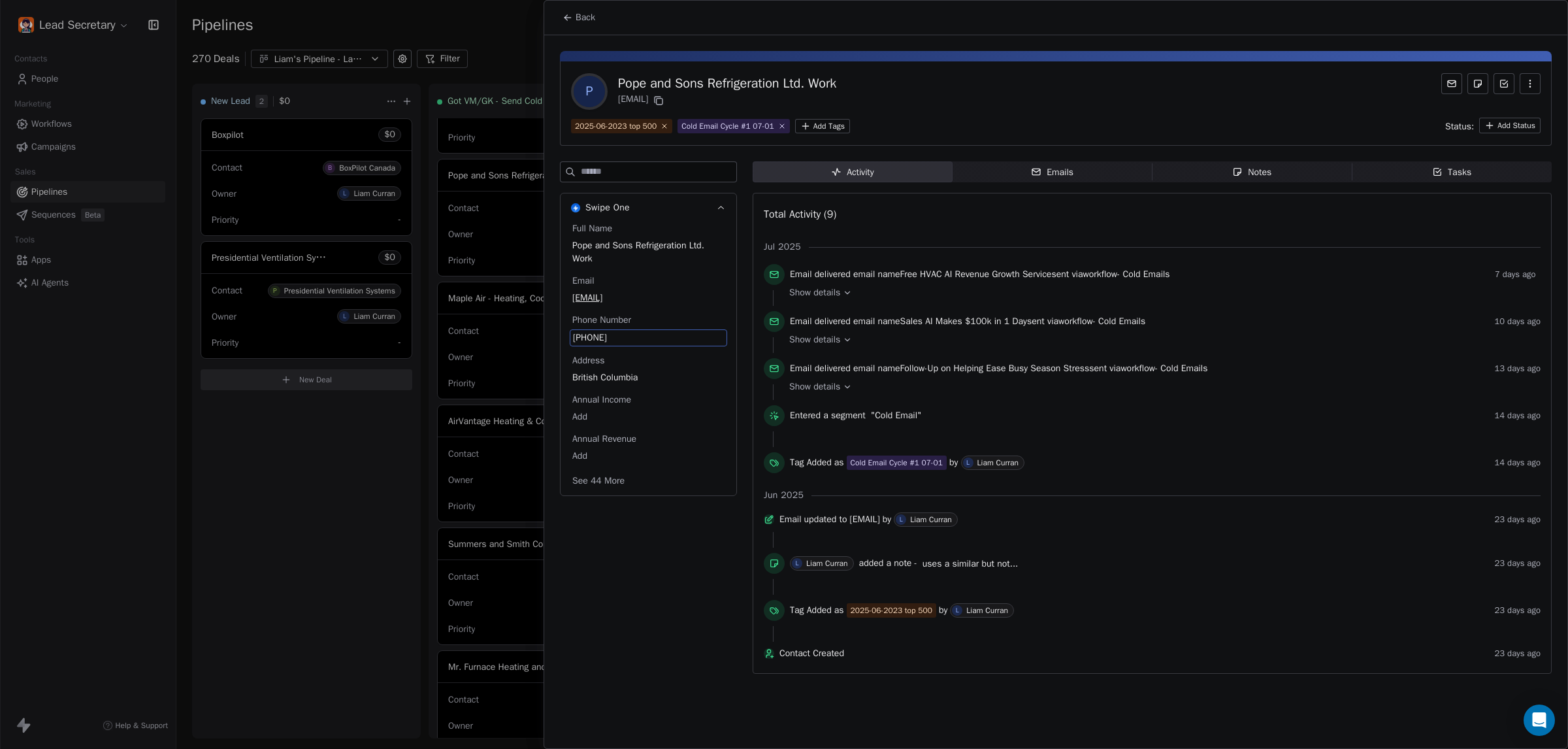 click on "[PHONE]" at bounding box center [648, 338] 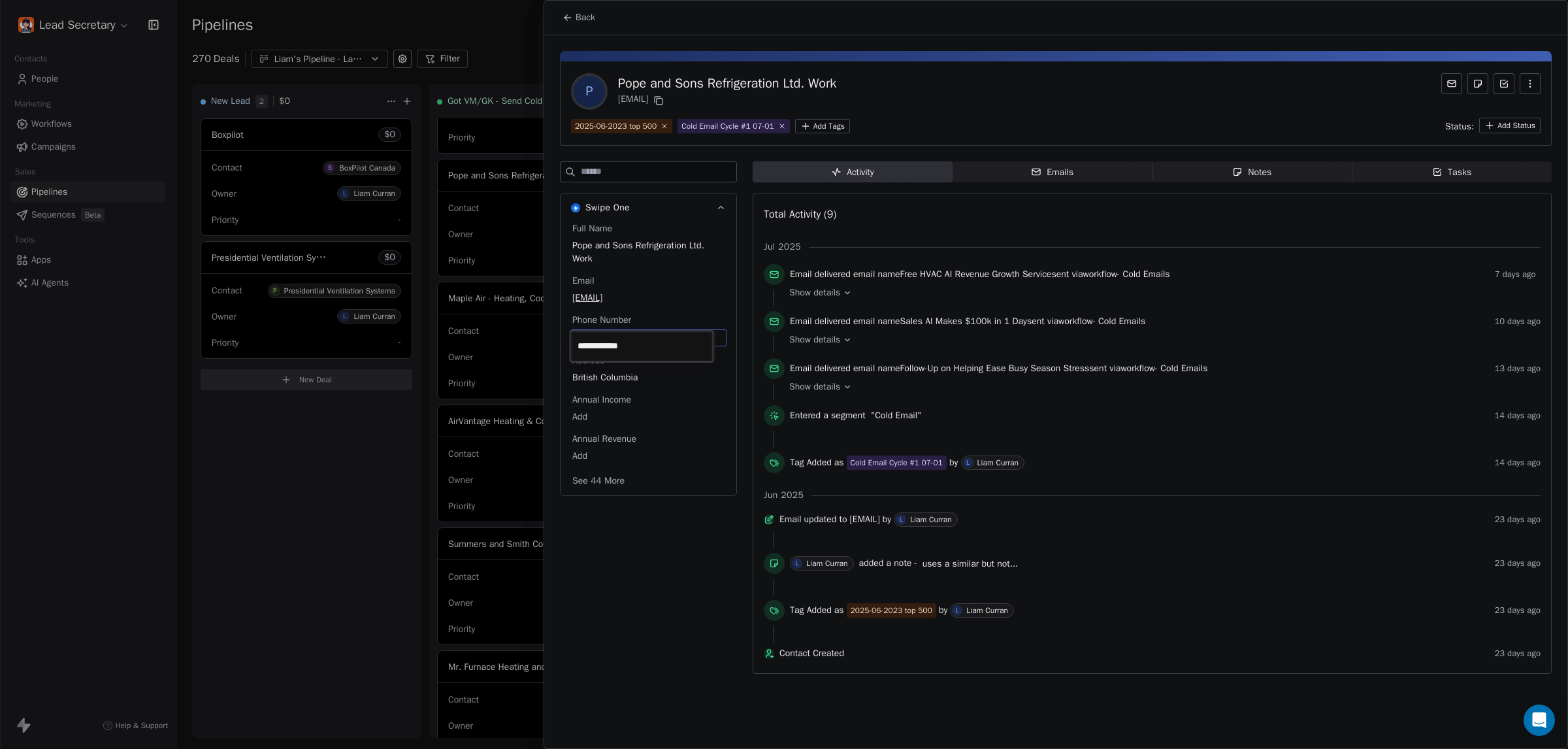 click on "Lead Secretary Contacts People Marketing Workflows Campaigns Sales Pipelines Sequences Beta Tools Apps AI Agents Help & Support Pipelines  New Pipeline 270 Deals Liam's Pipeline - Large Businesses Only Filter  Edit View Sort:  Last Activity Date New Lead 2 $ 0 Boxpilot $ 0 Contact B BoxPilot Canada Owner L Liam Curran Priority - Presidential Ventilation Systems $ 0 Contact P Presidential Ventilation Systems Owner L Liam Curran Priority - New Deal Got VM/GK - Send Cold Email 142 $ 0 Amos Service and Supply LLC $ 0 Contact A Amos Service and Supply LLC Owner L Liam Curran Priority Low Woodbridge GTA ClimateCare $ 0 Contact W Woodbridge GTA ClimateCare Owner L Liam Curran Priority Low BORTS HVAC $ 0 Contact B BORTS HVAC Owner L Liam Curran Priority Low Spurr Heating & Air Conditioning $ 0 Contact C Chad Owner L Liam Curran Priority Medium Polar Bear Cooling & Heating $ 0 Contact M Matt or Matthew Owner L Liam Curran Priority Low BG Services $ 0 Contact S Stephen Hill Owner L Liam Curran Priority High $ 0 K L $" at bounding box center (784, 374) 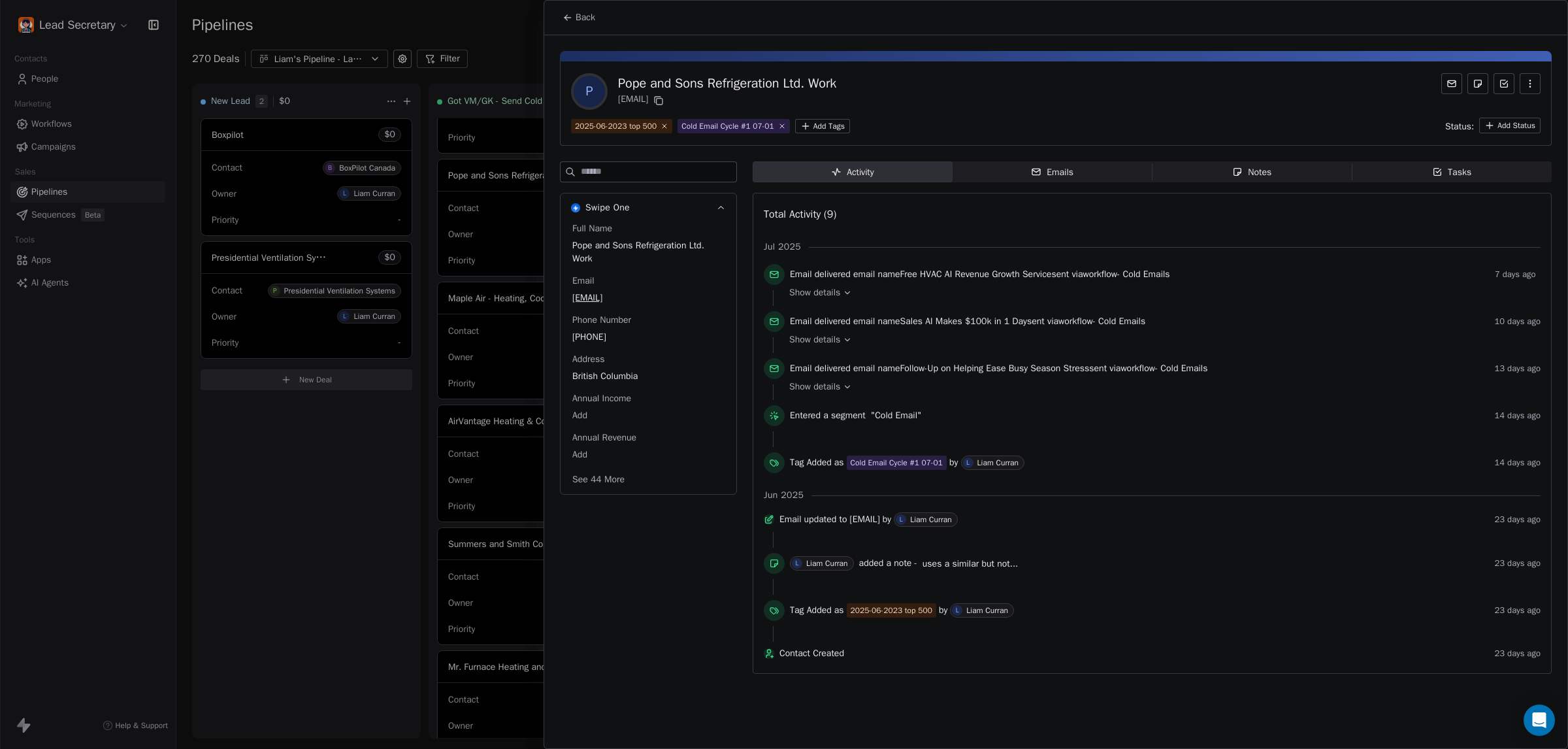 click on "Pope and Sons Refrigeration Ltd. Work" at bounding box center (727, 84) 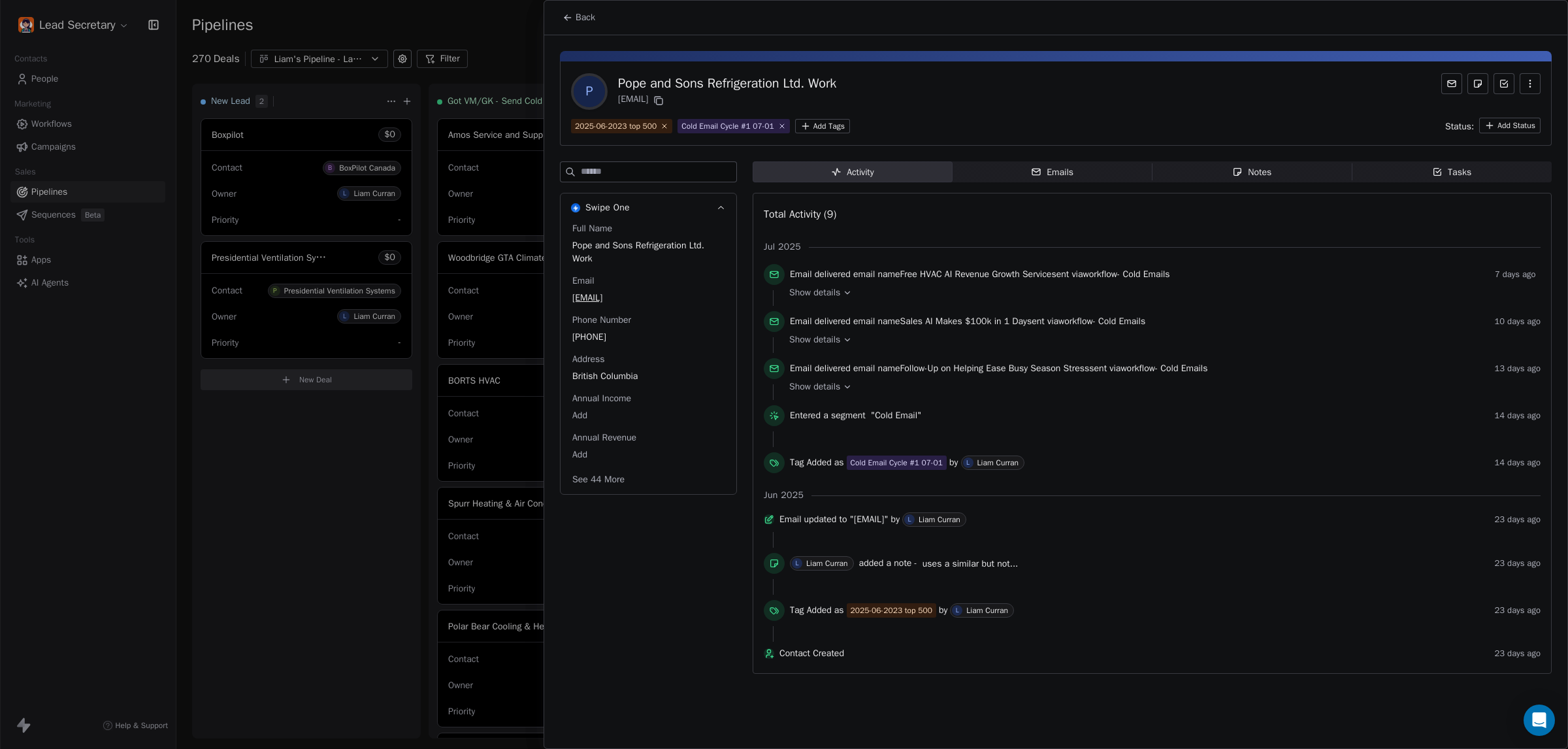 scroll, scrollTop: 0, scrollLeft: 0, axis: both 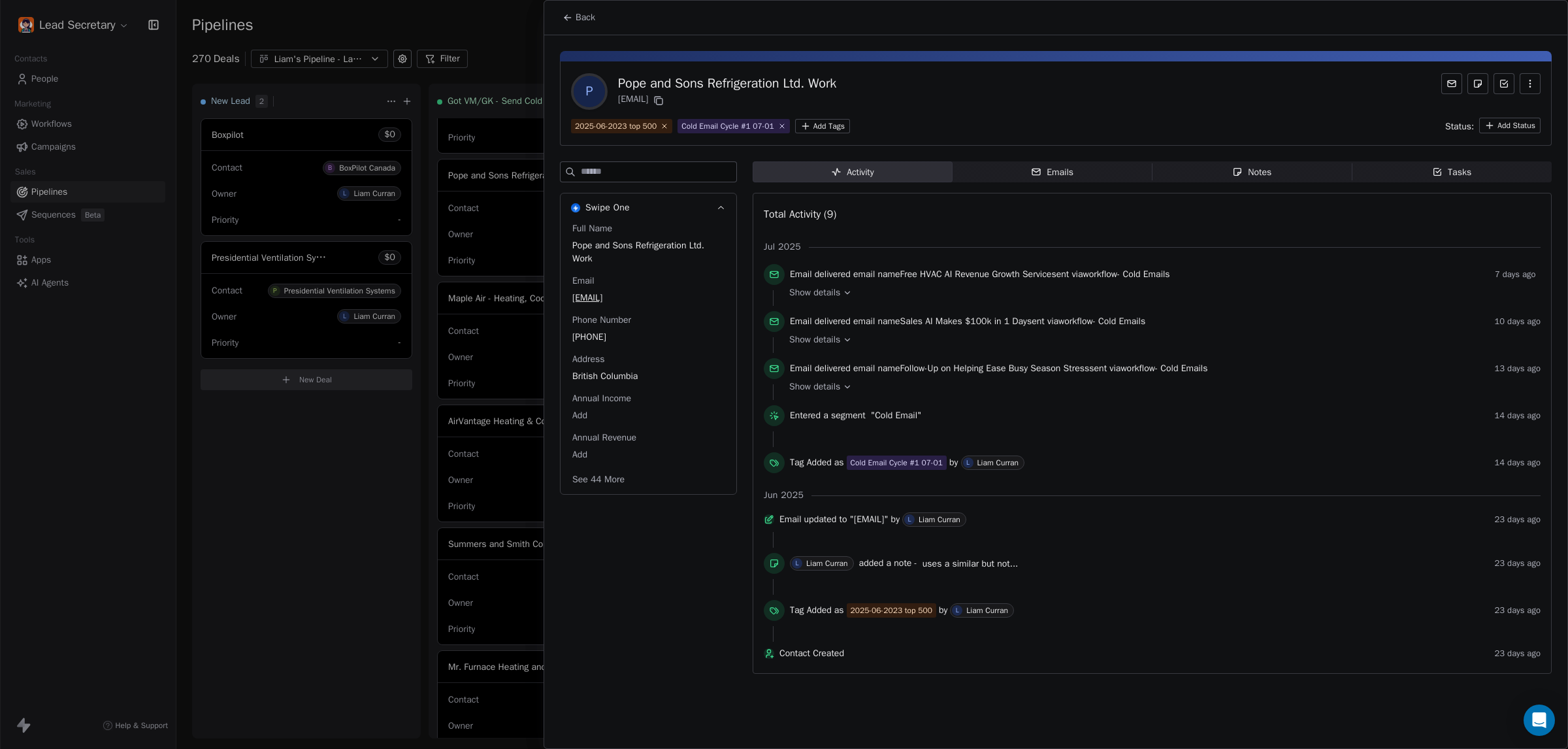click at bounding box center (784, 374) 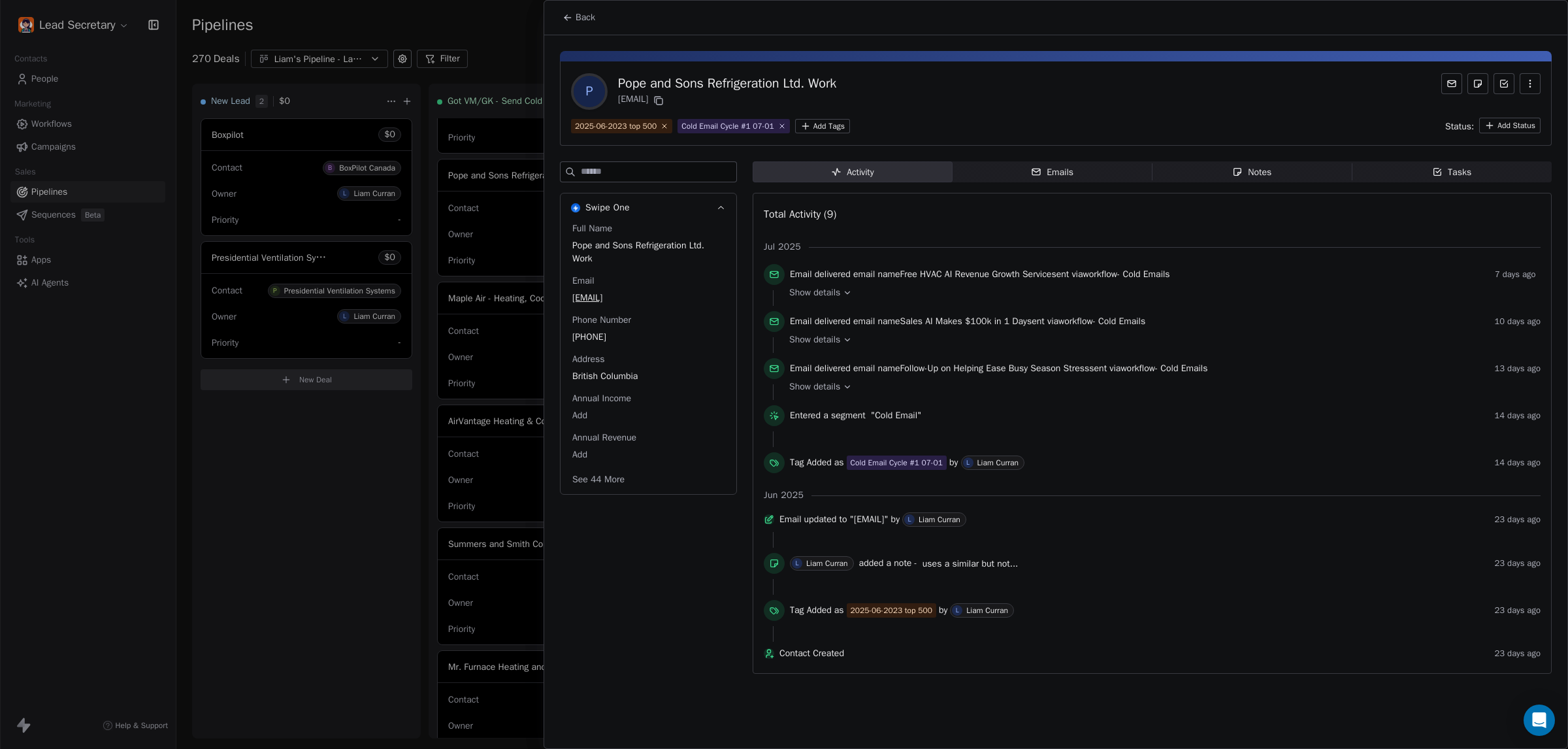 click at bounding box center (784, 374) 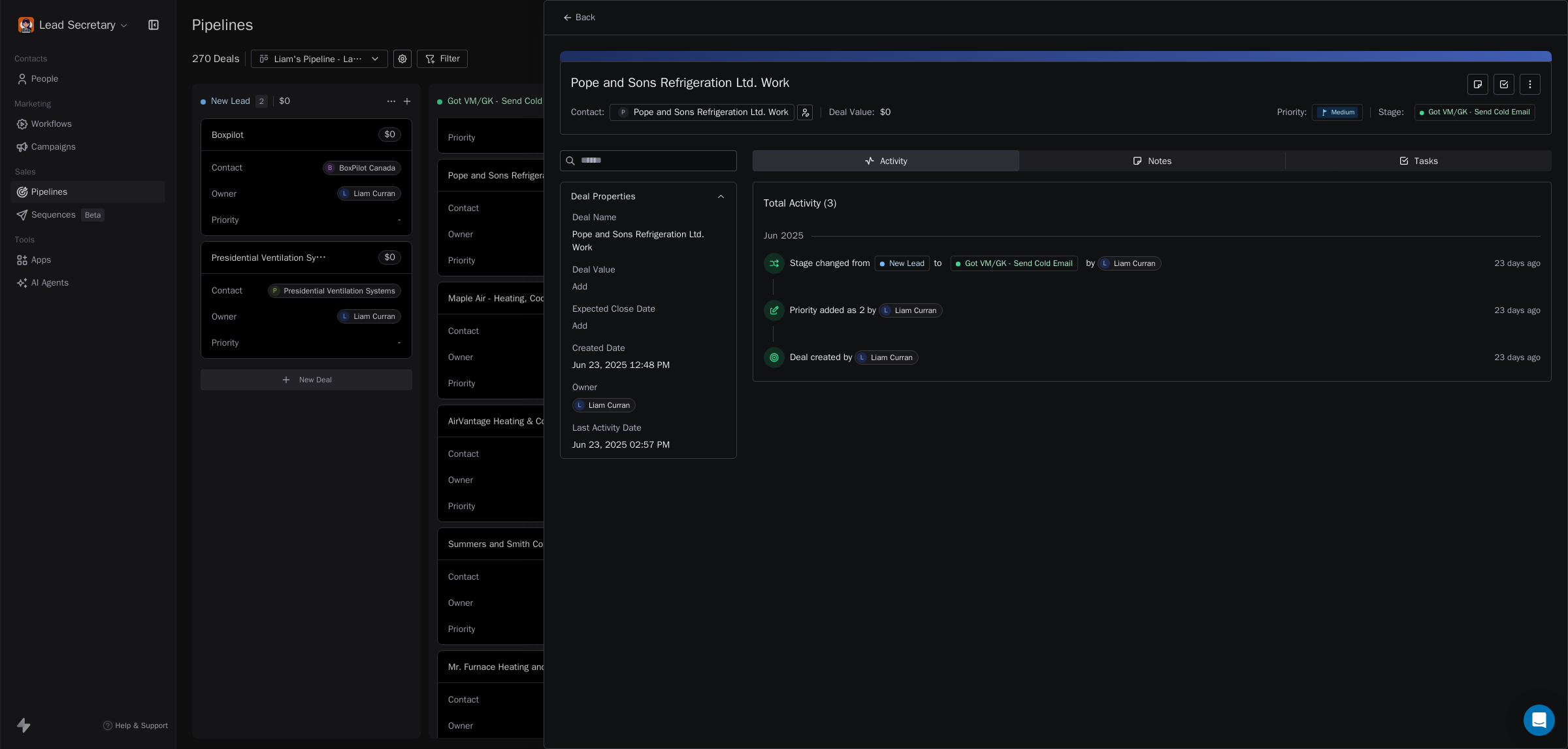 click at bounding box center [784, 374] 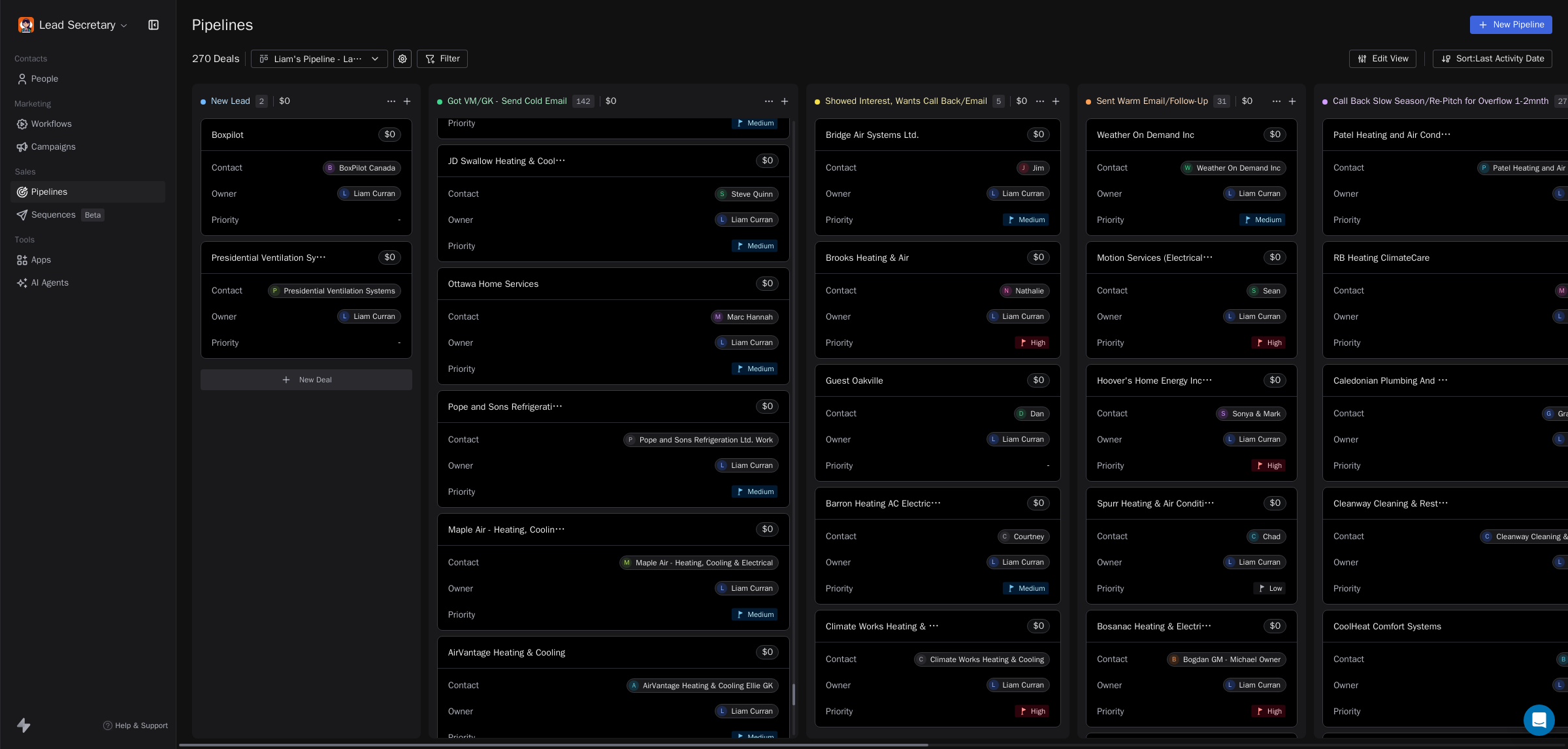 scroll, scrollTop: 16056, scrollLeft: 0, axis: vertical 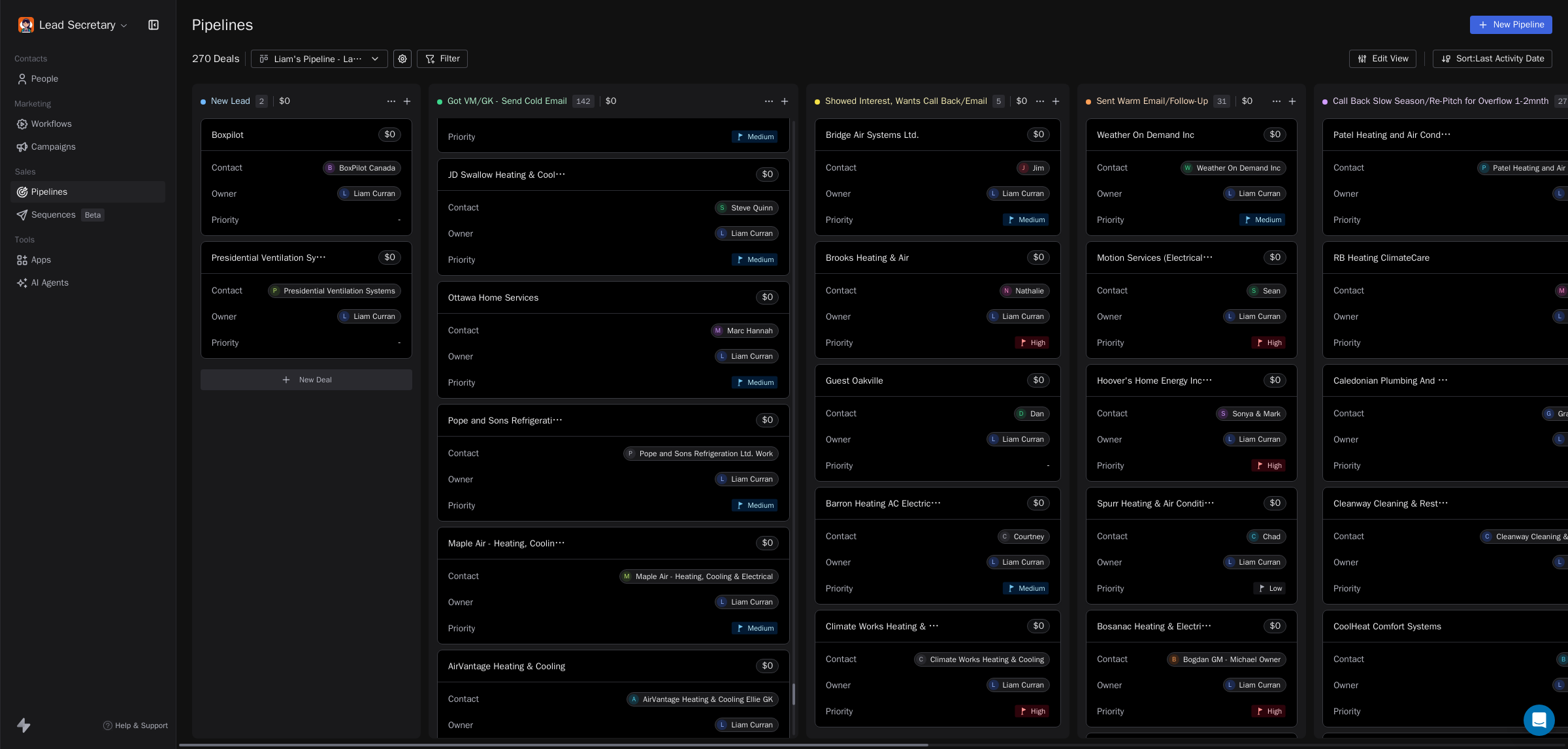 click at bounding box center [613, 313] 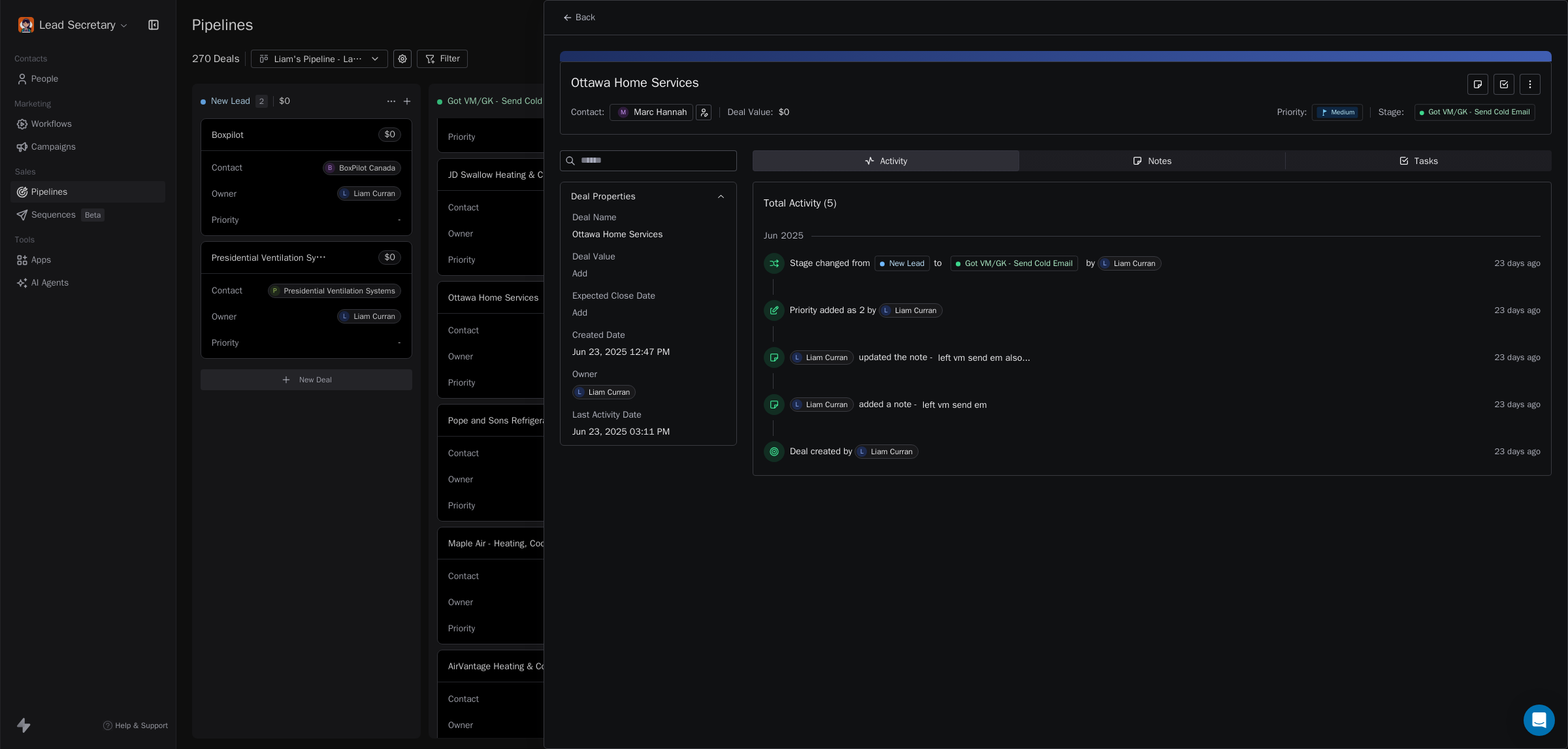 click on "Notes   Notes" at bounding box center [1152, 161] 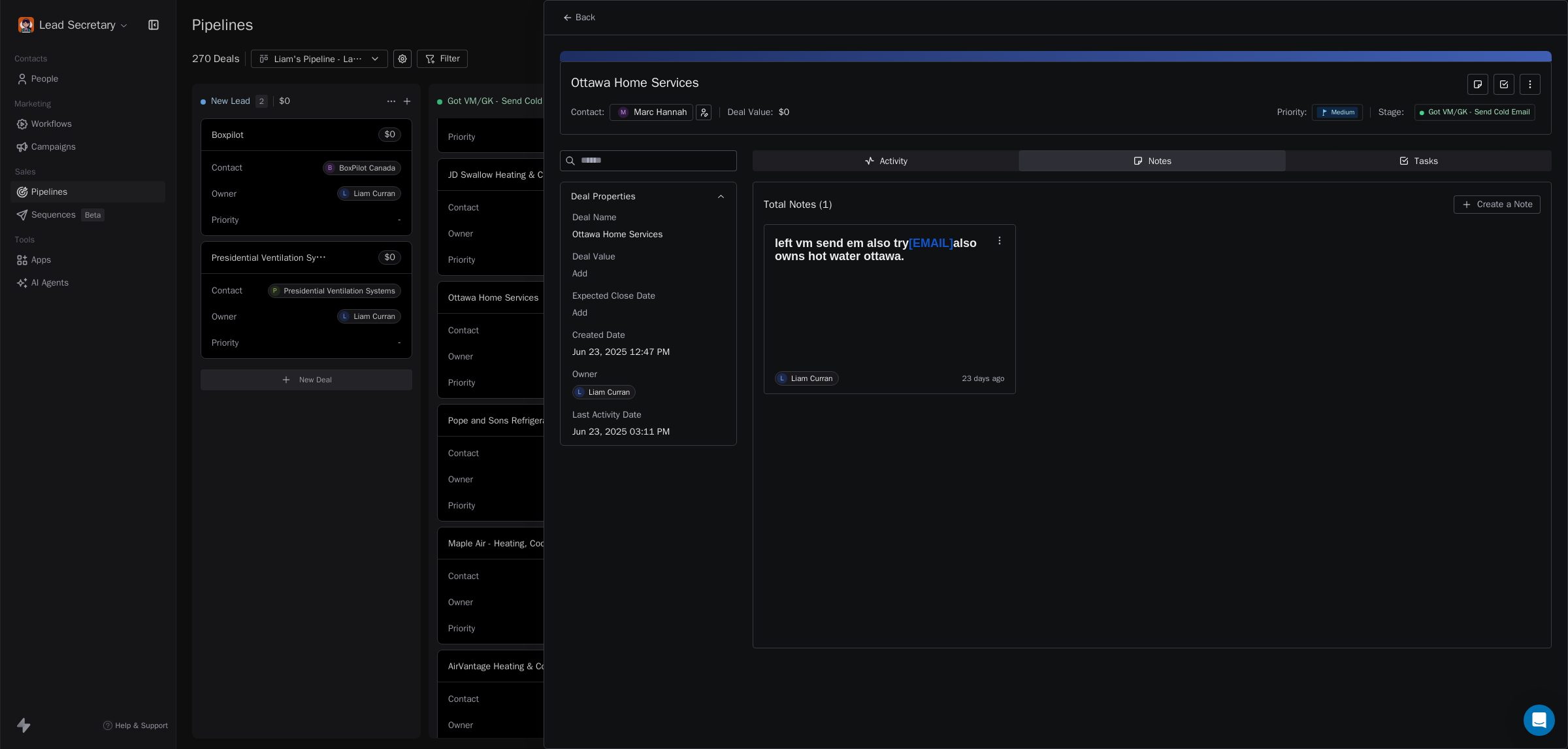click on "Marc Hannah" at bounding box center [660, 112] 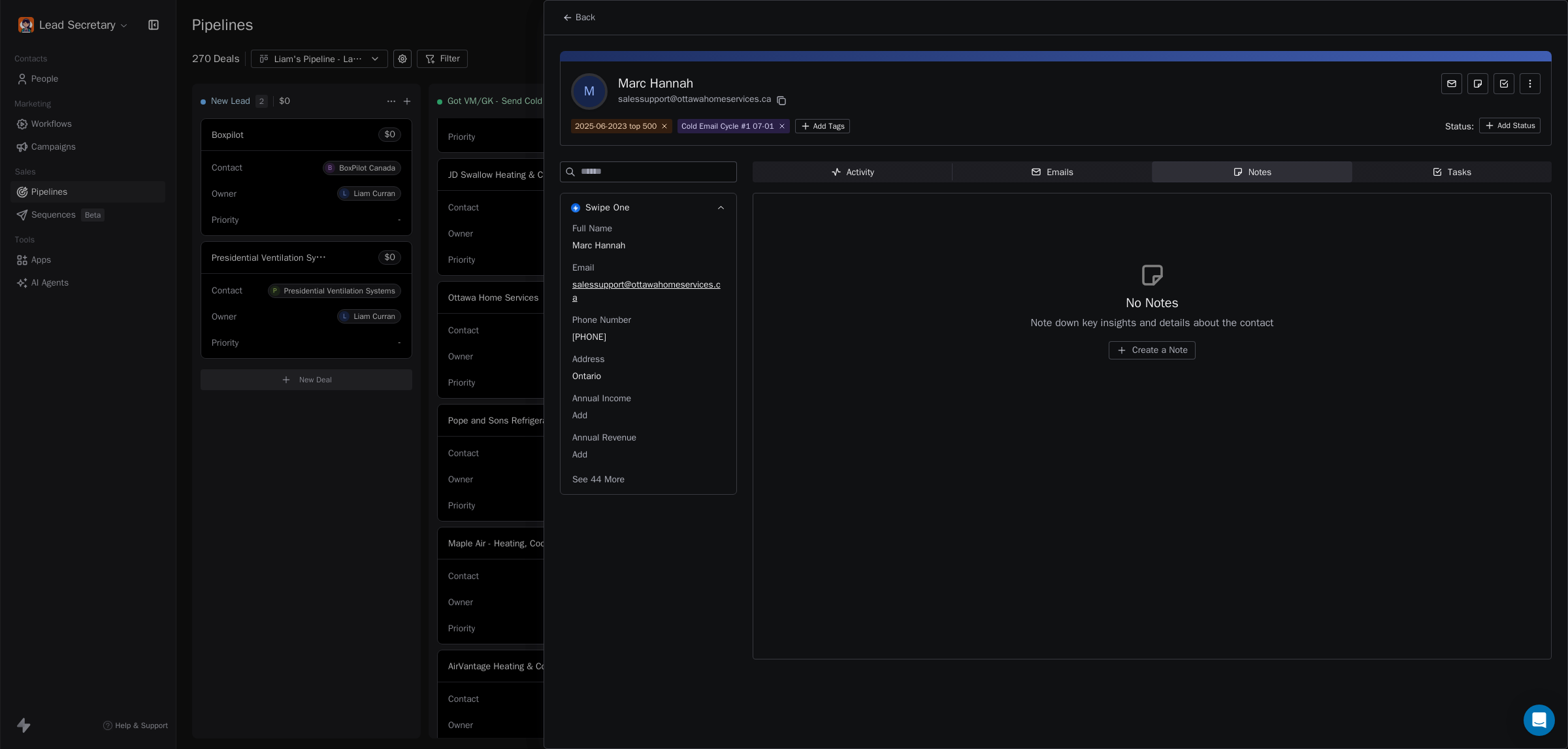 click on "+16136044777" at bounding box center (648, 337) 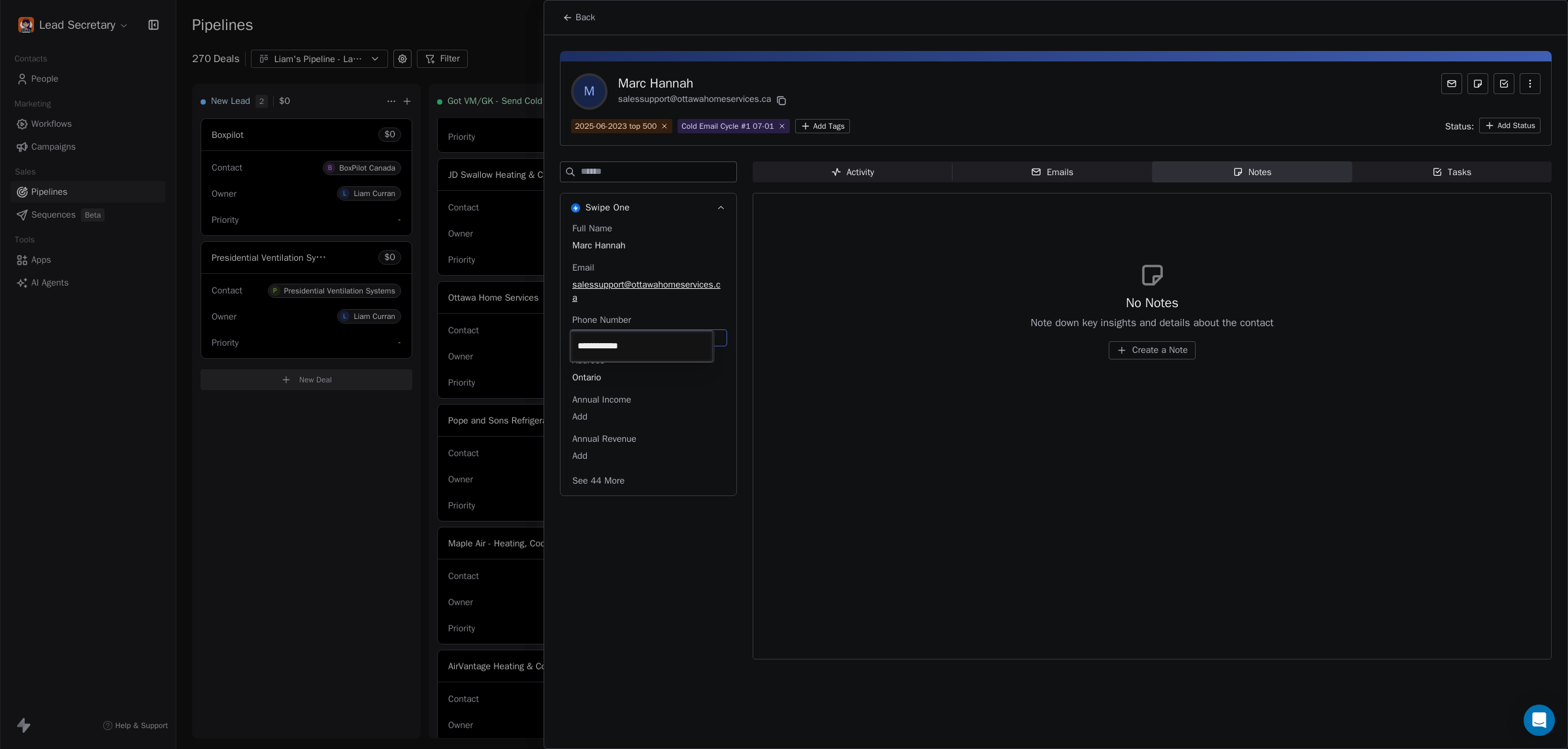 click on "Lead Secretary Contacts People Marketing Workflows Campaigns Sales Pipelines Sequences Beta Tools Apps AI Agents Help & Support Pipelines  New Pipeline 270 Deals Liam's Pipeline - Large Businesses Only Filter  Edit View Sort:  Last Activity Date New Lead 2 $ 0 Boxpilot $ 0 Contact B BoxPilot Canada Owner L Liam Curran Priority - Presidential Ventilation Systems $ 0 Contact P Presidential Ventilation Systems Owner L Liam Curran Priority - New Deal Got VM/GK - Send Cold Email 142 $ 0 Amos Service and Supply LLC $ 0 Contact A Amos Service and Supply LLC Owner L Liam Curran Priority Low Woodbridge GTA ClimateCare $ 0 Contact W Woodbridge GTA ClimateCare Owner L Liam Curran Priority Low BORTS HVAC $ 0 Contact B BORTS HVAC Owner L Liam Curran Priority Low Spurr Heating & Air Conditioning $ 0 Contact C Chad Owner L Liam Curran Priority Medium Polar Bear Cooling & Heating $ 0 Contact M Matt or Matthew Owner L Liam Curran Priority Low BG Services $ 0 Contact S Stephen Hill Owner L Liam Curran Priority High $ 0 K L $" at bounding box center (784, 374) 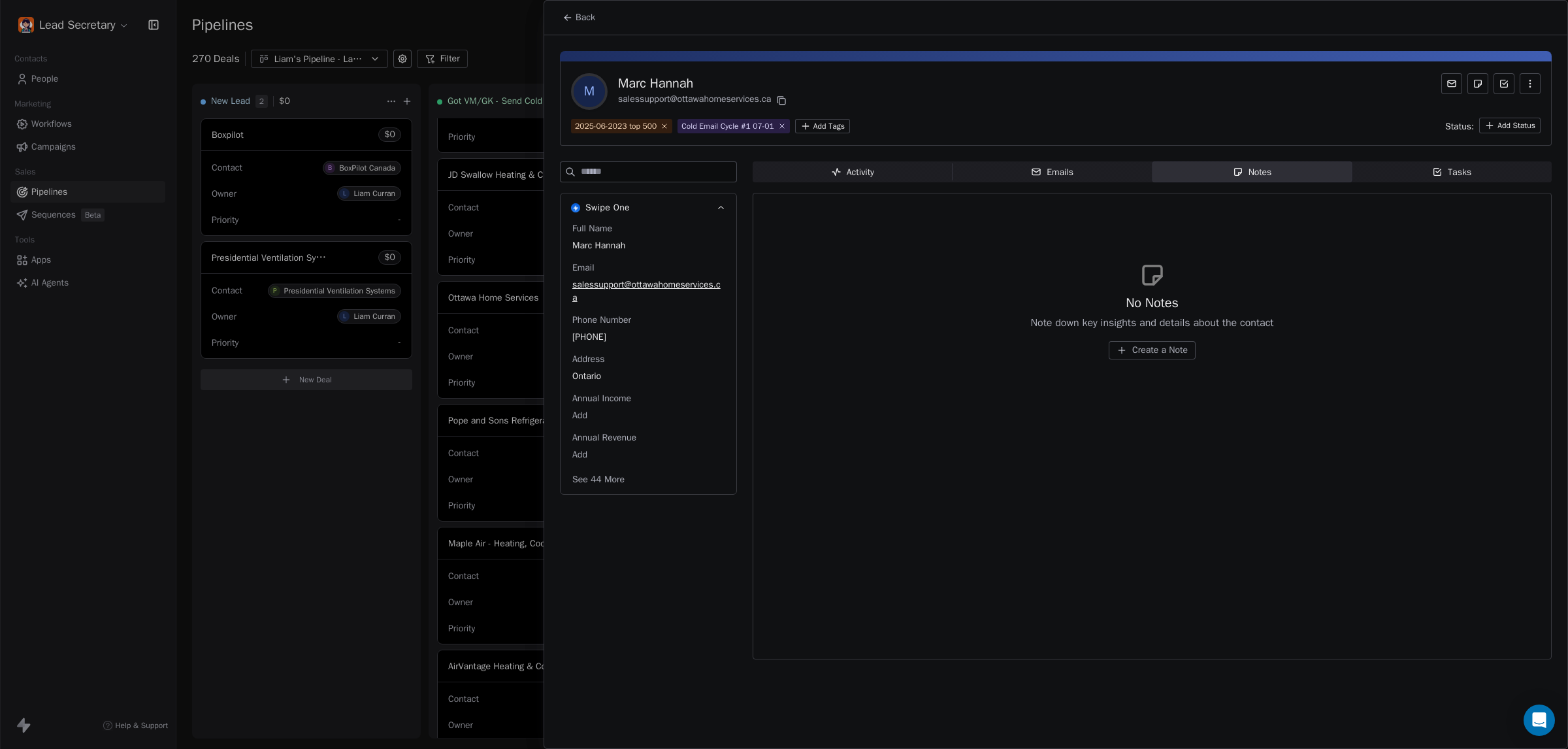 click on "Back" at bounding box center (579, 18) 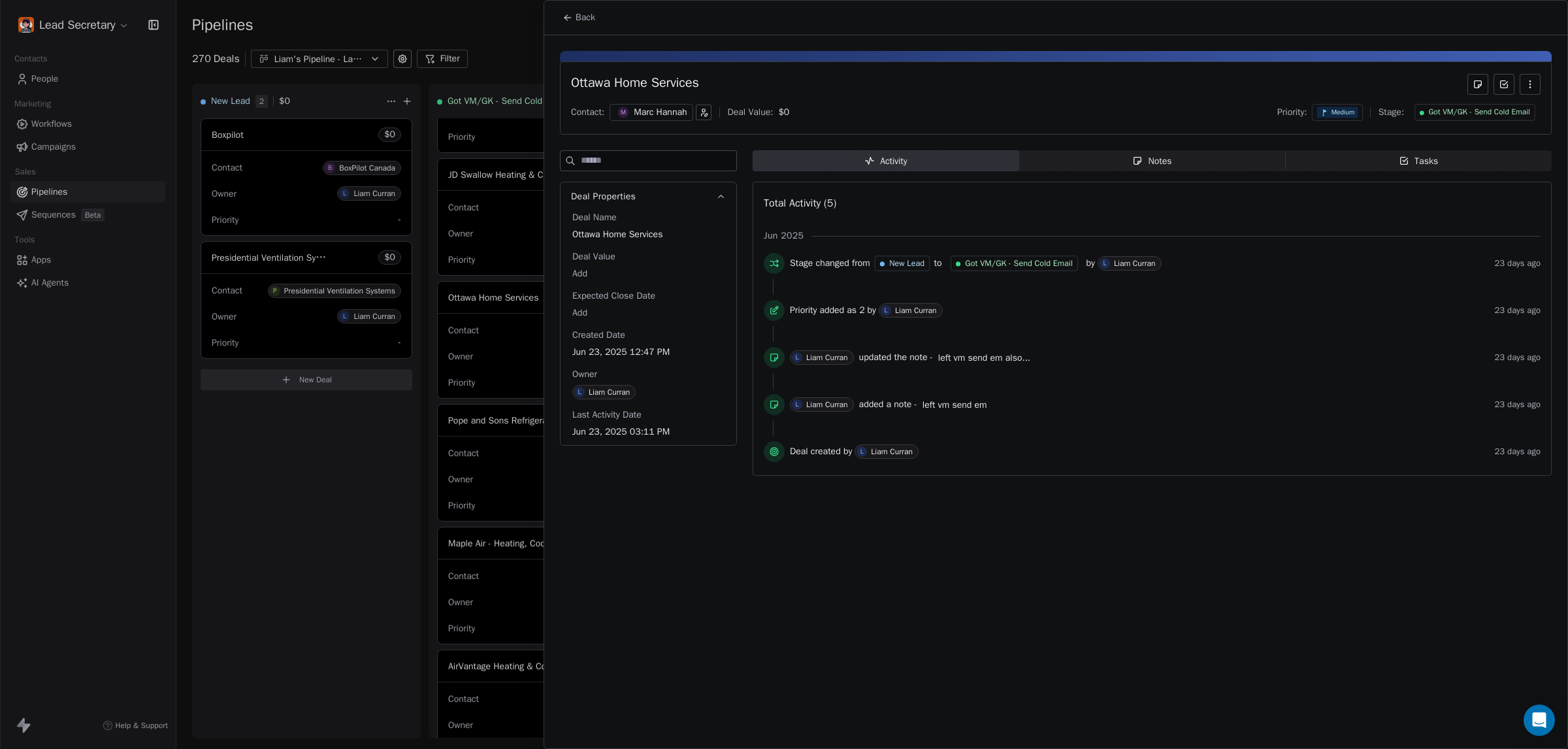 click on "Notes" at bounding box center (1152, 161) 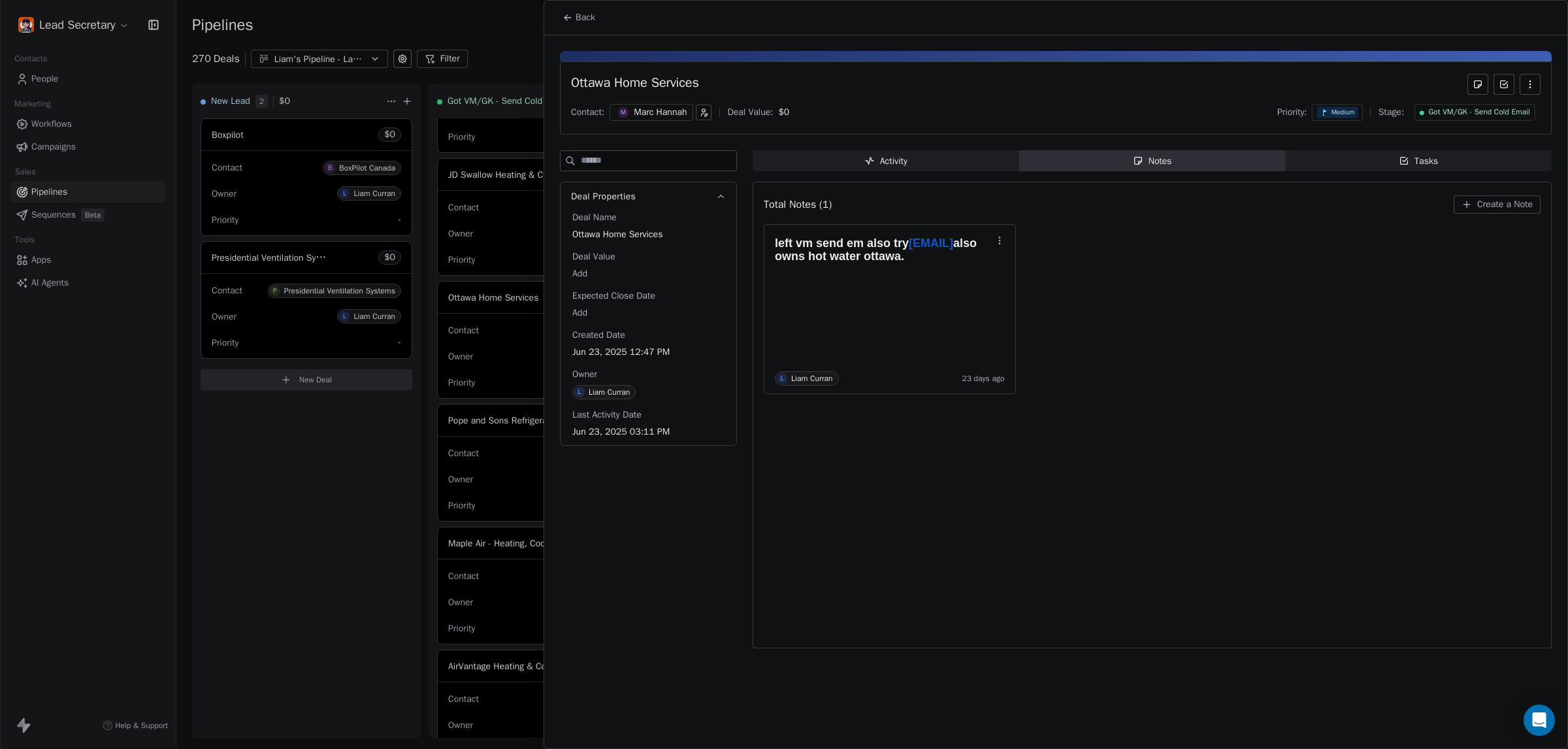 click on "Create a Note" at bounding box center [1497, 205] 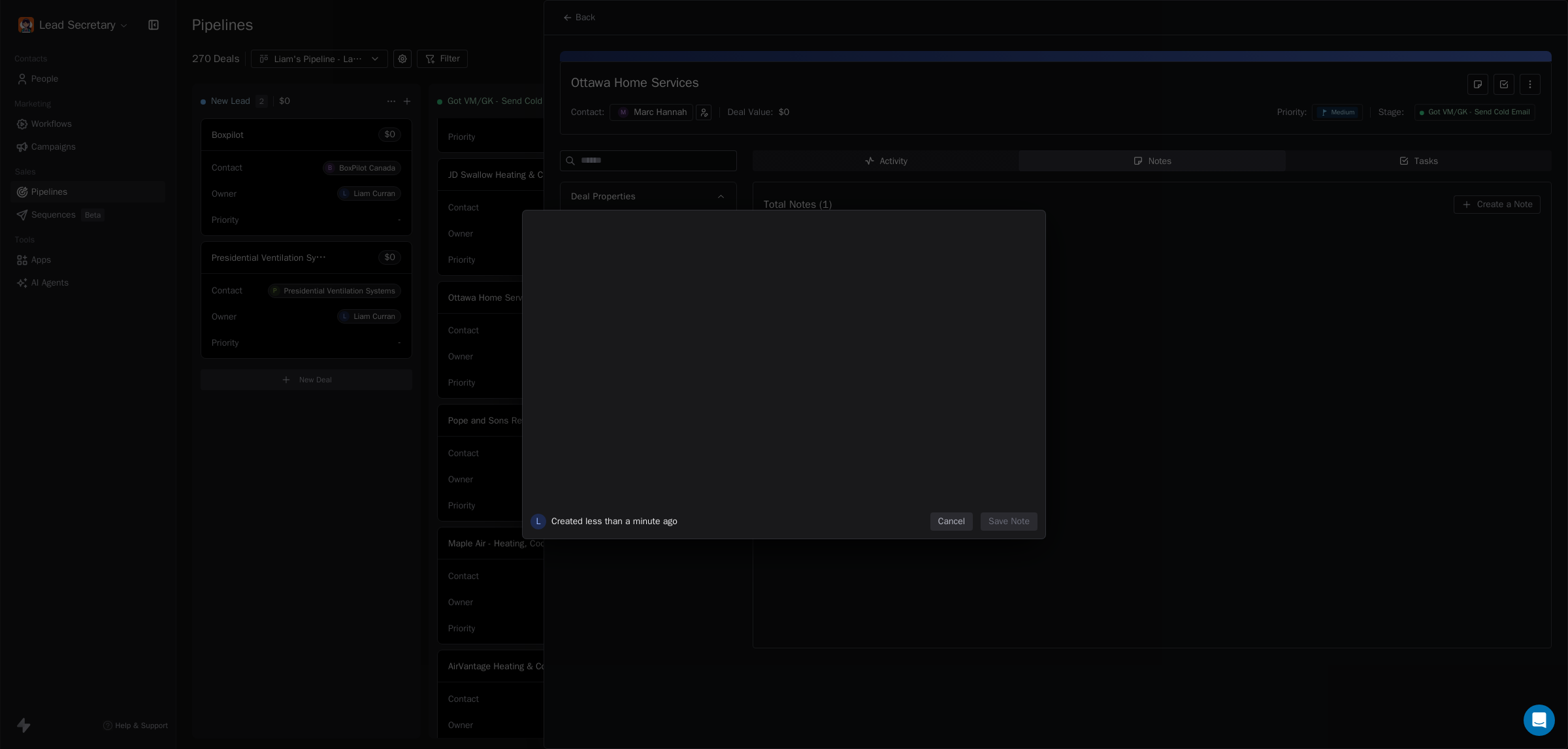 type 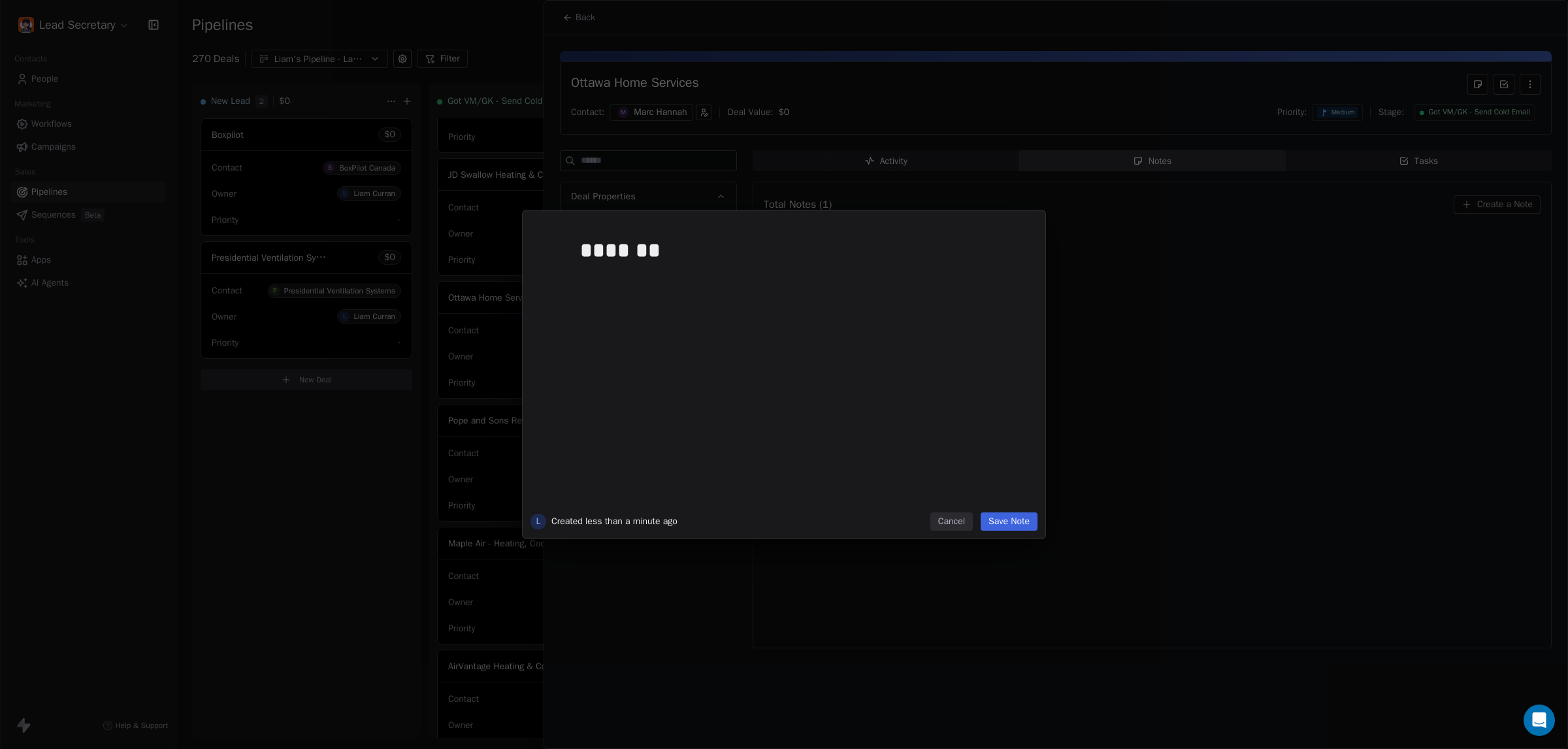 click on "Save Note" at bounding box center [1009, 522] 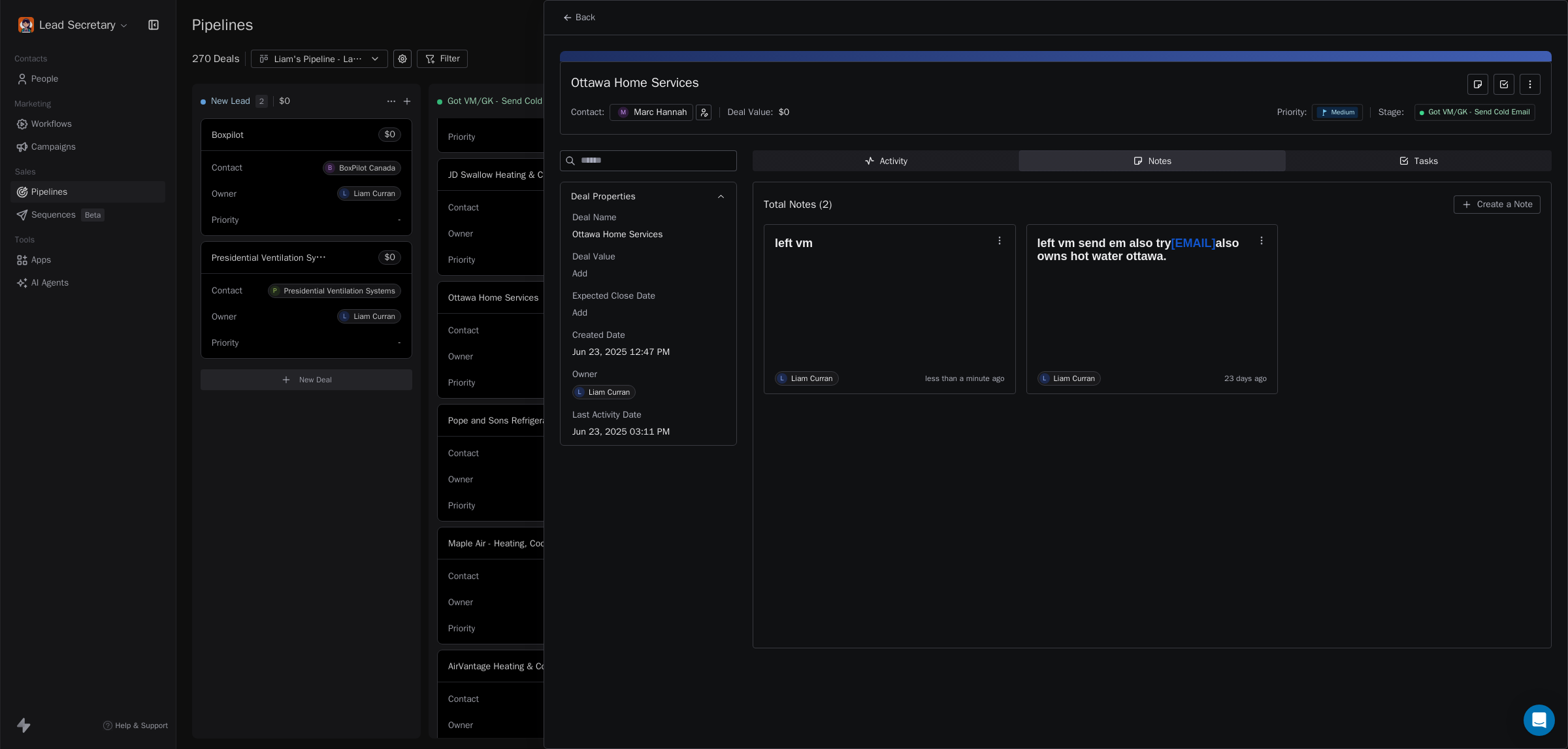 click at bounding box center [784, 374] 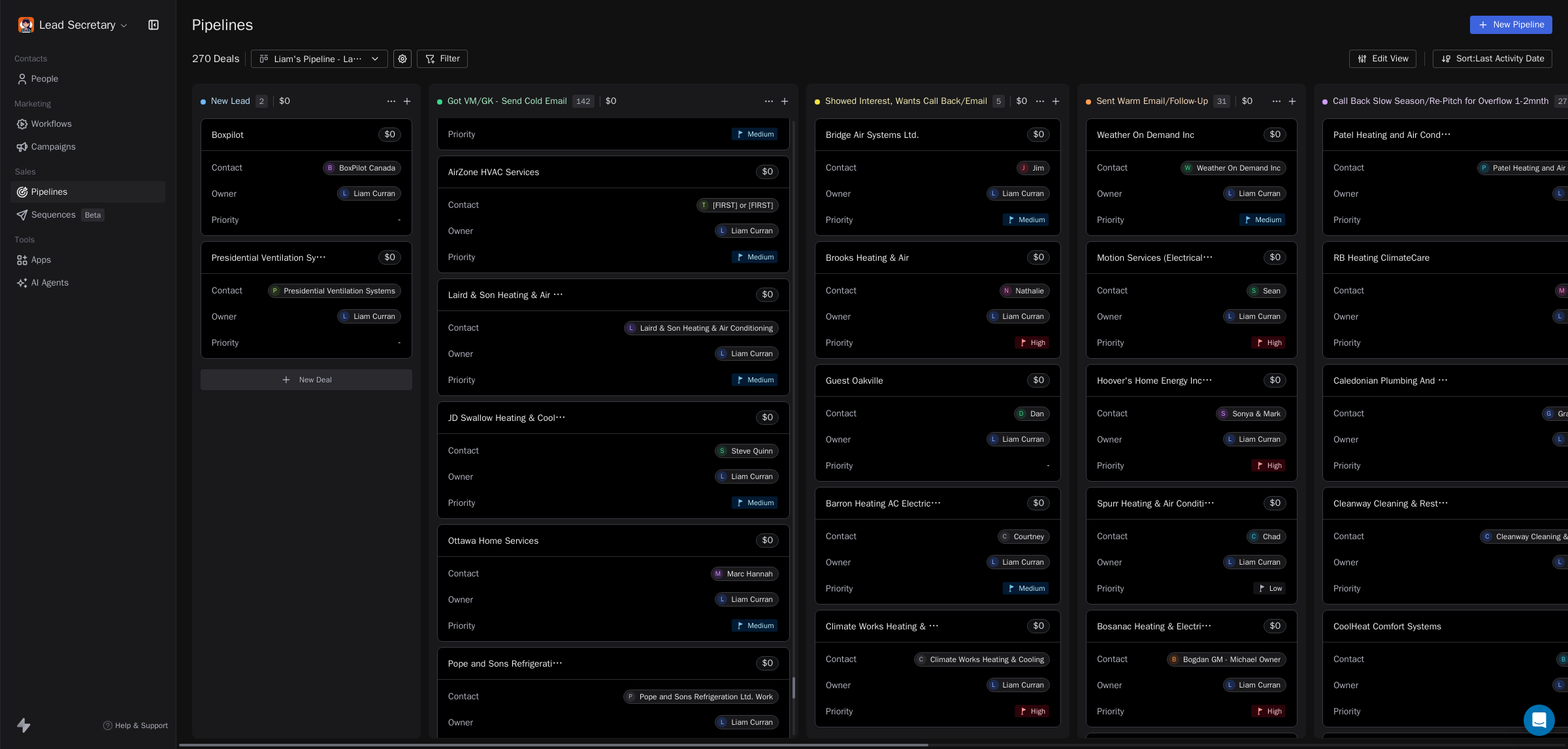 scroll, scrollTop: 15811, scrollLeft: 0, axis: vertical 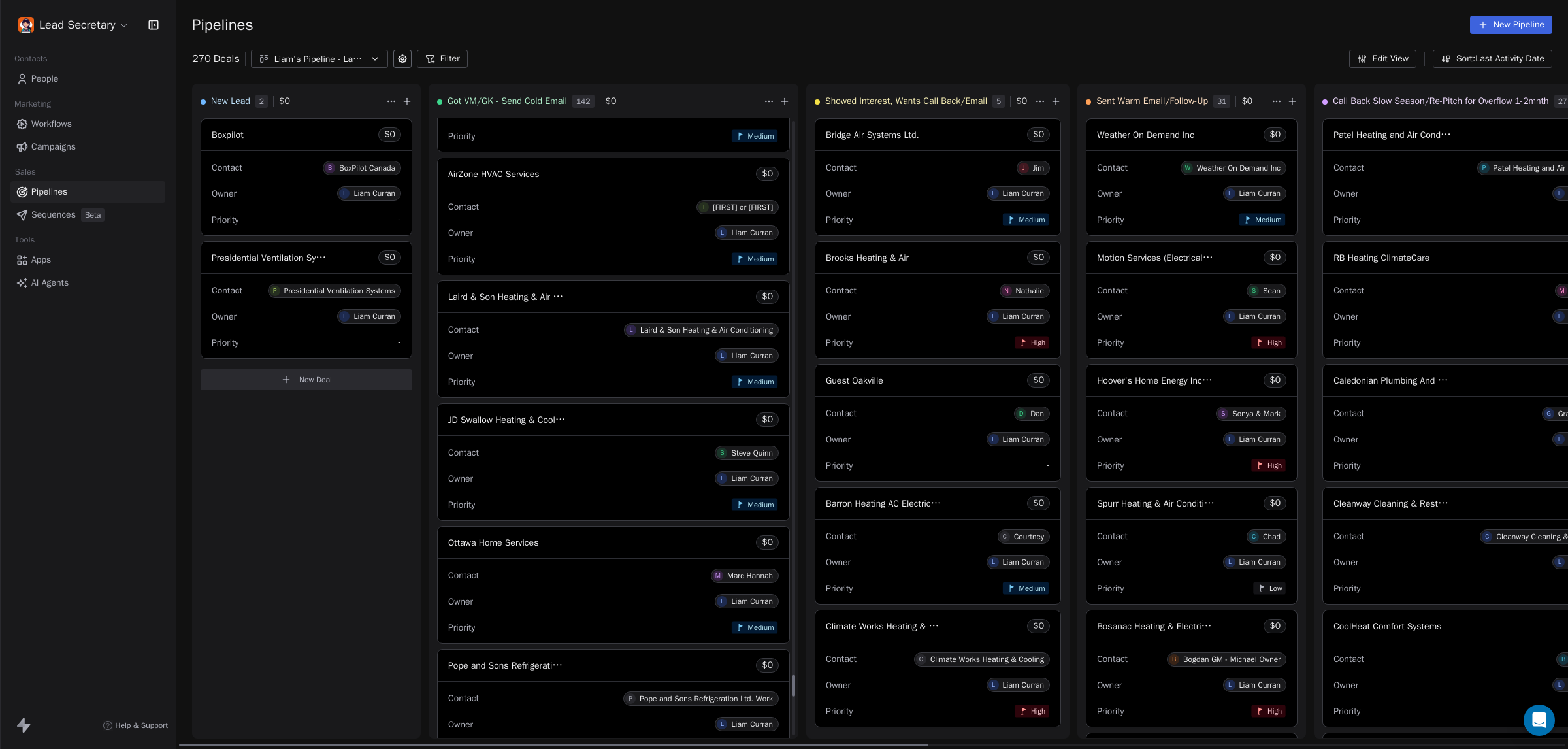 click on "Contact S Steve Quinn Owner L Liam Curran Priority Medium" at bounding box center [613, 478] 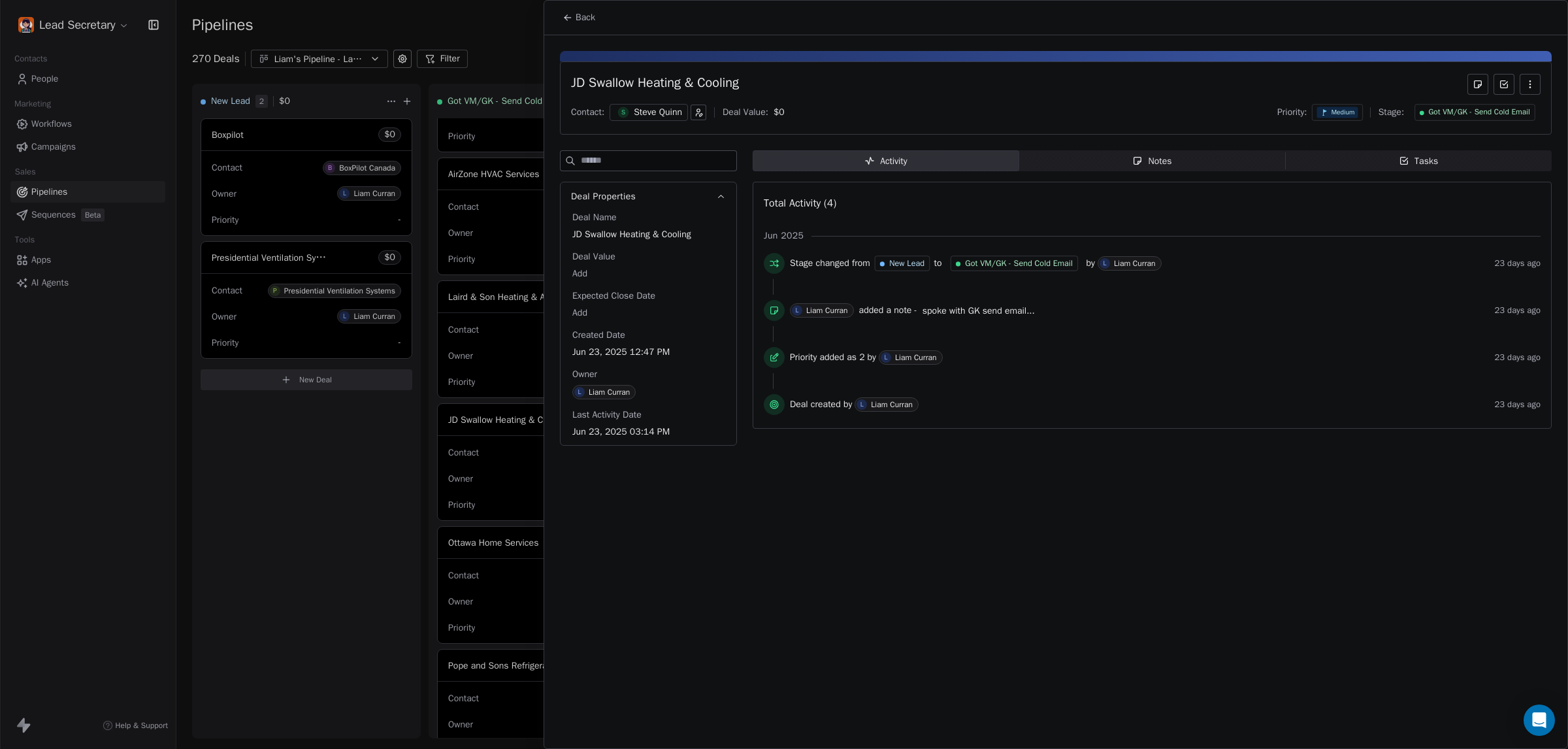 click on "Steve Quinn" at bounding box center [658, 112] 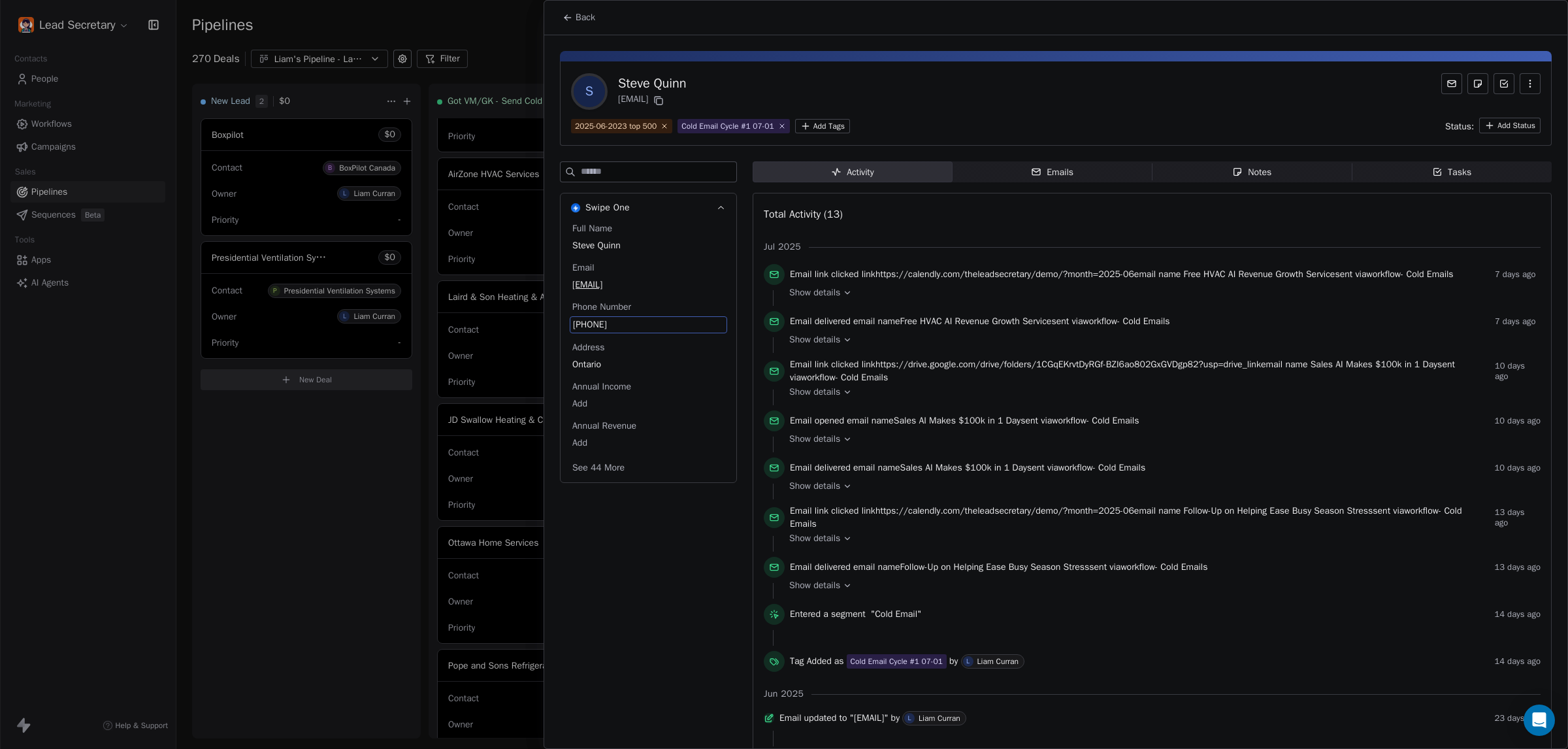 click on "+16138227974" at bounding box center [648, 325] 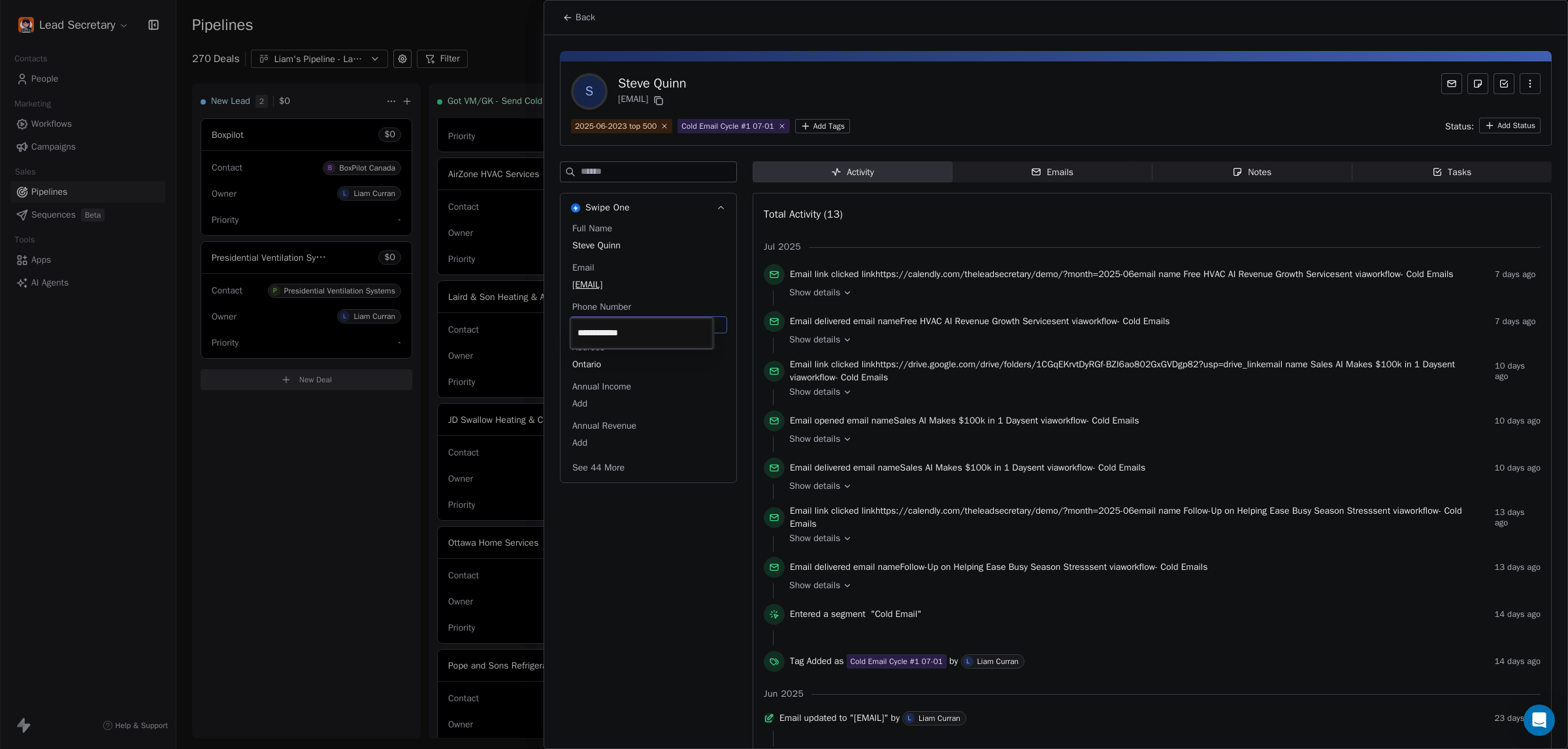 drag, startPoint x: 930, startPoint y: 87, endPoint x: 799, endPoint y: 60, distance: 133.7535 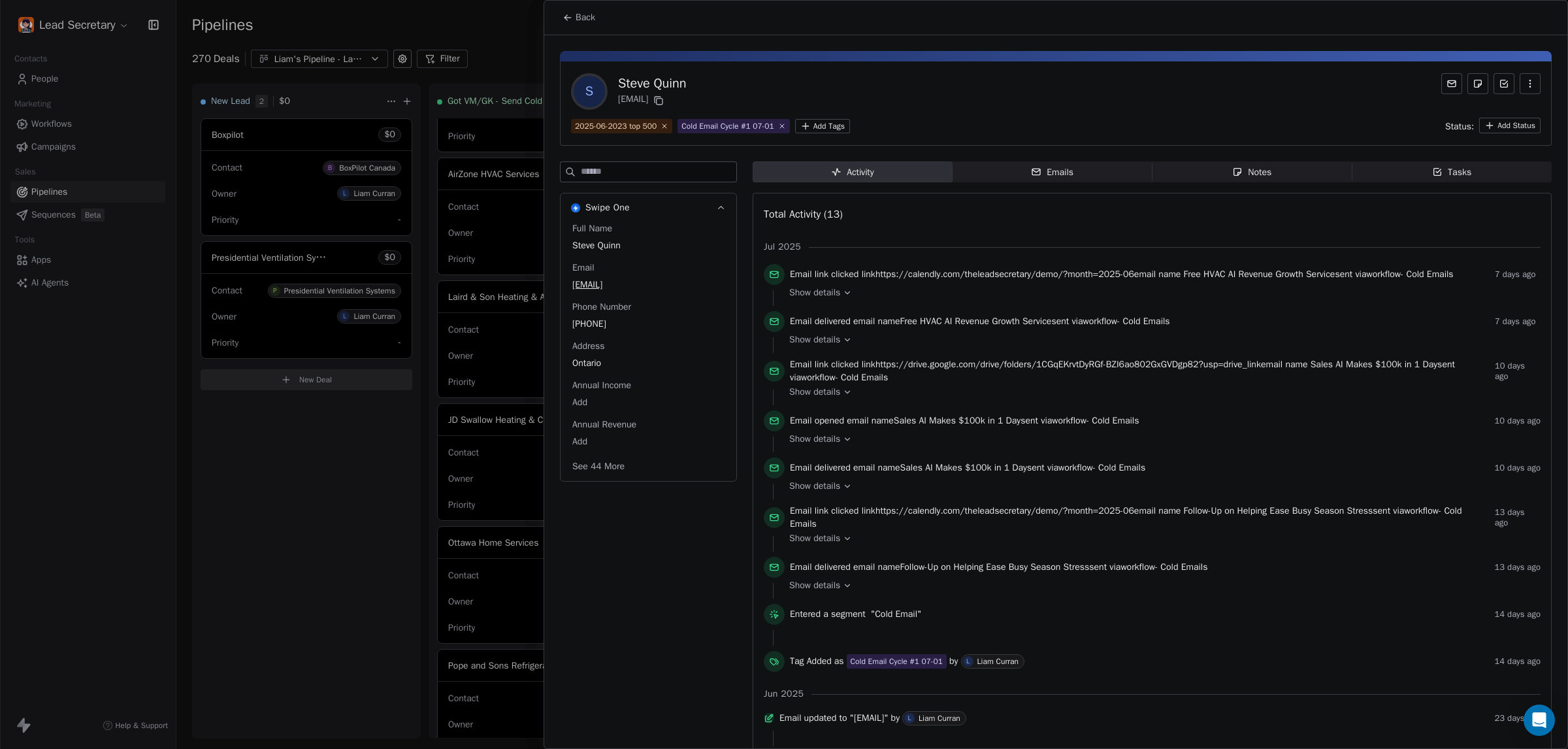 click 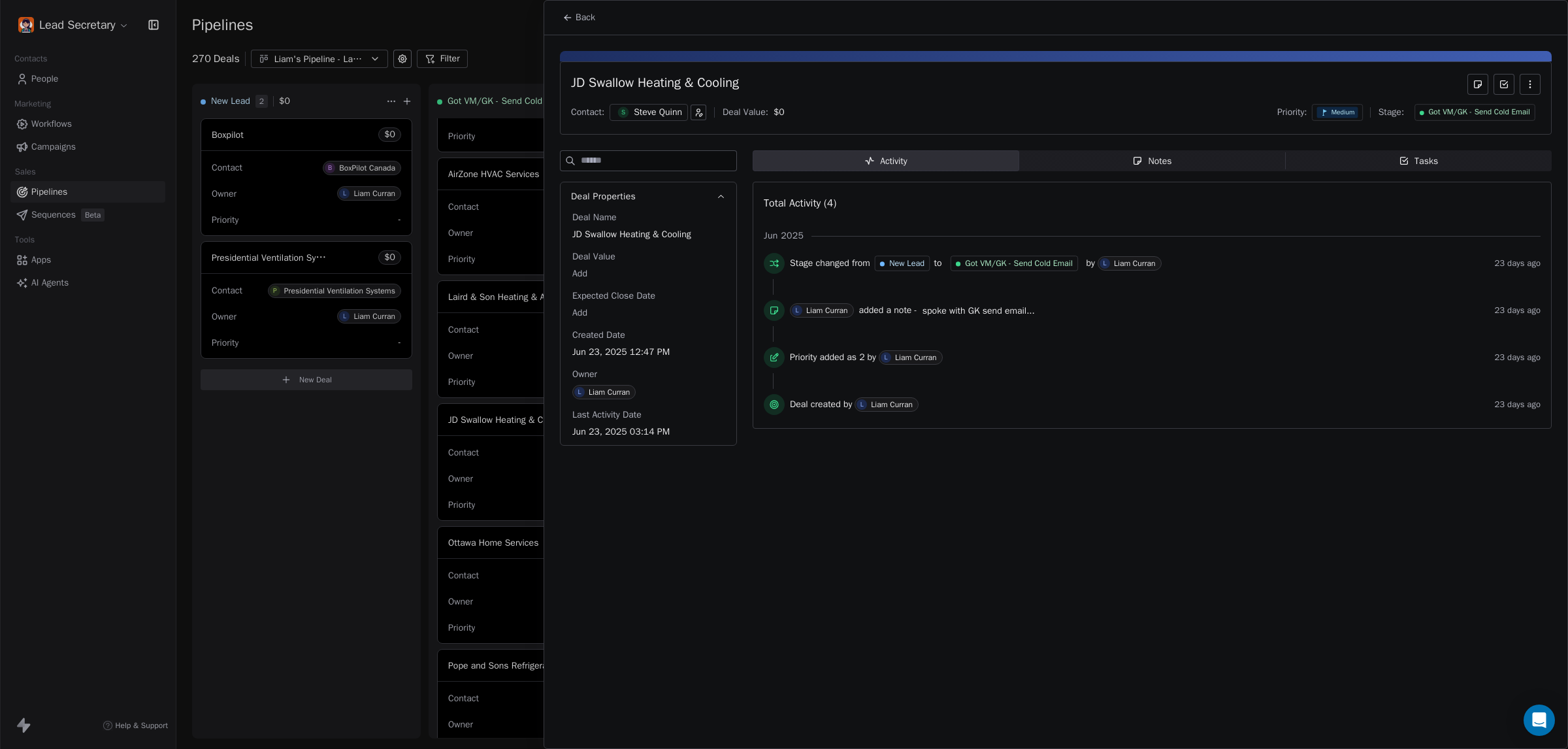 click at bounding box center [784, 374] 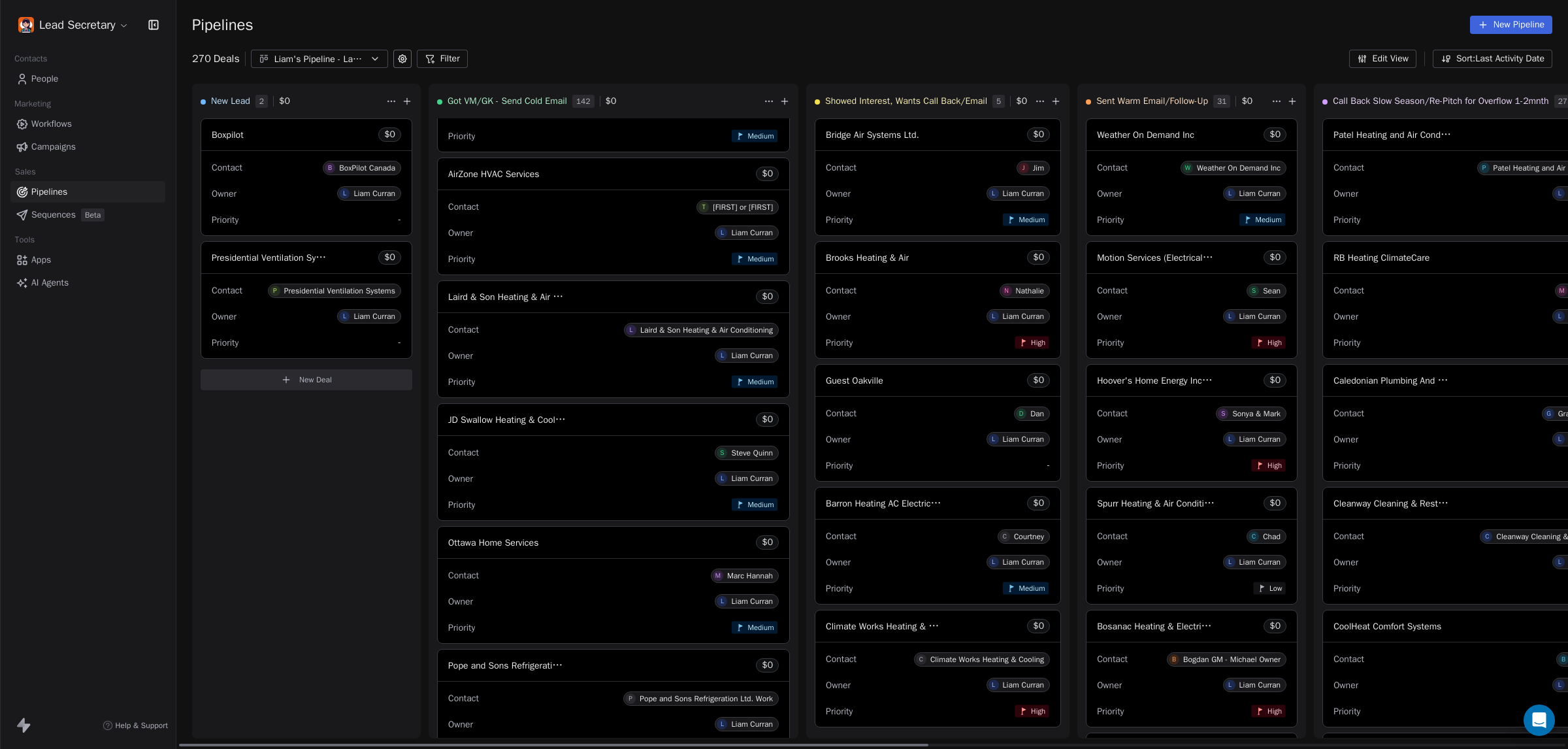click on "Laird & Son Heating & Air Conditioning $ 0" at bounding box center [613, 297] 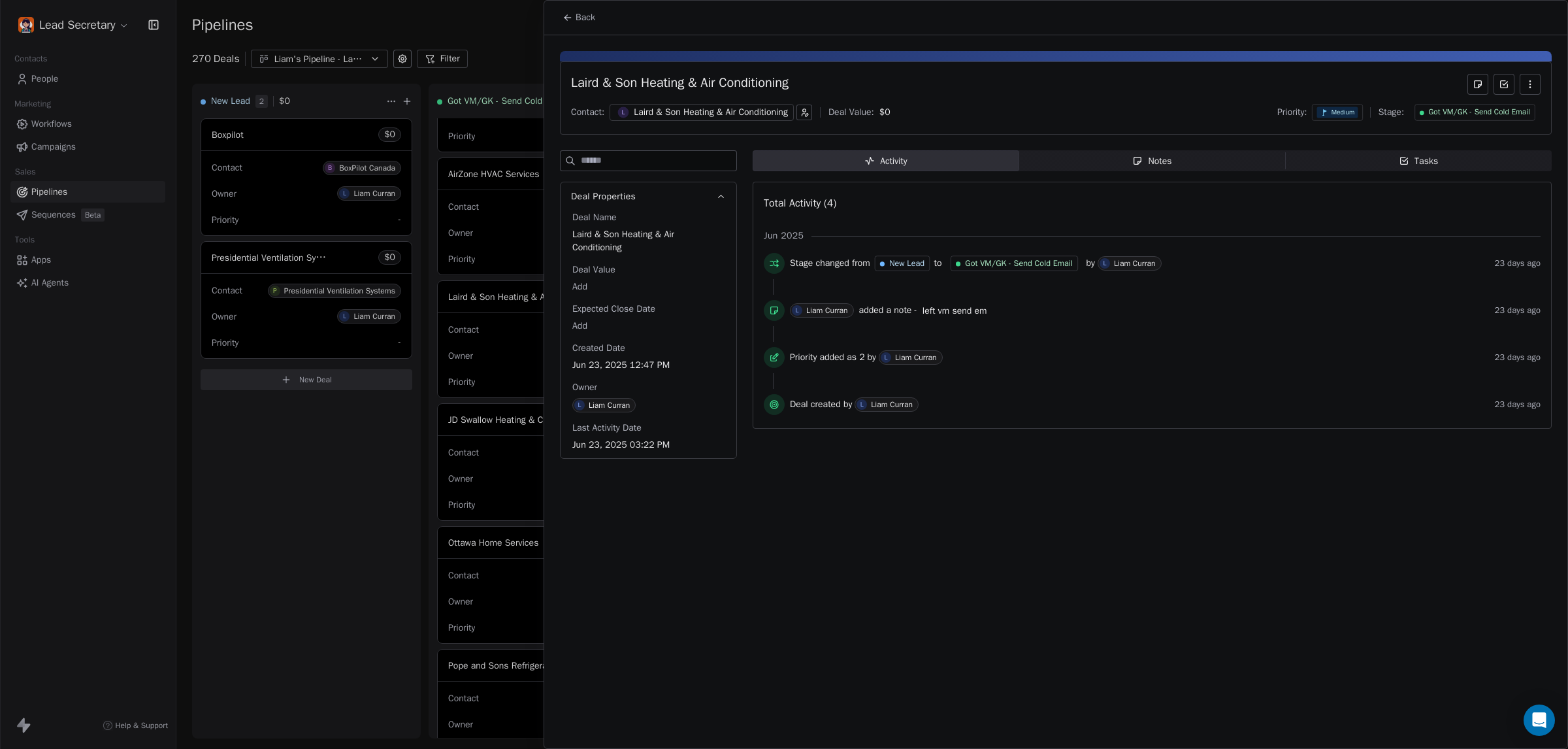 click on "Laird & Son Heating & Air Conditioning" at bounding box center [711, 112] 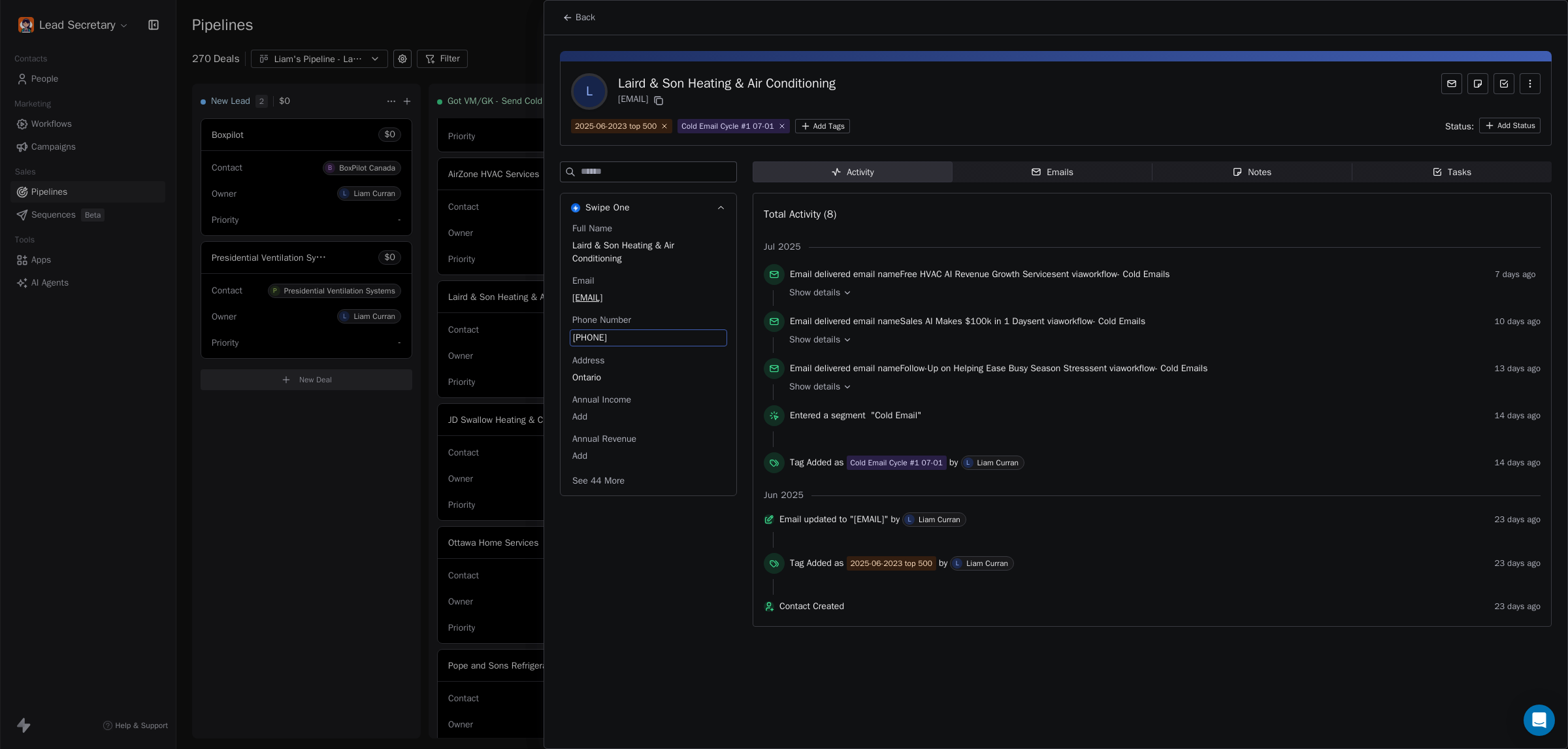 click on "+14164212121" at bounding box center [648, 338] 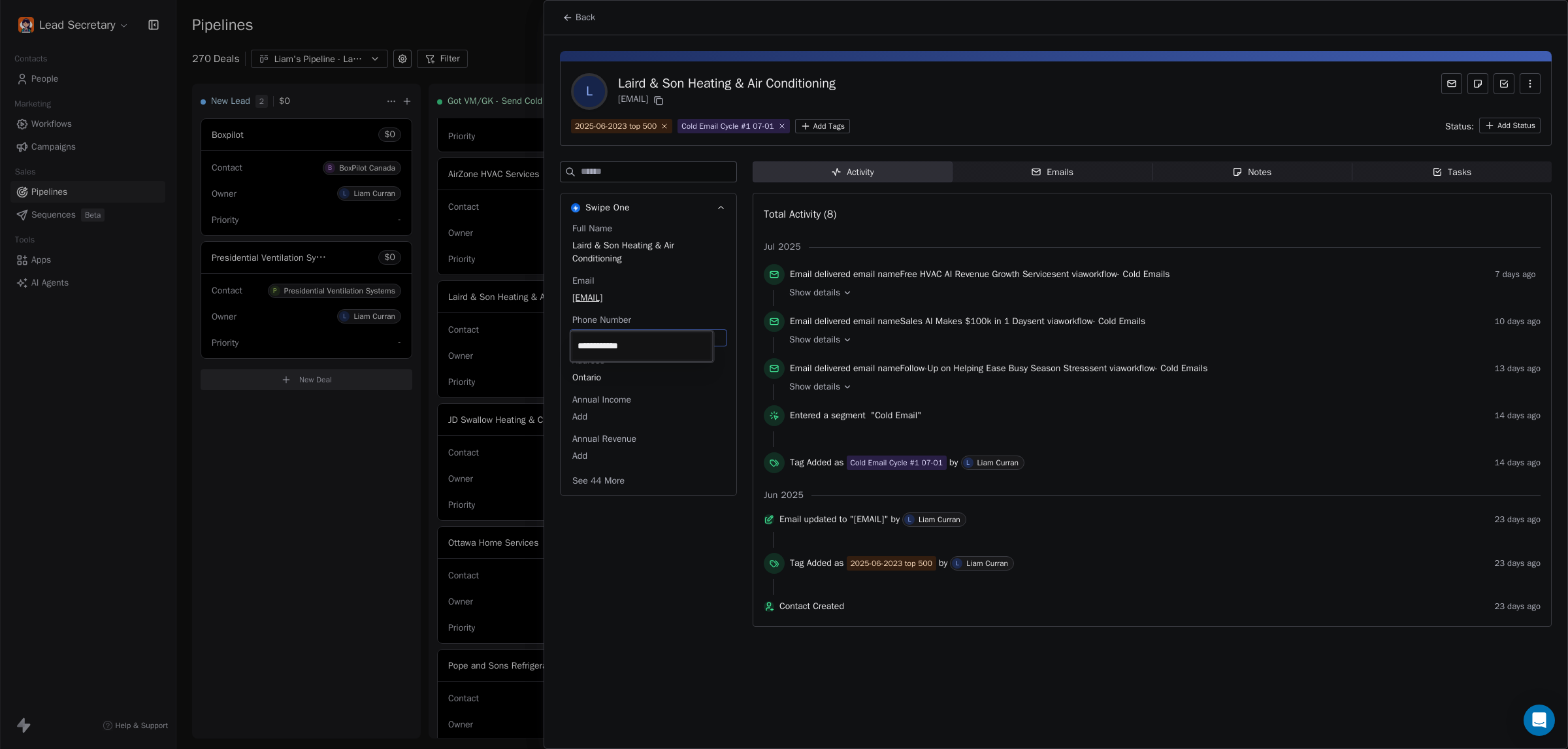 click on "Lead Secretary Contacts People Marketing Workflows Campaigns Sales Pipelines Sequences Beta Tools Apps AI Agents Help & Support Pipelines  New Pipeline 270 Deals Liam's Pipeline - Large Businesses Only Filter  Edit View Sort:  Last Activity Date New Lead 2 $ 0 Boxpilot $ 0 Contact B BoxPilot Canada Owner L Liam Curran Priority - Presidential Ventilation Systems $ 0 Contact P Presidential Ventilation Systems Owner L Liam Curran Priority - New Deal Got VM/GK - Send Cold Email 142 $ 0 Amos Service and Supply LLC $ 0 Contact A Amos Service and Supply LLC Owner L Liam Curran Priority Low Woodbridge GTA ClimateCare $ 0 Contact W Woodbridge GTA ClimateCare Owner L Liam Curran Priority Low BORTS HVAC $ 0 Contact B BORTS HVAC Owner L Liam Curran Priority Low Spurr Heating & Air Conditioning $ 0 Contact C Chad Owner L Liam Curran Priority Medium Polar Bear Cooling & Heating $ 0 Contact M Matt or Matthew Owner L Liam Curran Priority Low BG Services $ 0 Contact S Stephen Hill Owner L Liam Curran Priority High $ 0 K L $" at bounding box center [784, 374] 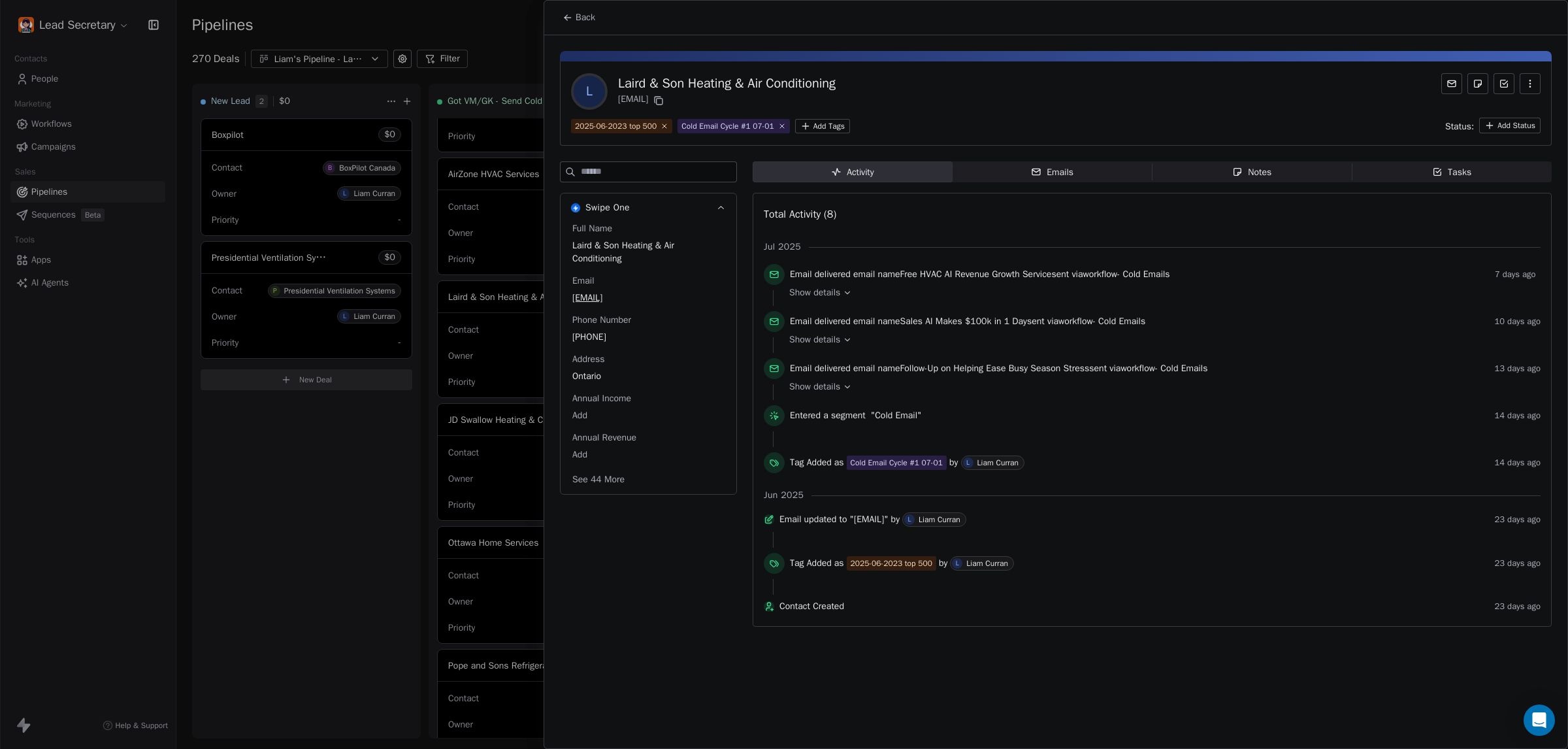 click on "Back" at bounding box center [579, 18] 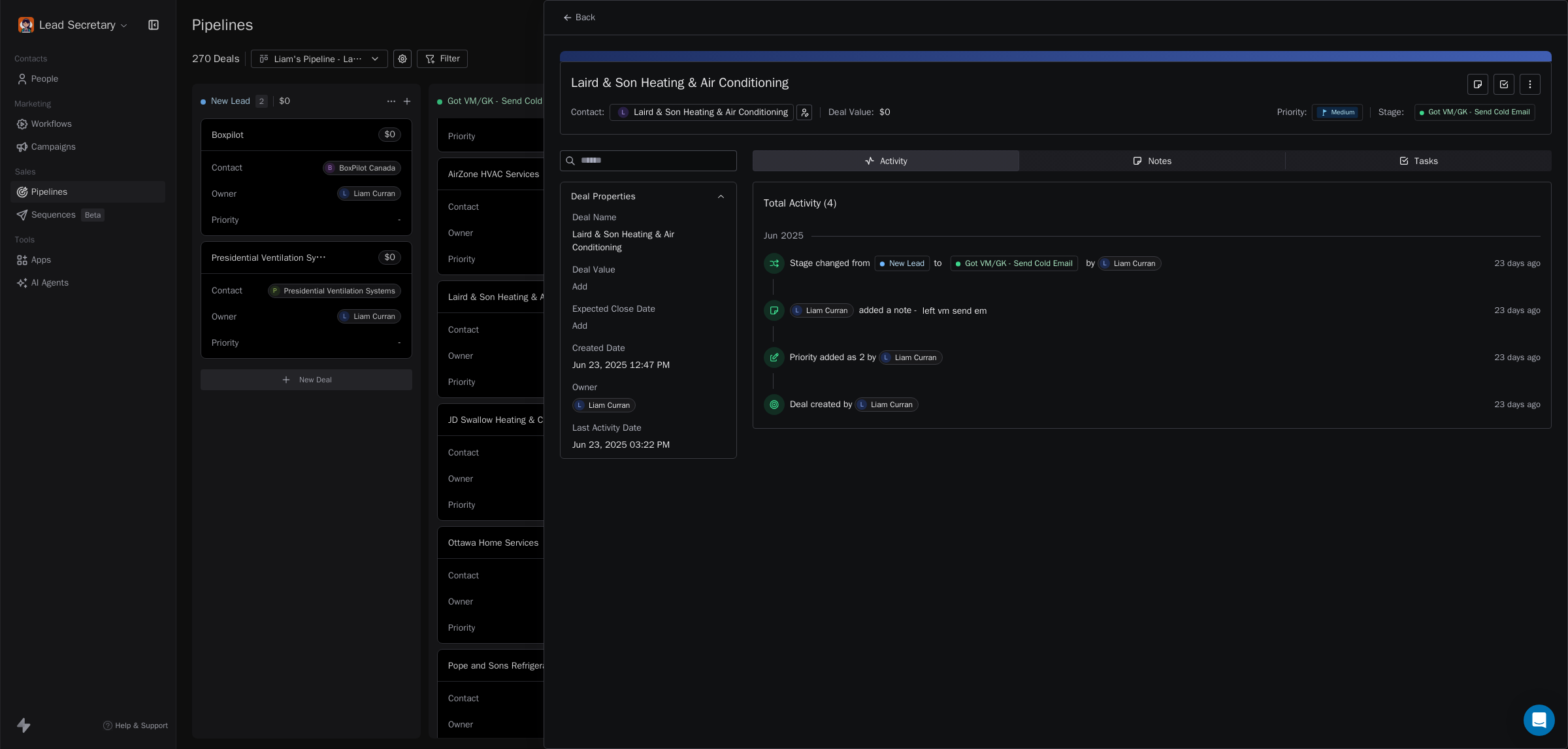 drag, startPoint x: 678, startPoint y: 76, endPoint x: 634, endPoint y: 22, distance: 69.6563 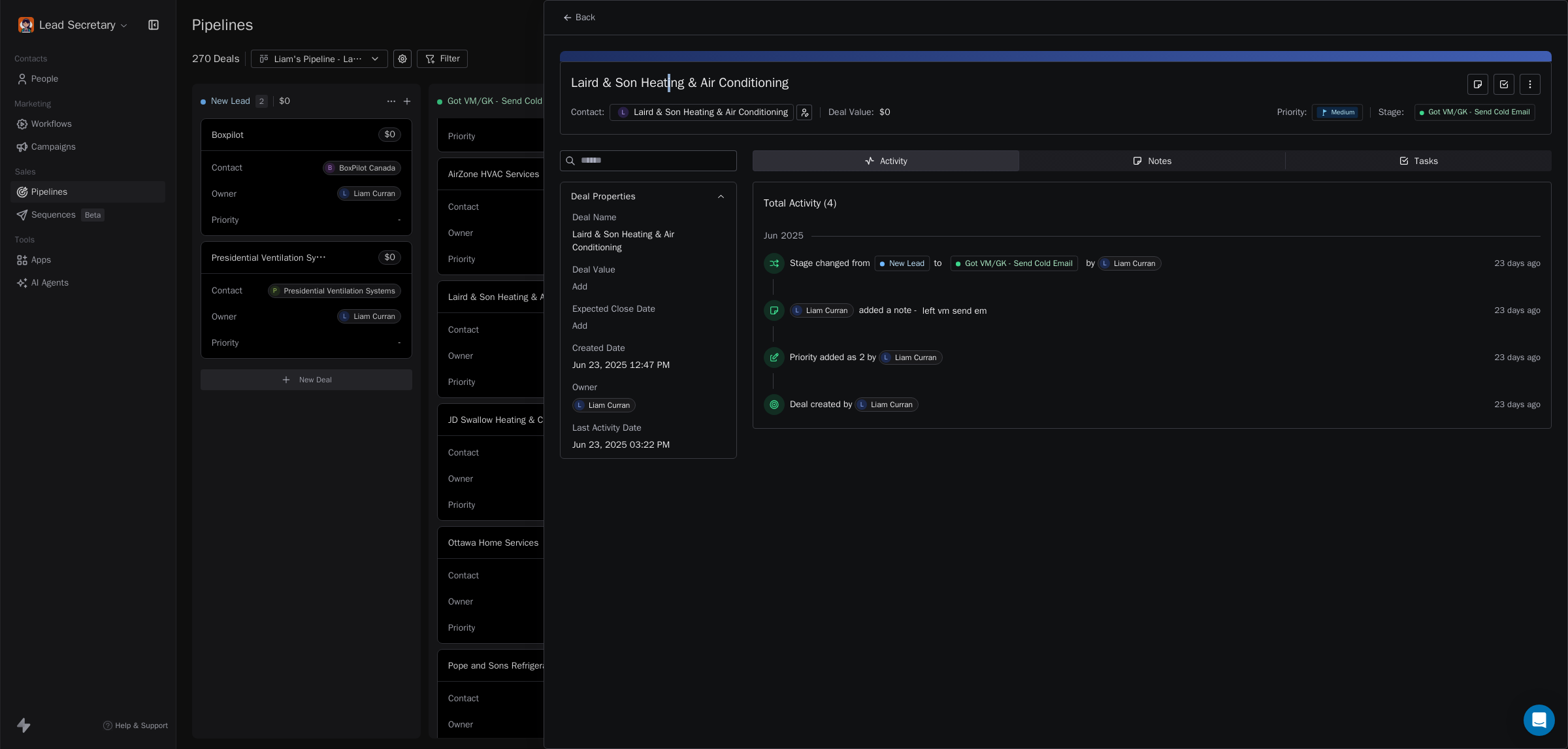click on "Back" at bounding box center [579, 18] 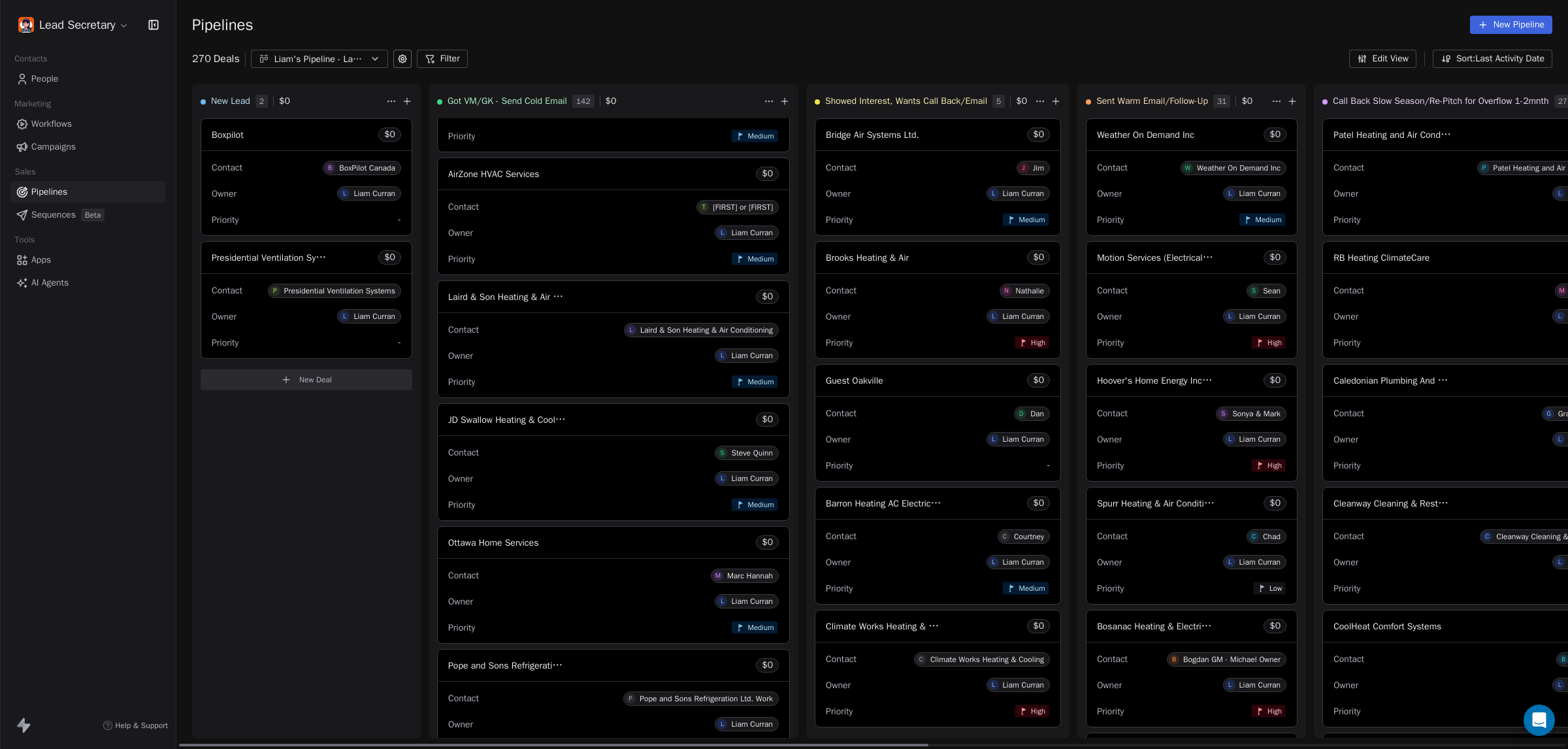 click on "Owner L Liam Curran" at bounding box center (613, 356) 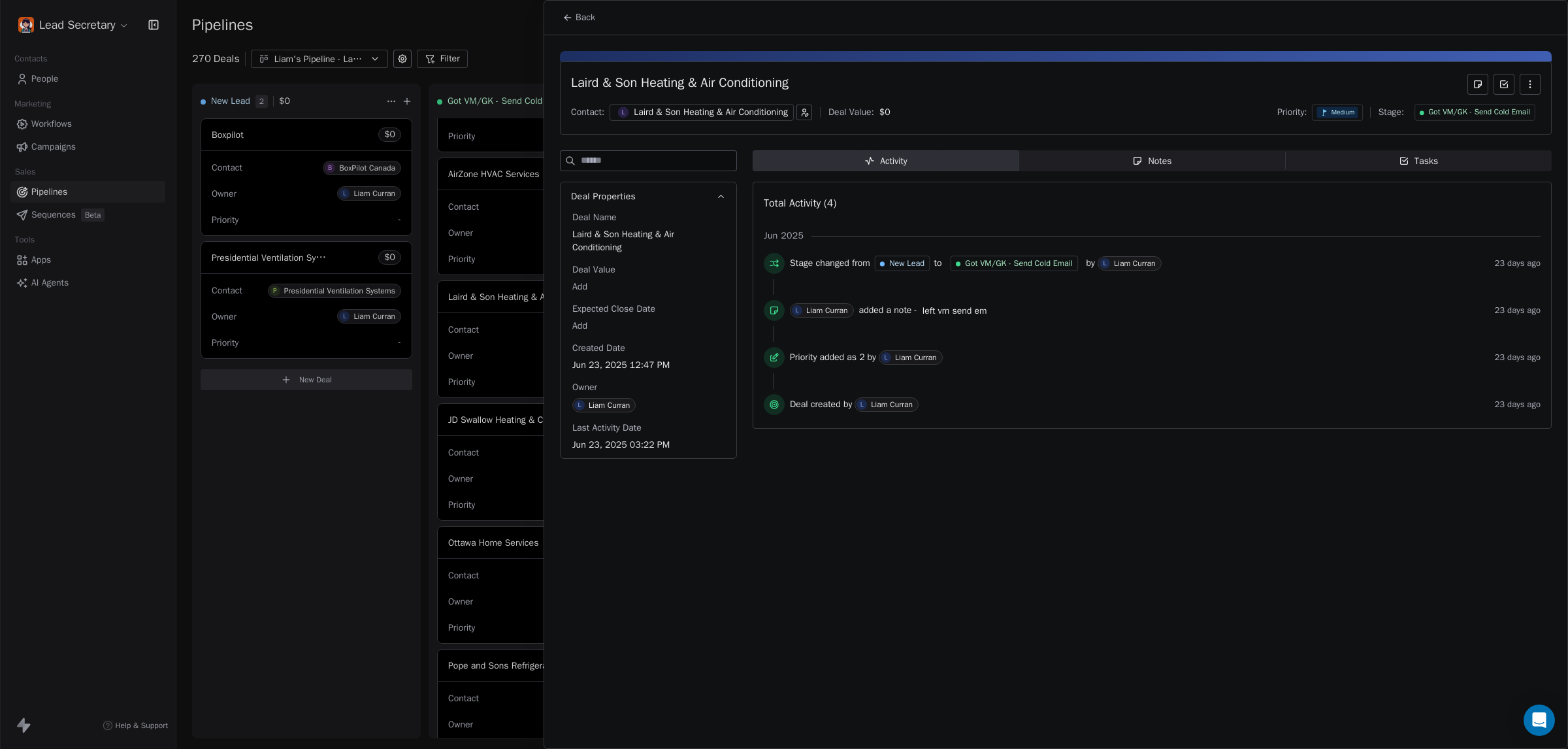 click on "Notes   Notes" at bounding box center [1152, 161] 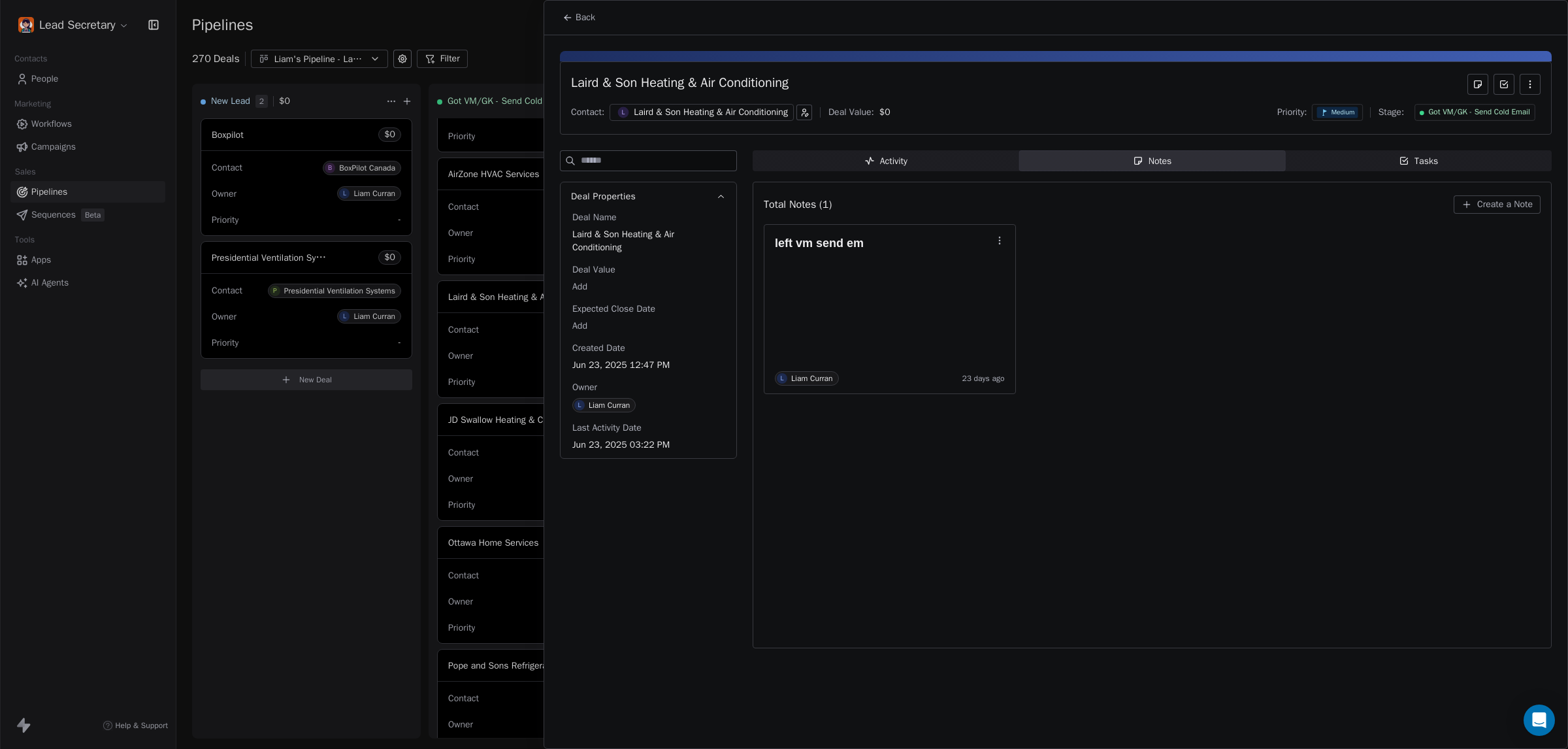 click on "Create a Note" at bounding box center (1505, 205) 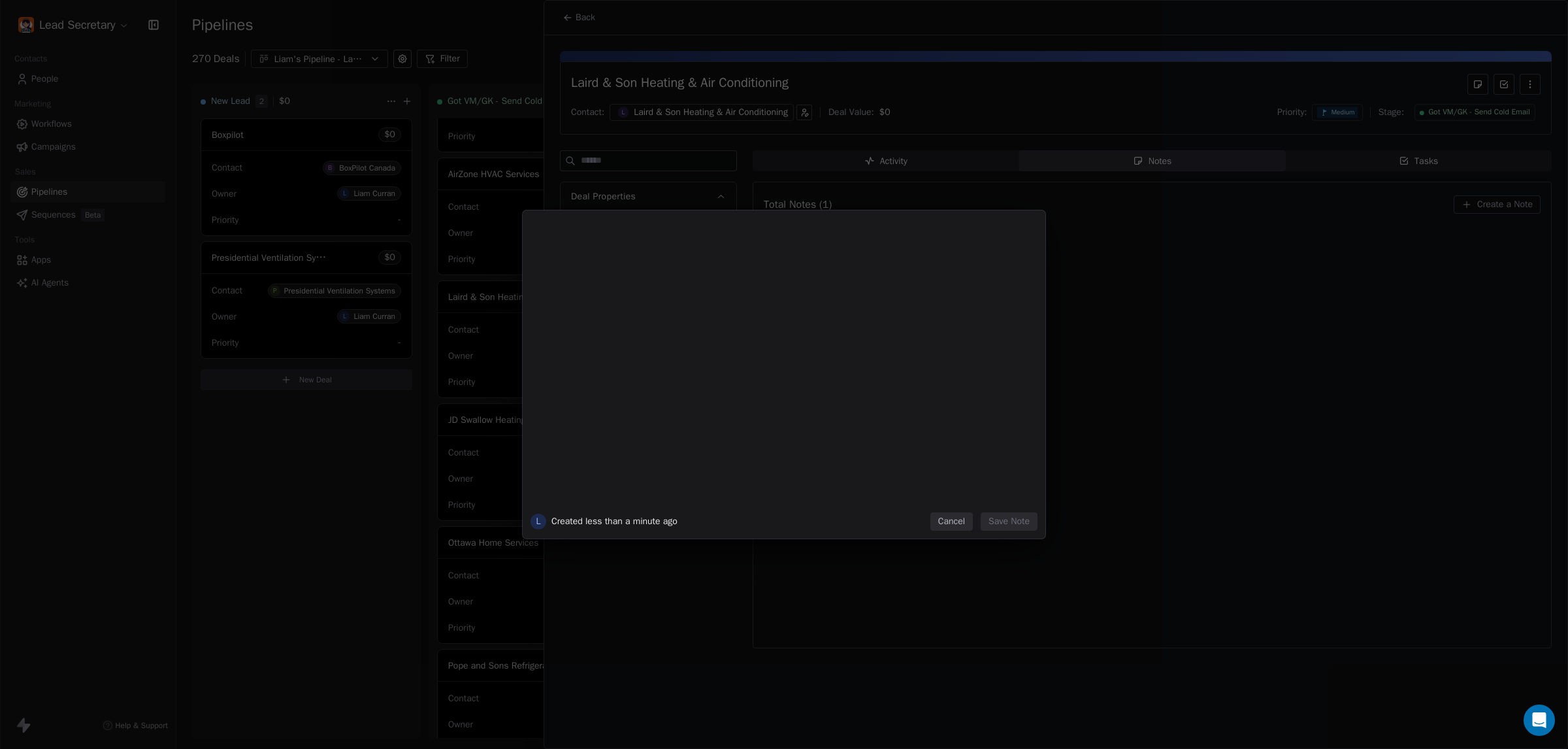 type 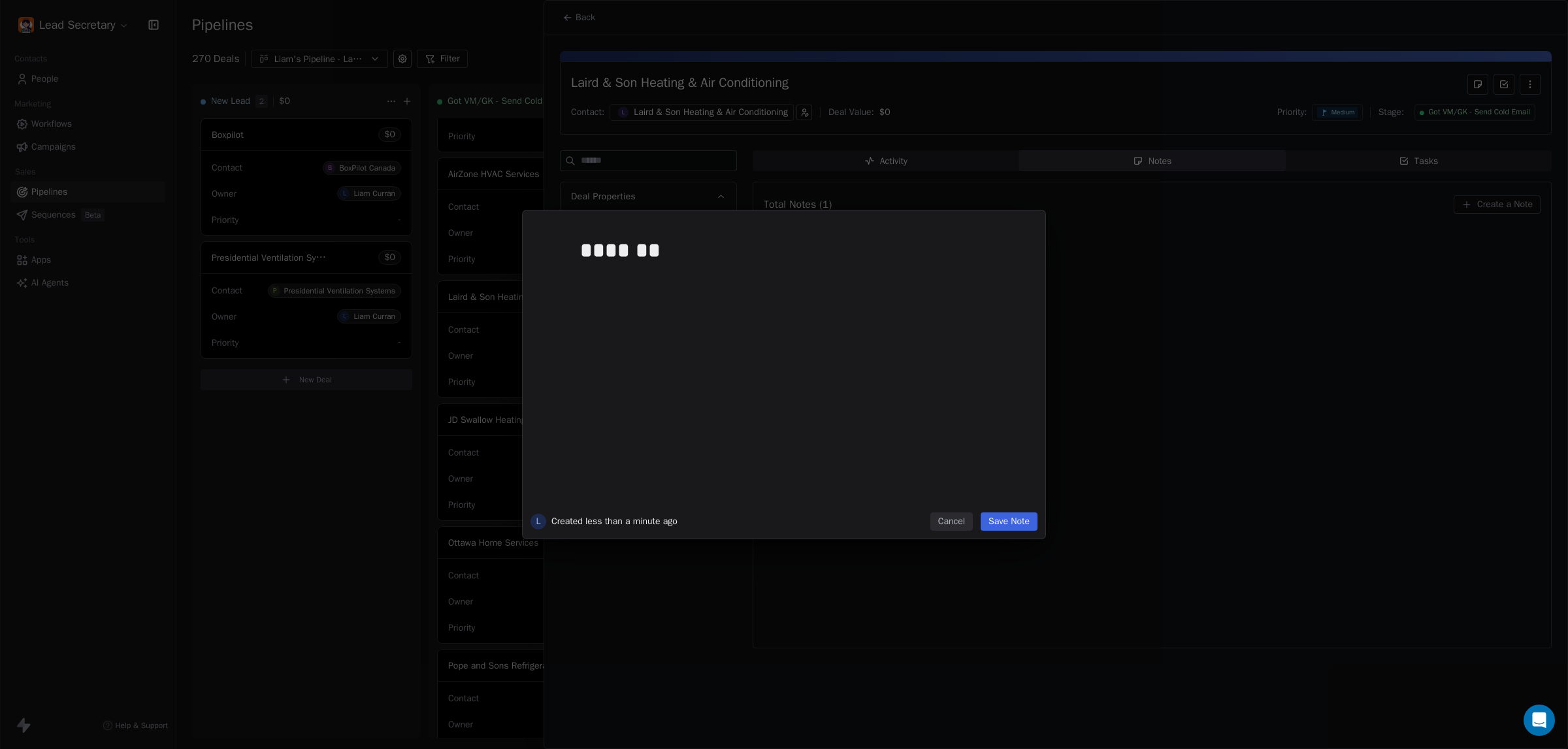 drag, startPoint x: 1011, startPoint y: 512, endPoint x: 497, endPoint y: 490, distance: 514.4706 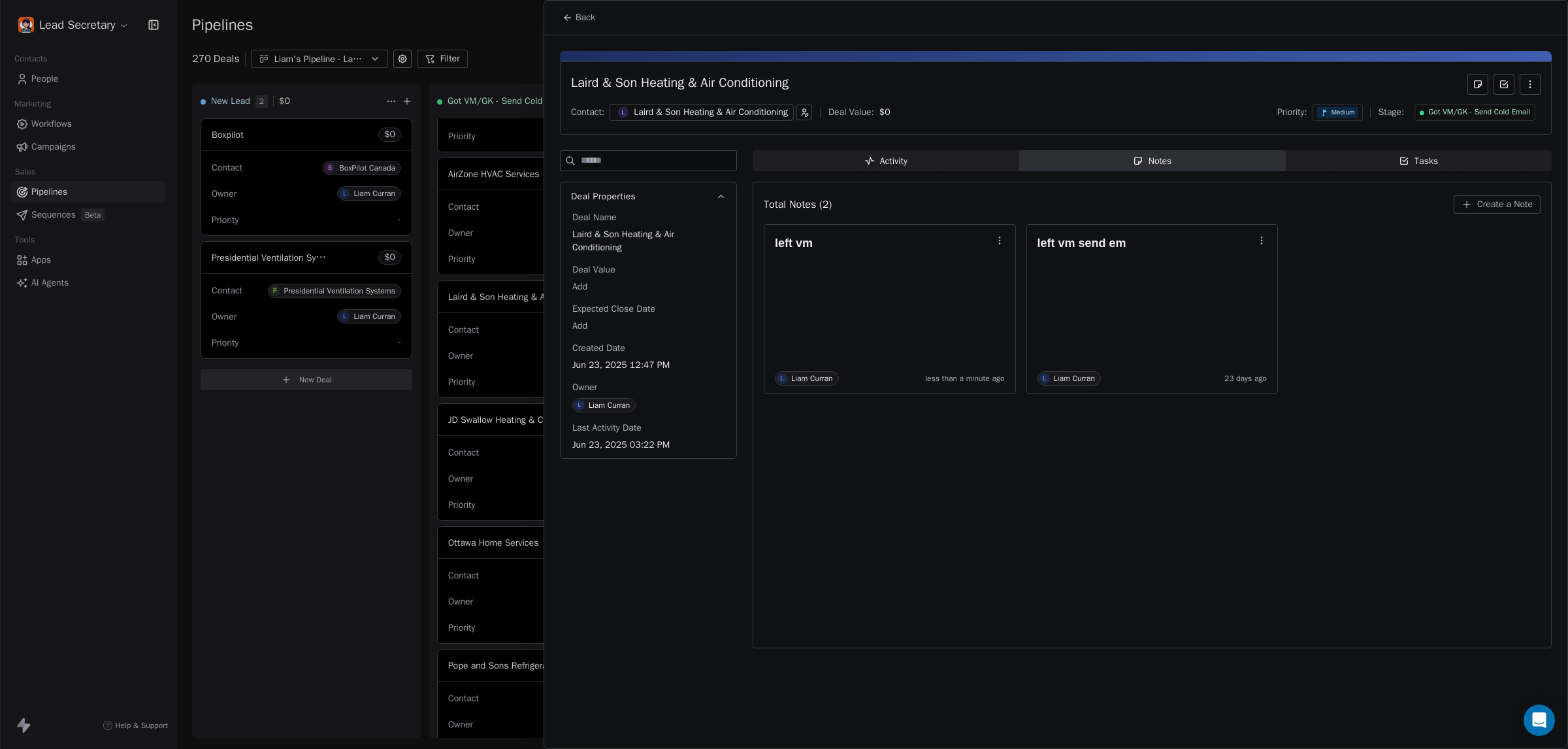 click at bounding box center (784, 374) 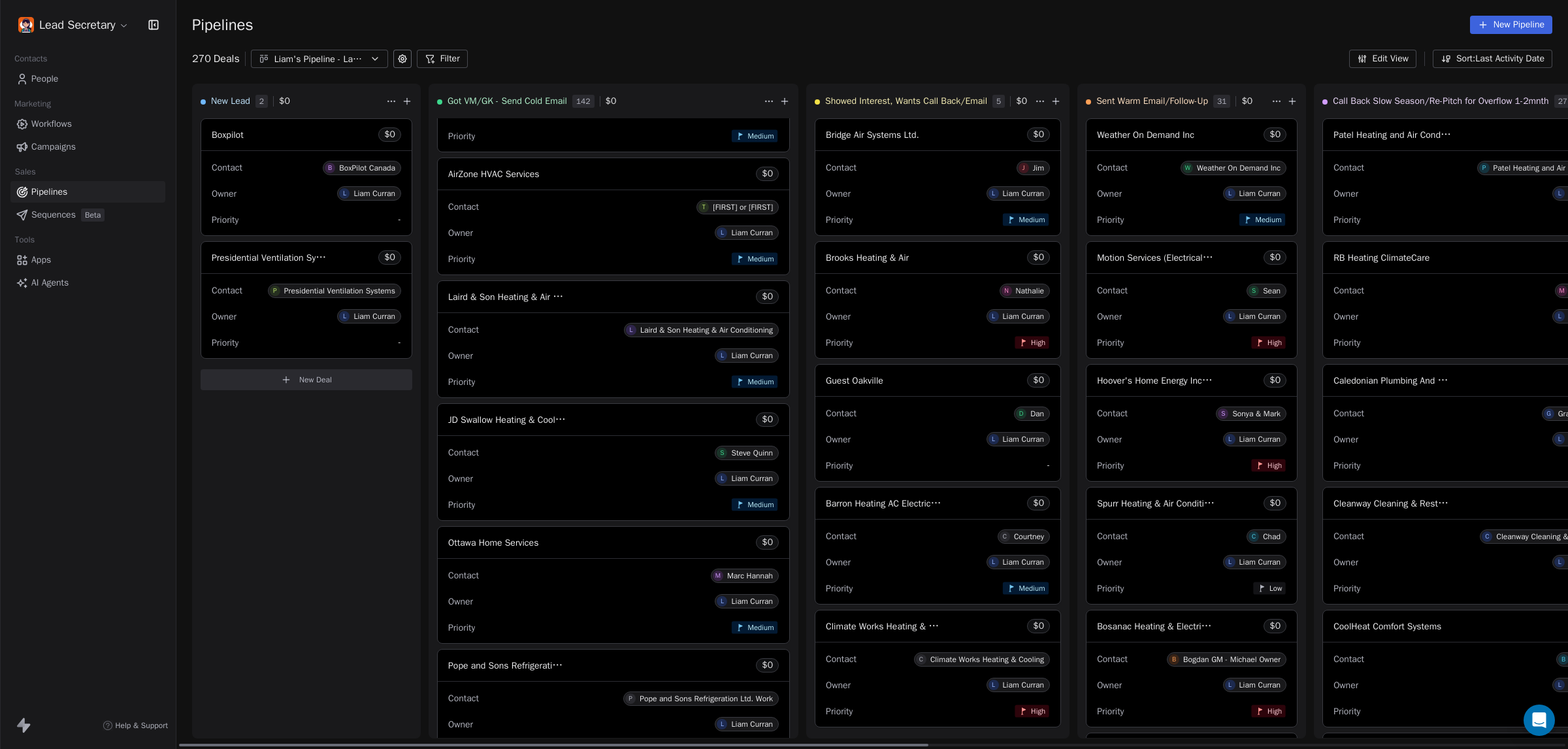 click on "AirZone HVAC Services" at bounding box center (494, 174) 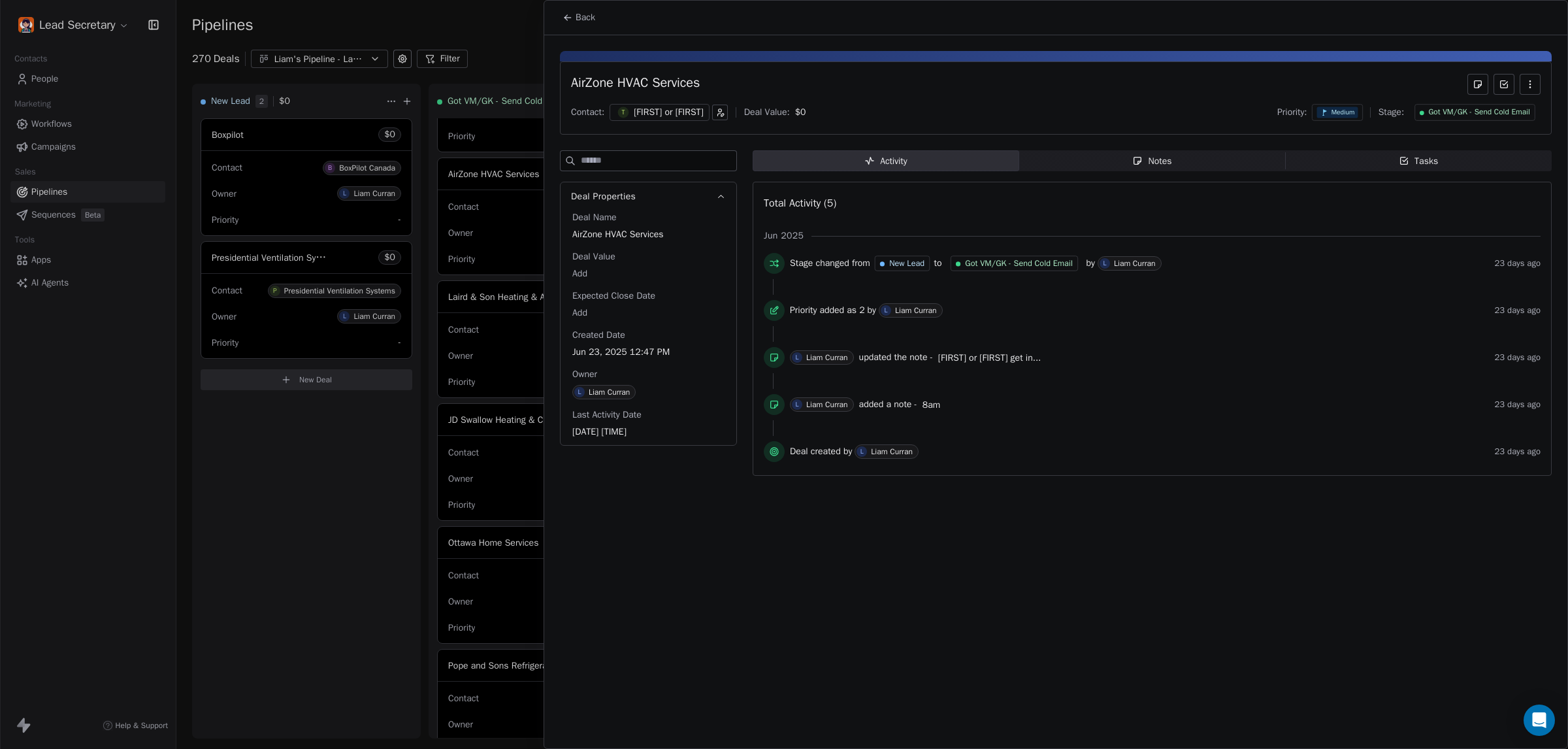 click on "Notes   Notes" at bounding box center (1152, 161) 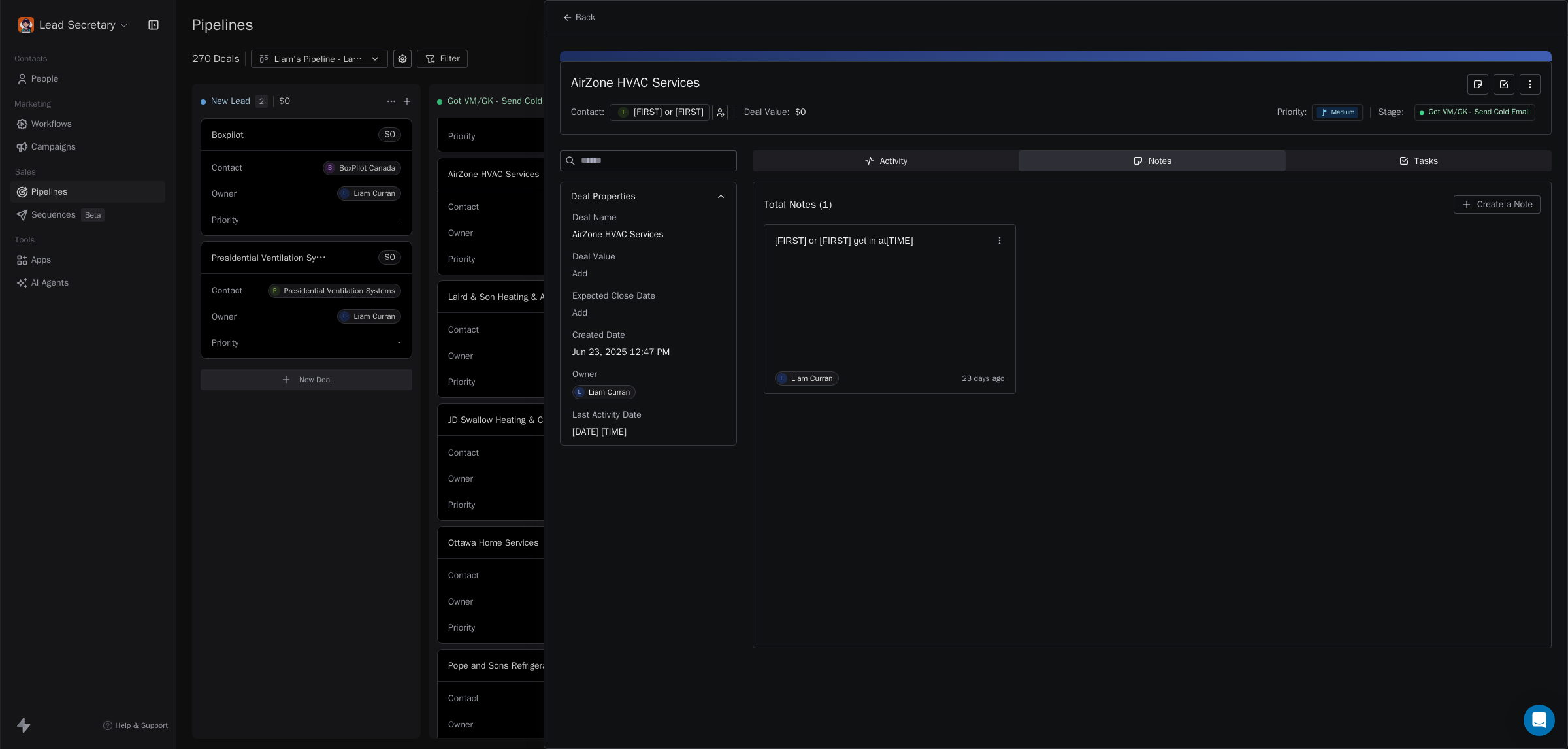 click on "[PERSON] or [PERSON]" at bounding box center [668, 112] 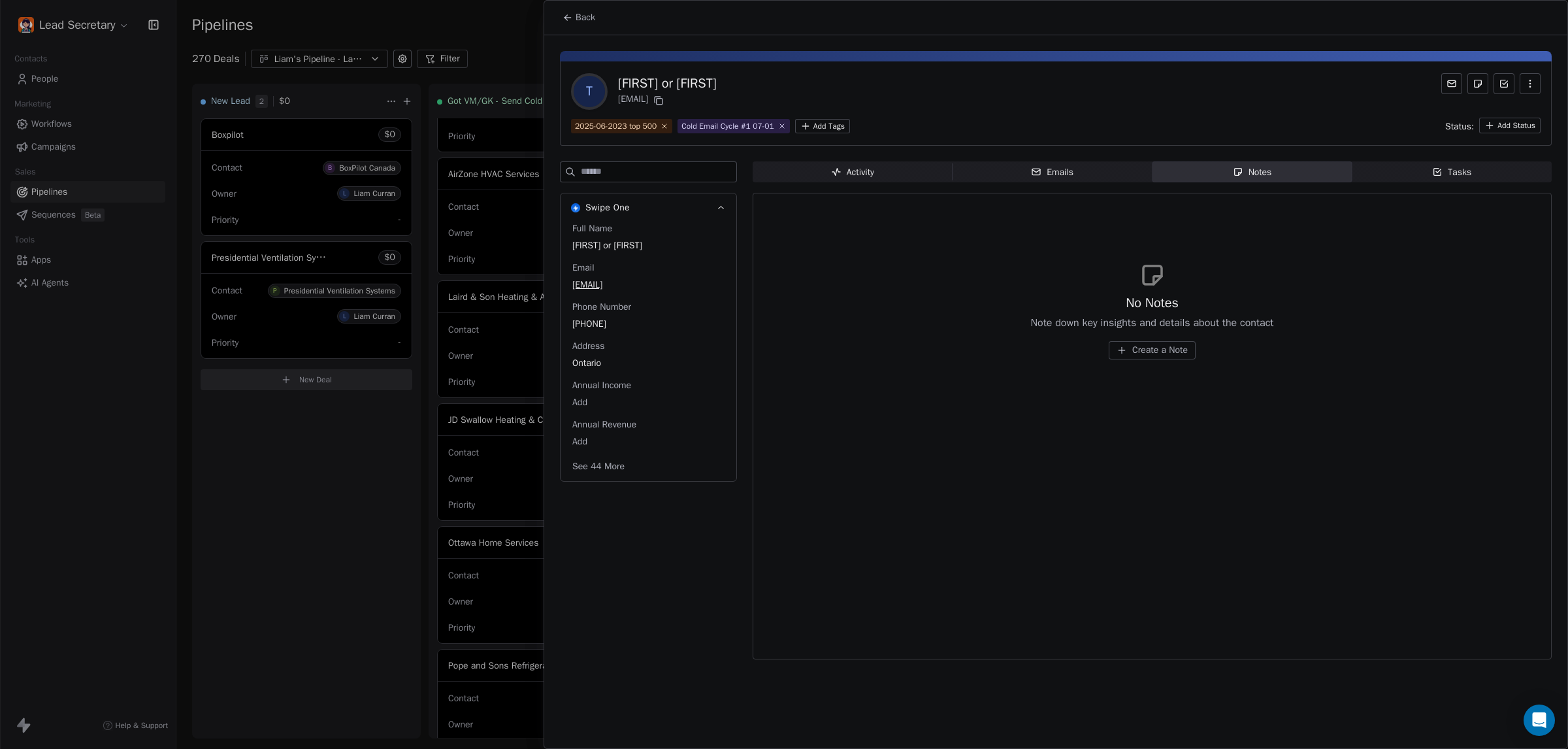 click on "+16135925770" at bounding box center [648, 324] 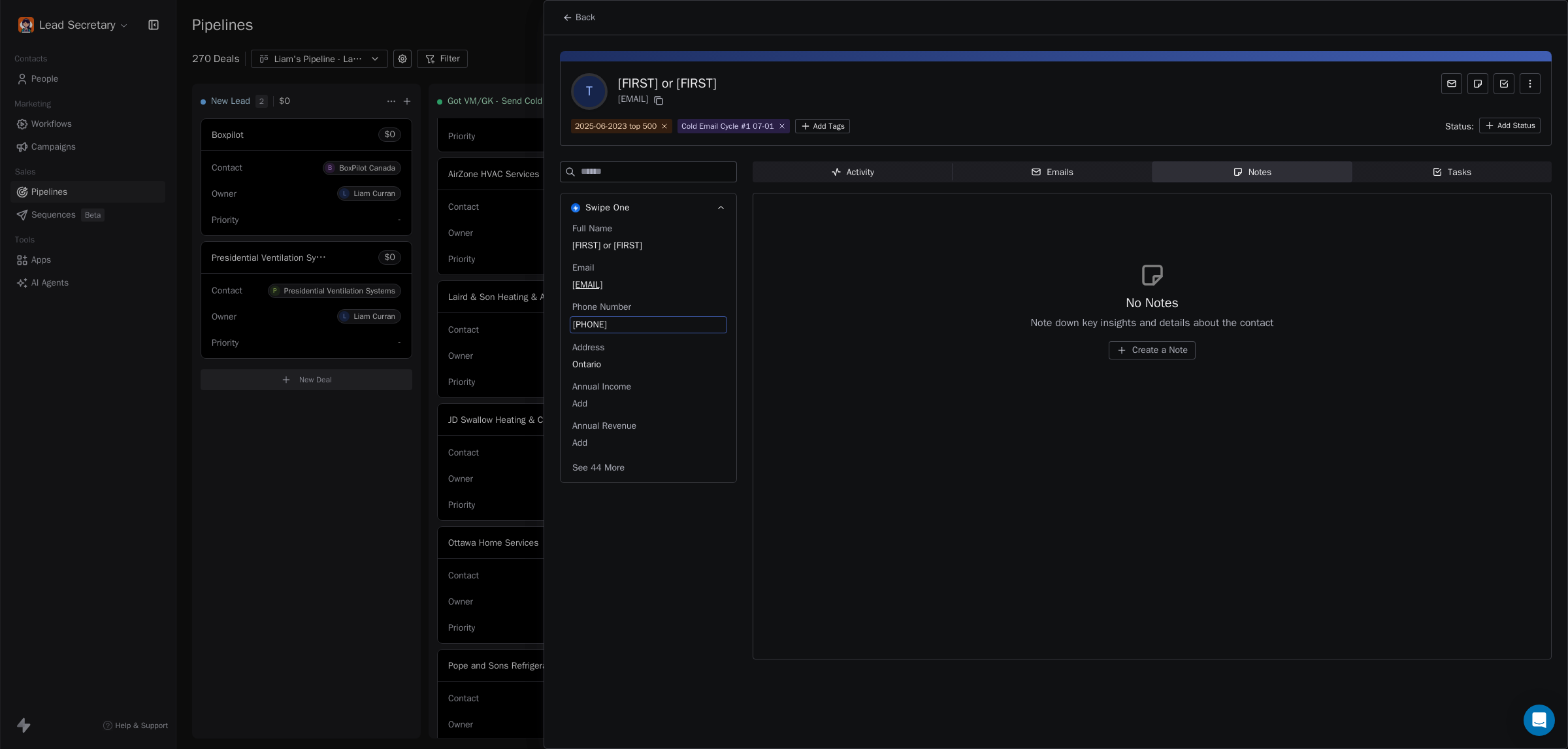 click on "+16135925770" at bounding box center [648, 325] 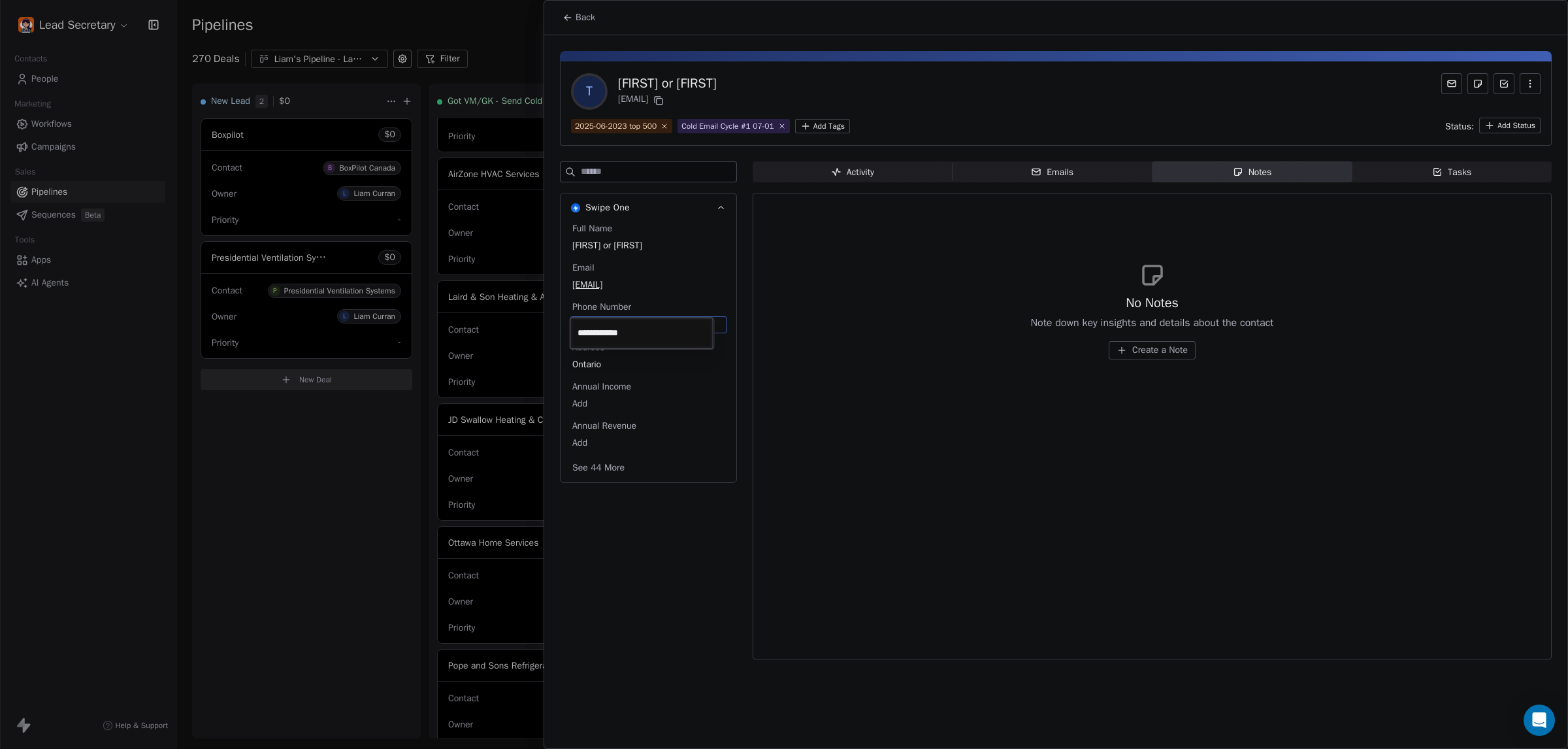 drag, startPoint x: 624, startPoint y: 17, endPoint x: 617, endPoint y: 18, distance: 7.071068 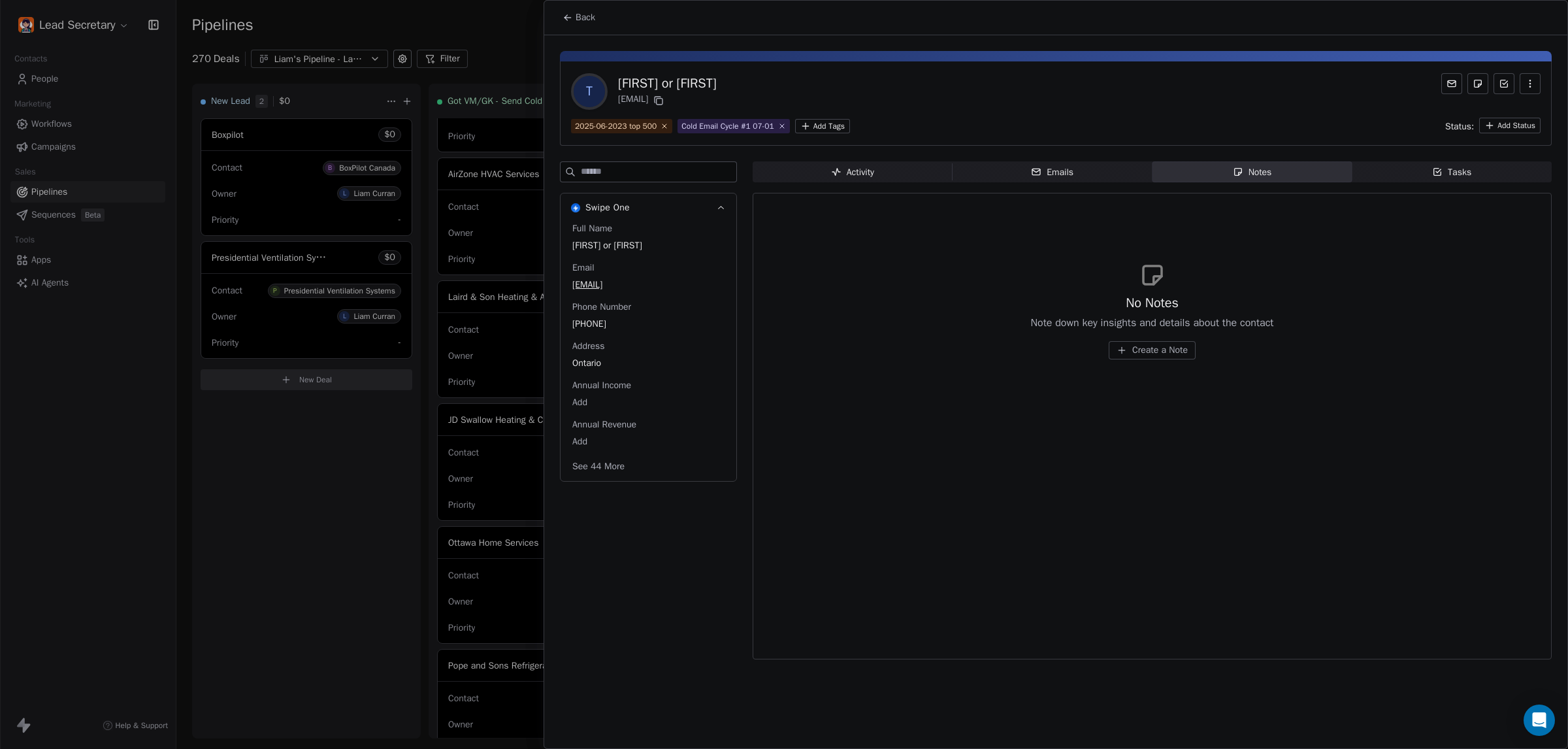click on "Back" at bounding box center [585, 18] 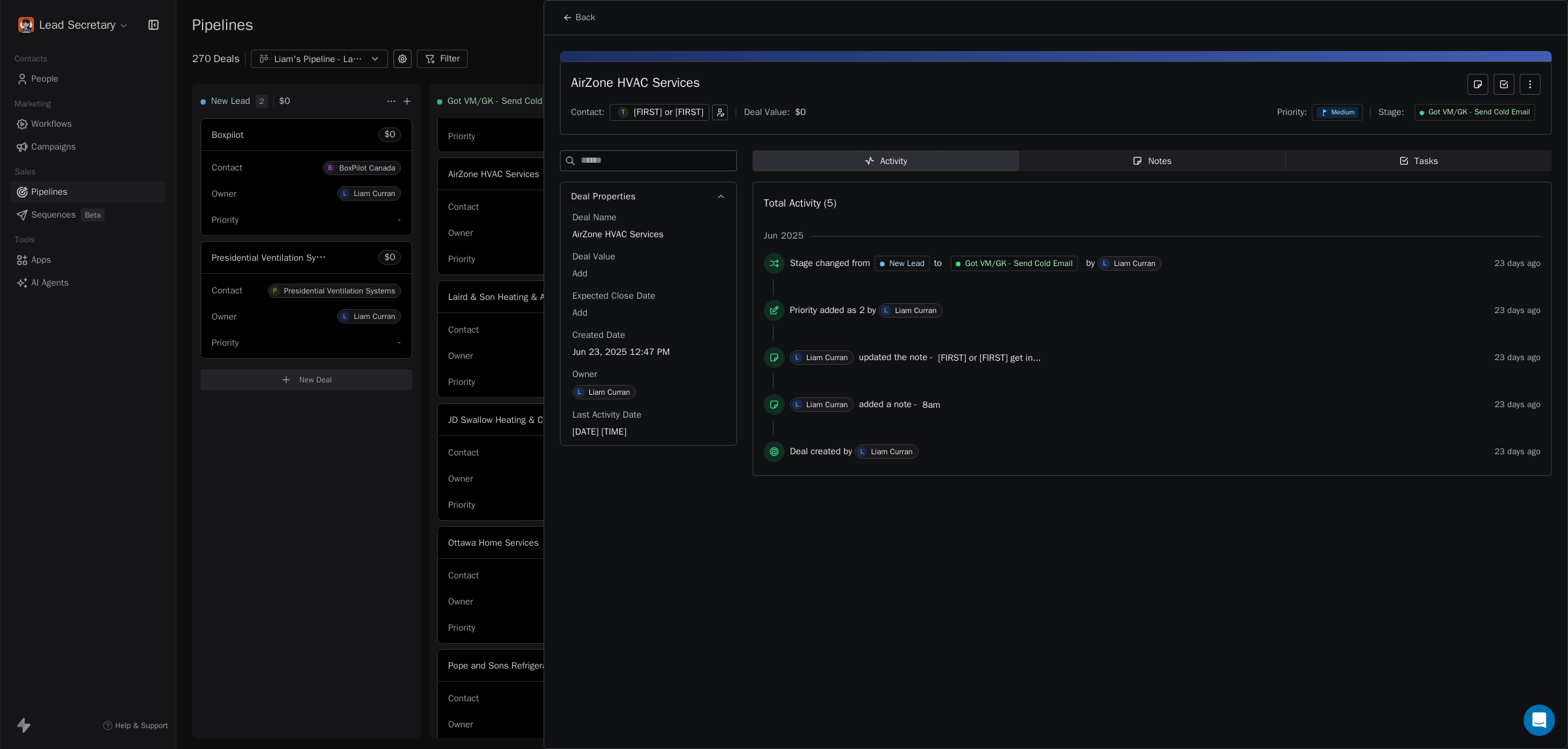 click on "Got VM/GK - Send Cold Email" at bounding box center [1479, 112] 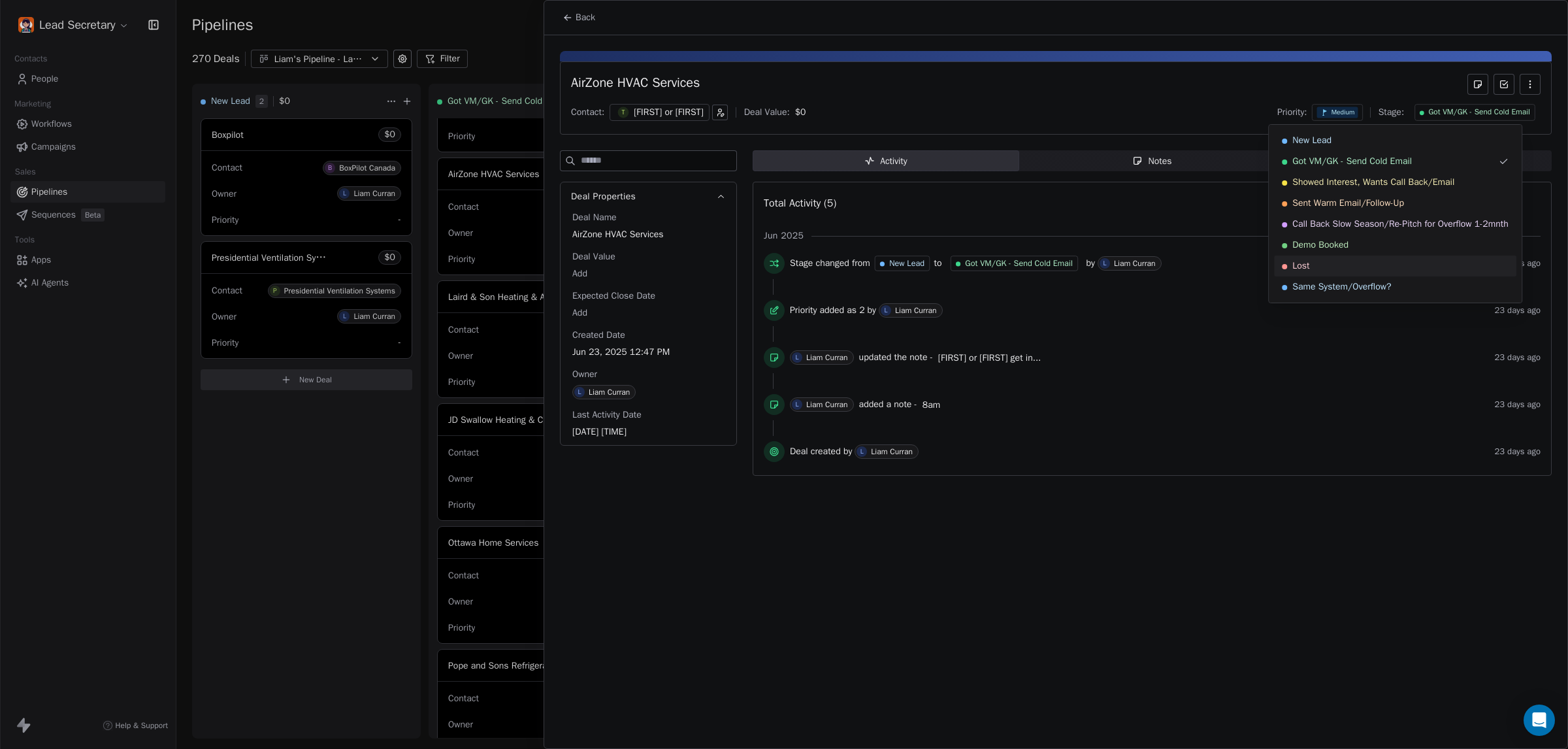 click on "Lost" at bounding box center [1395, 266] 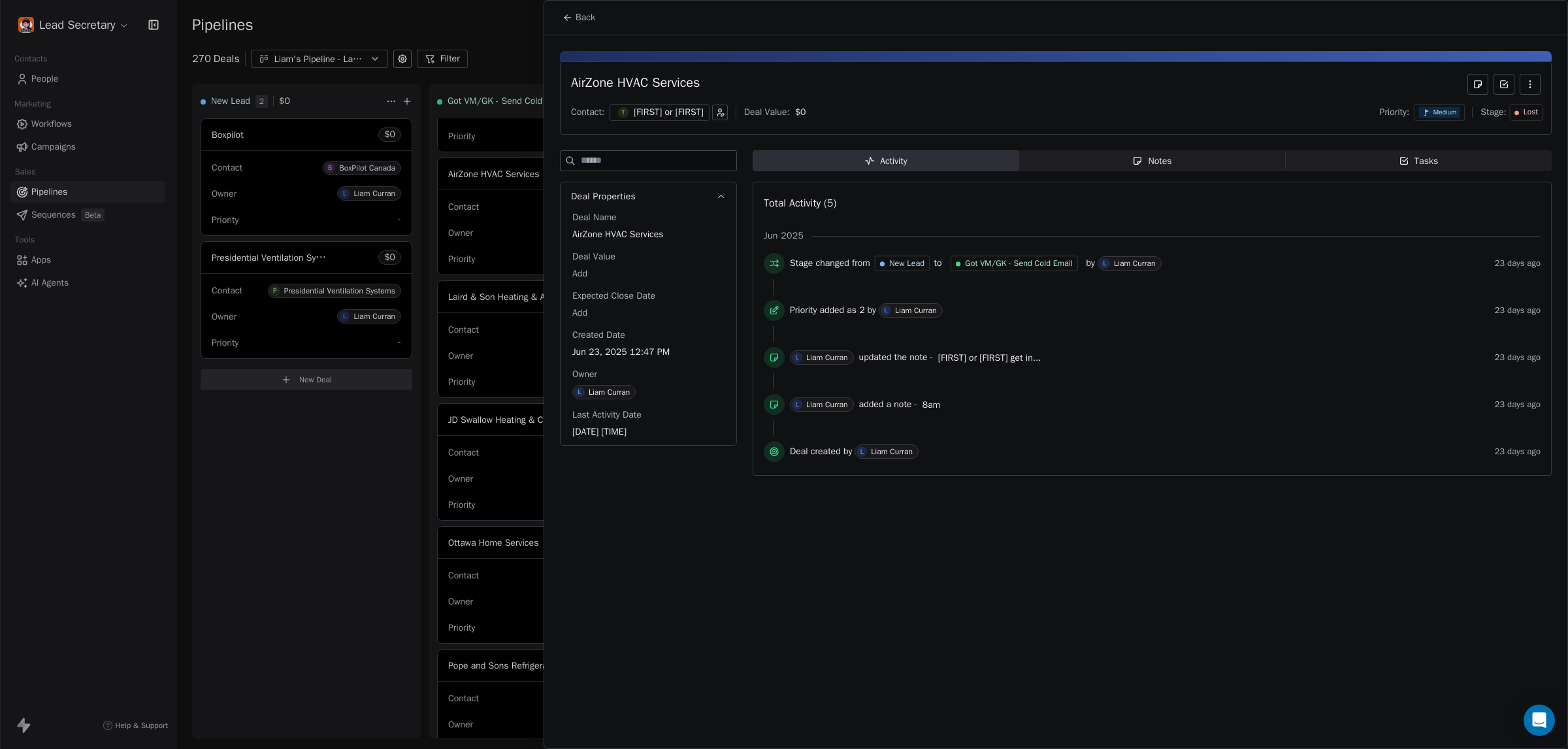 click at bounding box center [784, 374] 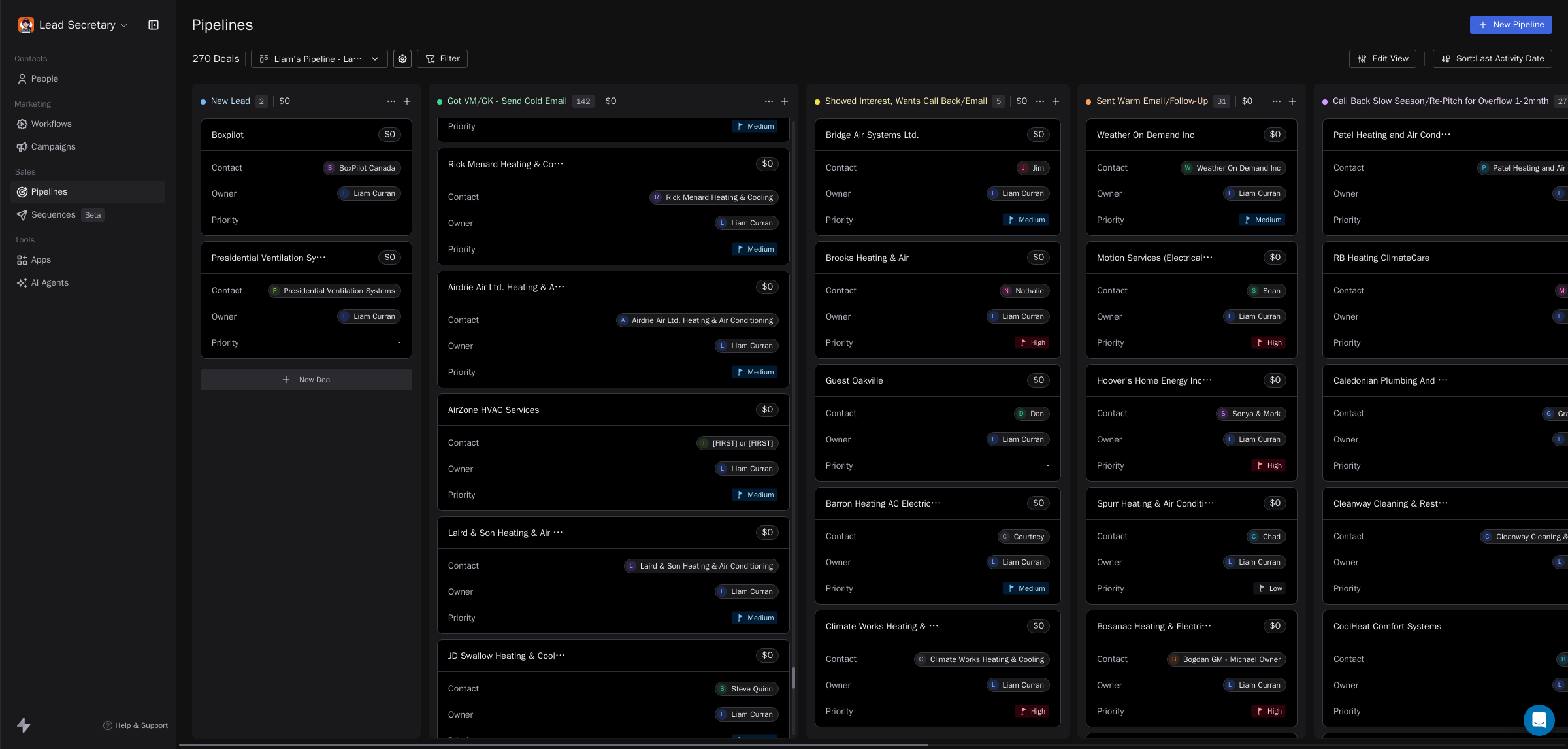 scroll, scrollTop: 15566, scrollLeft: 0, axis: vertical 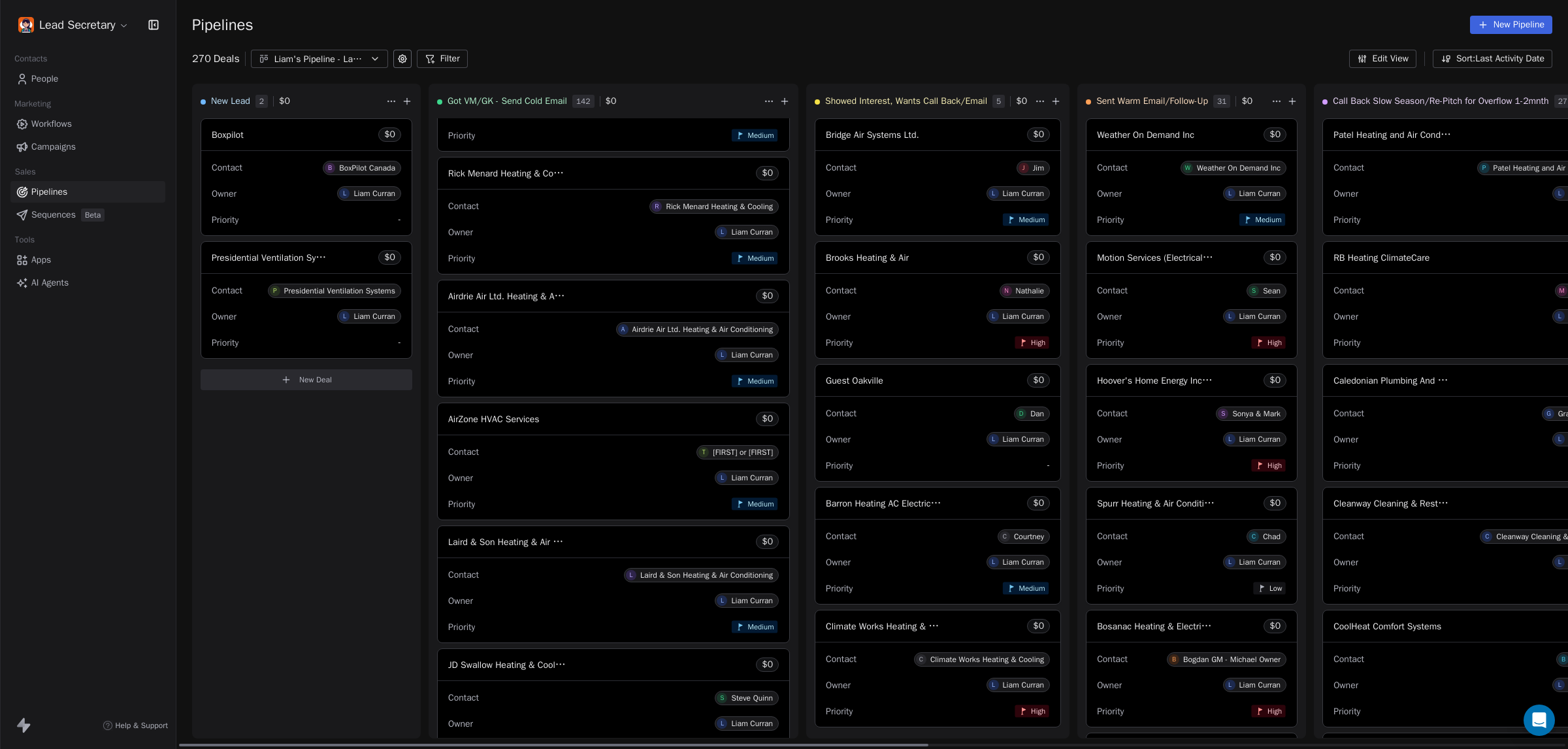 click on "Contact A Airdrie Air Ltd. Heating & Air Conditioning" at bounding box center (613, 328) 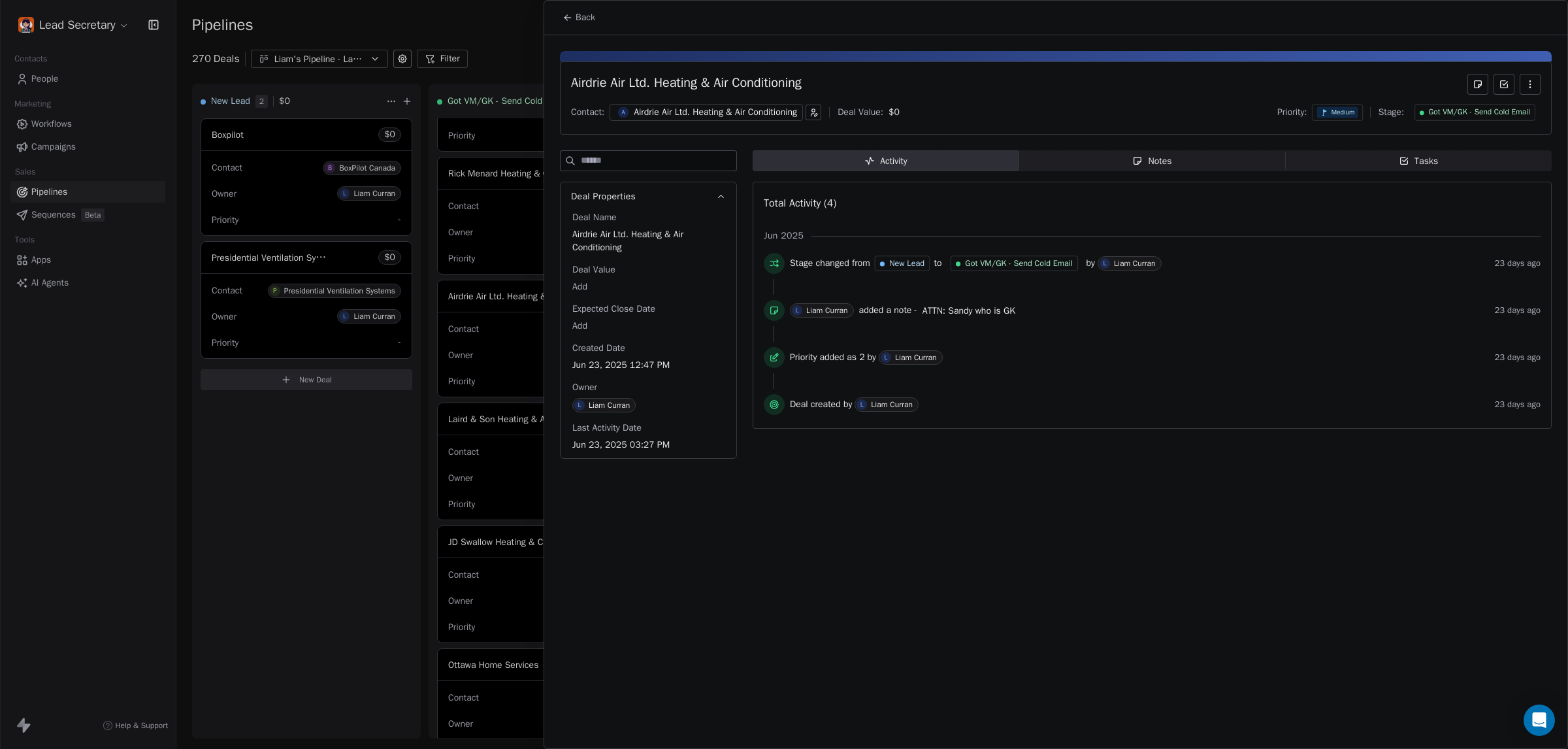 click at bounding box center [784, 374] 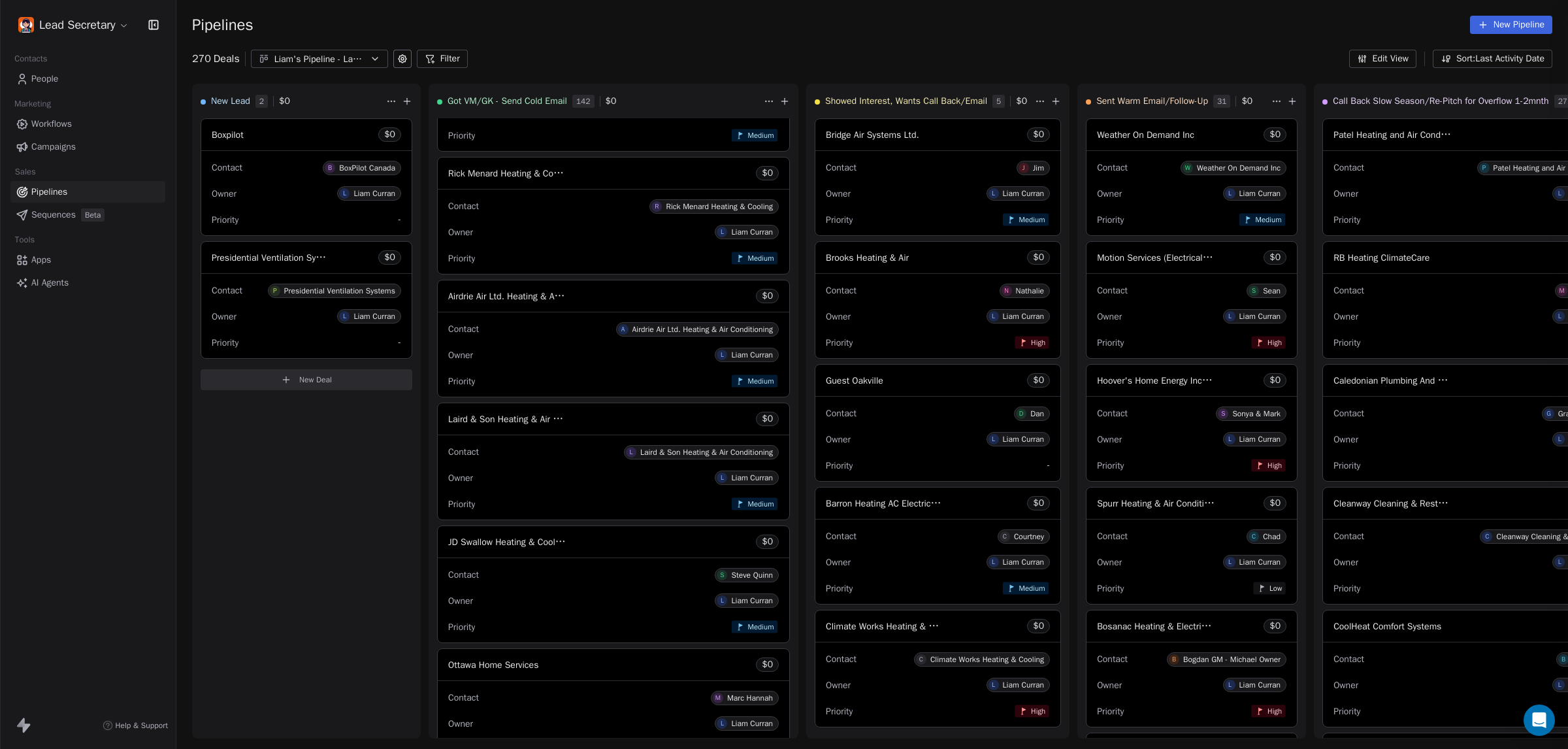 click at bounding box center (784, 374) 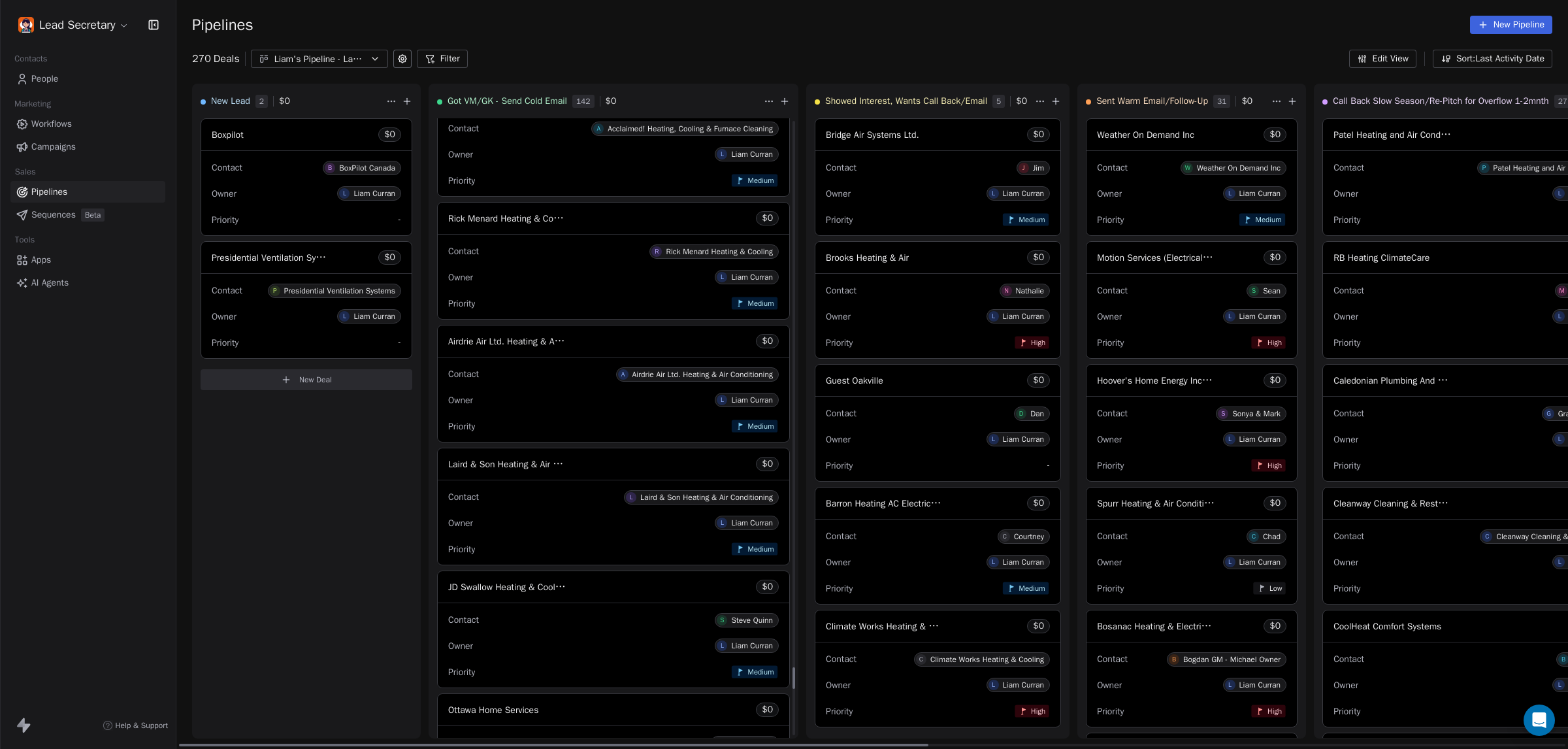 scroll, scrollTop: 15485, scrollLeft: 0, axis: vertical 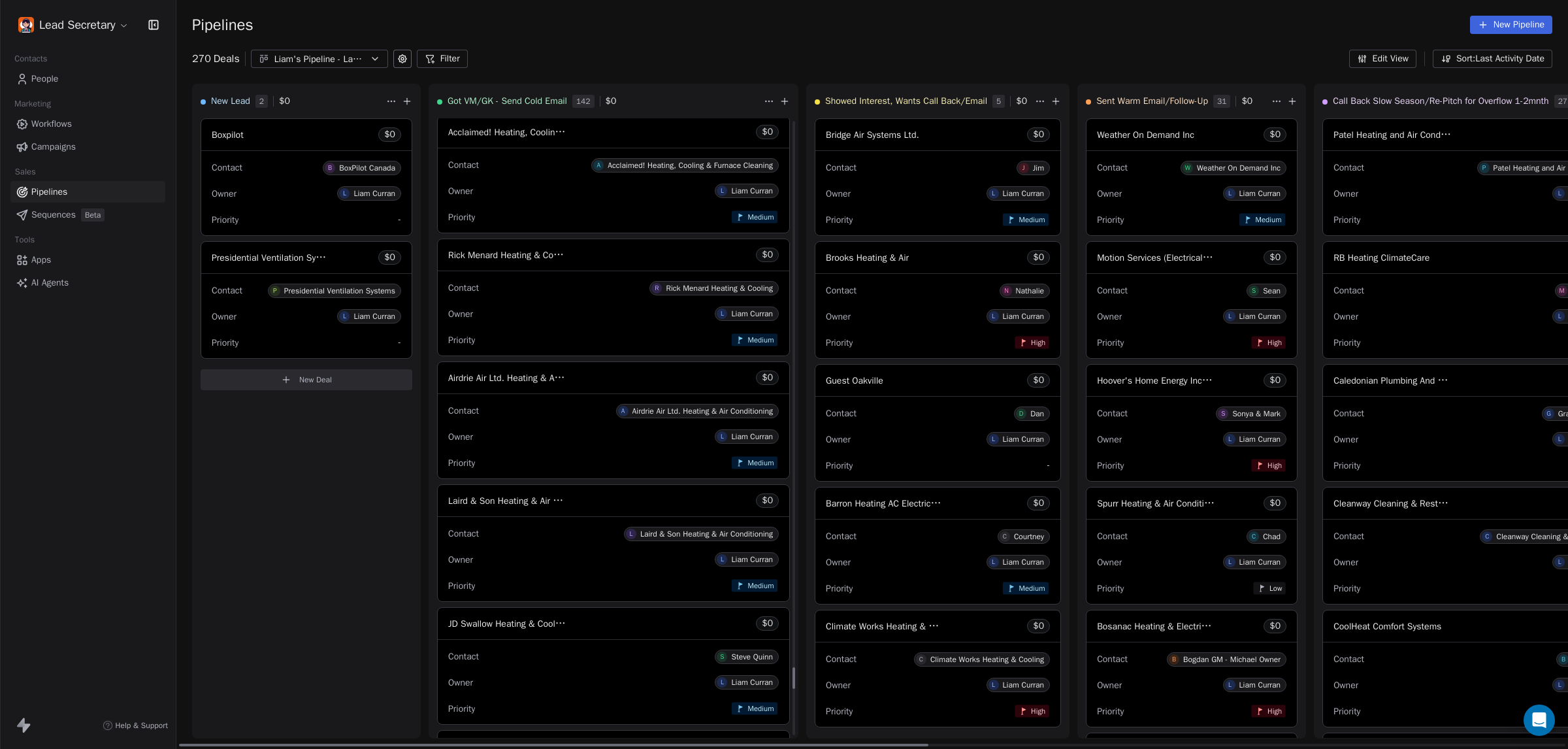 click on "Contact R Rick Menard Heating & Cooling" at bounding box center (613, 287) 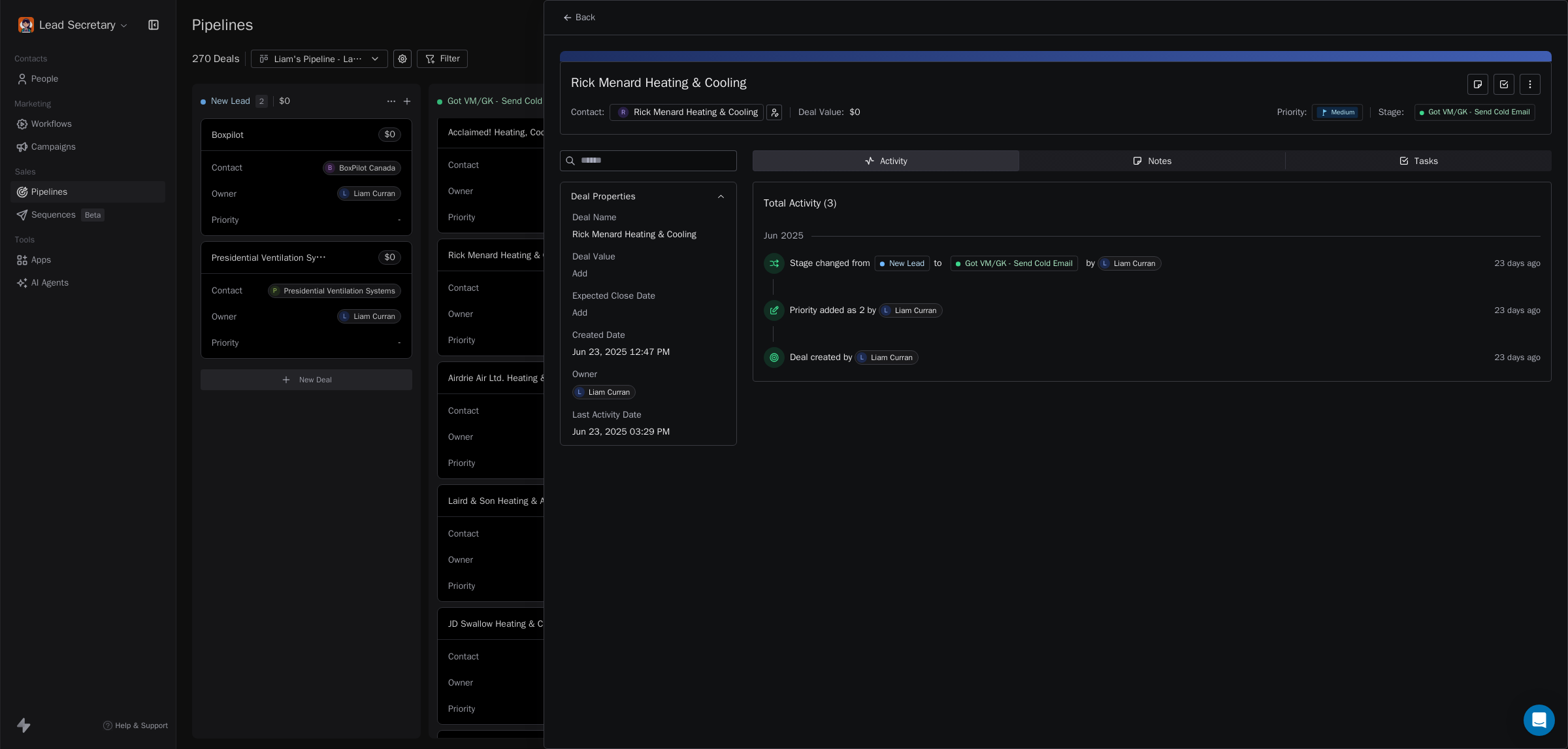click at bounding box center (784, 374) 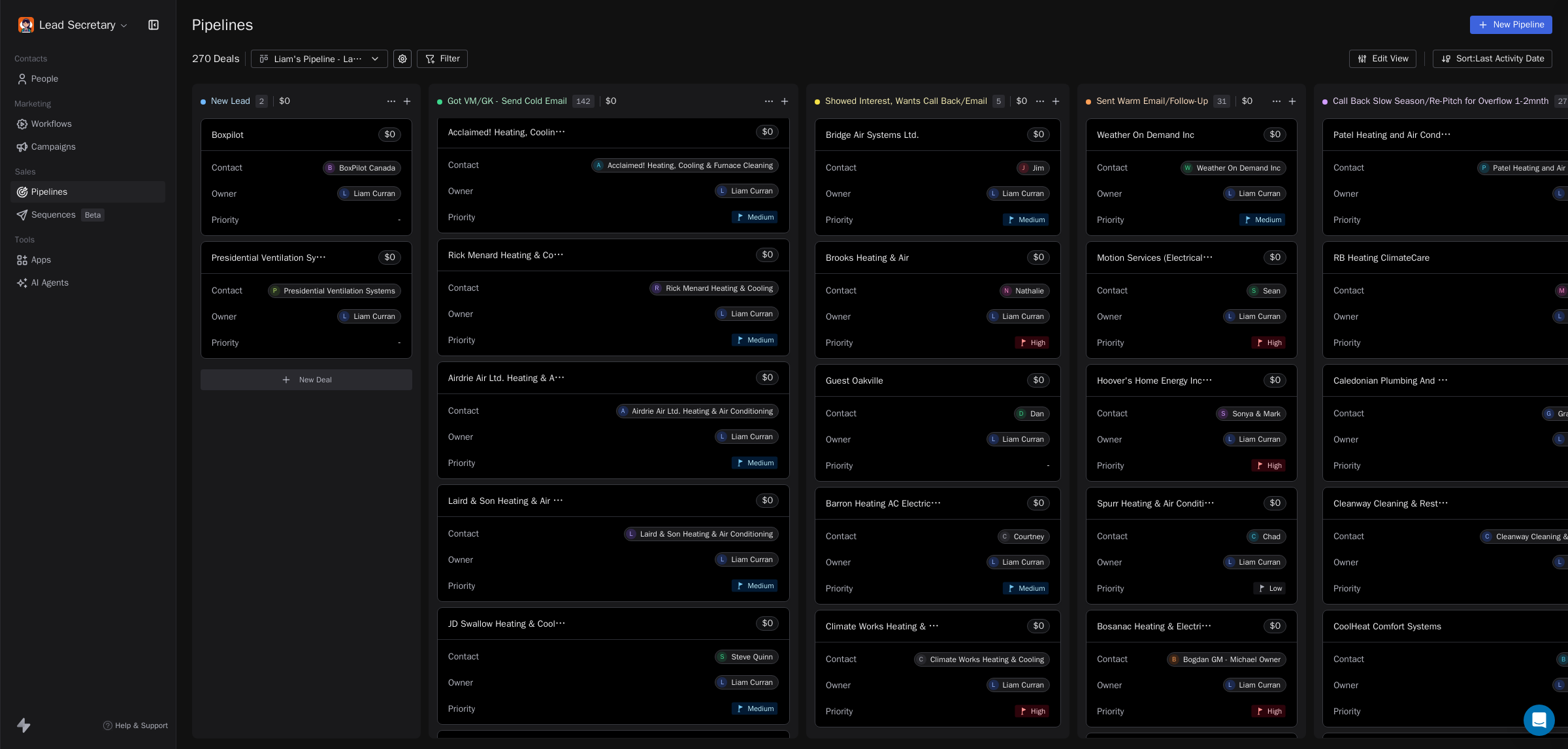 click at bounding box center [784, 374] 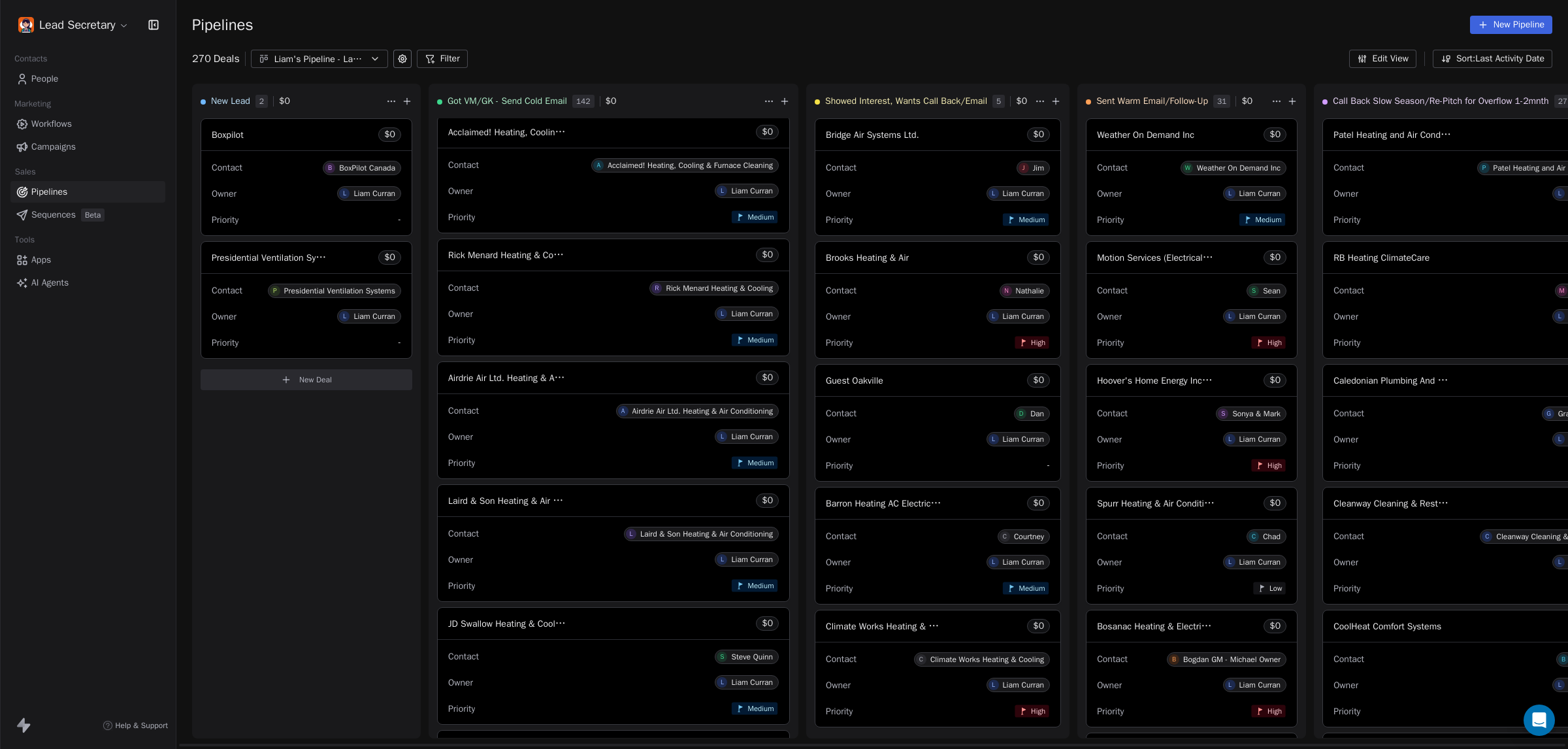 click on "Airdrie Air Ltd. Heating & Air Conditioning" at bounding box center (530, 378) 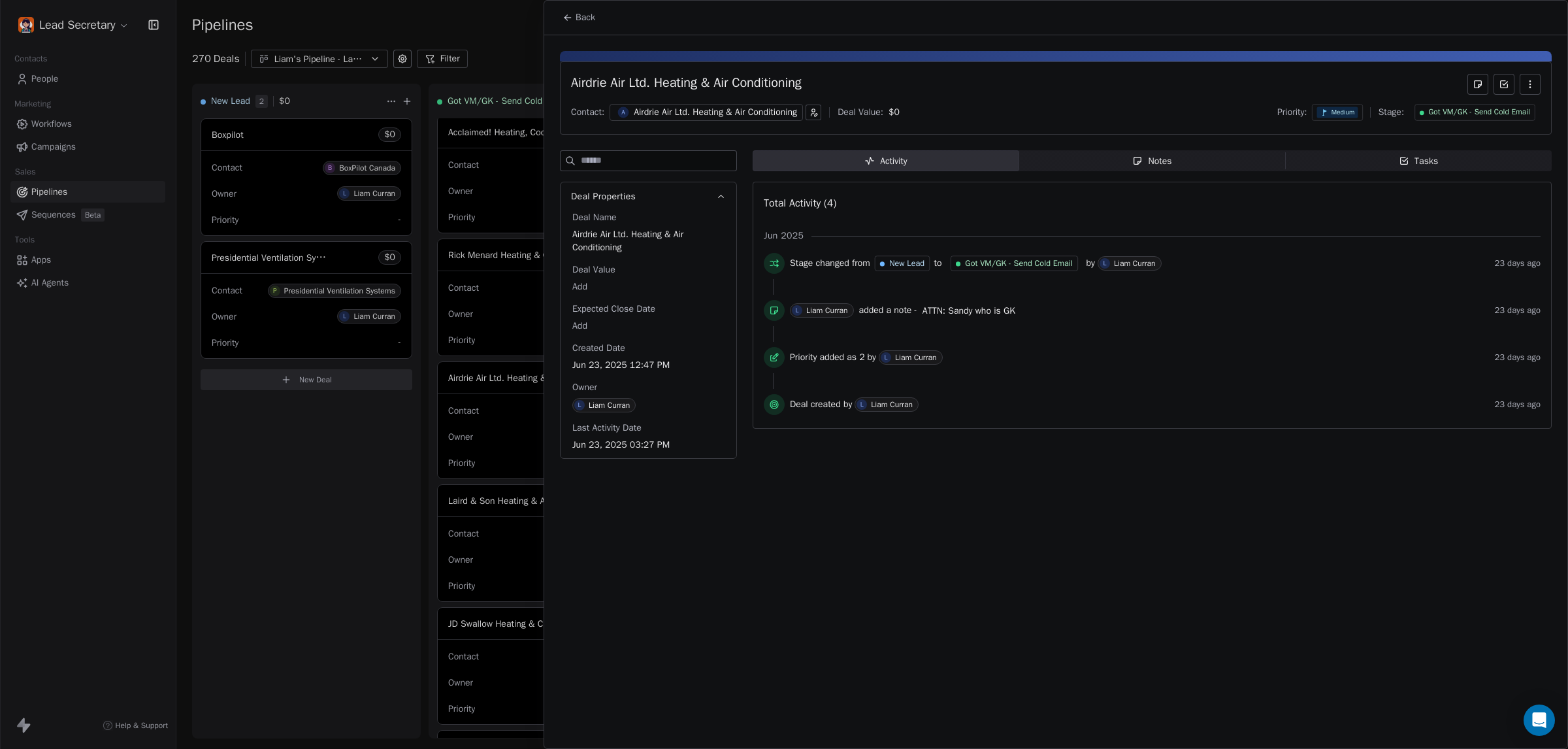 click on "Airdrie Air Ltd. Heating & Air Conditioning" at bounding box center (715, 112) 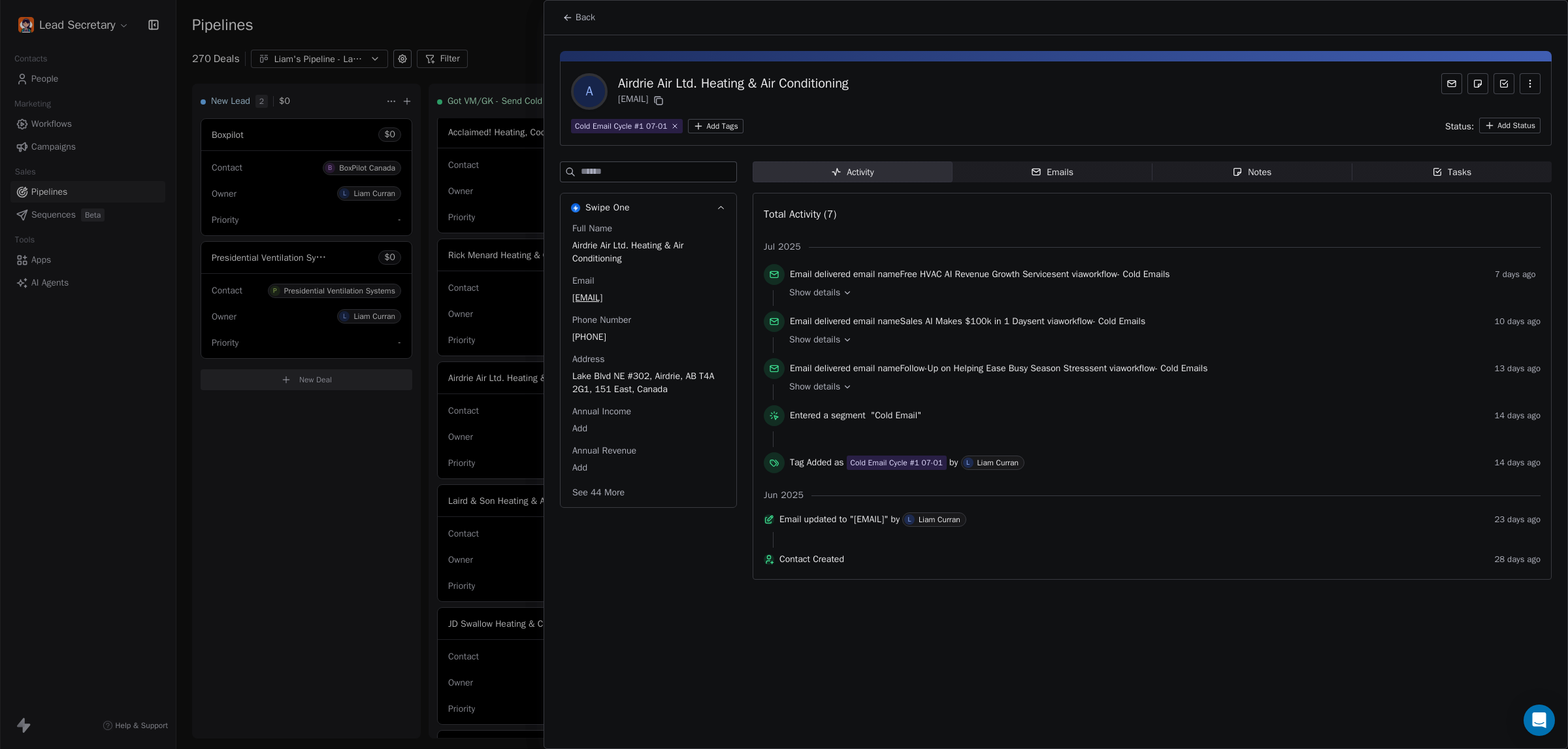 click on "Back" at bounding box center [1056, 18] 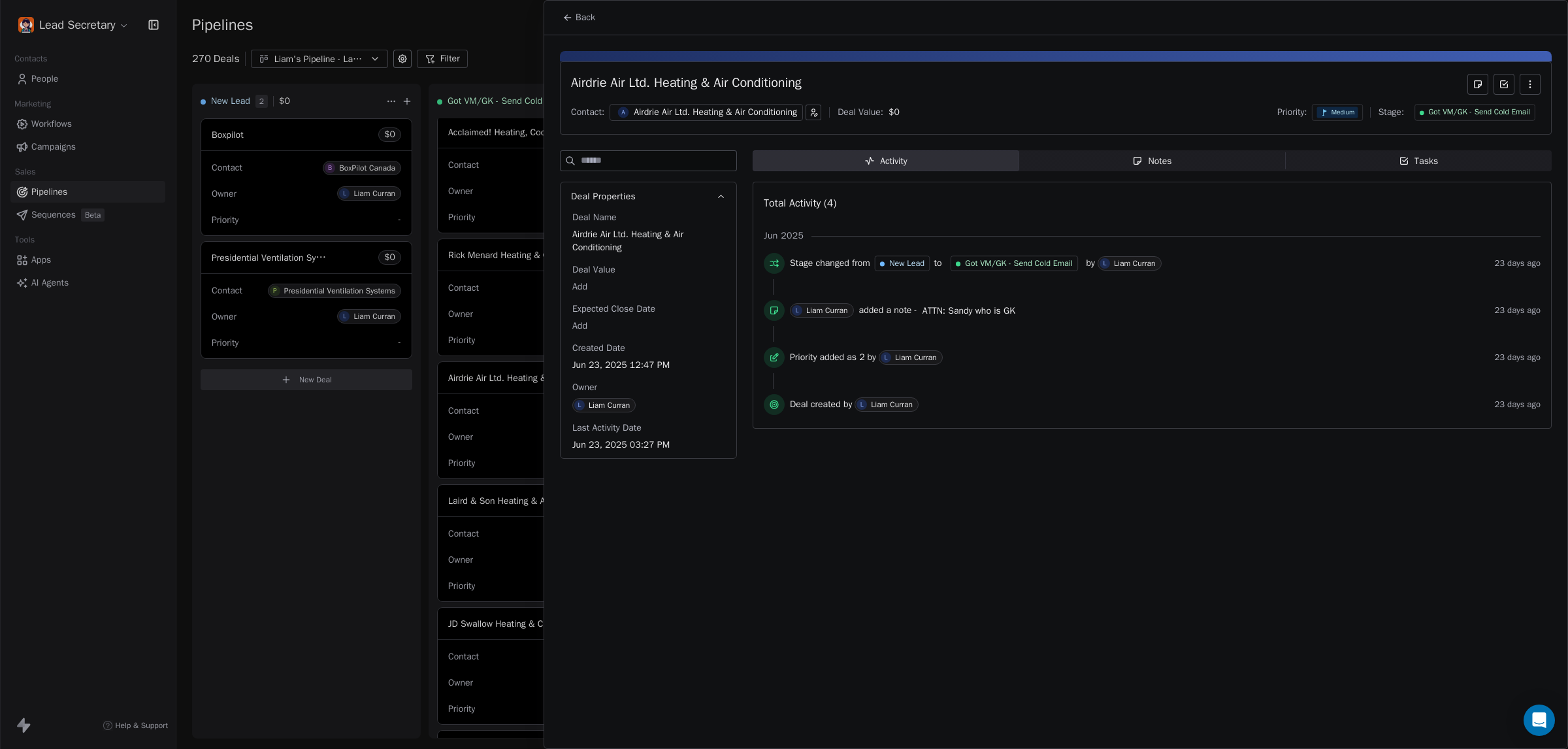 click on "Notes   Notes" at bounding box center [1152, 161] 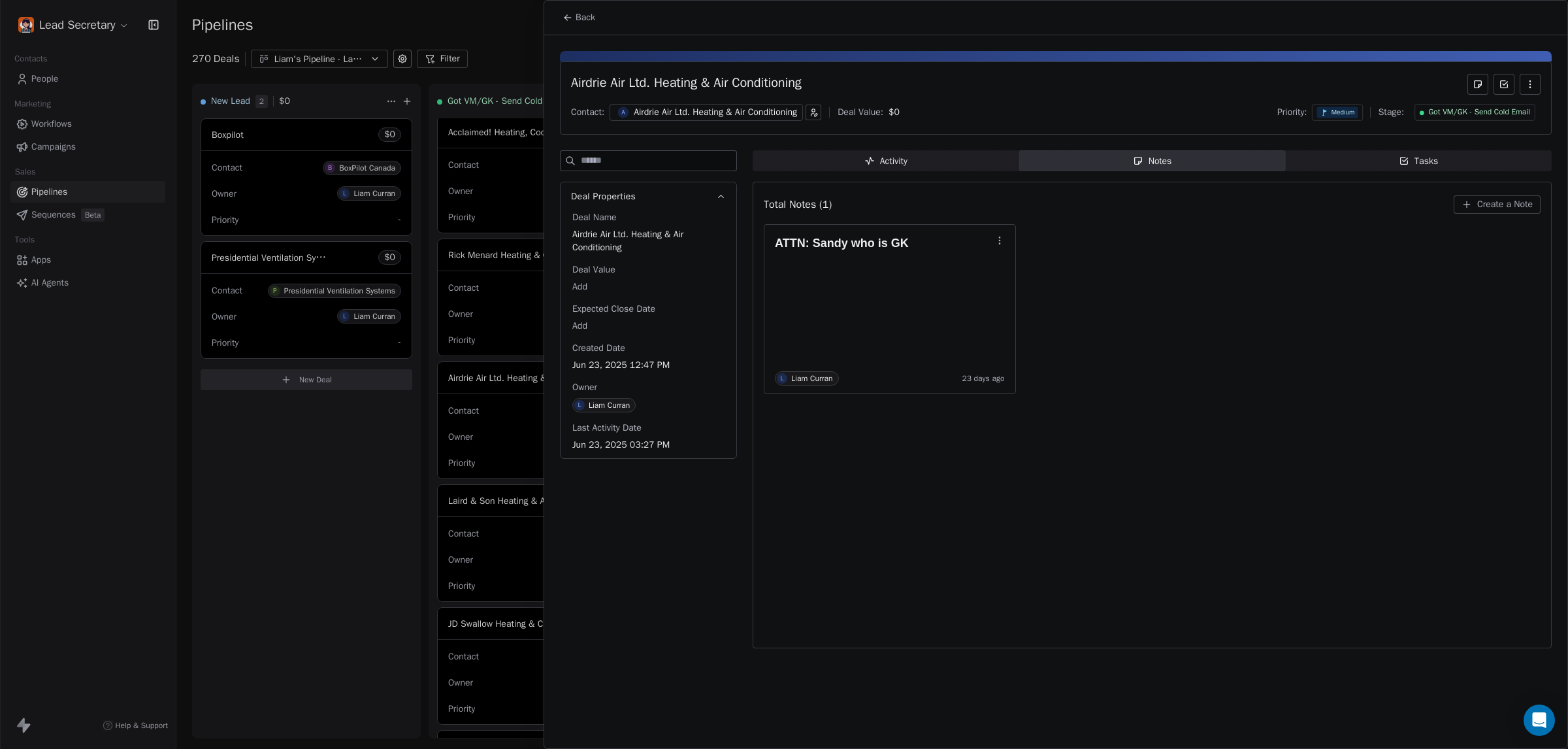 click on "Activity Activity" at bounding box center (886, 161) 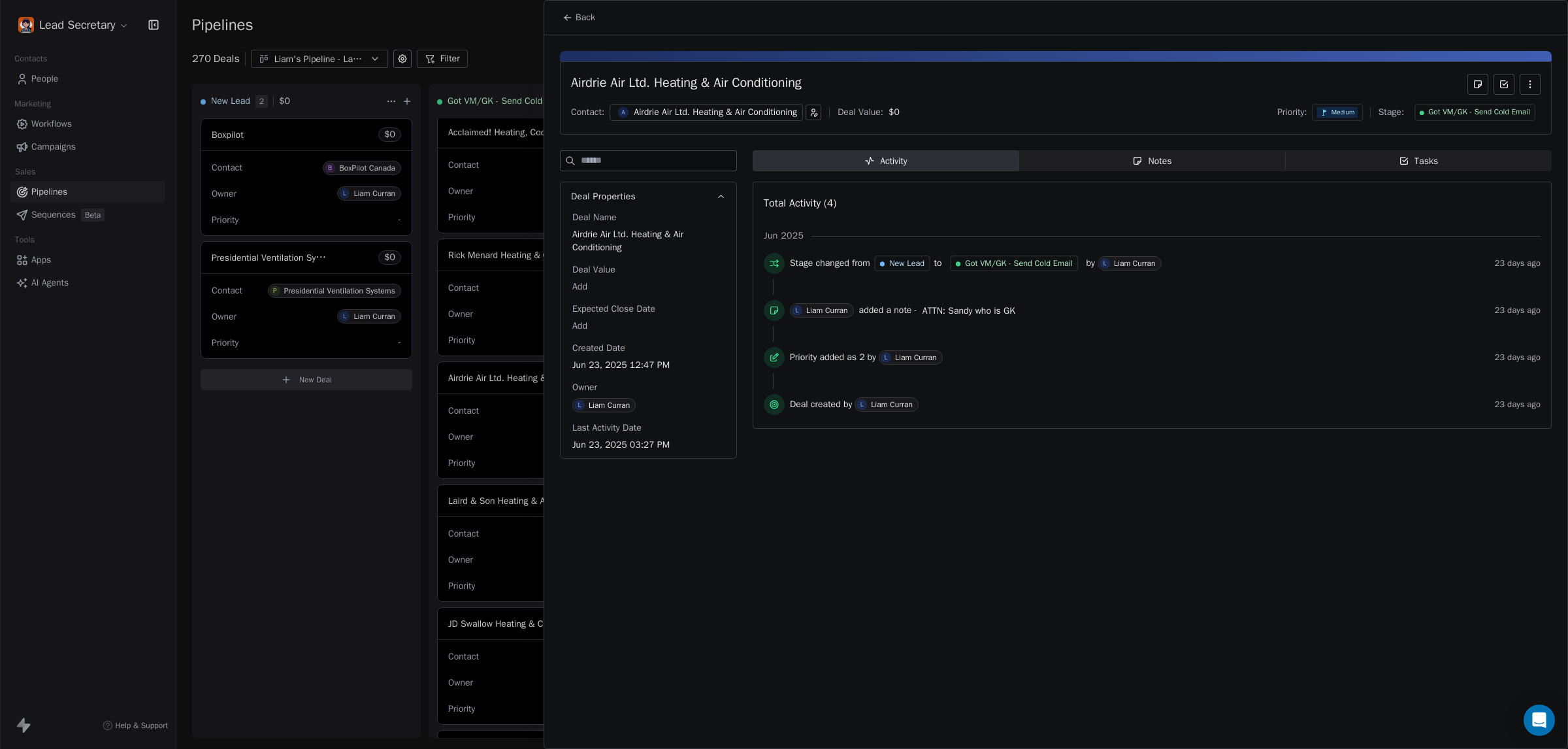 click at bounding box center [784, 374] 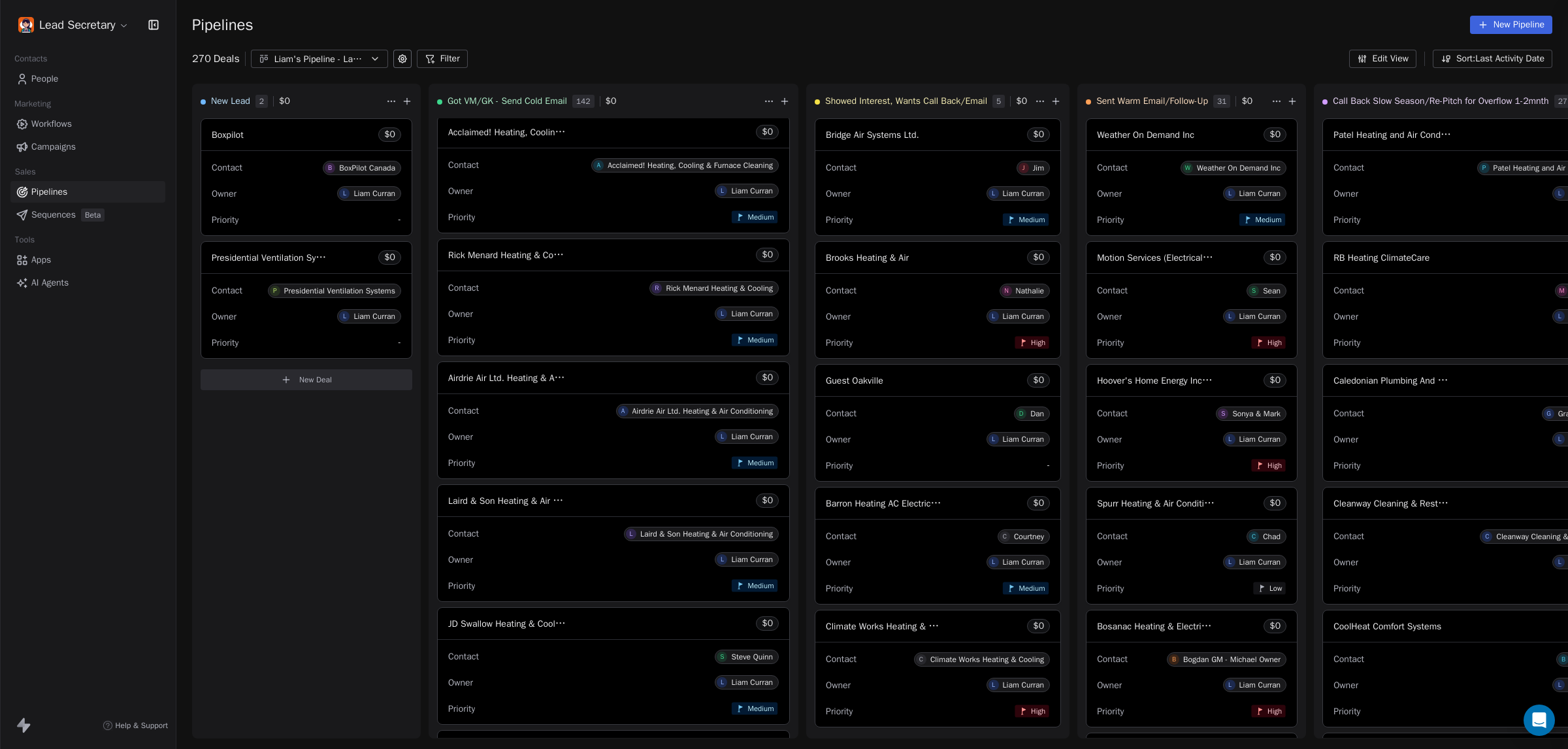 drag, startPoint x: 583, startPoint y: 93, endPoint x: 250, endPoint y: 350, distance: 420.64 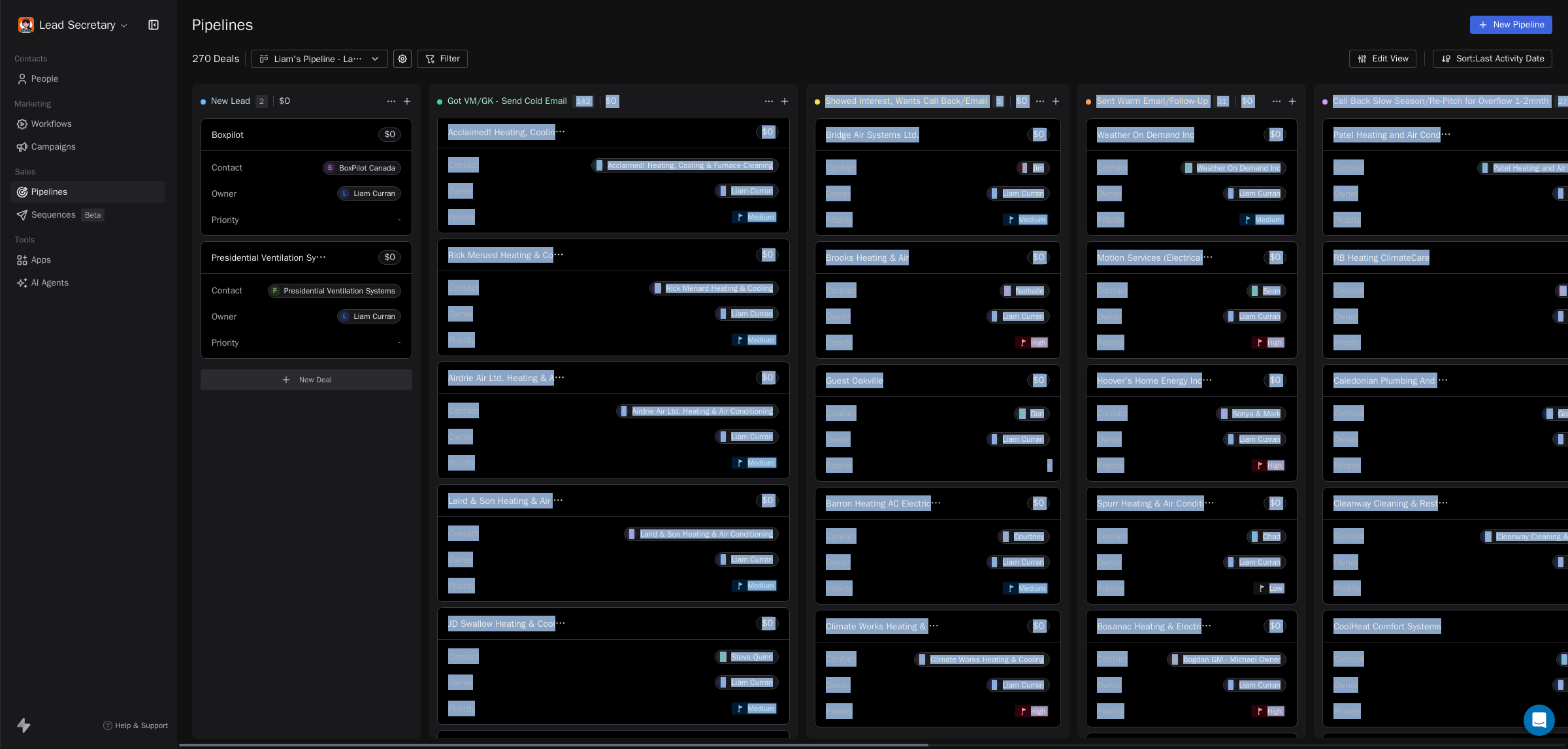 click on "Contact R Rick Menard Heating & Cooling" at bounding box center (613, 287) 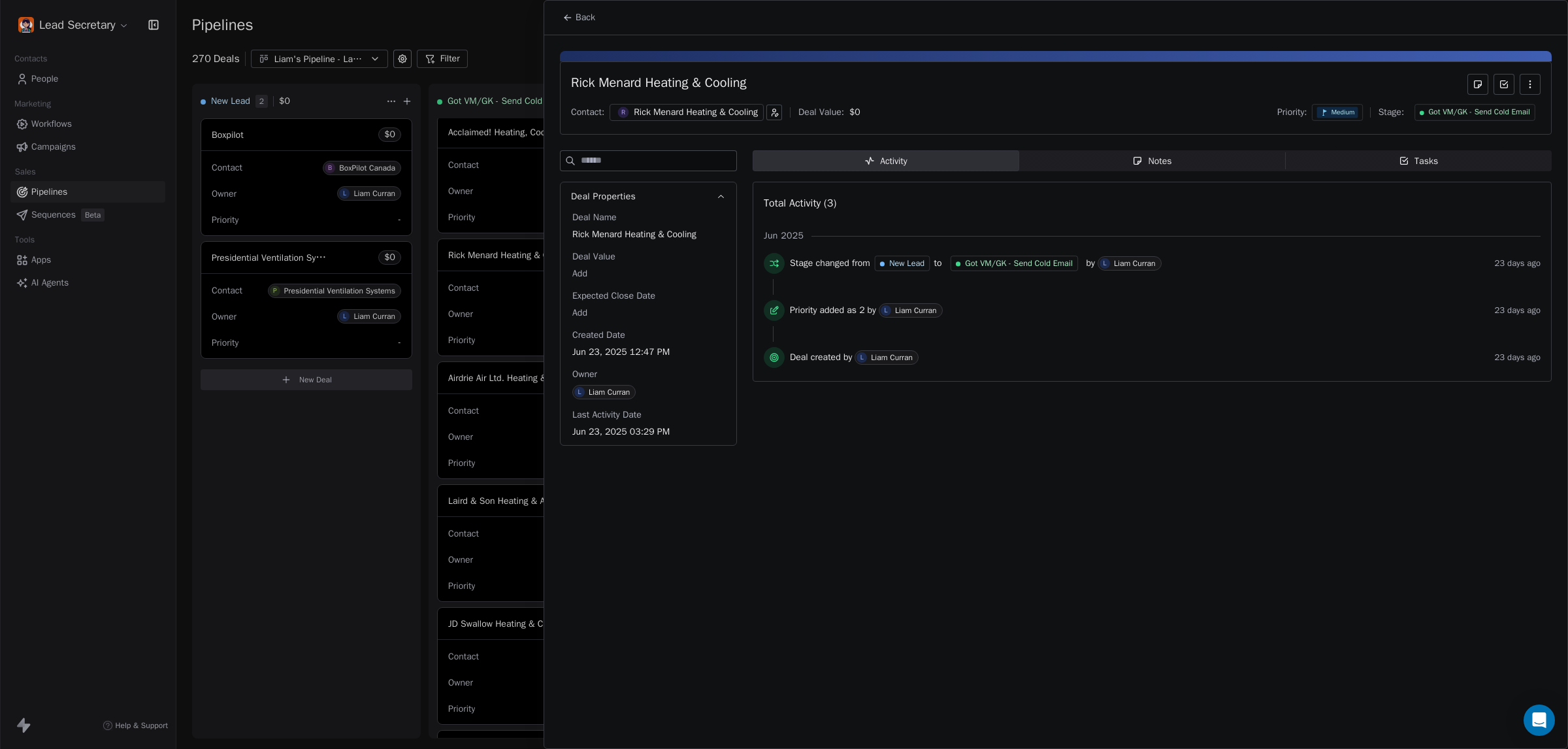 click at bounding box center [784, 374] 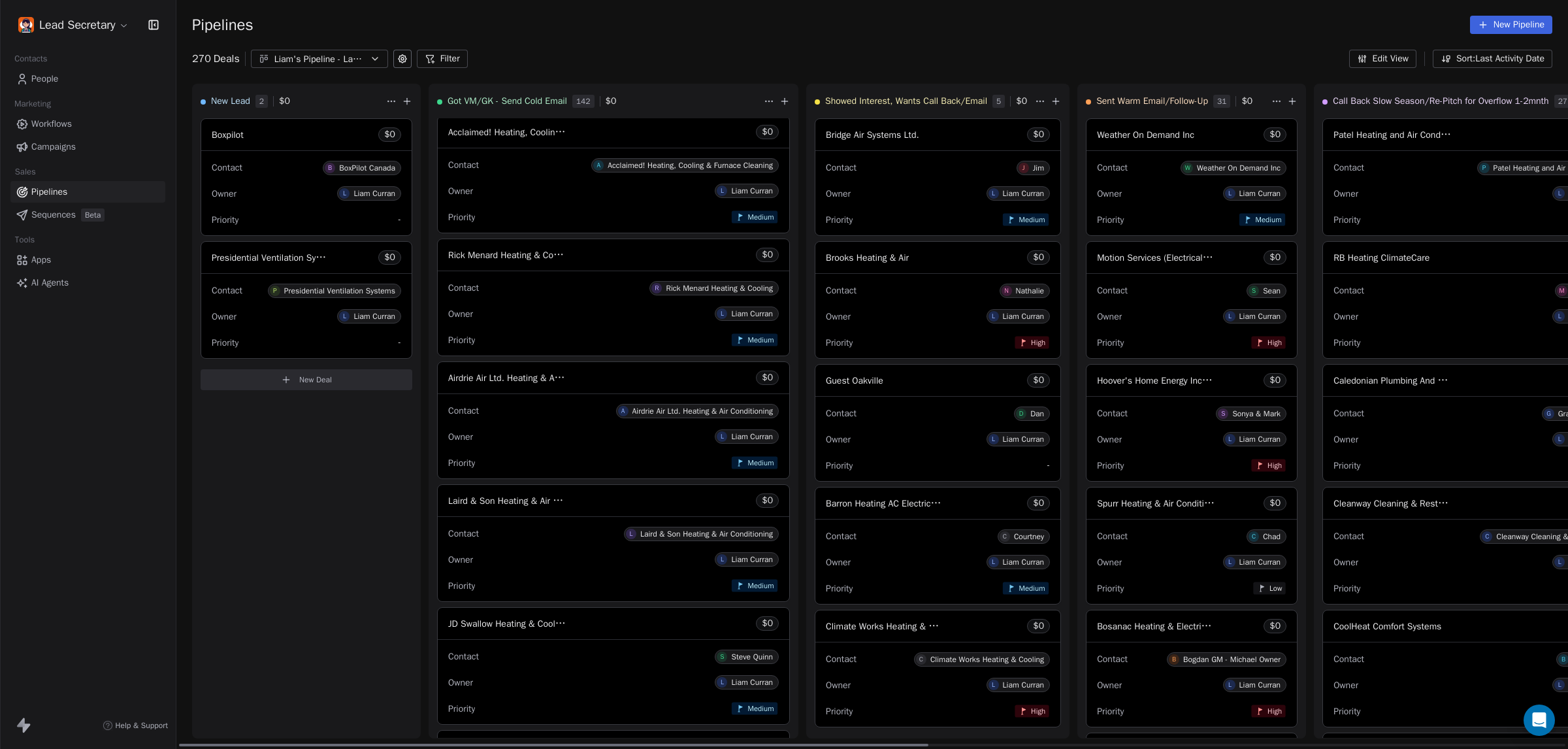 click on "Contact R Rick Menard Heating & Cooling Owner L Liam Curran Priority Medium" at bounding box center (613, 313) 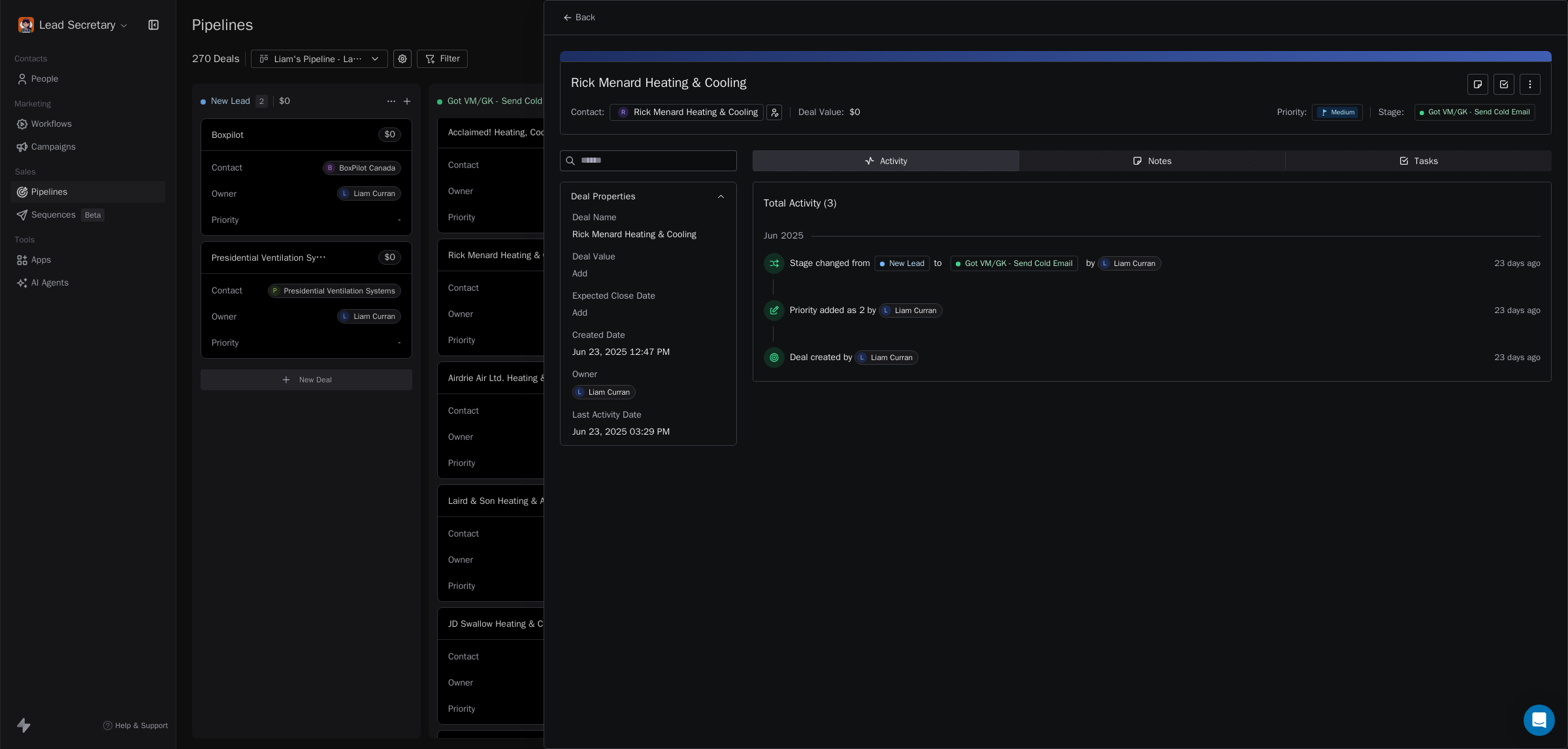 click on "Rick Menard Heating & Cooling" at bounding box center [696, 112] 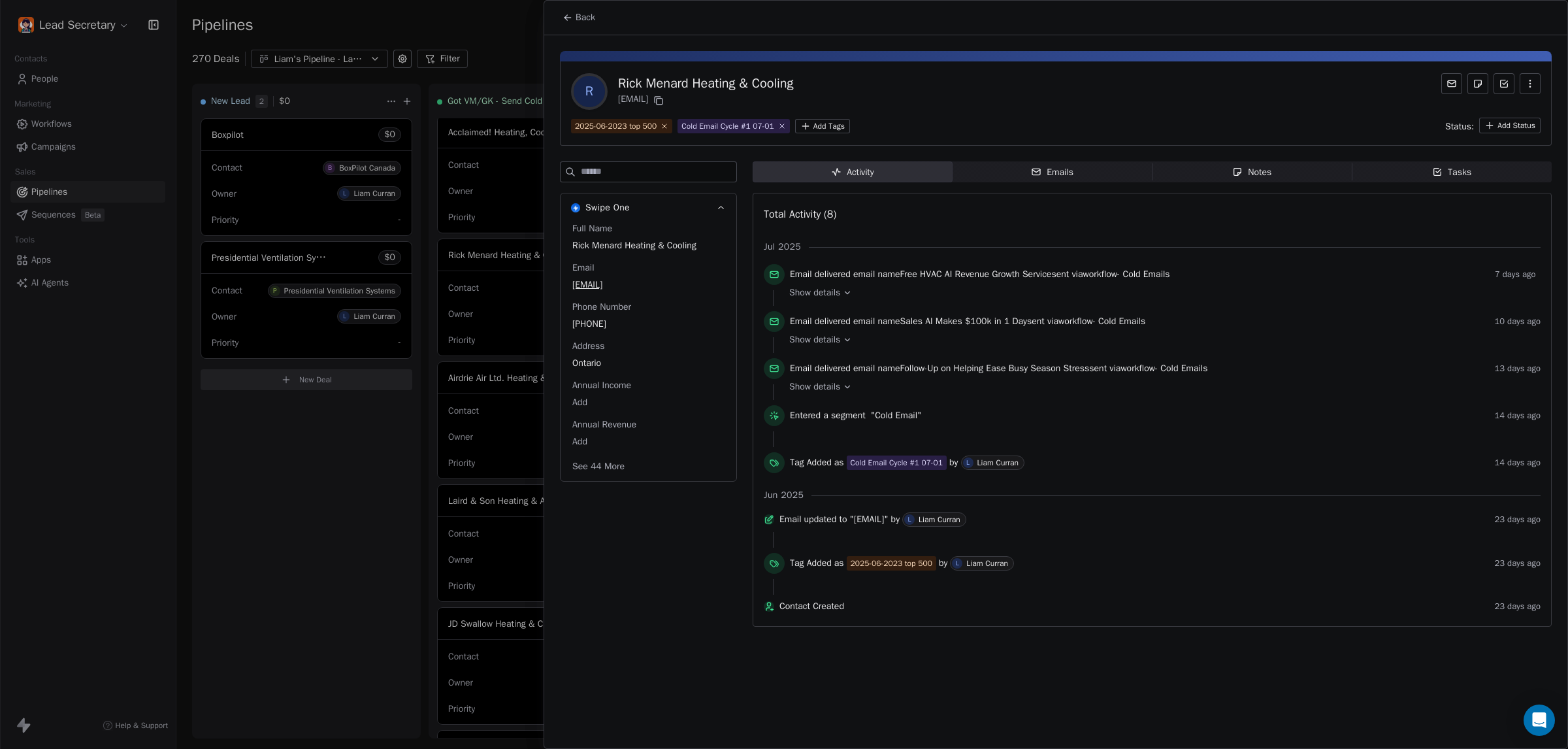 click at bounding box center [784, 374] 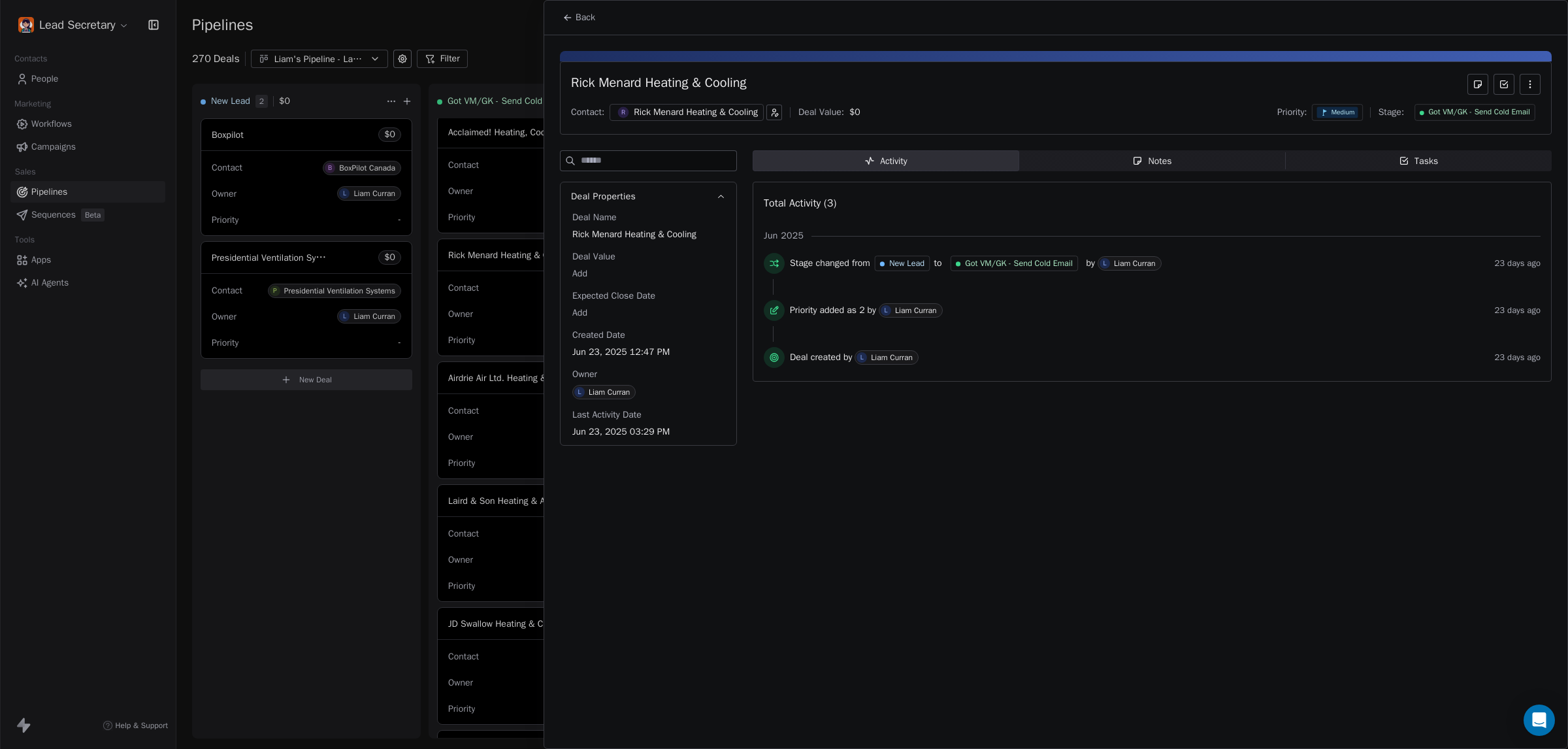 click at bounding box center [784, 374] 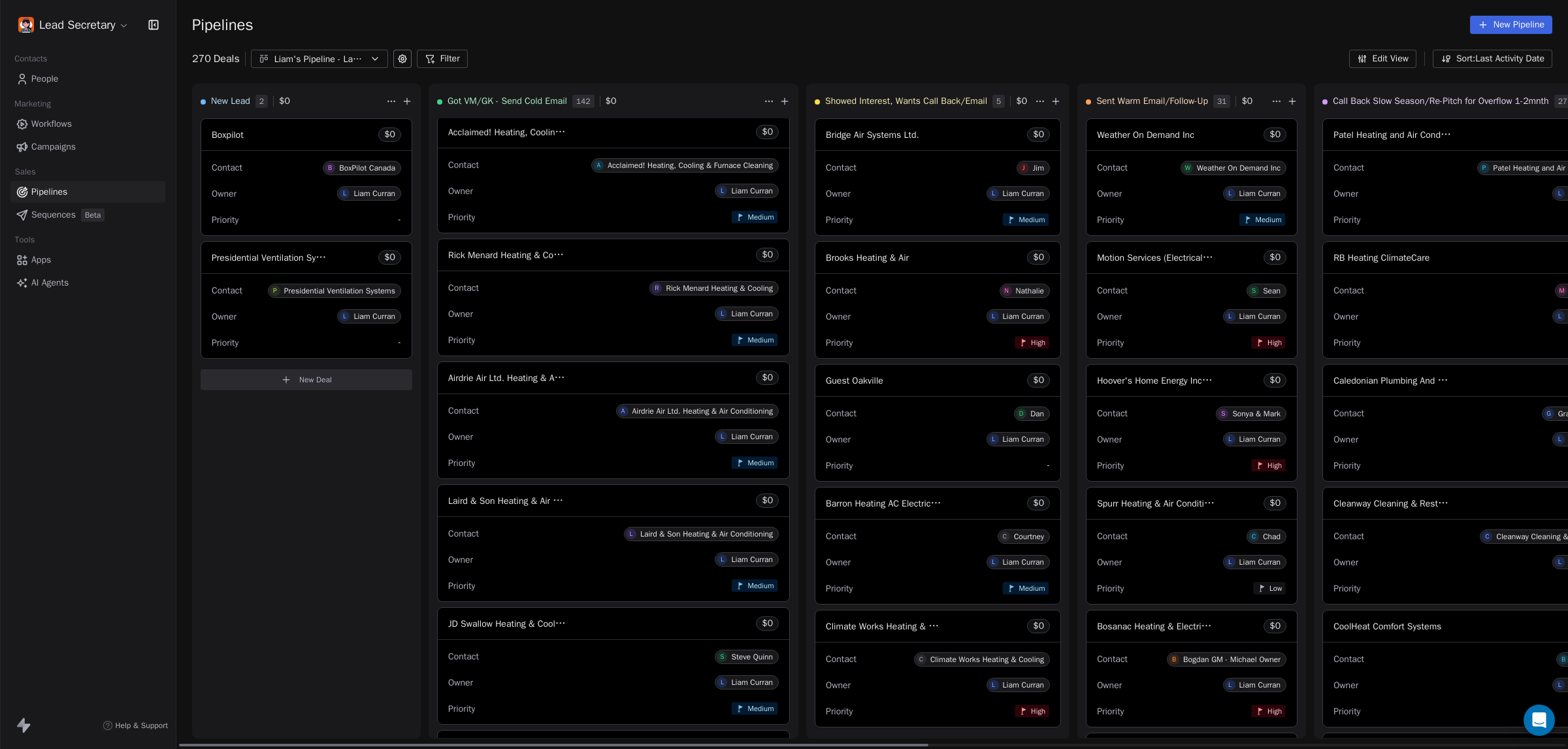 drag, startPoint x: 281, startPoint y: 387, endPoint x: 220, endPoint y: 462, distance: 96.67471 